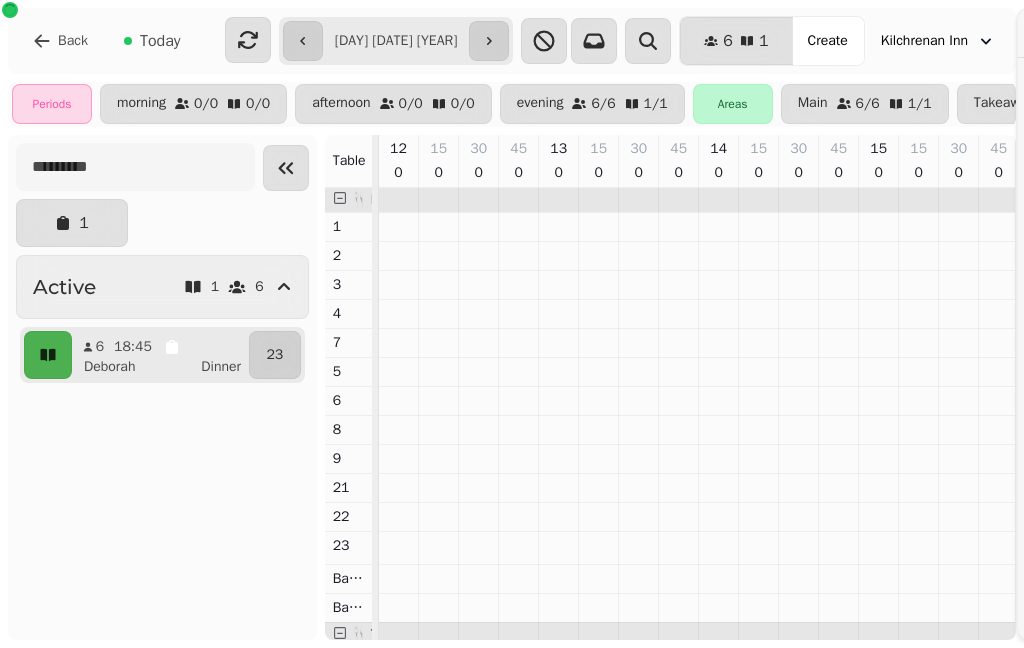 scroll, scrollTop: 0, scrollLeft: 0, axis: both 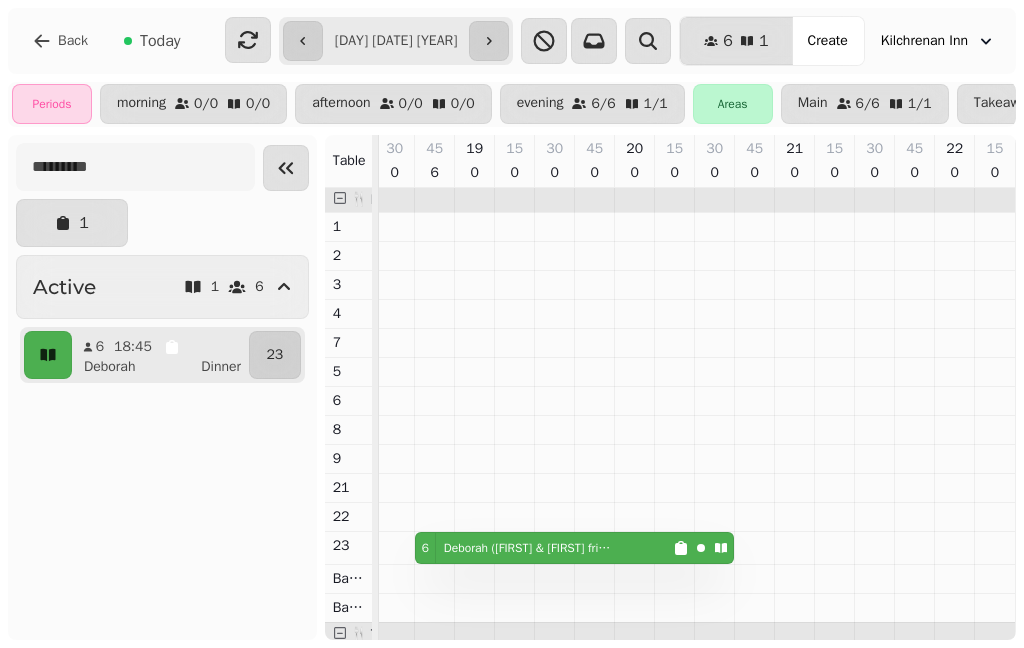 click on "**********" at bounding box center [396, 41] 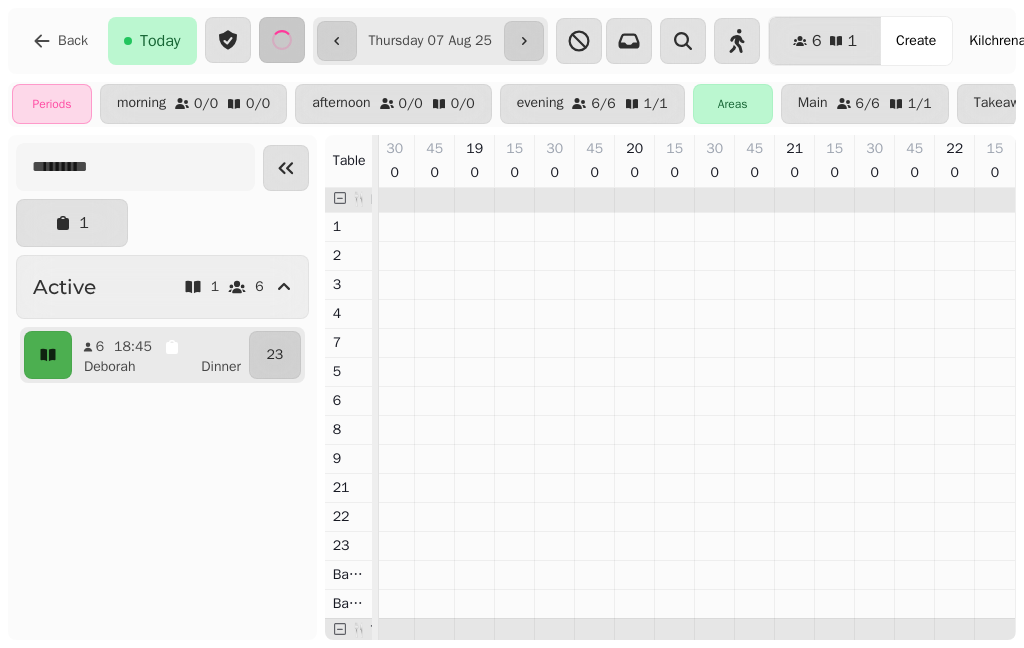 scroll, scrollTop: 0, scrollLeft: 471, axis: horizontal 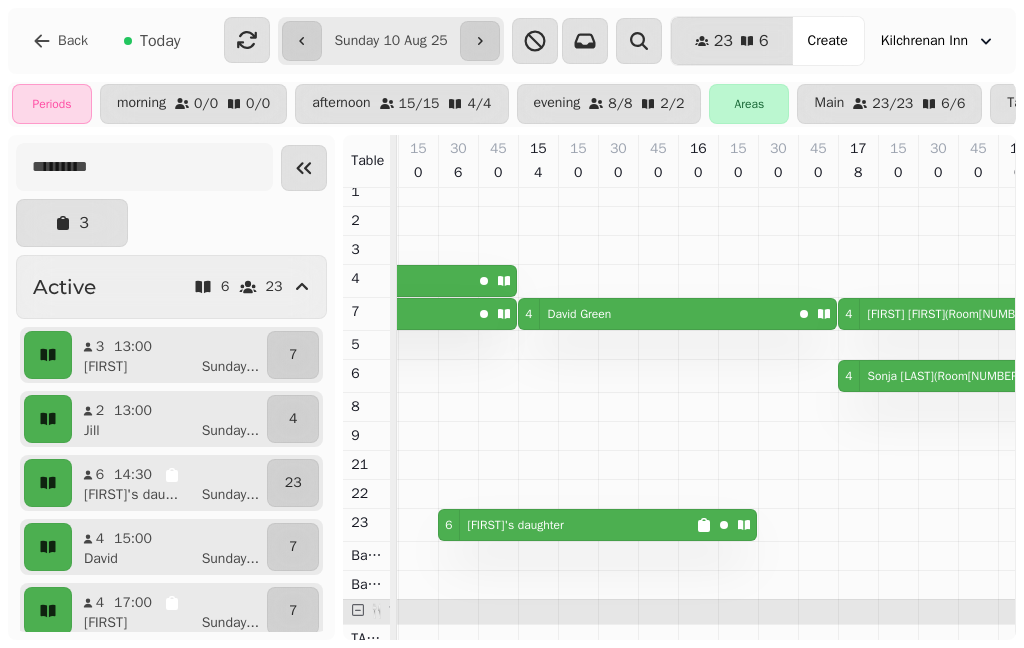 click on "**********" at bounding box center (390, 41) 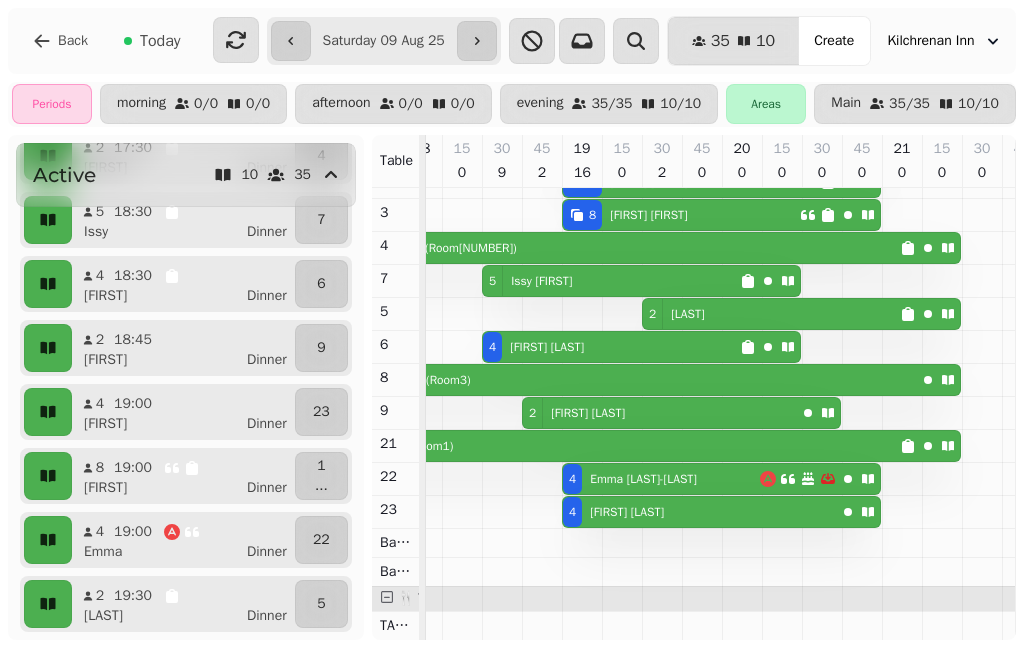 click on "**********" at bounding box center [384, 41] 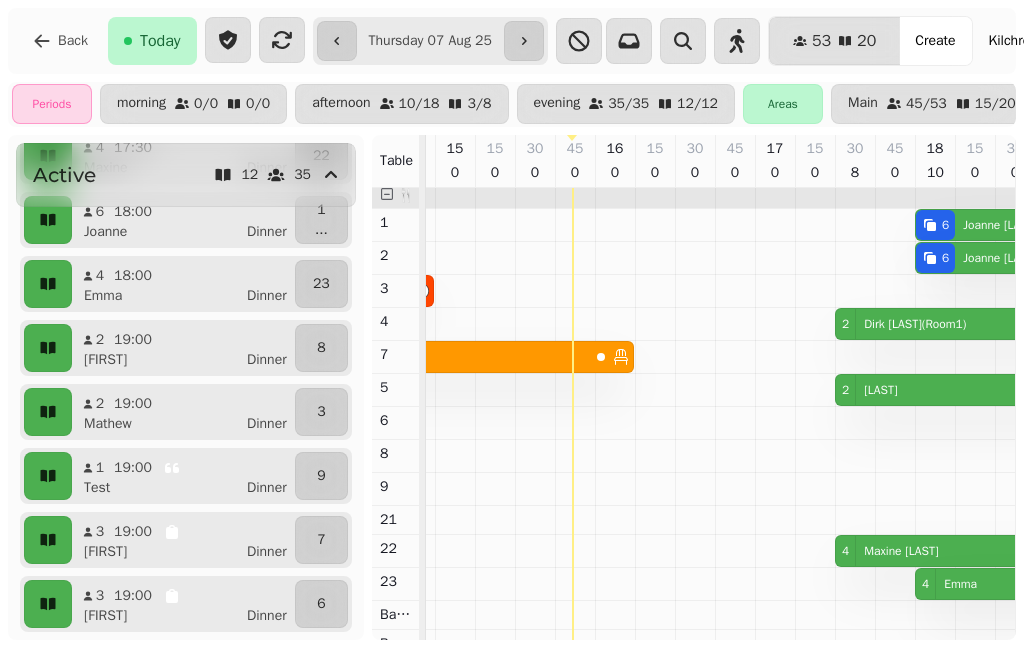 click on "Kilchrenan Inn" at bounding box center [1032, 41] 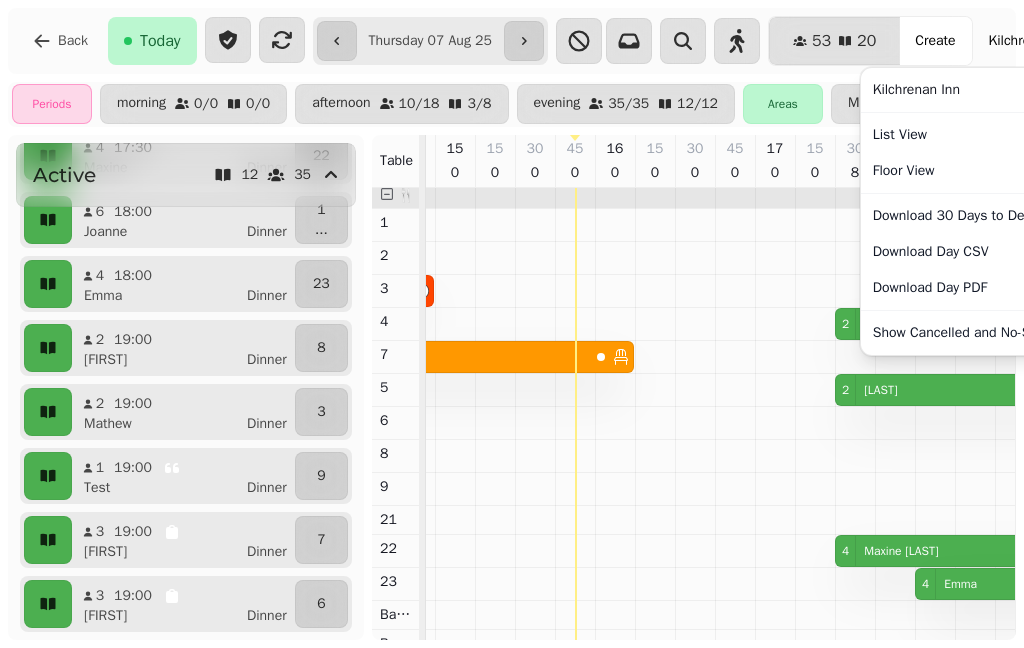 click on "List View" at bounding box center (988, 135) 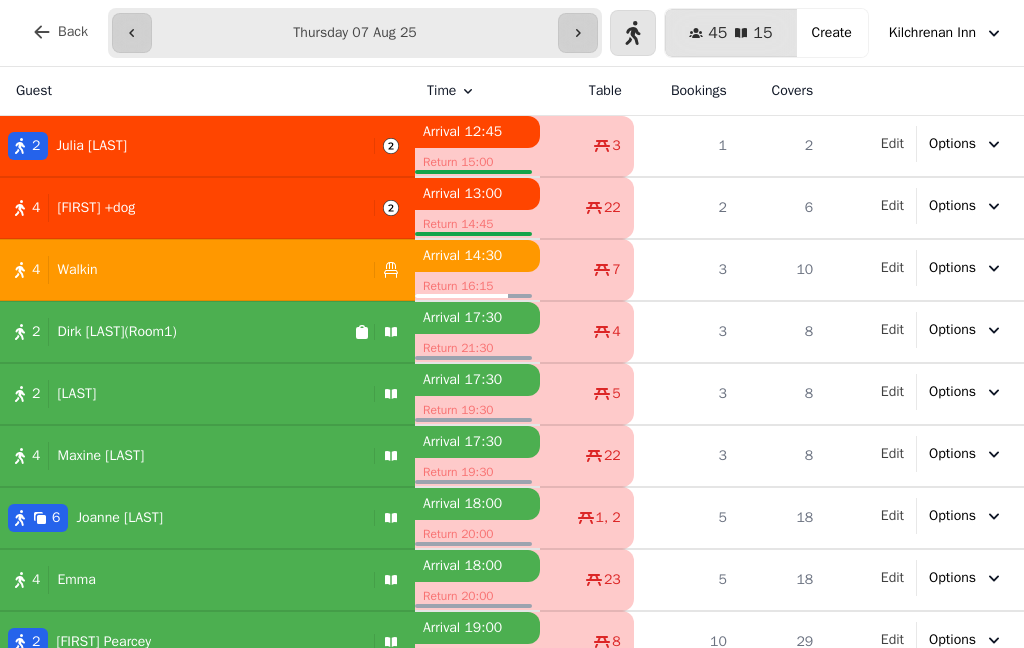click on "4 Walkin" at bounding box center (183, 270) 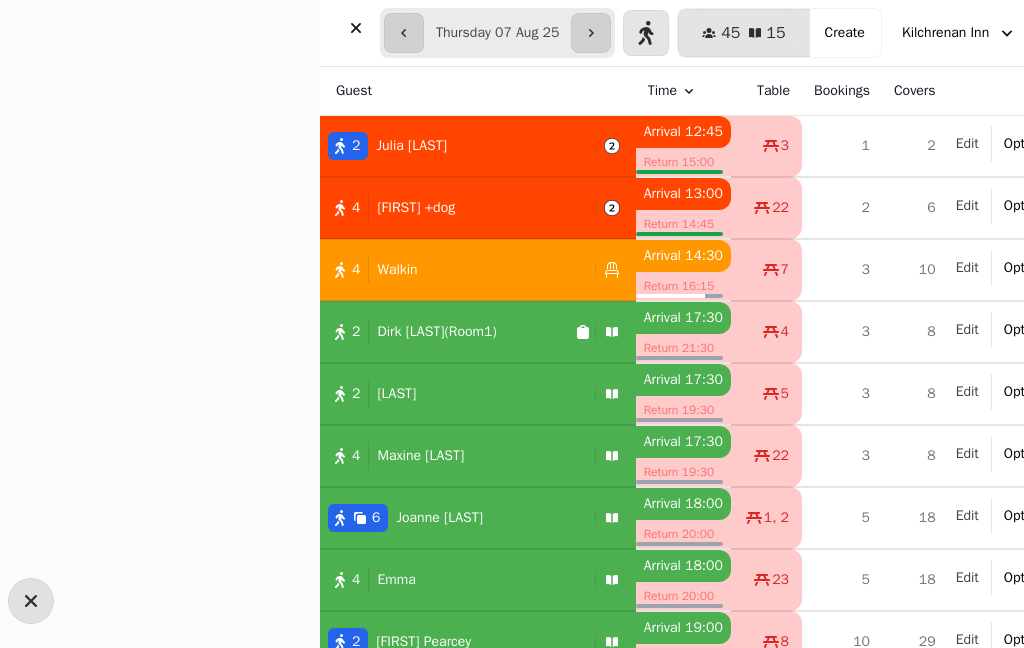 select on "**********" 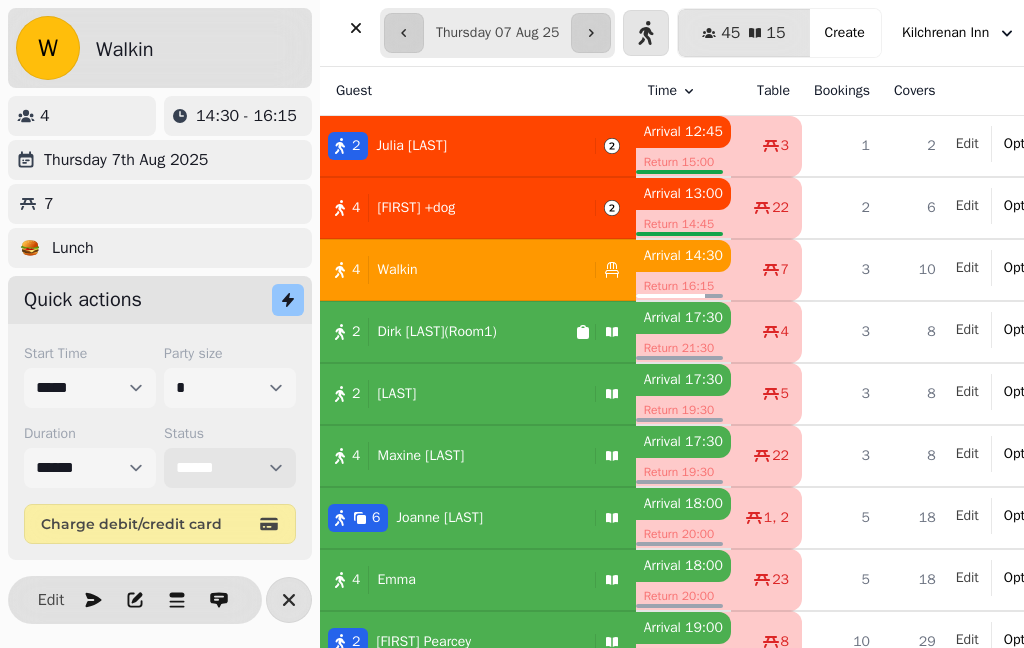 click on "**********" at bounding box center (230, 468) 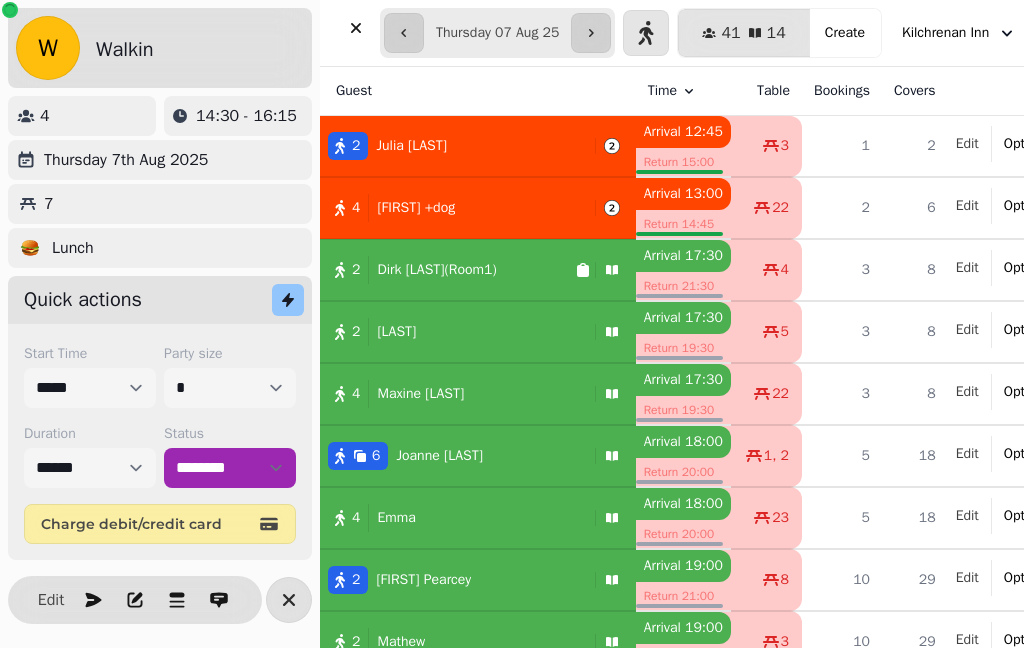 click on "[FIRST]   +dog" at bounding box center (416, 208) 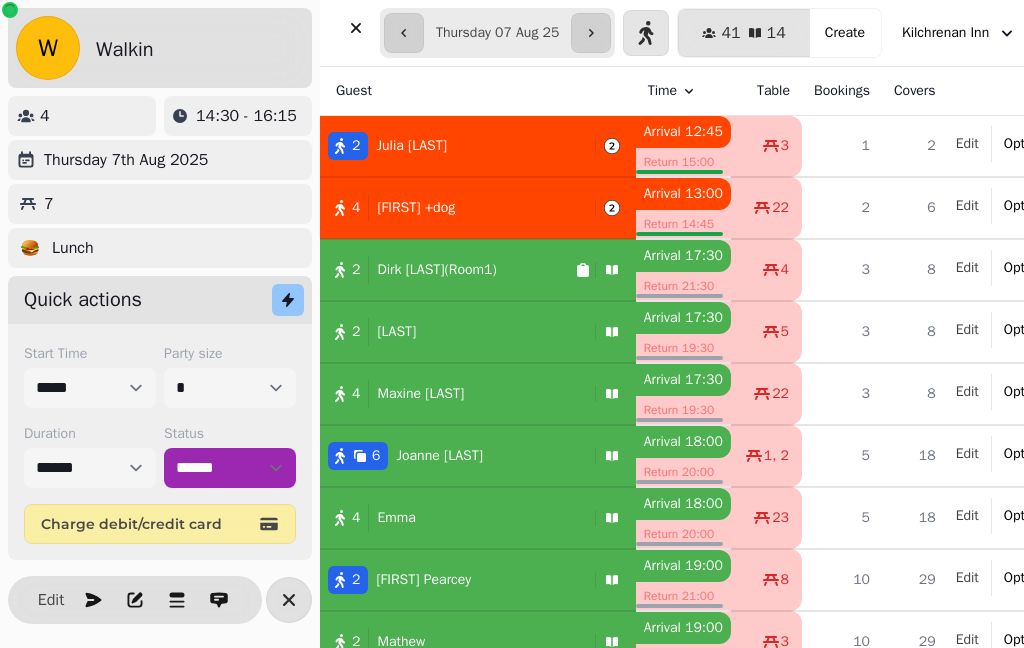 select on "**********" 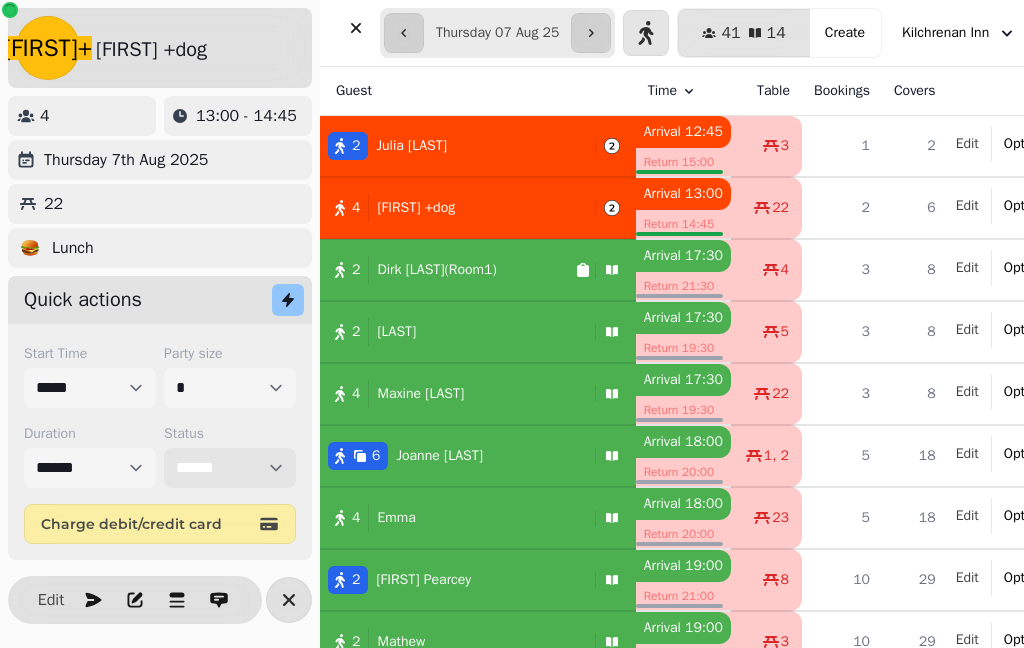 click on "**********" at bounding box center (230, 468) 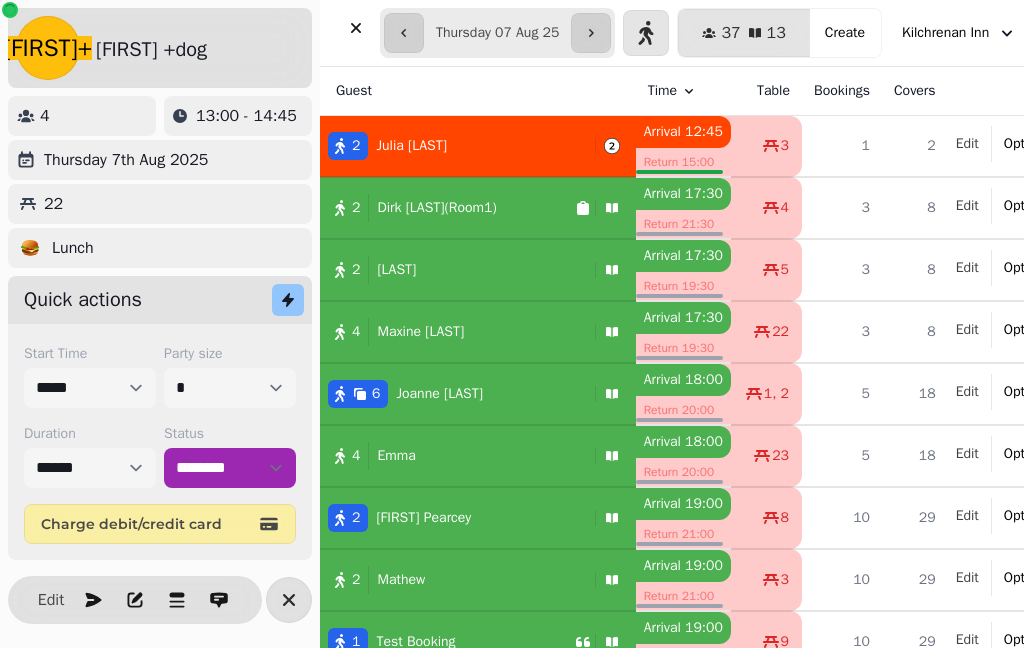 click on "[FIRST]   [LAST]-[LAST]" at bounding box center [411, 146] 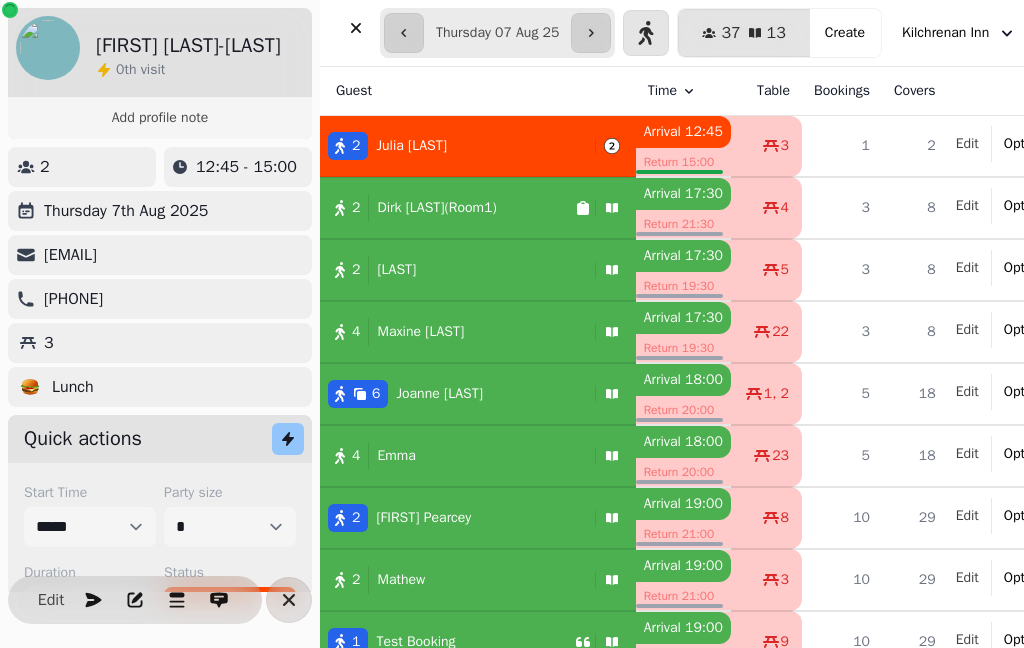 select on "**********" 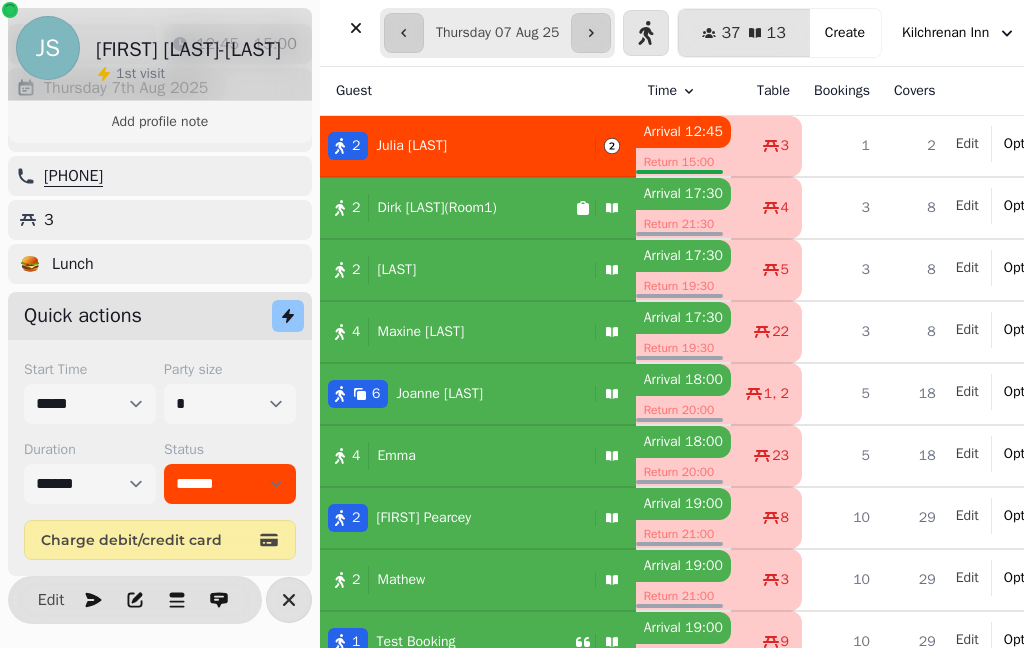 scroll, scrollTop: 126, scrollLeft: 0, axis: vertical 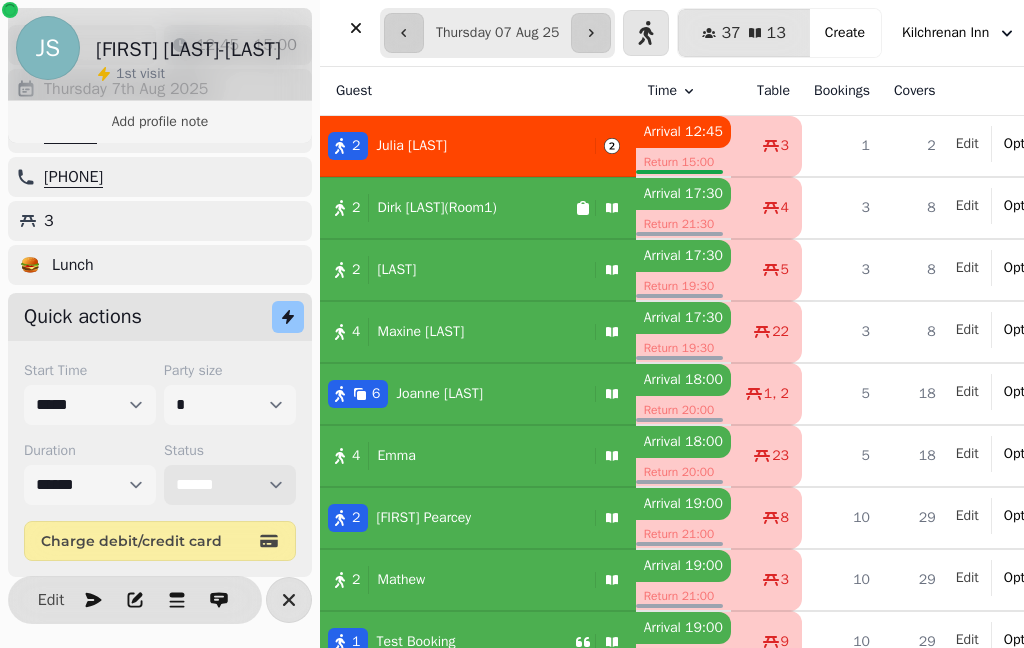 click on "**********" at bounding box center (230, 485) 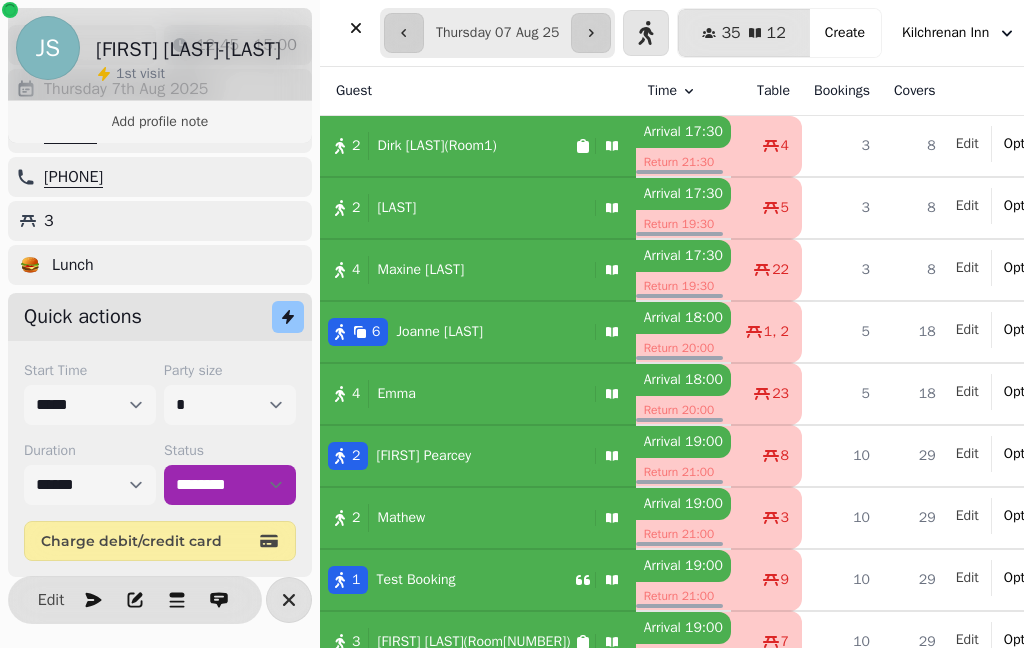 click 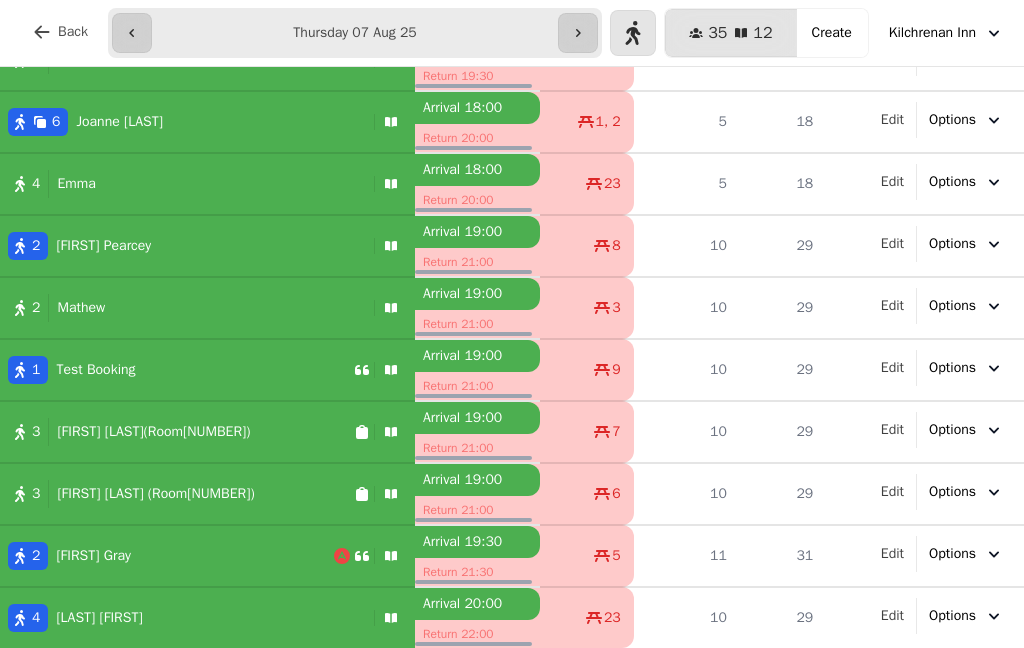 scroll, scrollTop: 210, scrollLeft: 0, axis: vertical 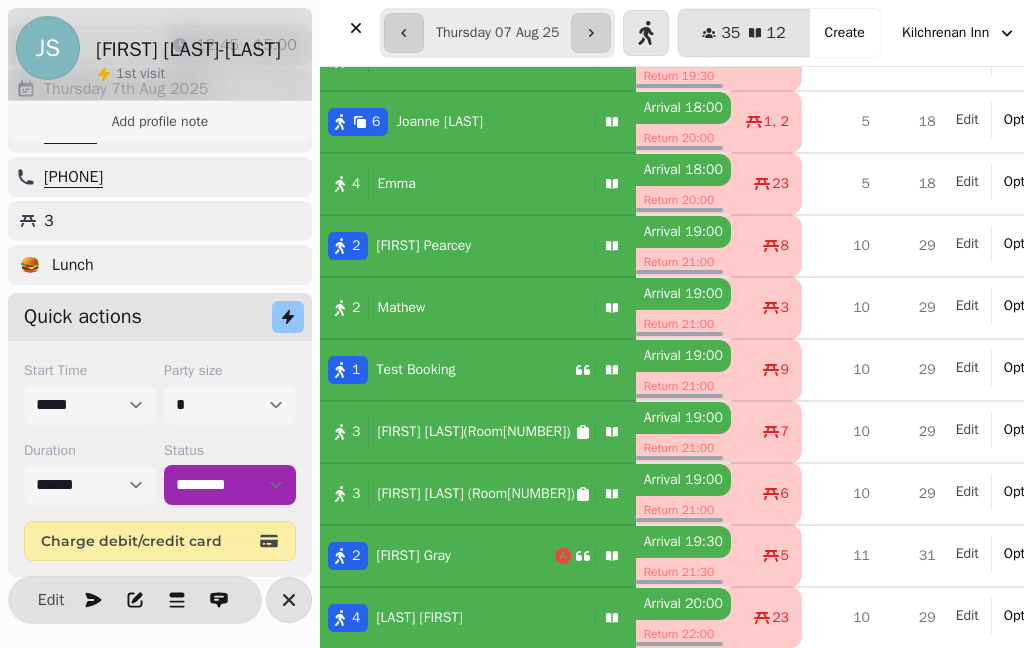 select on "******" 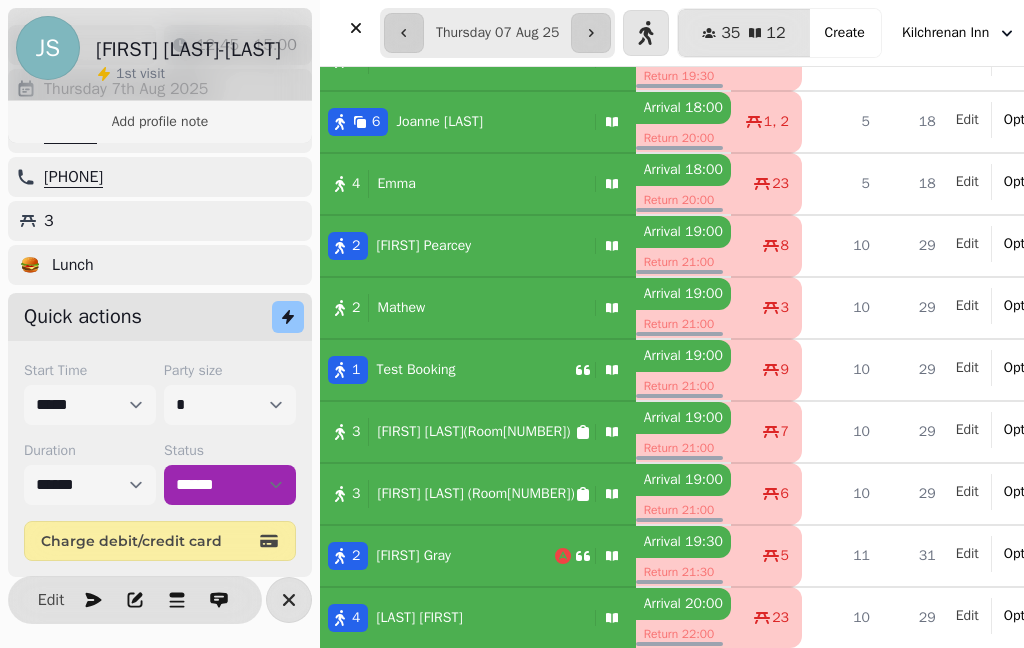 select on "**********" 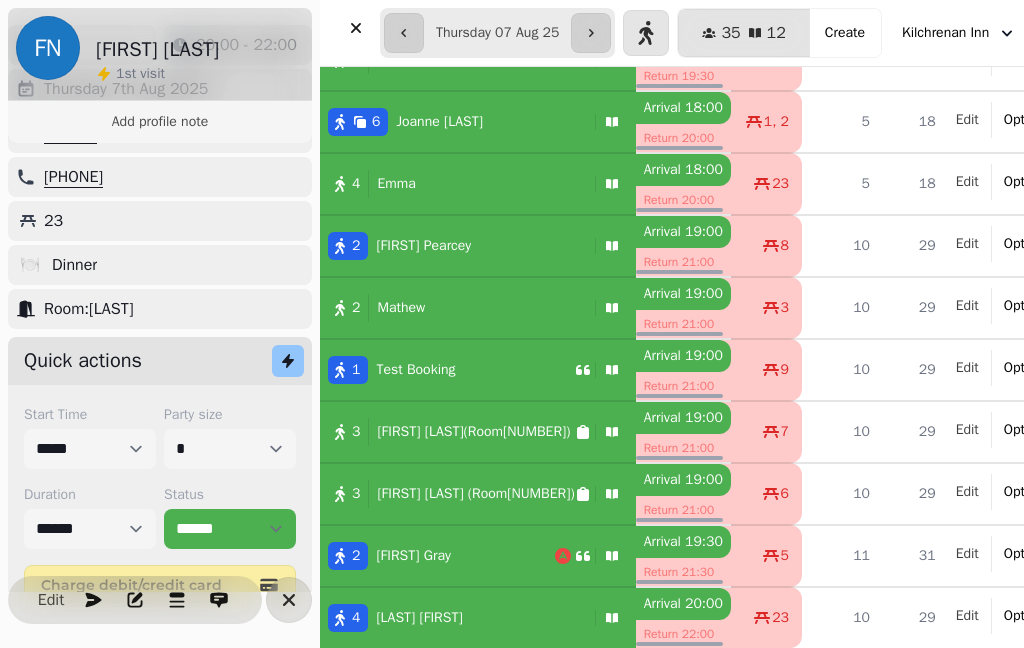 click on "Edit" at bounding box center (51, 600) 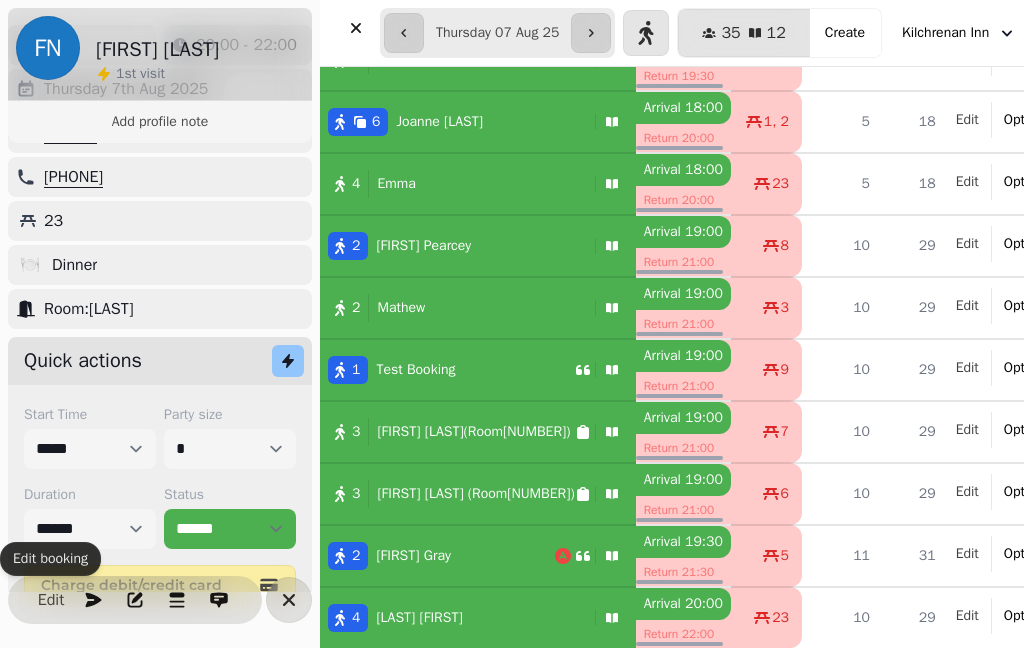 click on "Edit" at bounding box center (51, 600) 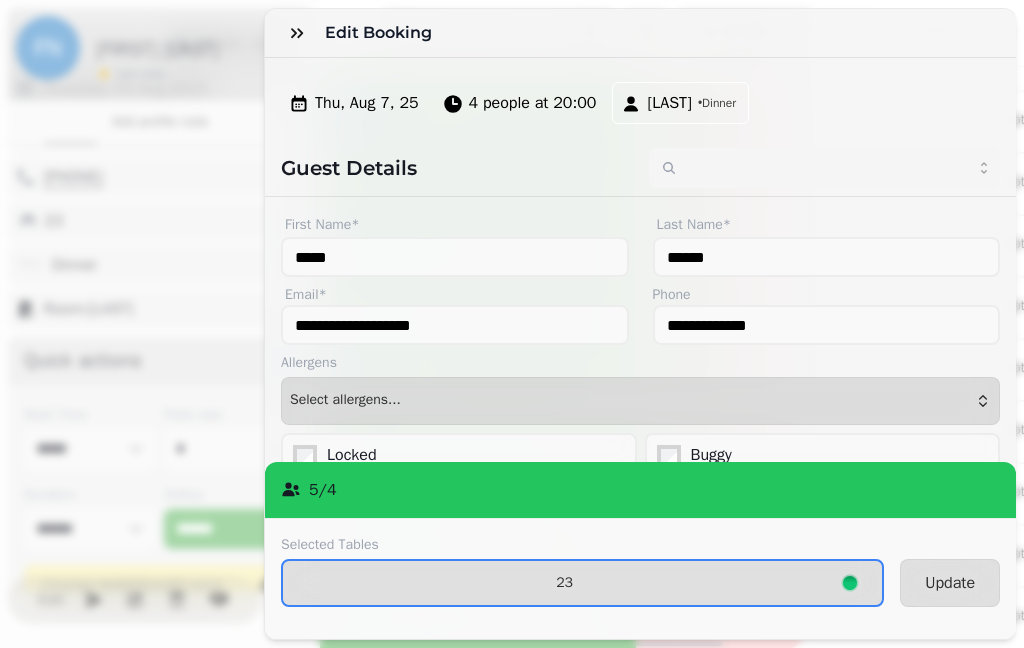 click on "23" at bounding box center (564, 583) 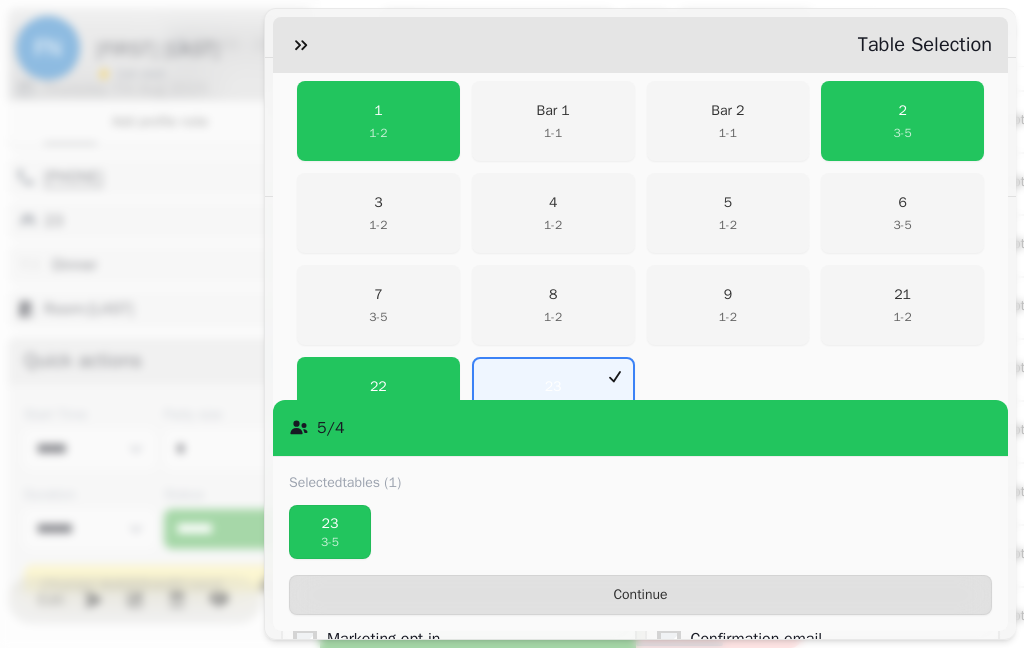 scroll, scrollTop: 474, scrollLeft: 0, axis: vertical 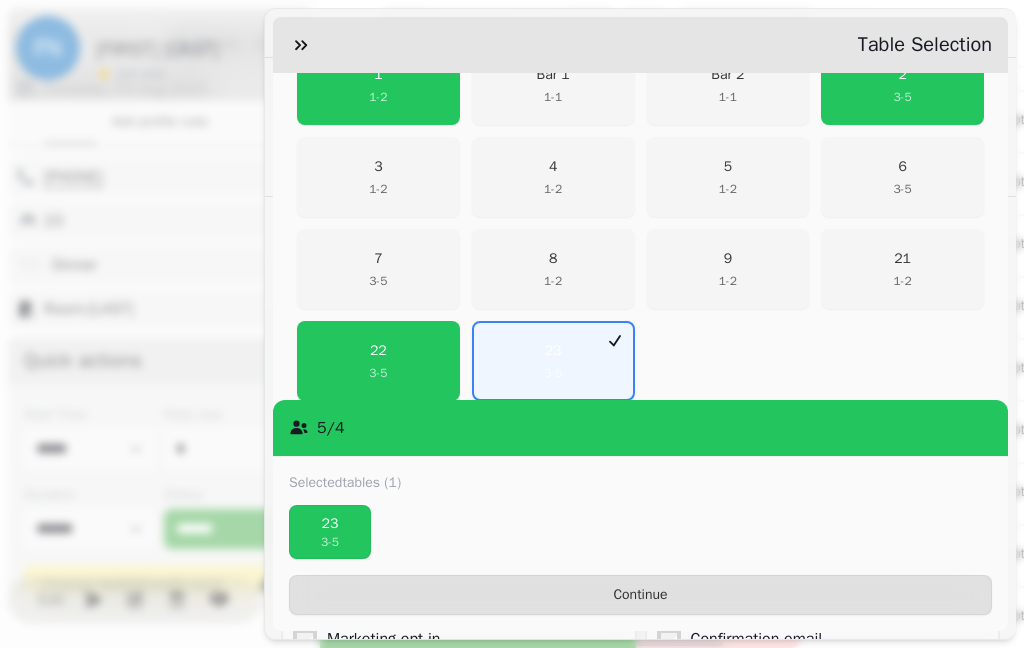 click on "3  -  5" at bounding box center [378, 373] 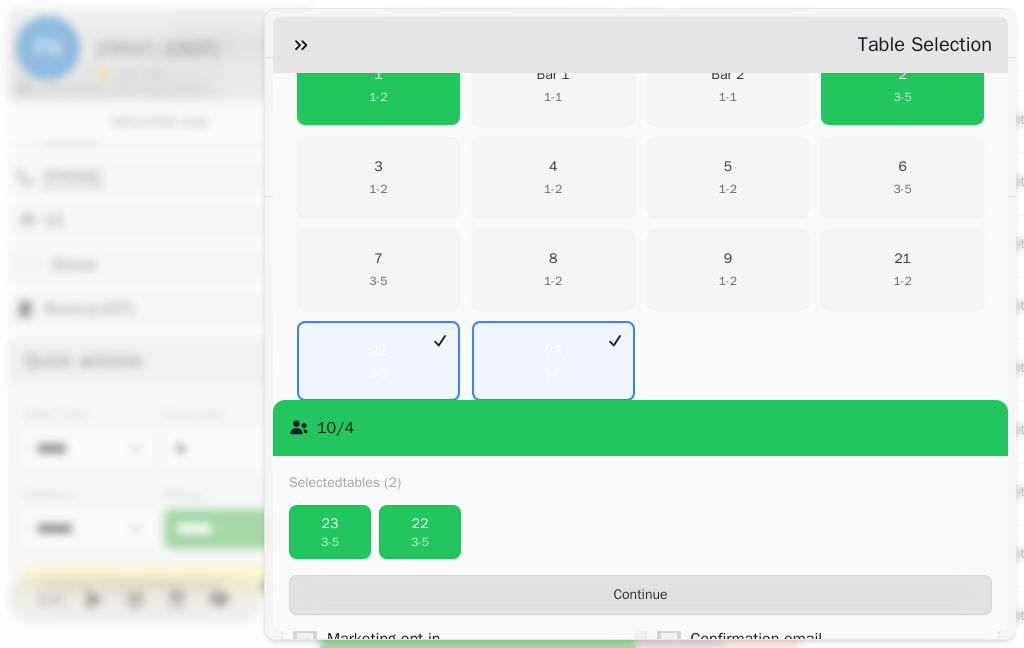 click on "3 - 5" at bounding box center [330, 542] 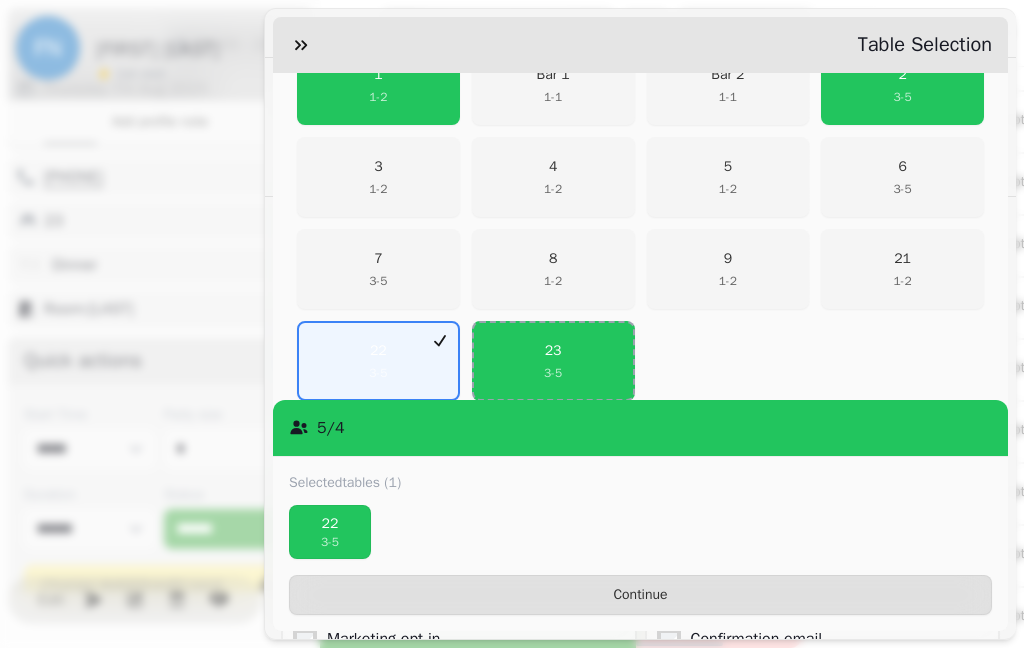 click on "Continue" at bounding box center [640, 595] 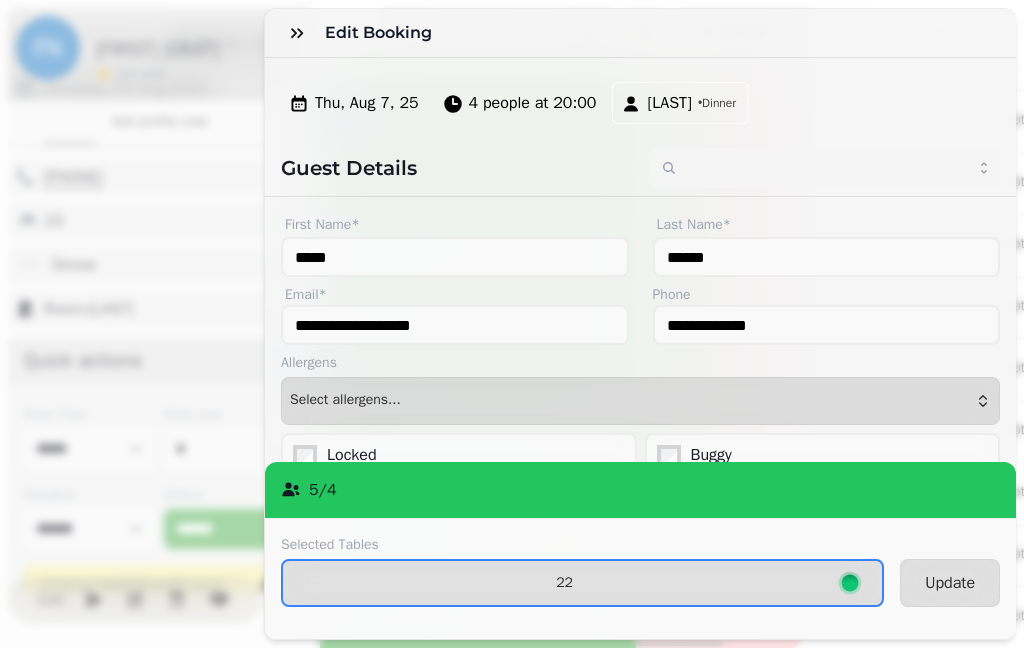 click on "Update" at bounding box center [950, 583] 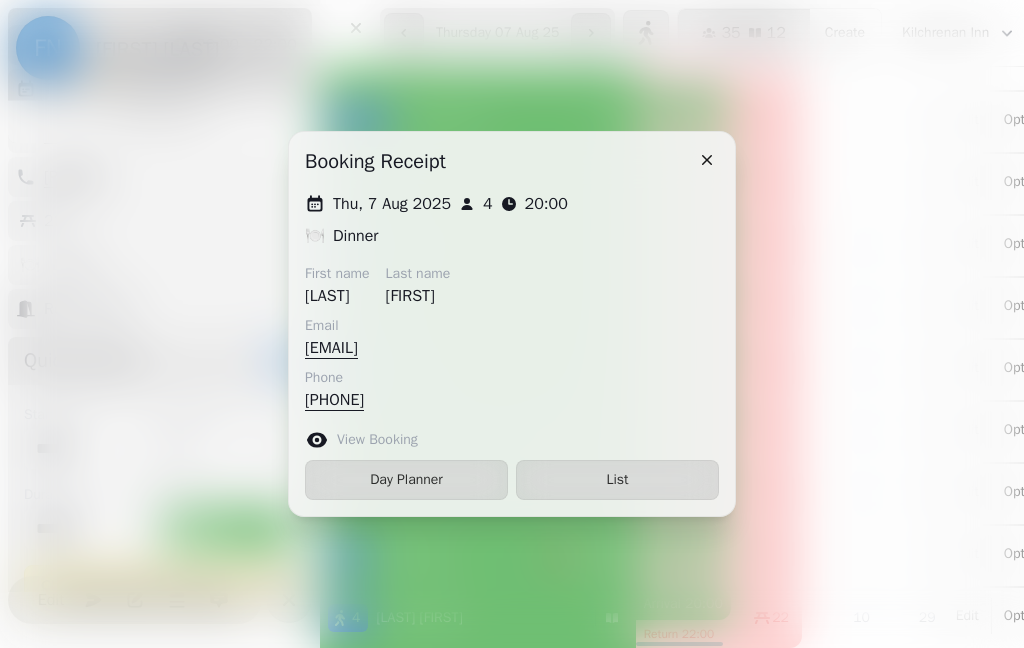 click on "List" at bounding box center (617, 480) 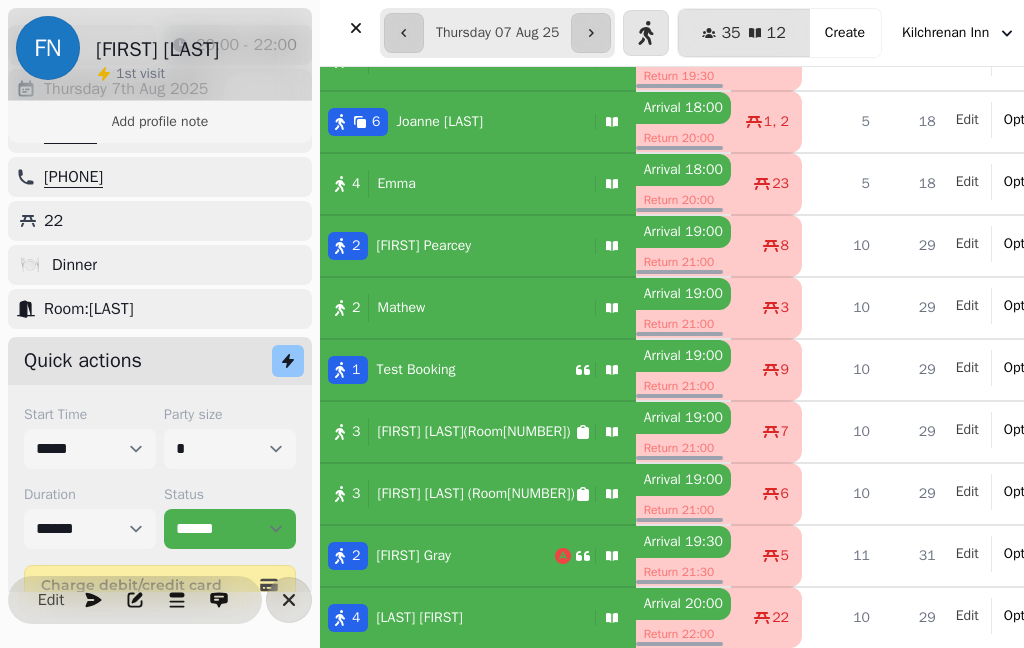 click at bounding box center (289, 600) 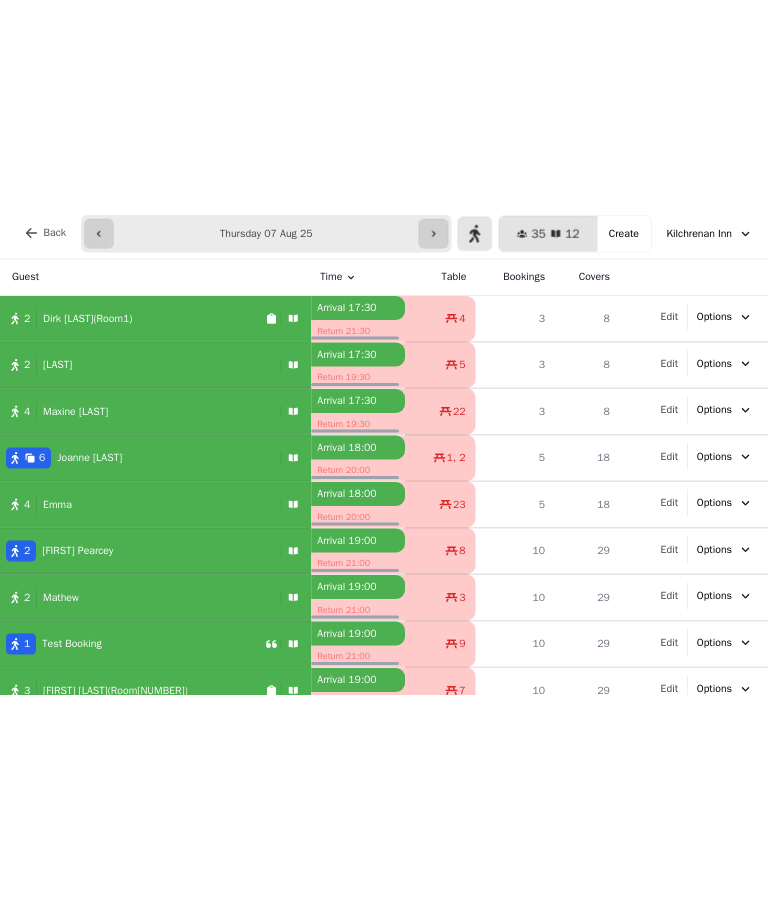scroll, scrollTop: 0, scrollLeft: 0, axis: both 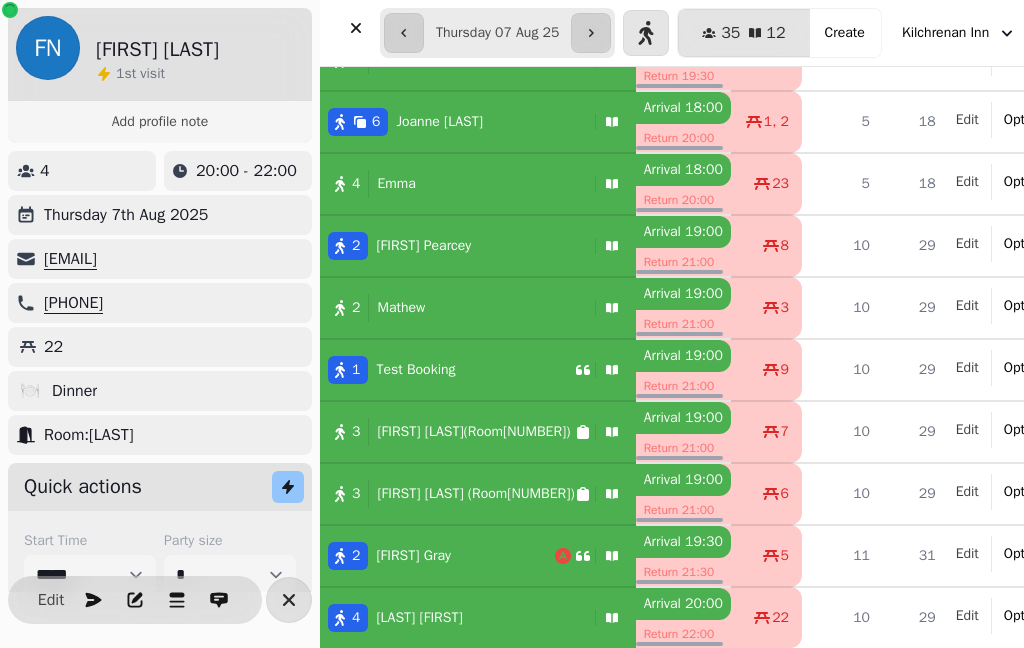 click at bounding box center [289, 600] 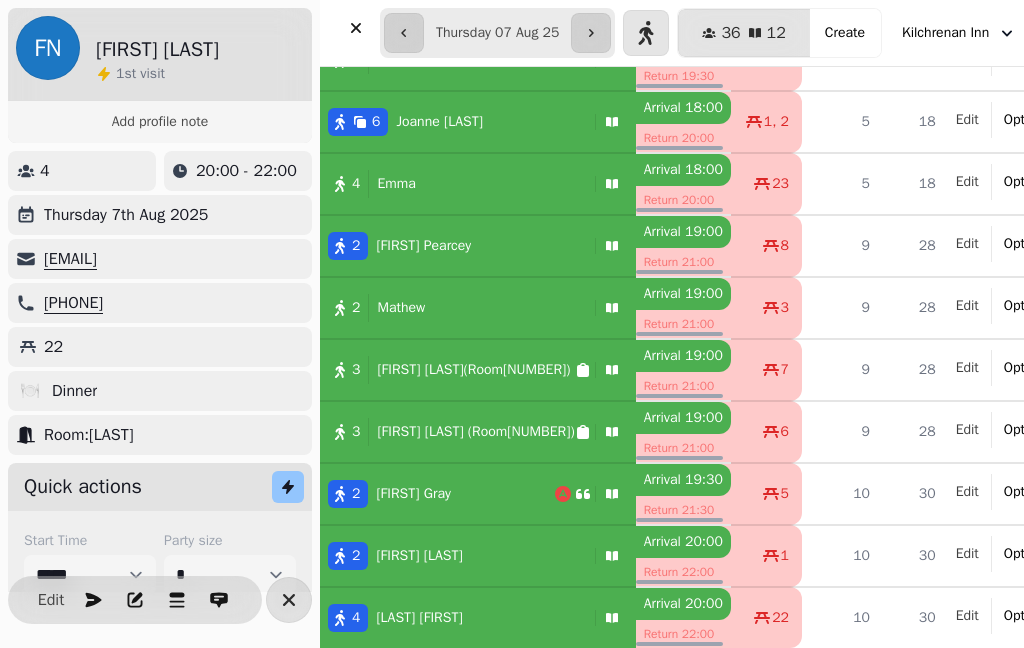 scroll, scrollTop: 642, scrollLeft: 0, axis: vertical 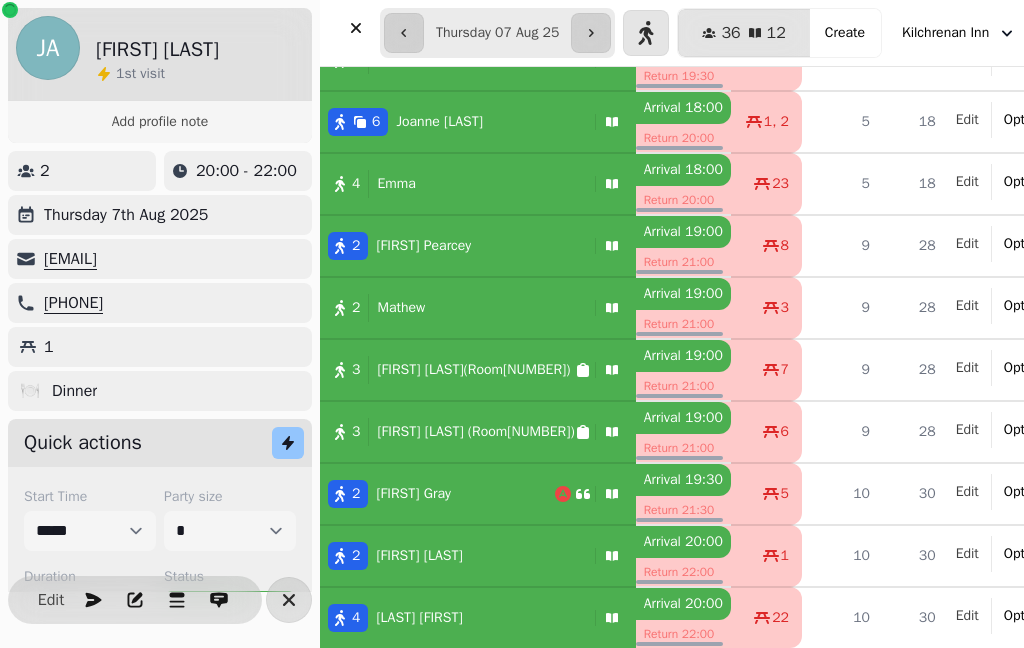 click on "Edit" at bounding box center (51, 600) 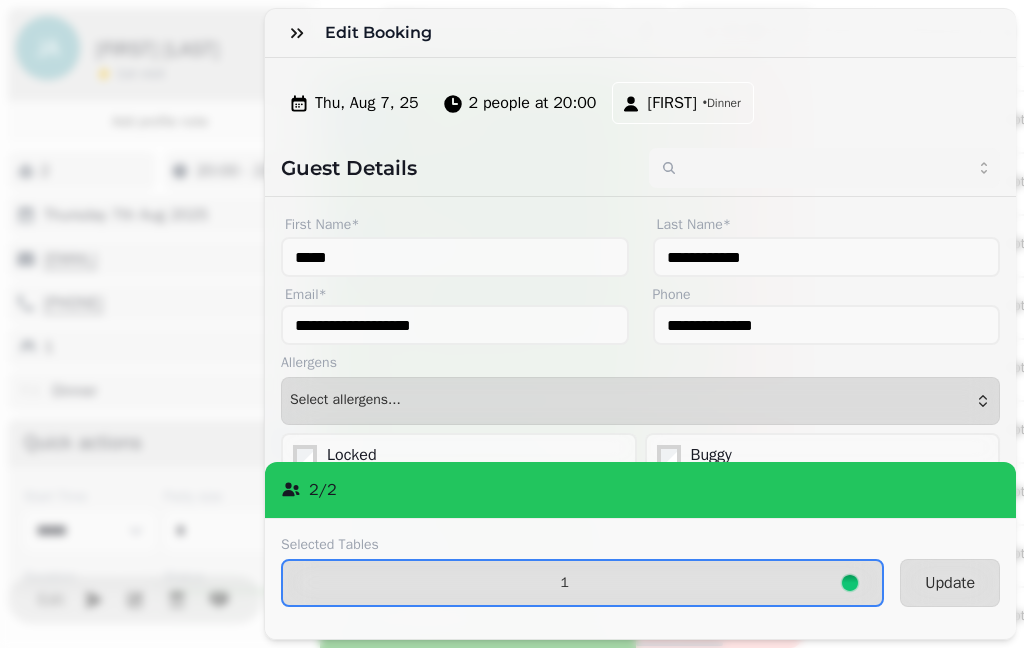 click on "1" at bounding box center [564, 583] 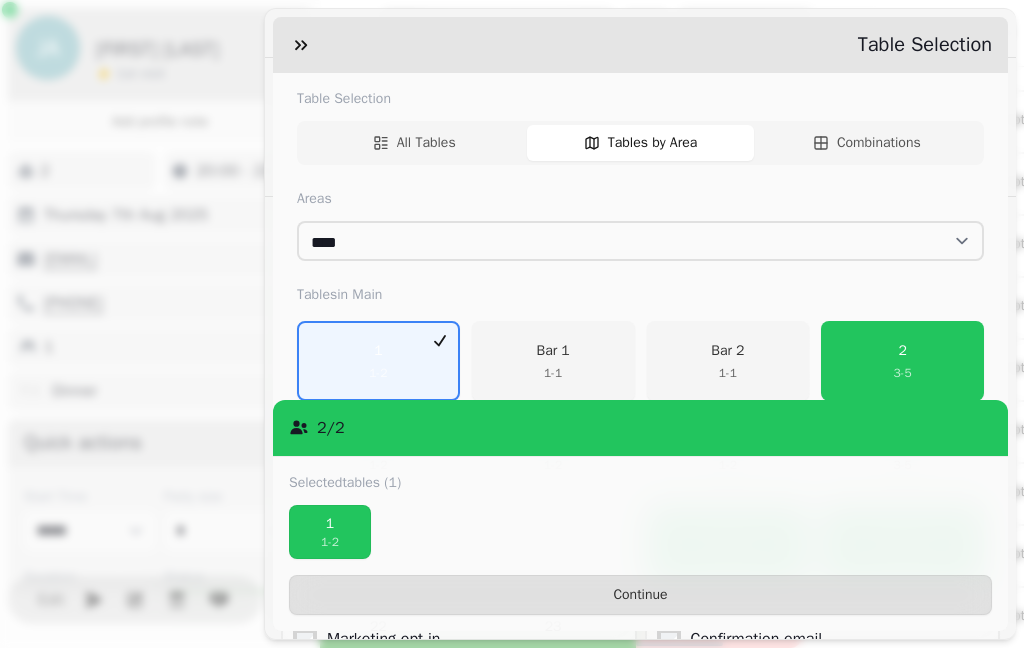 scroll, scrollTop: 198, scrollLeft: 0, axis: vertical 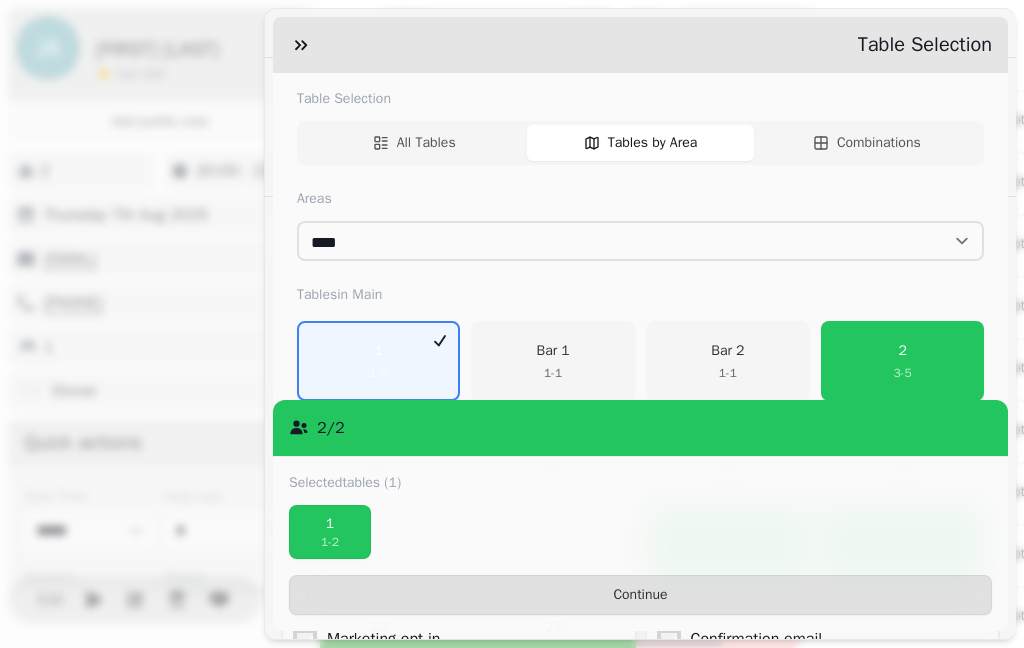 click on "1" at bounding box center [330, 524] 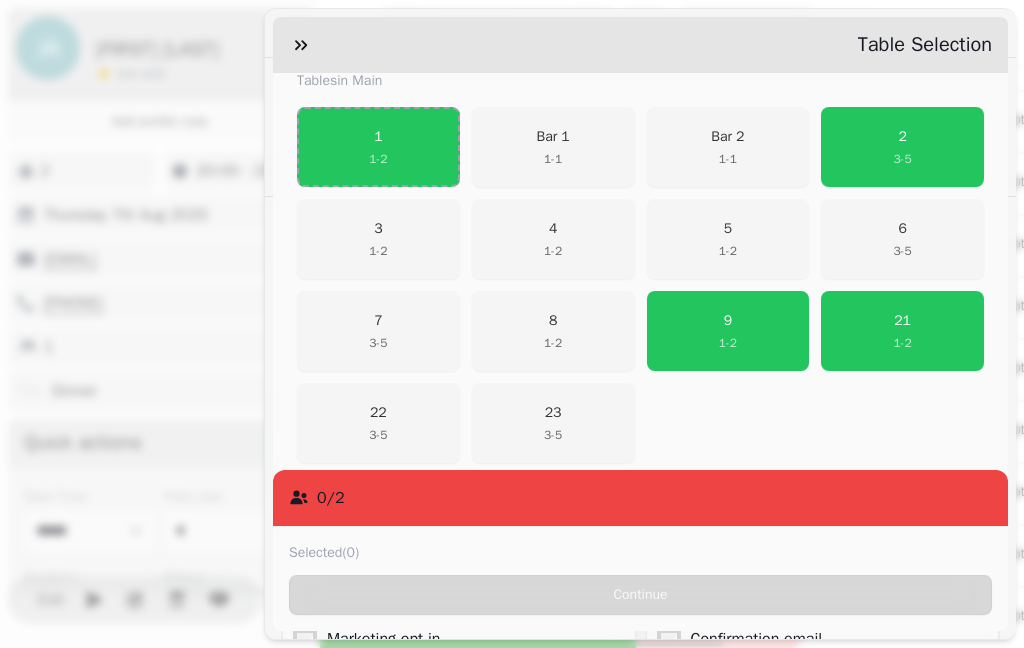 scroll, scrollTop: 411, scrollLeft: 0, axis: vertical 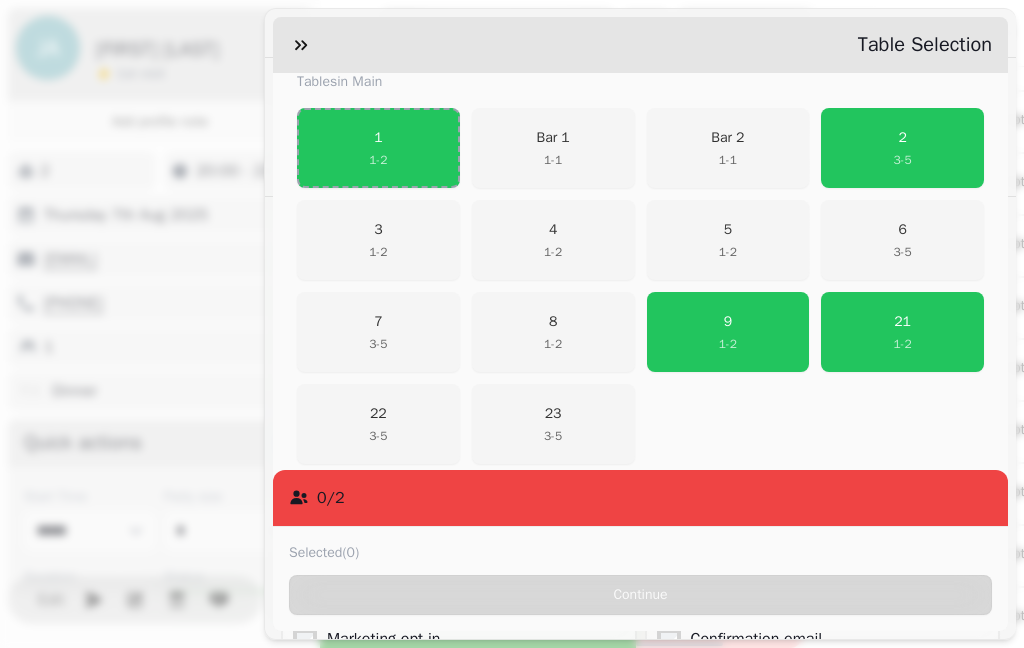 click on "1  -  2" at bounding box center (903, 344) 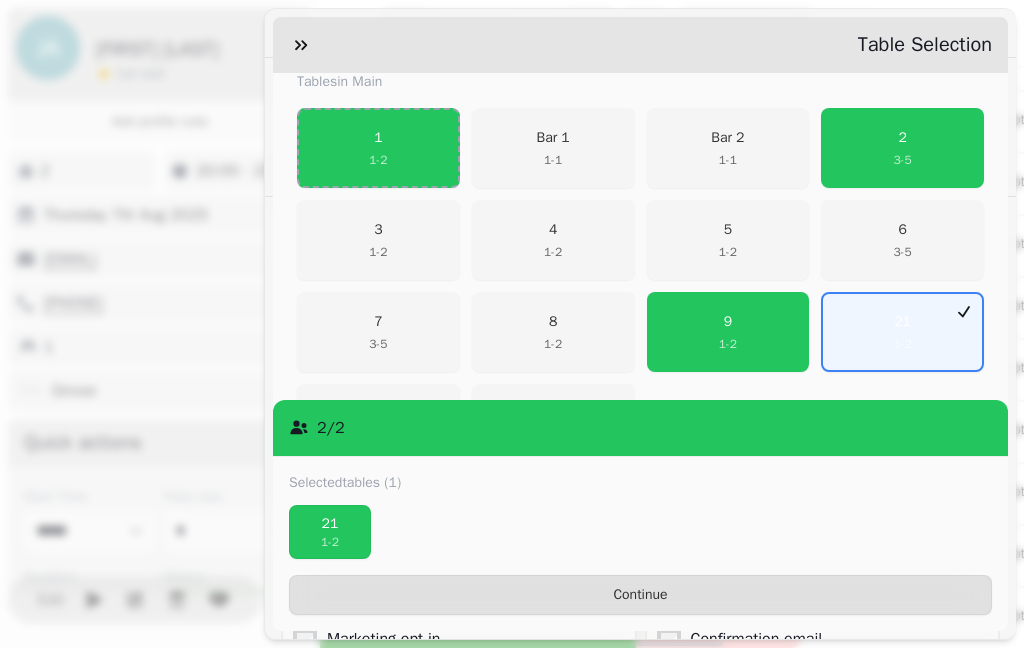 click on "Continue" at bounding box center (640, 595) 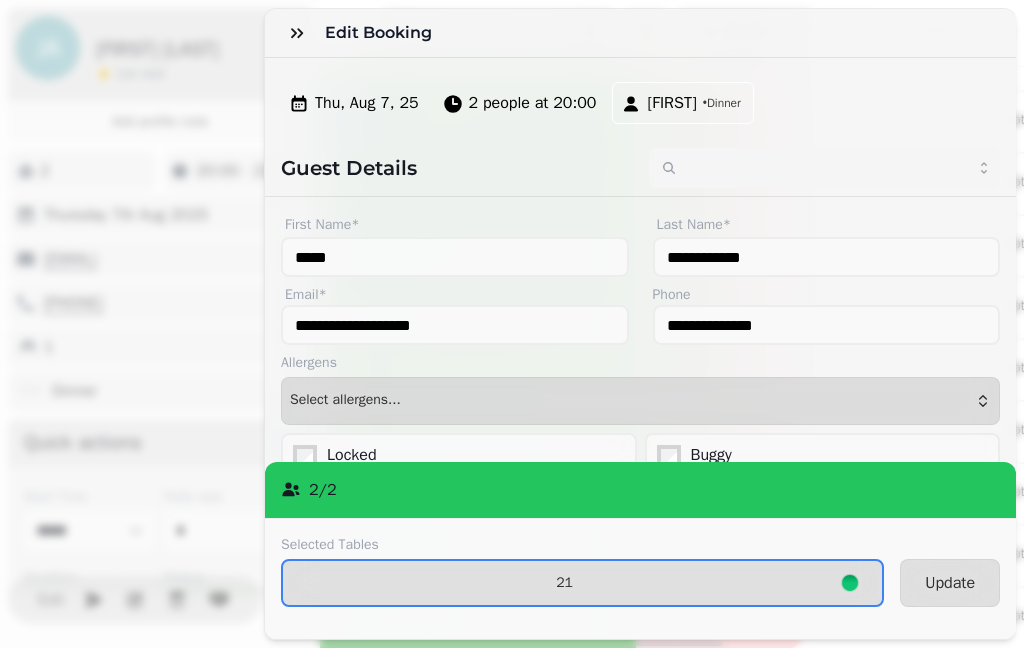 click on "Update" at bounding box center [950, 583] 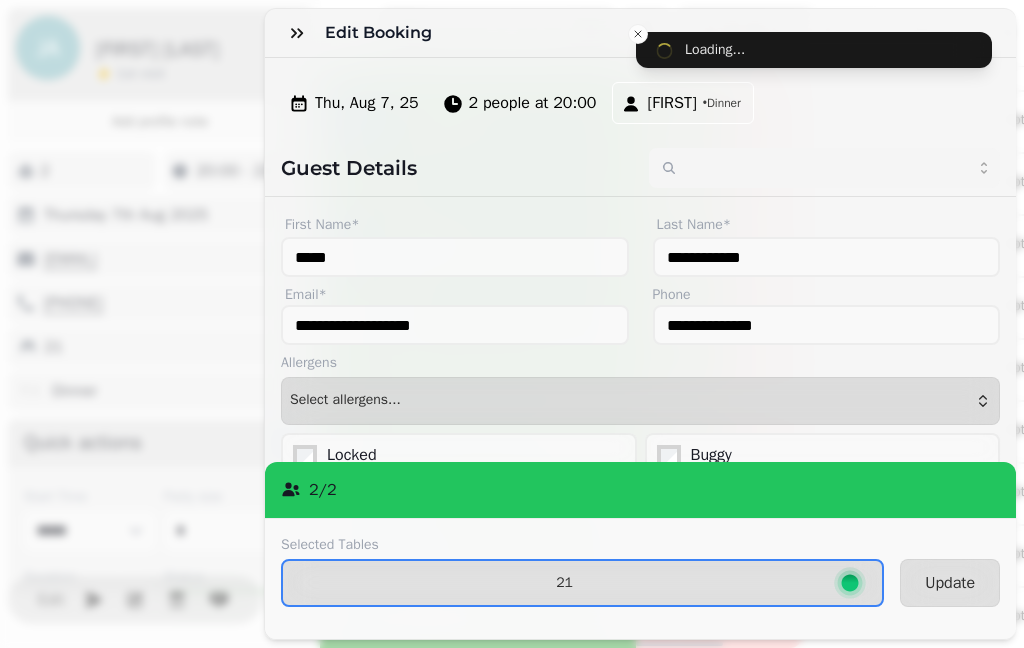 type on "*****" 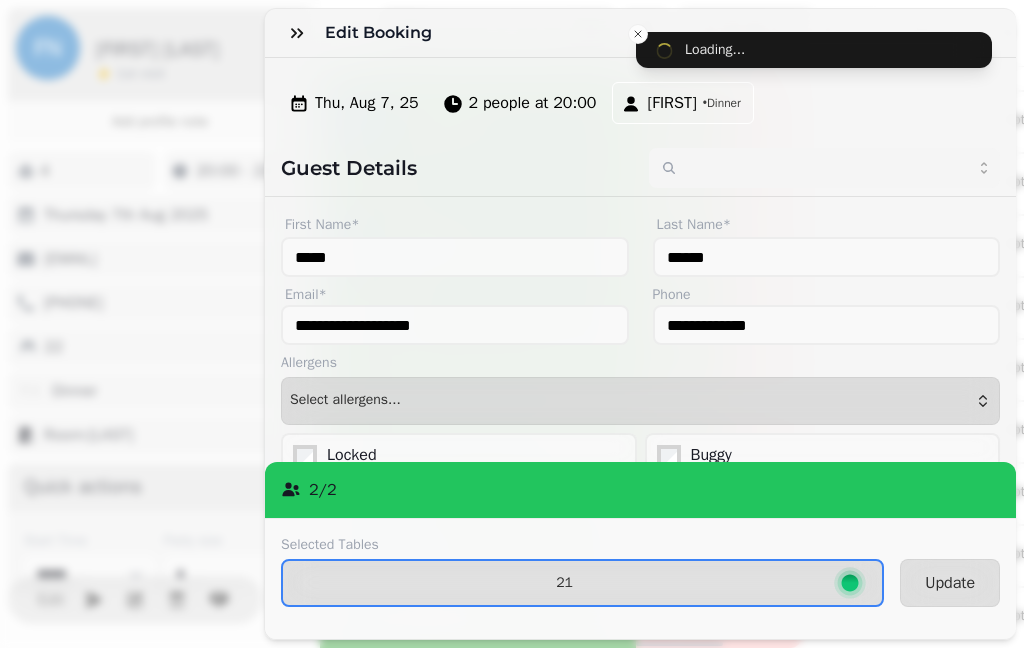 select on "*" 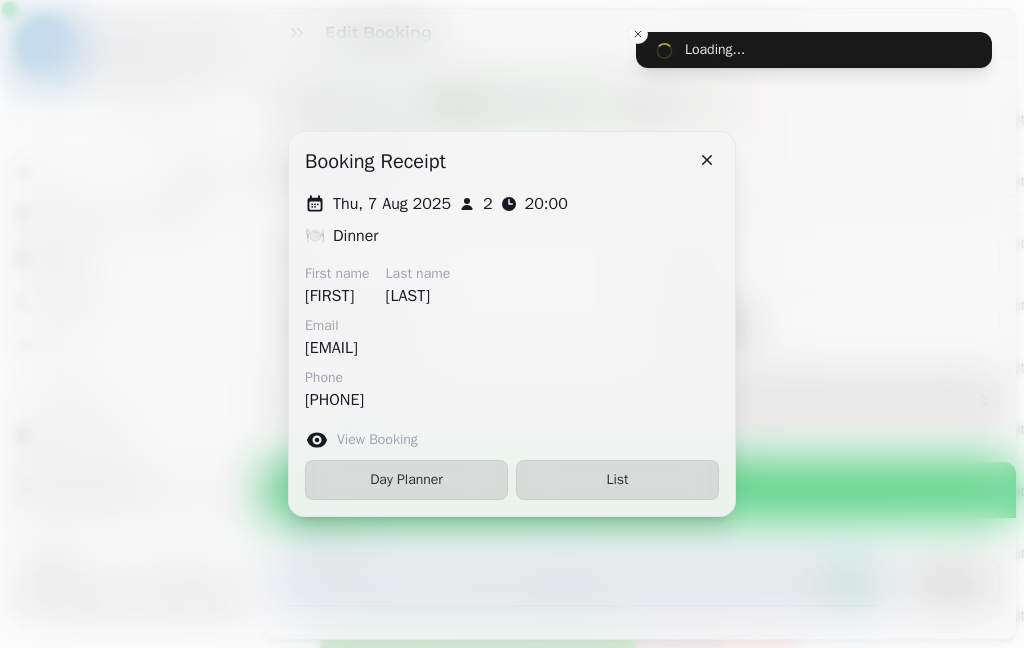 type on "*****" 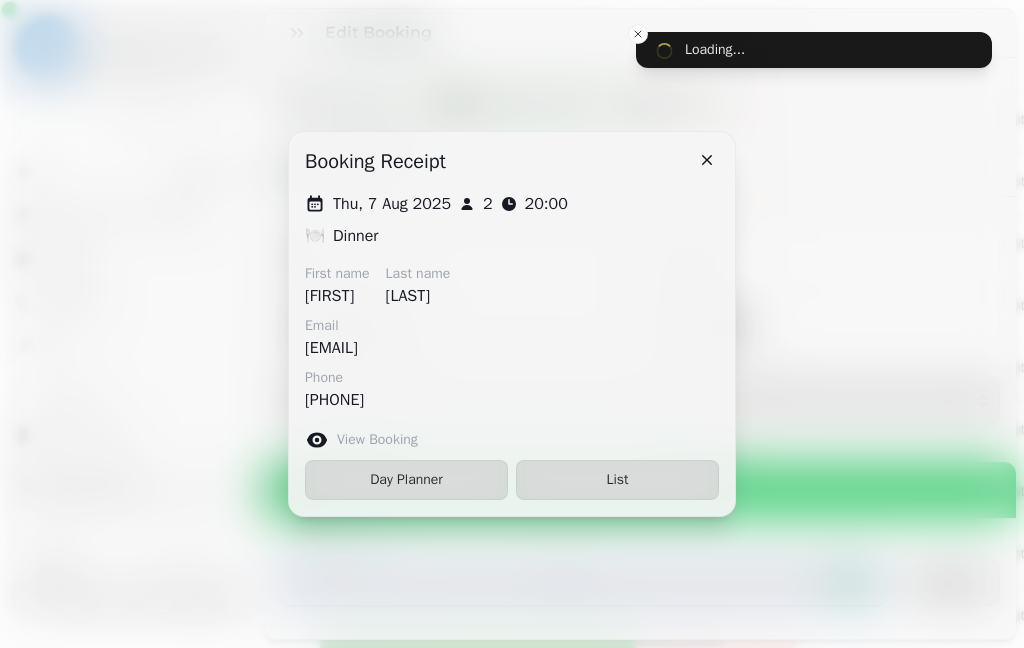 type on "**********" 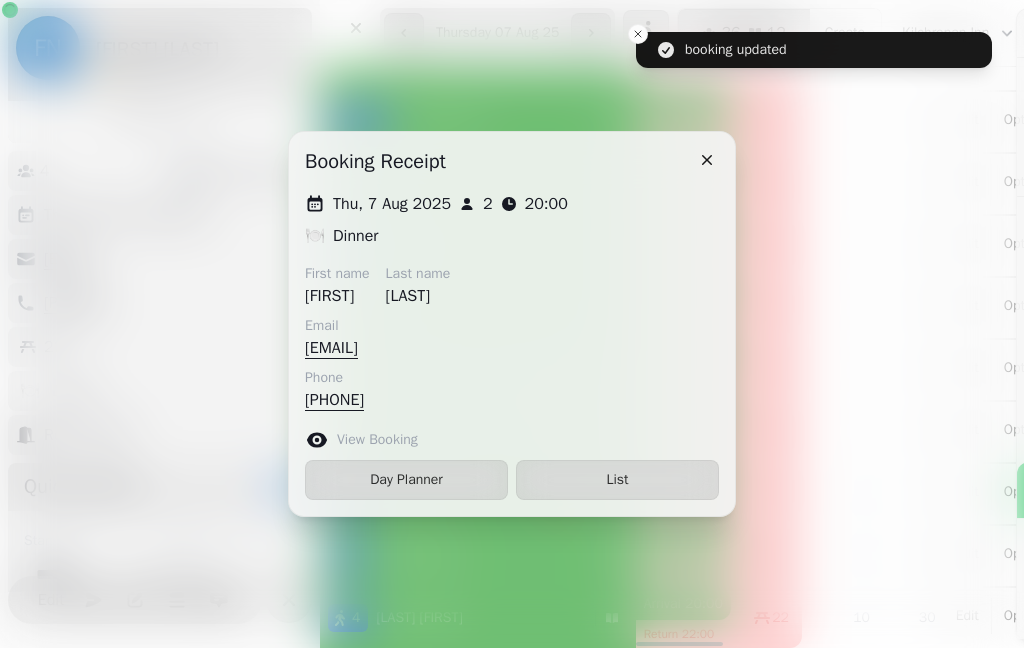 click on "List" at bounding box center [617, 480] 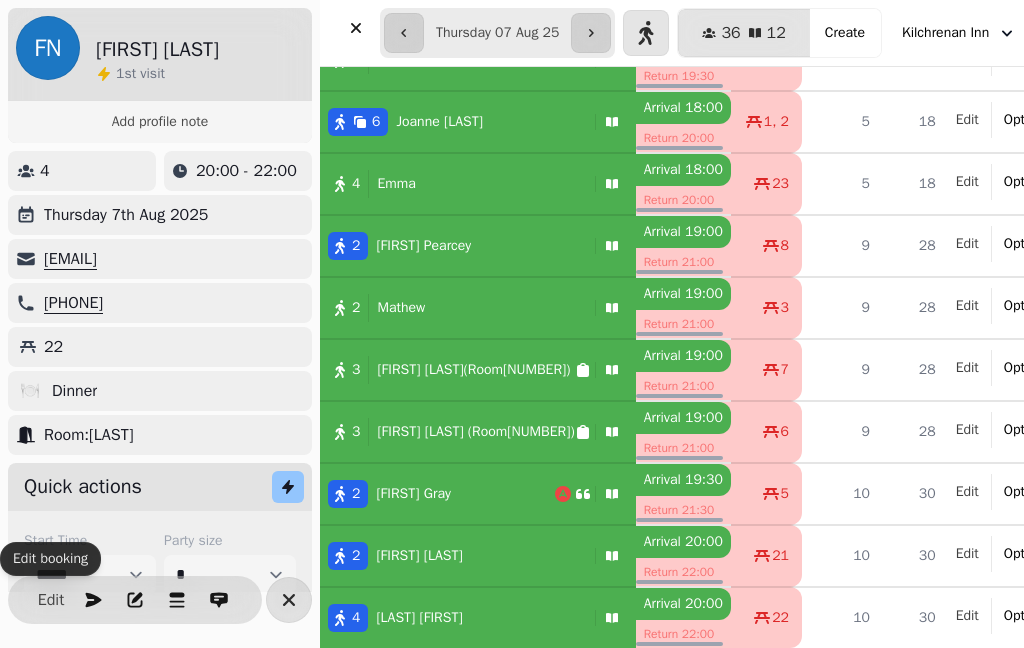 select on "*" 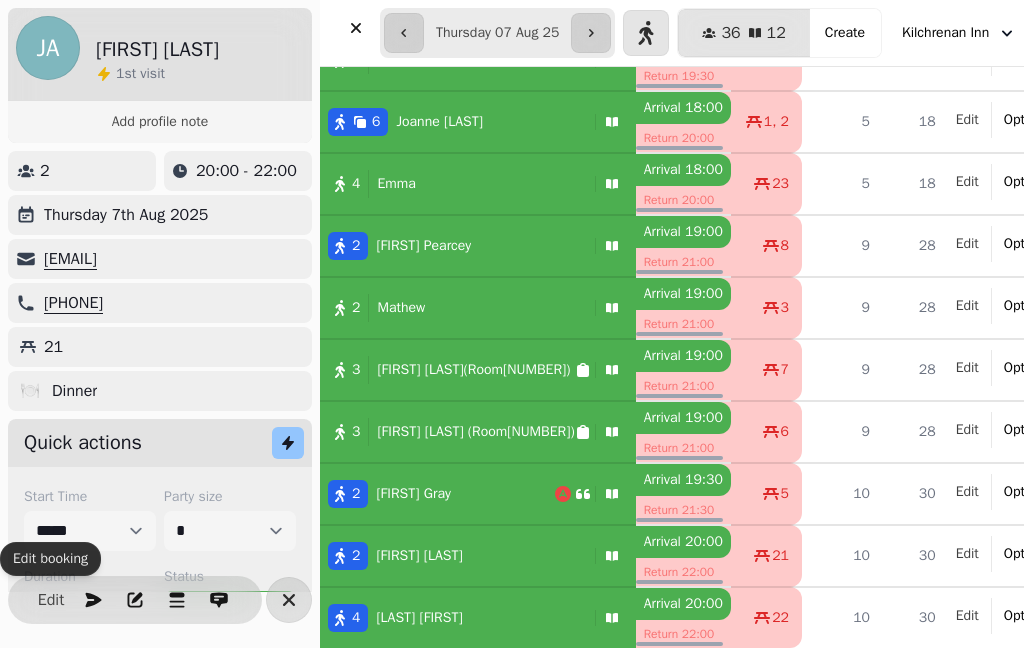 scroll, scrollTop: 642, scrollLeft: 0, axis: vertical 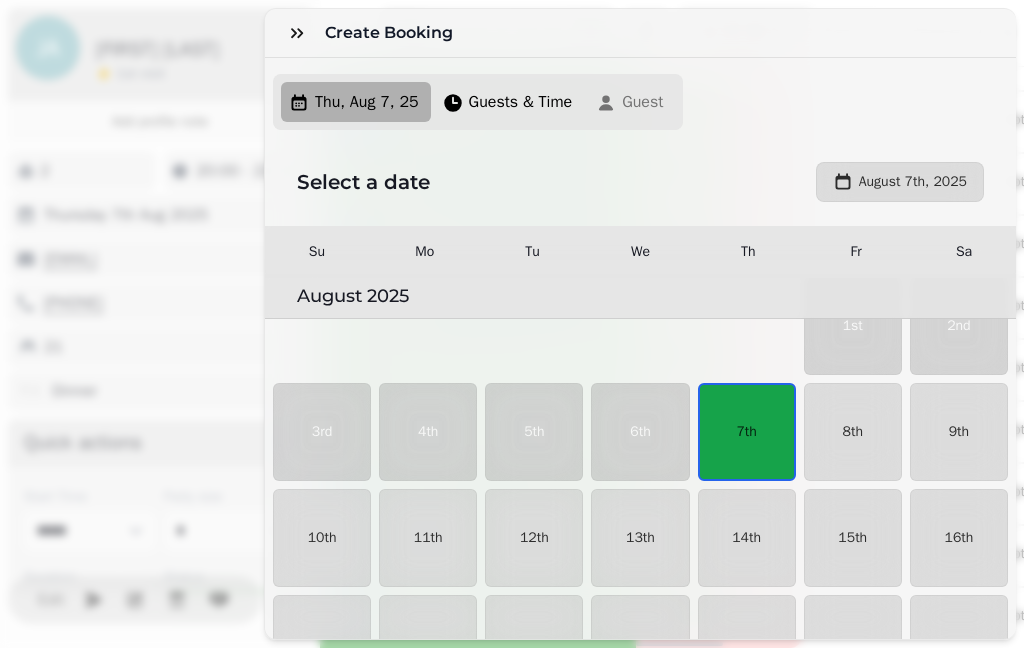 click on "7th" at bounding box center (747, 432) 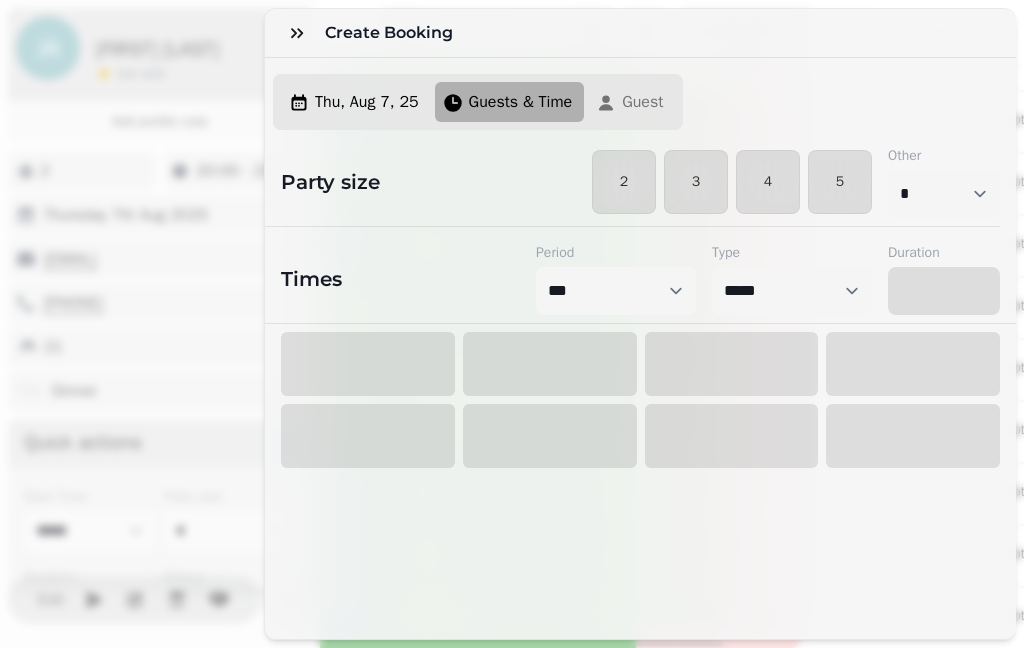 click at bounding box center (732, 436) 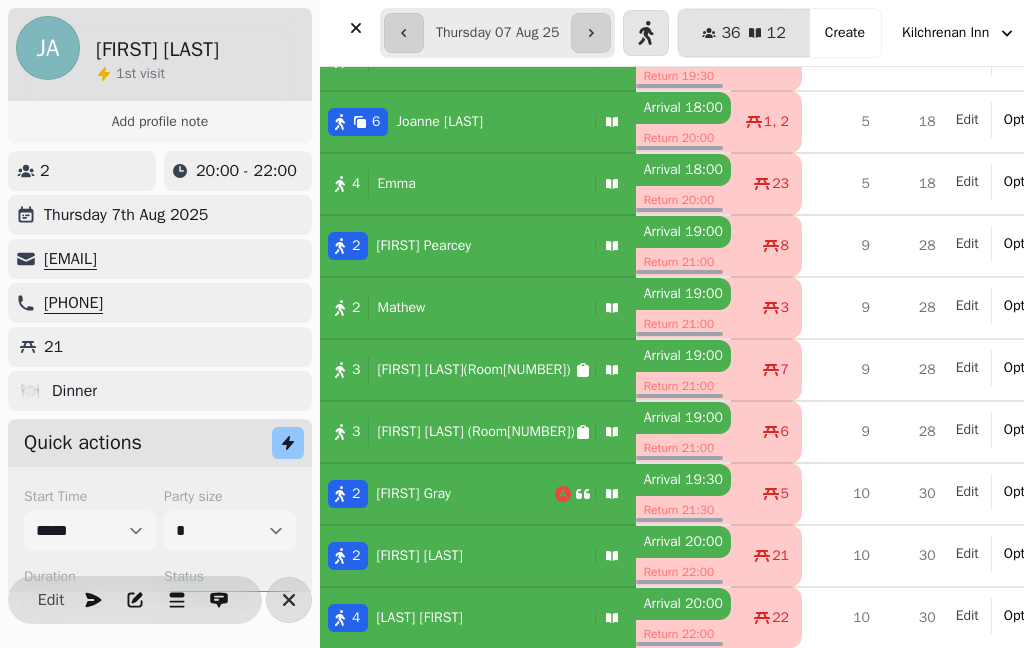 click on "Create" at bounding box center (845, 33) 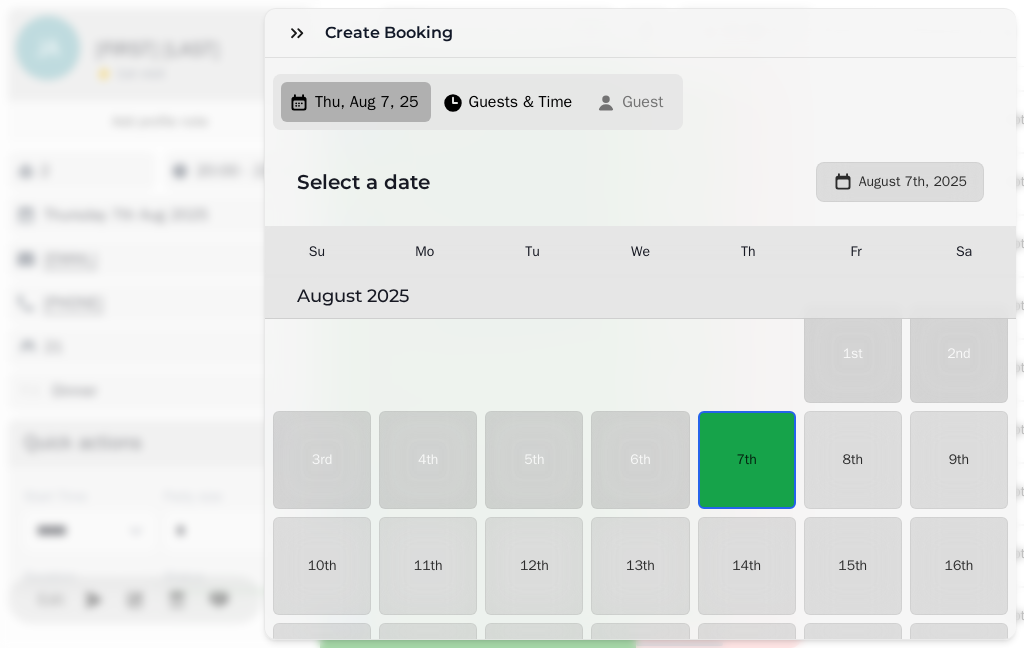 scroll, scrollTop: 54, scrollLeft: 0, axis: vertical 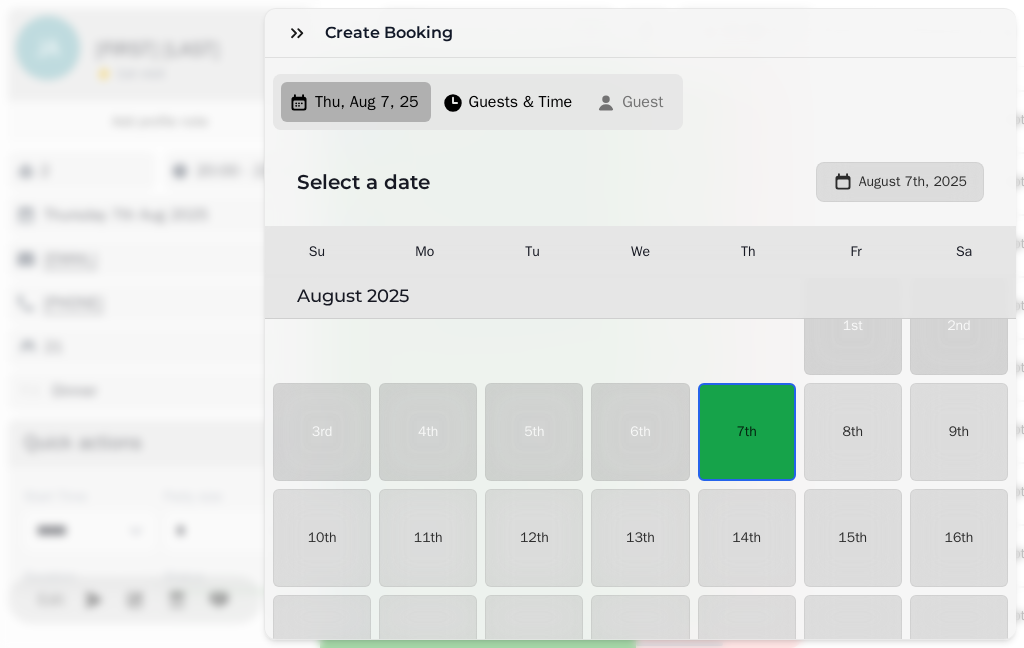 click on "7th" at bounding box center (746, 432) 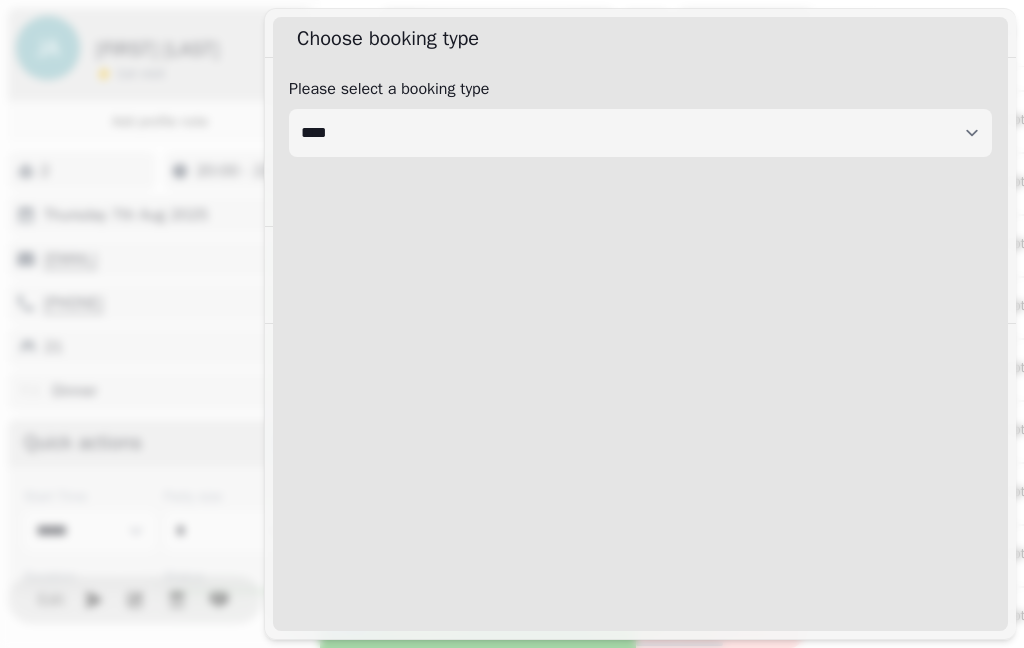 select on "****" 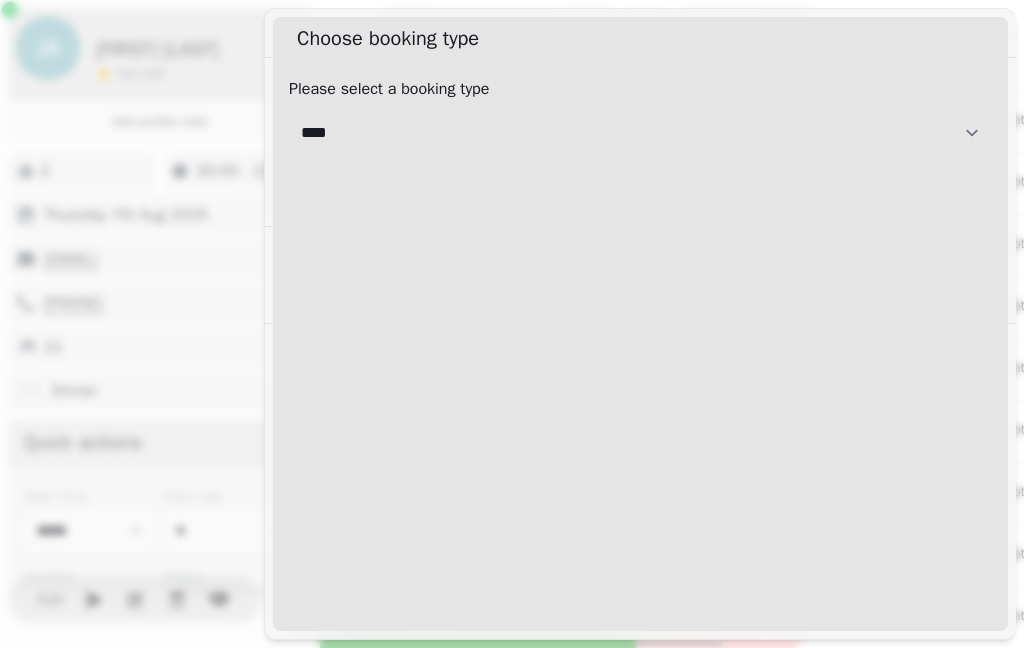 click on "**********" at bounding box center [640, 133] 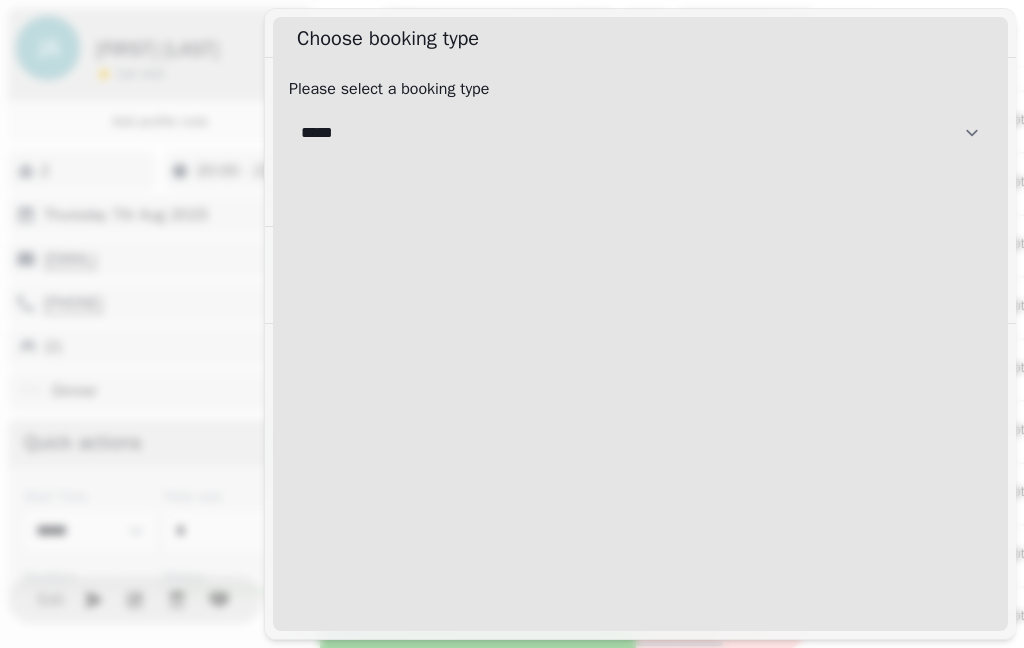 select on "**********" 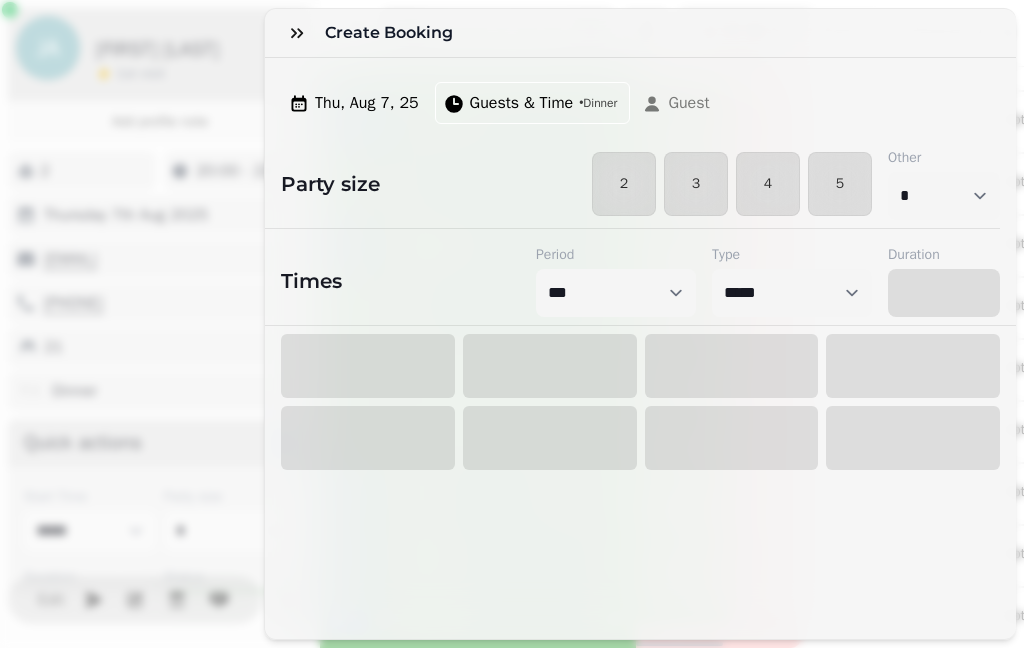 select on "****" 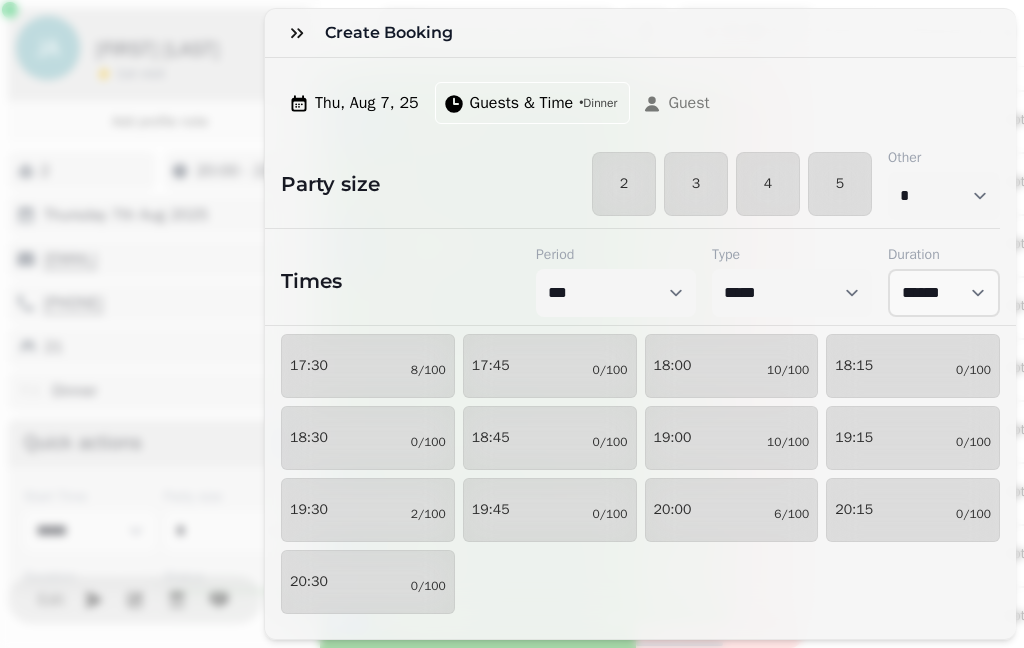 click on "2" at bounding box center (624, 184) 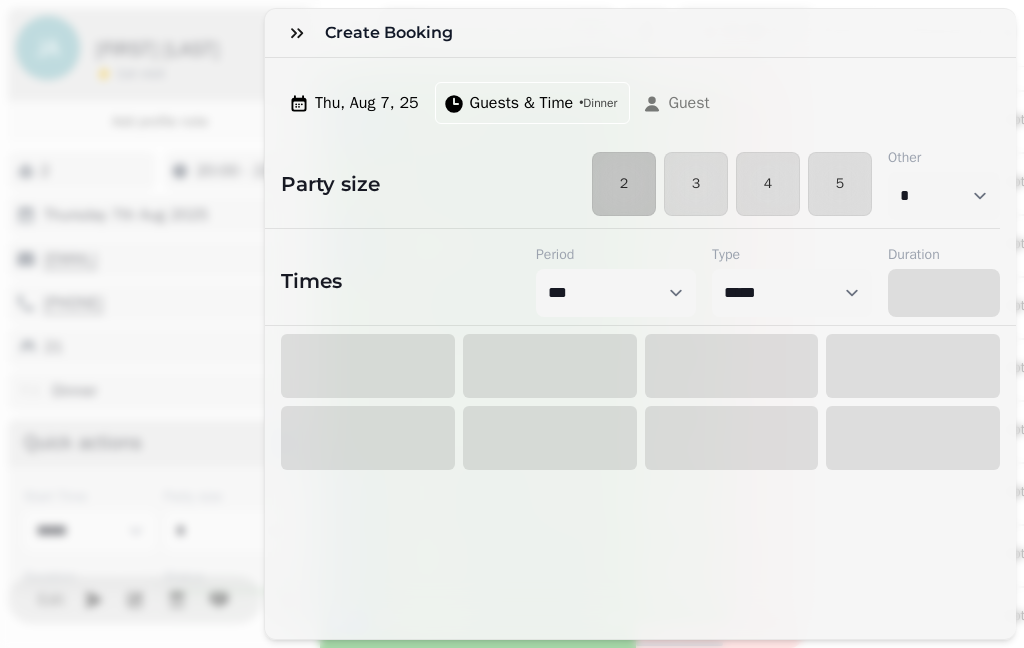 select on "****" 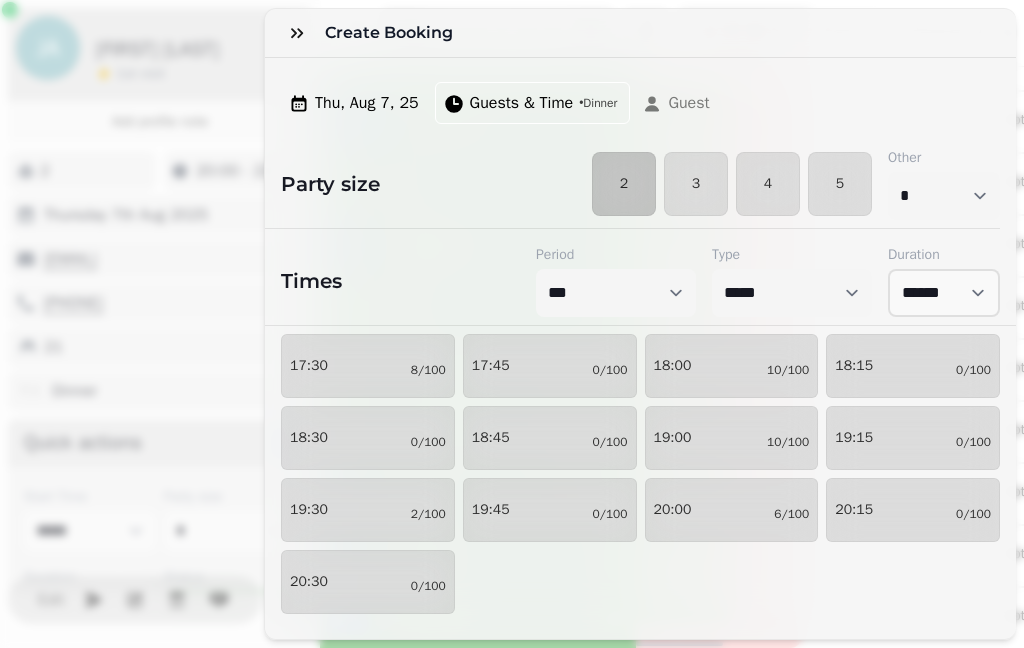 click on "4" at bounding box center [768, 184] 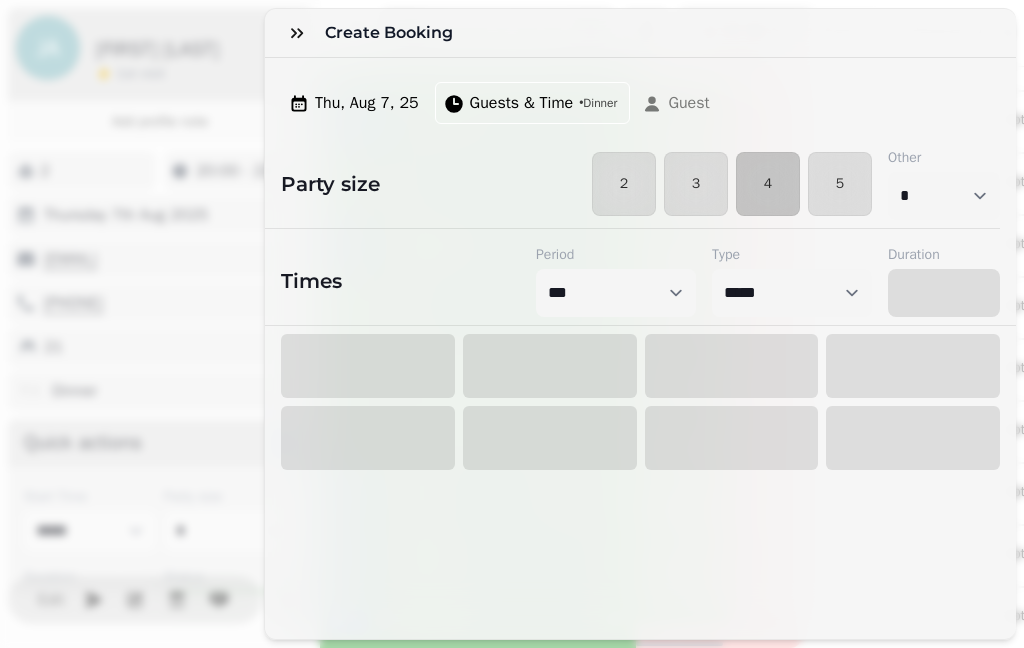 select on "*" 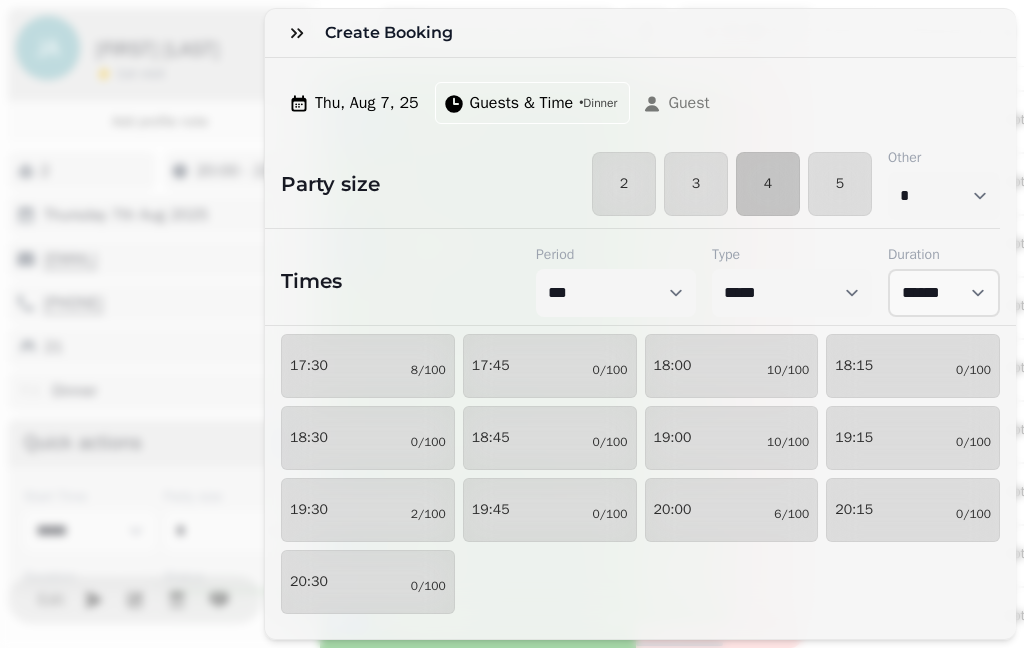 click on "[TIME] [NUMBER]/100" at bounding box center (368, 582) 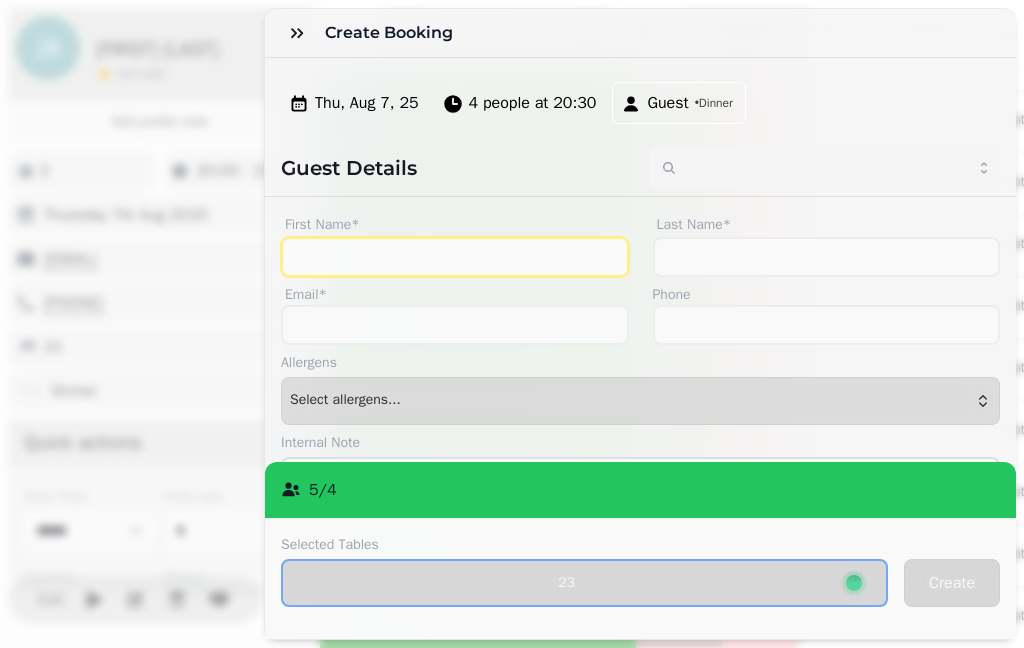 click on "First Name*" at bounding box center (455, 257) 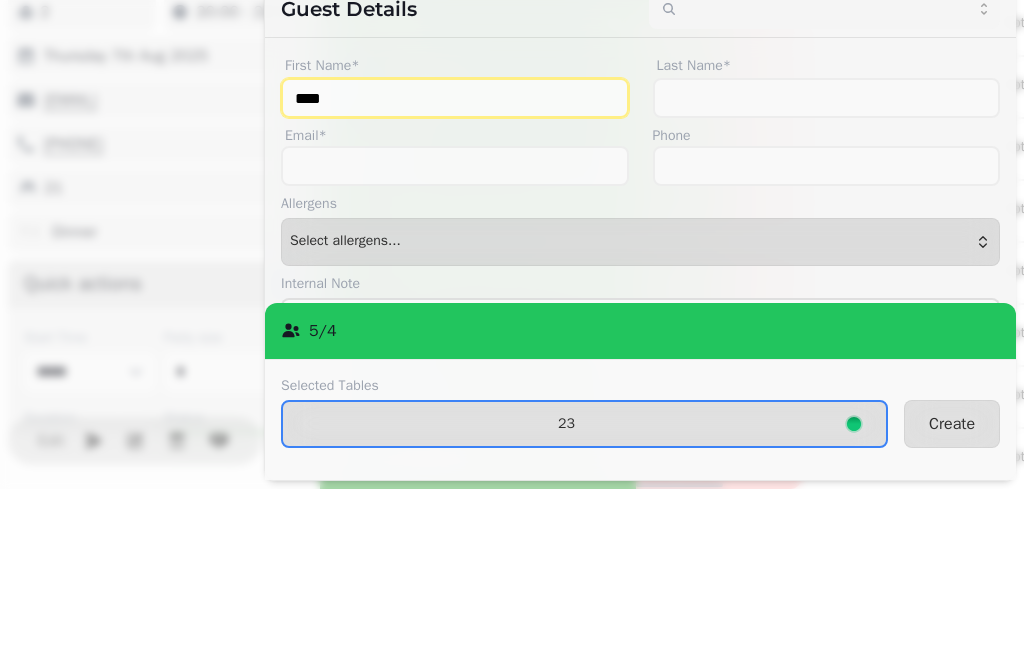 type on "****" 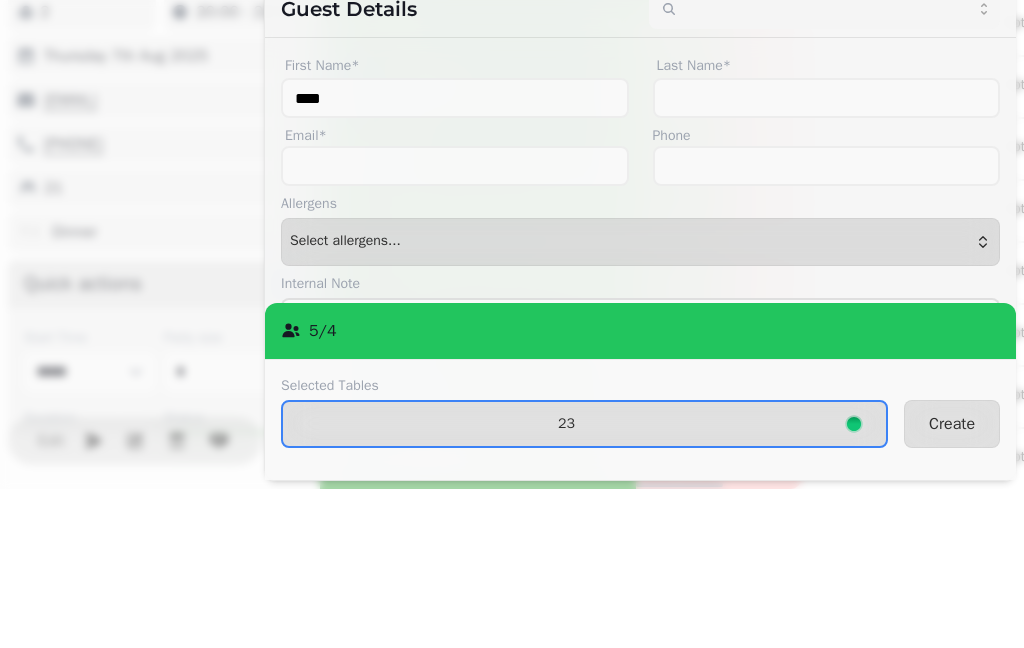 click on "Phone" at bounding box center [827, 295] 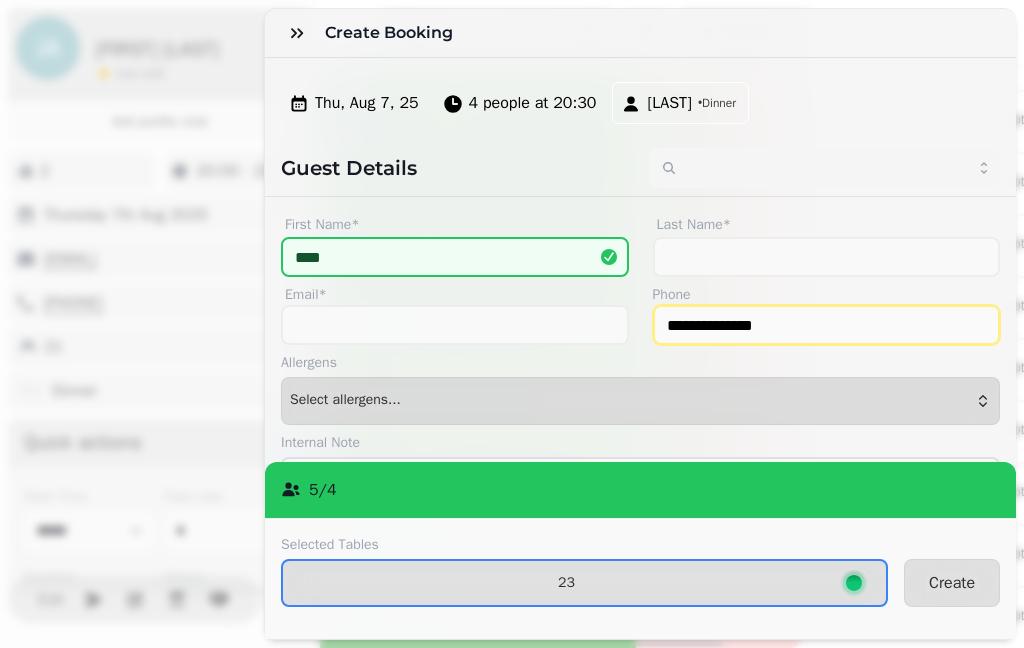 type on "**********" 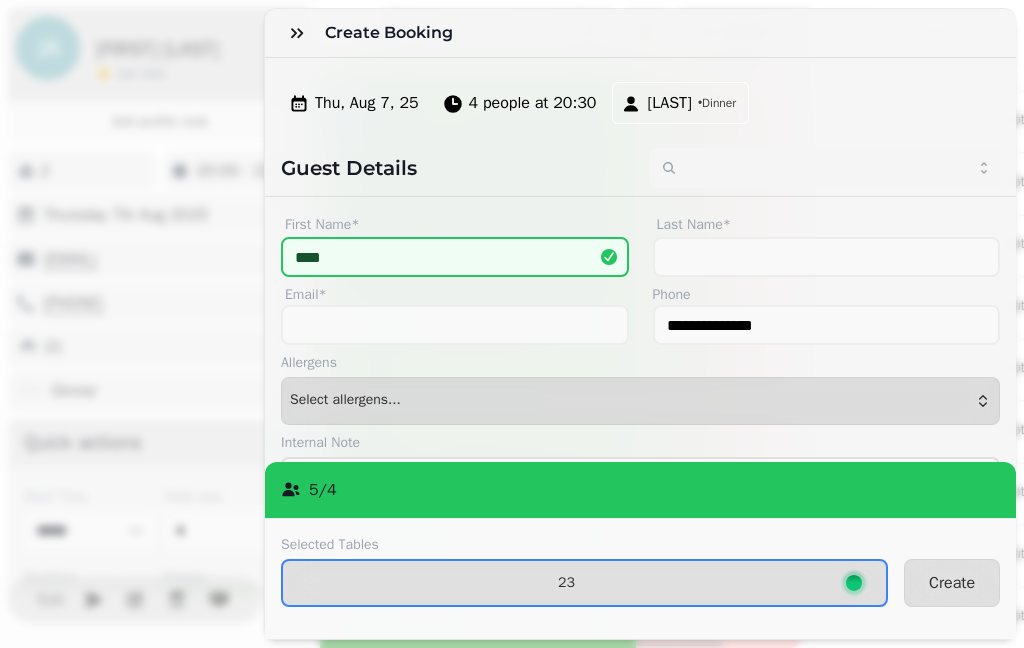click on "23" at bounding box center (566, 583) 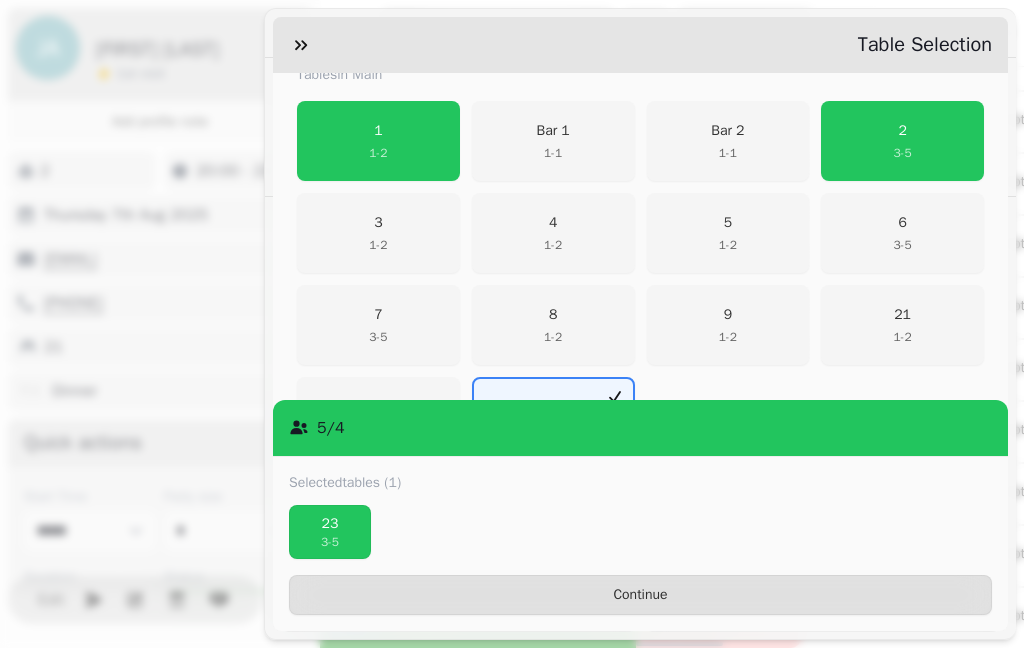 scroll, scrollTop: 418, scrollLeft: 0, axis: vertical 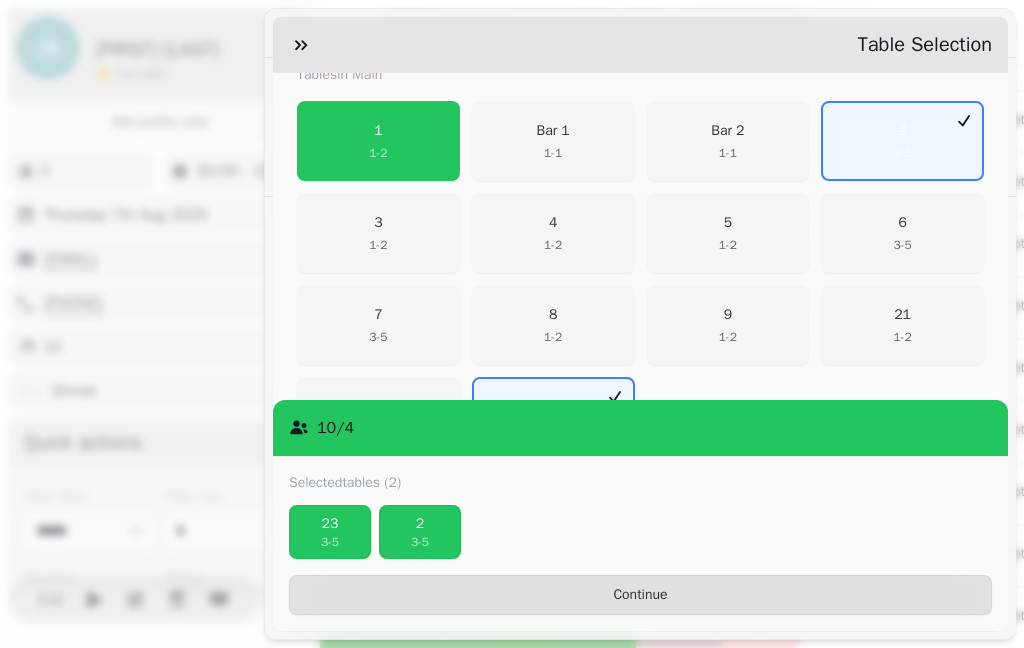 click on "23" at bounding box center [330, 524] 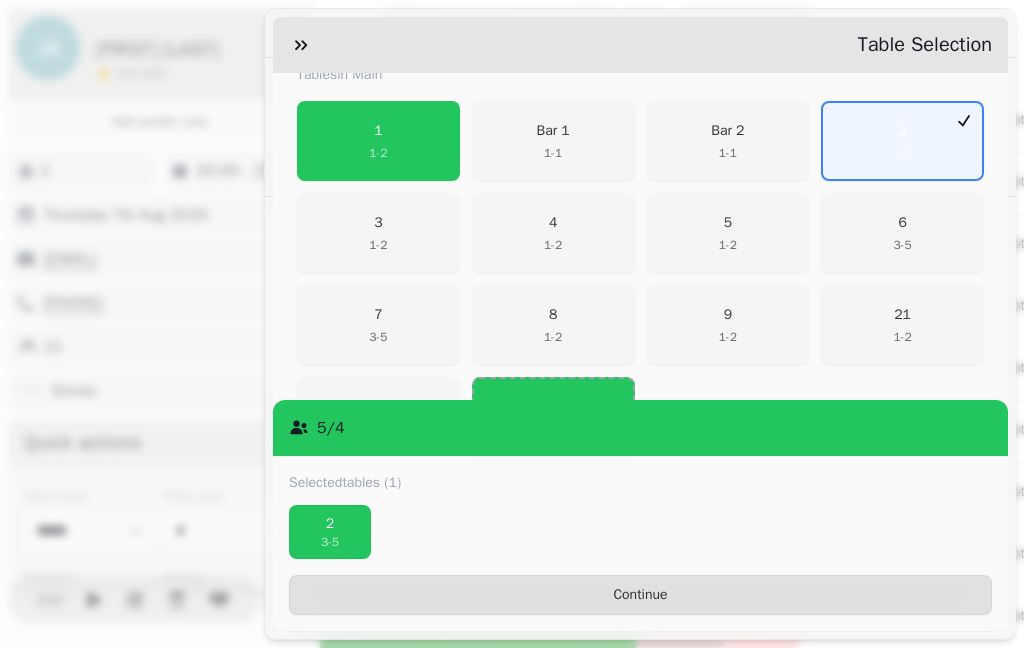 click on "Continue" at bounding box center (640, 595) 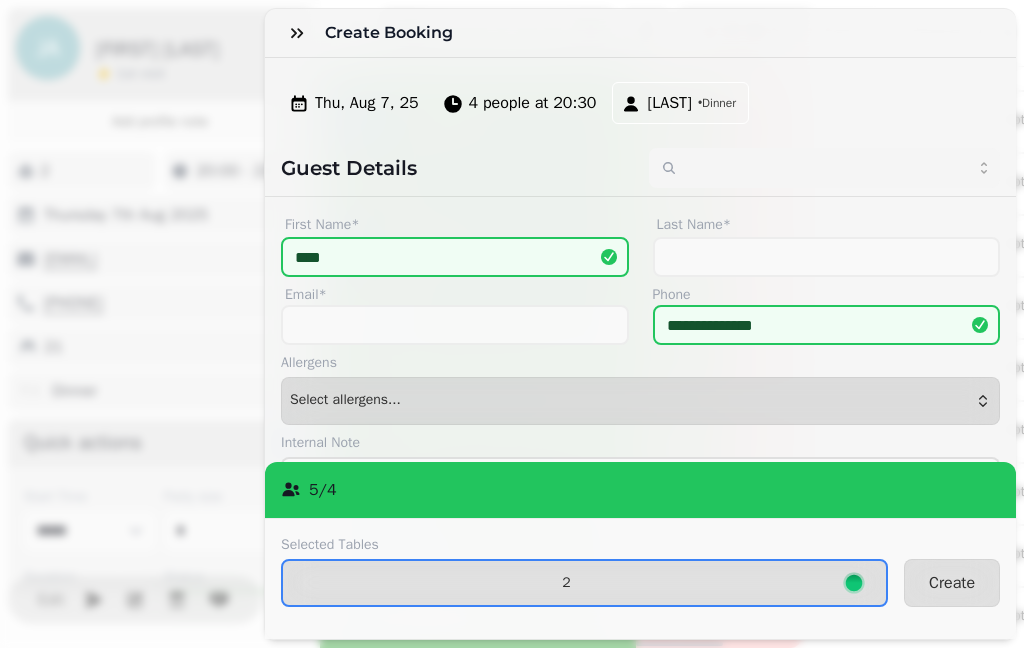 click on "Create" at bounding box center [952, 583] 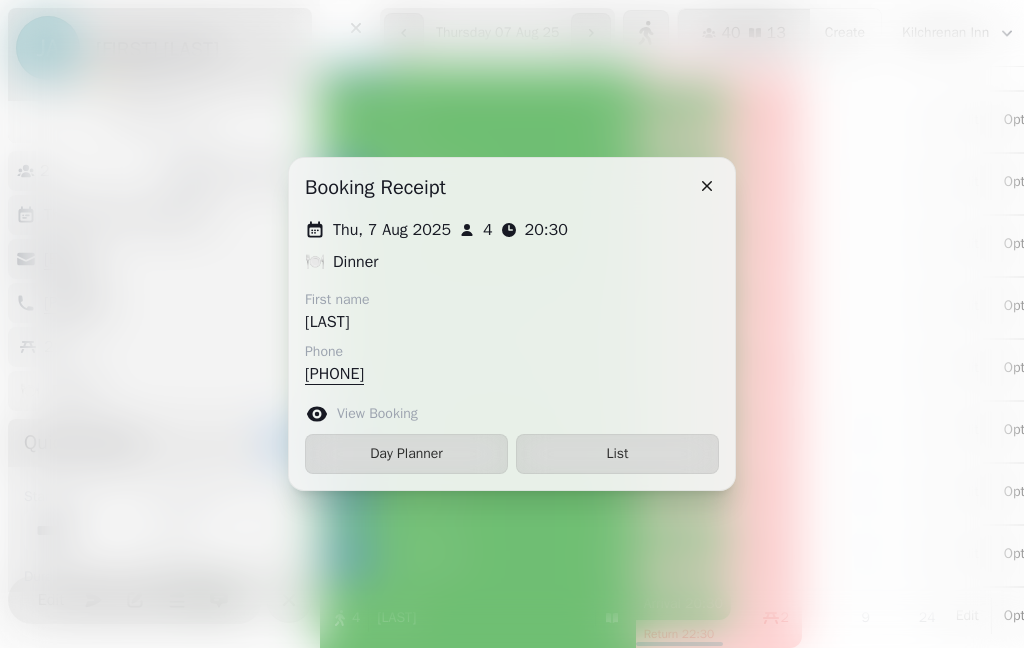 click on "List" at bounding box center [617, 454] 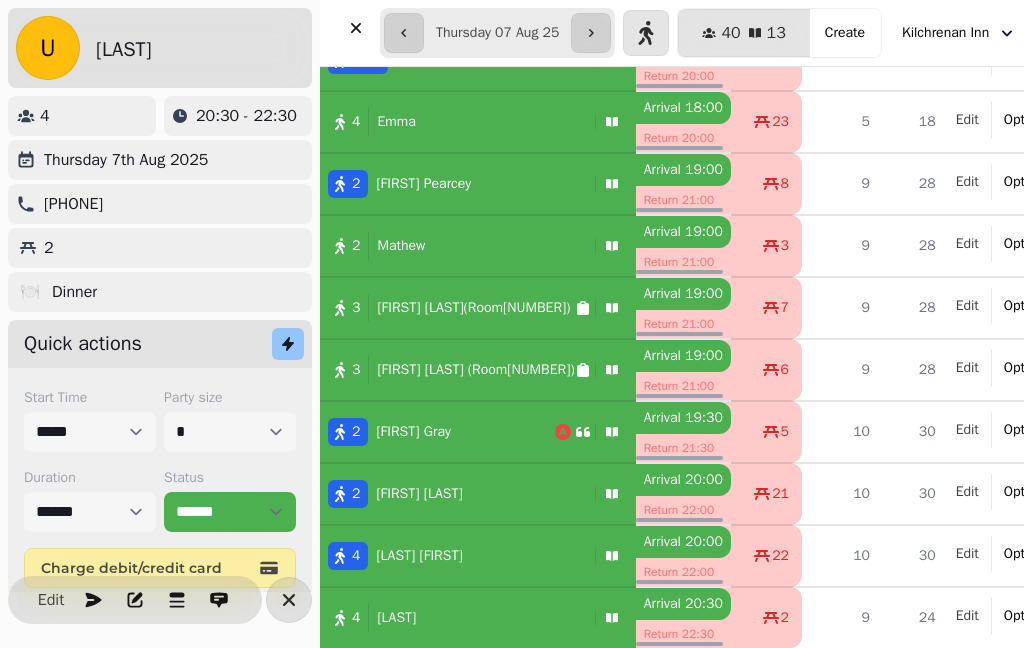 select on "**********" 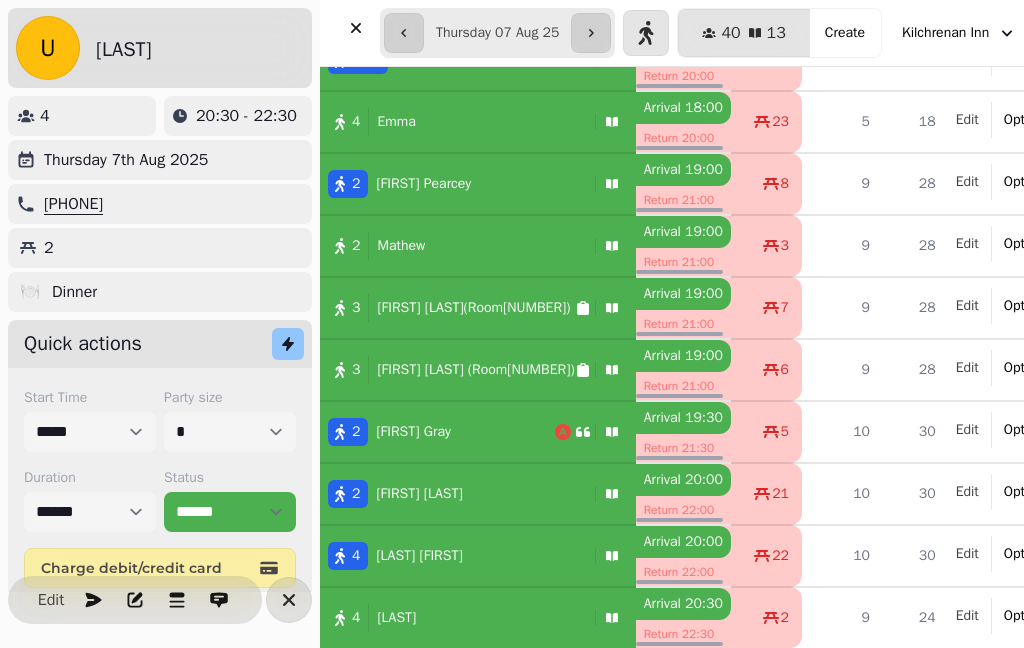 scroll, scrollTop: 483, scrollLeft: -1, axis: both 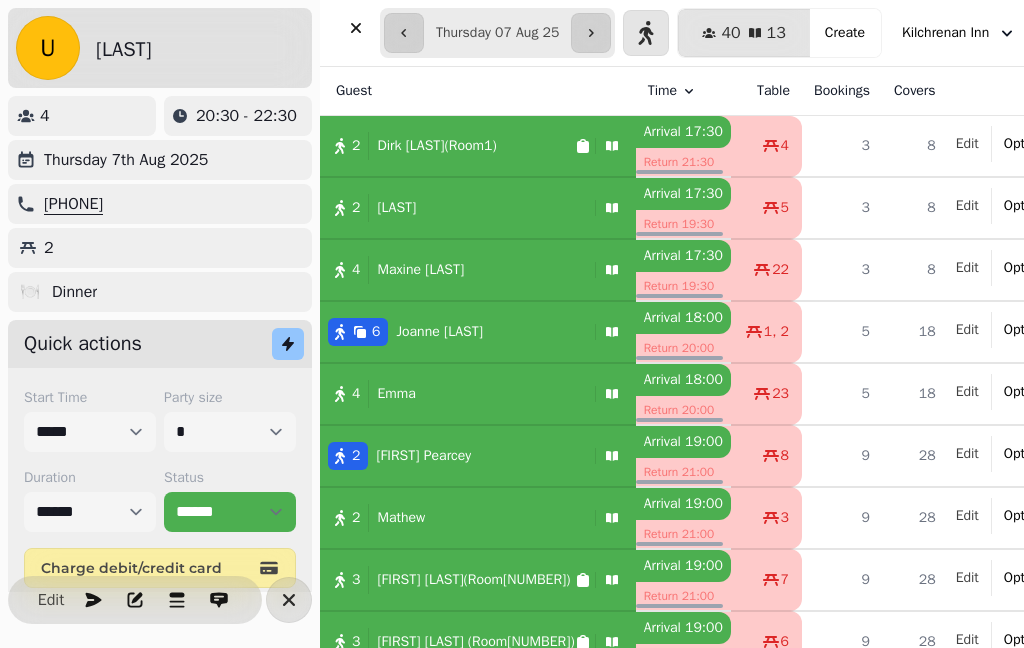 click 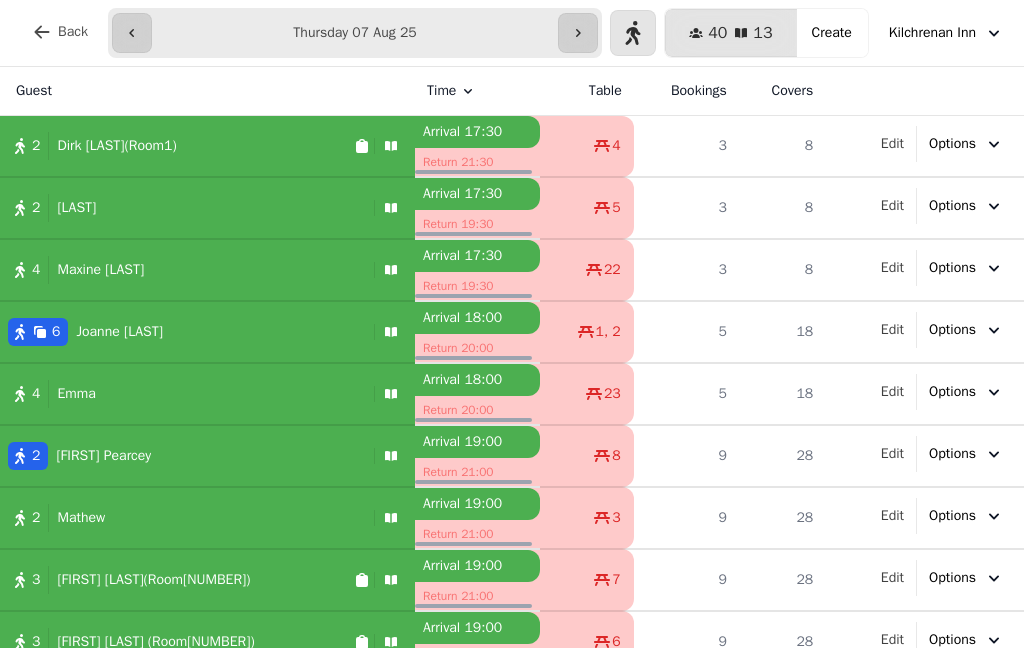 scroll, scrollTop: 0, scrollLeft: 0, axis: both 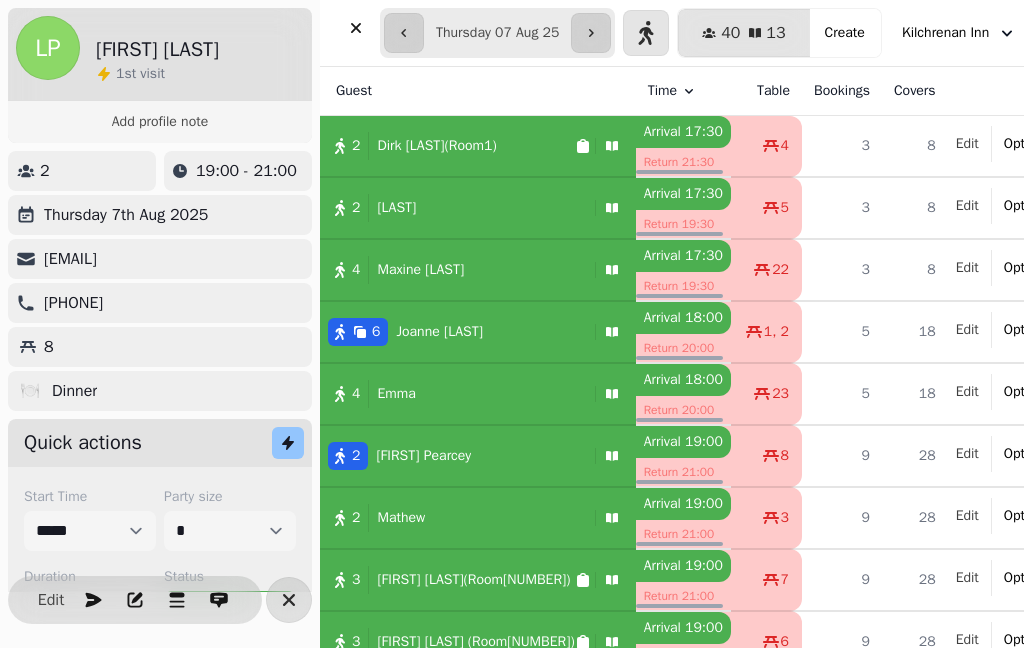 select on "**********" 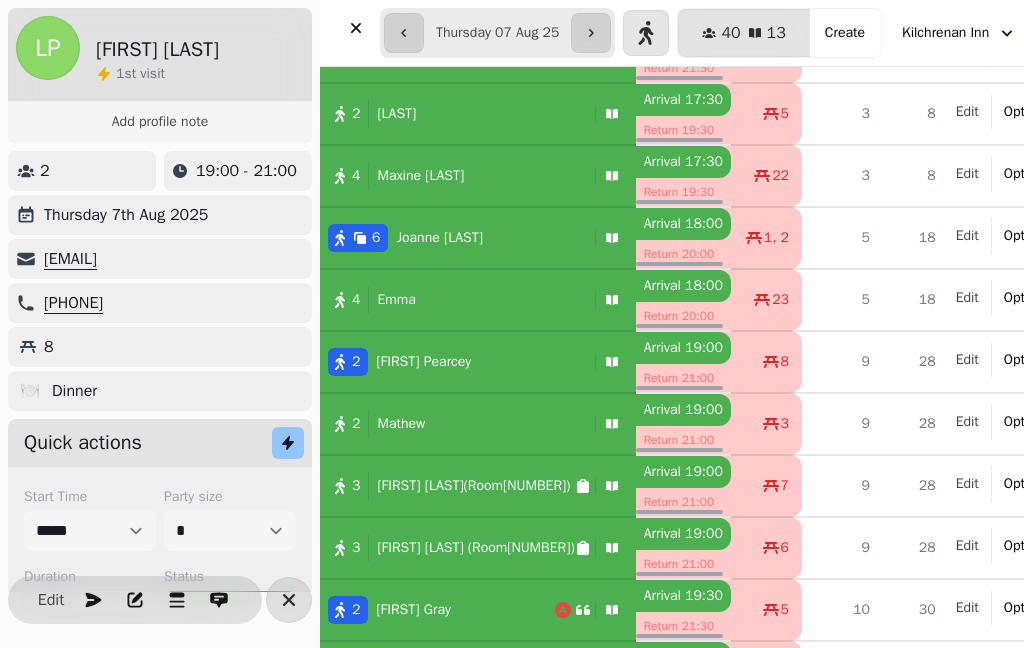 scroll, scrollTop: 94, scrollLeft: 0, axis: vertical 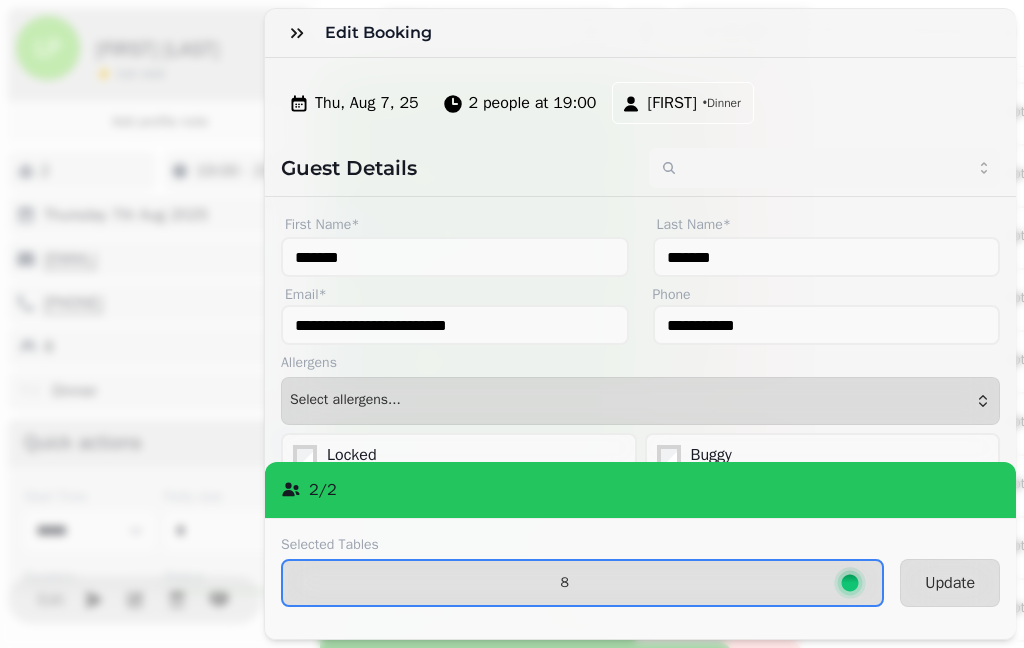 click on "Thu, Aug 7, 25" at bounding box center [356, 103] 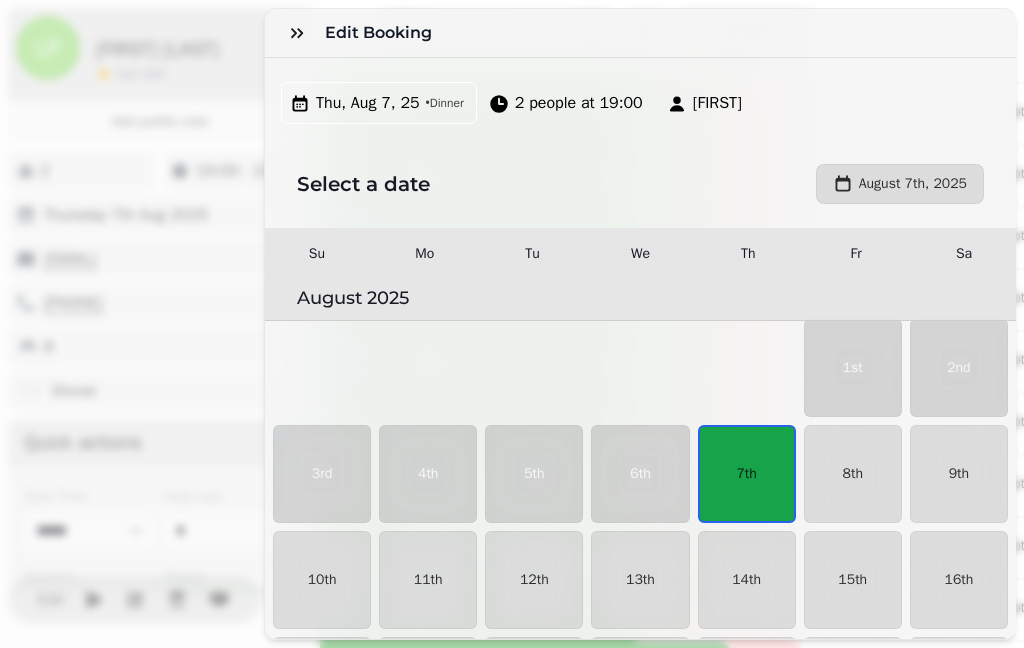click on "Thu, Aug 7, 25" at bounding box center [368, 103] 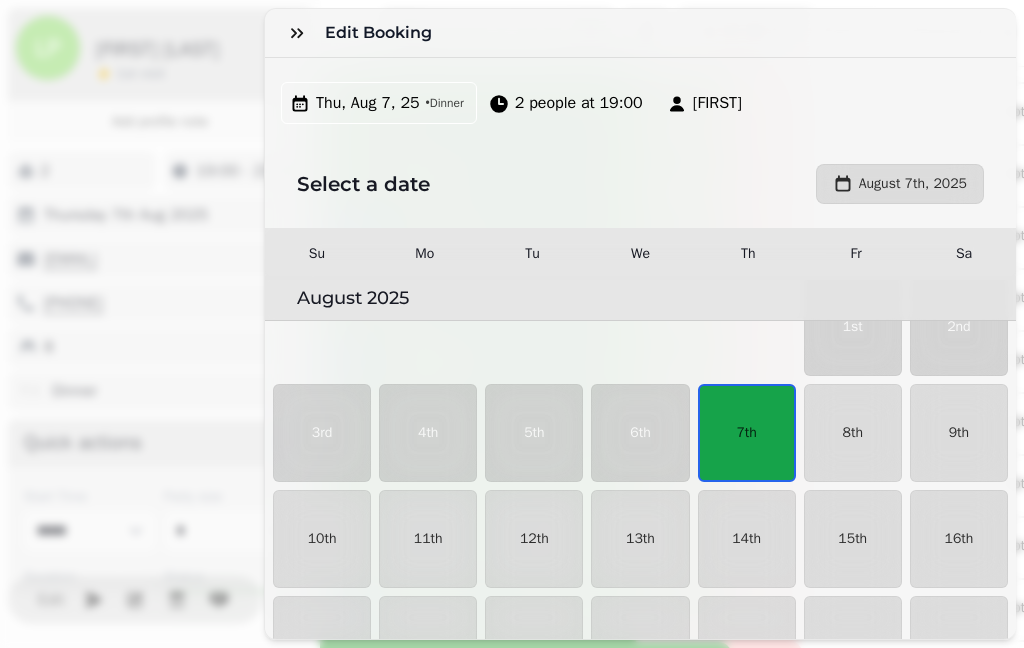click on "8th" at bounding box center [853, 433] 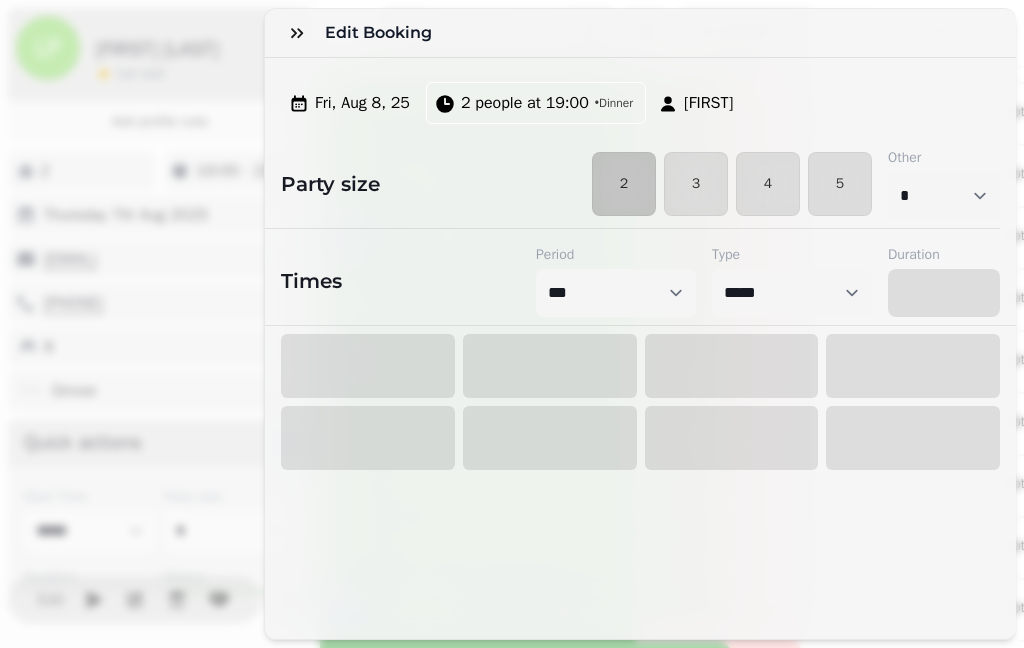select on "****" 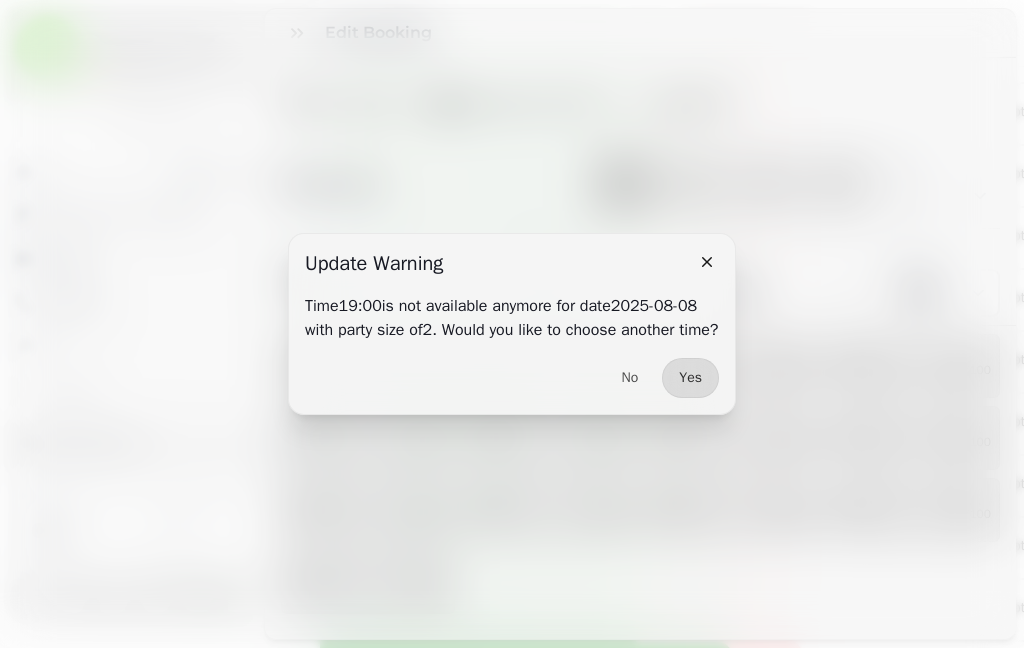 click on "No" at bounding box center [630, 378] 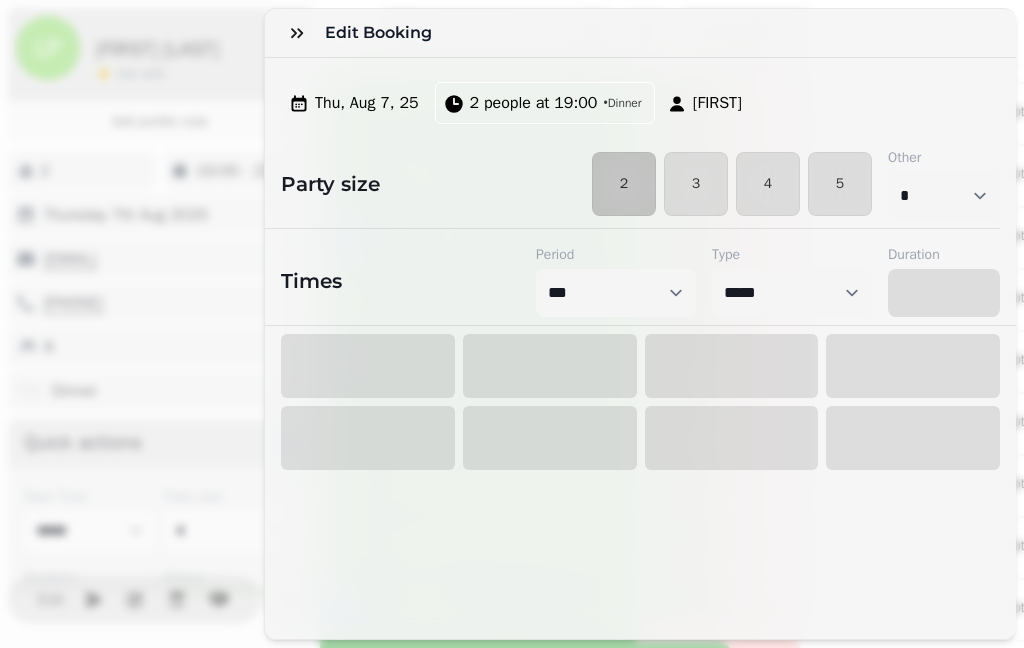 select on "****" 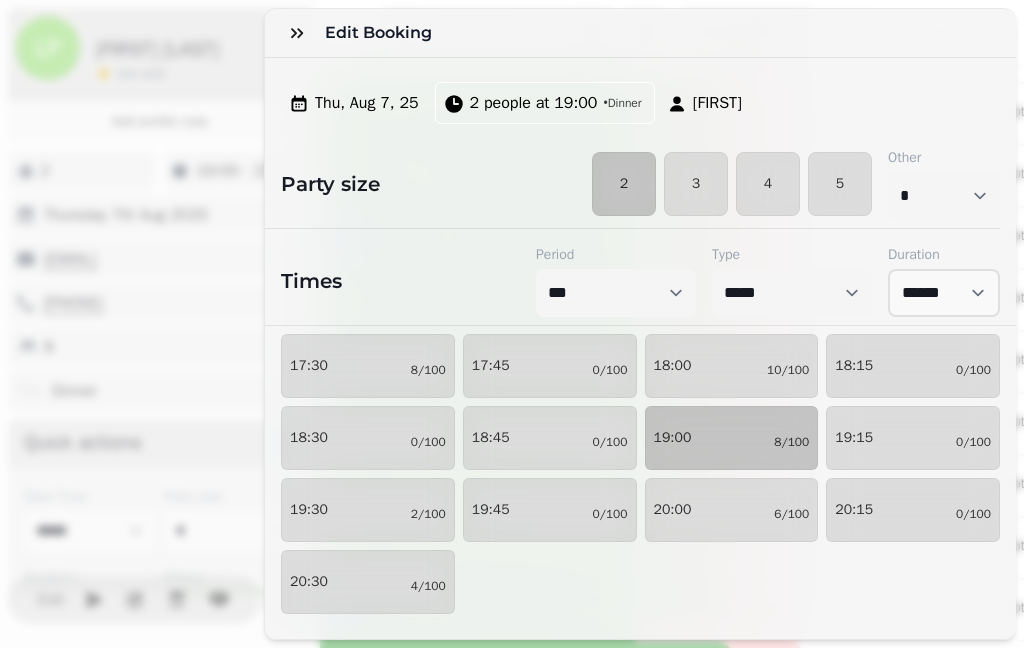 click on "[TIME] 8/100" at bounding box center (732, 438) 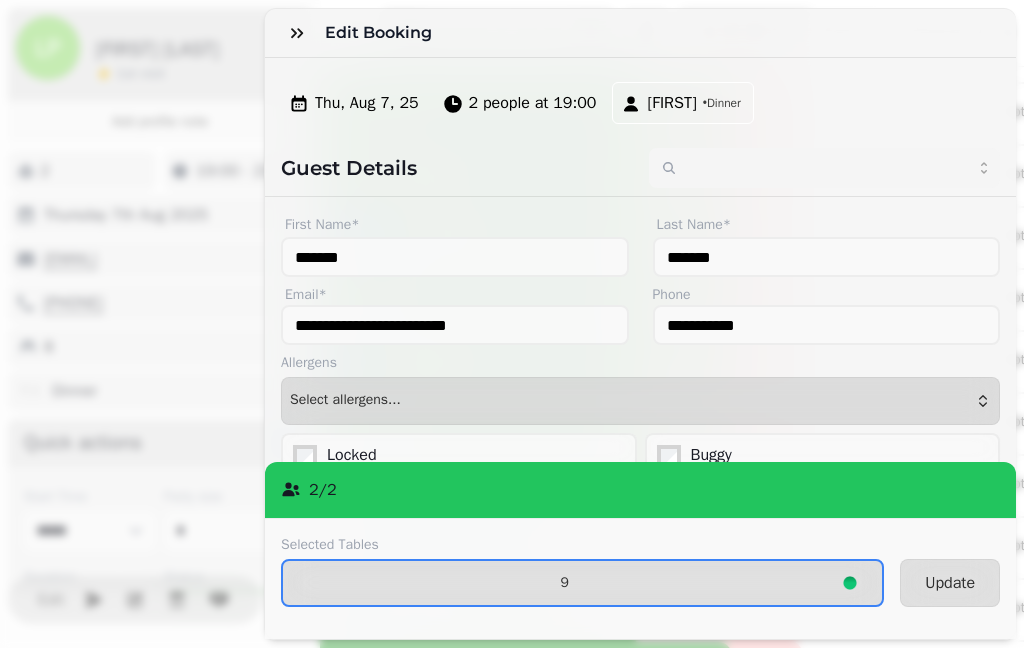 click on "Update" at bounding box center (950, 583) 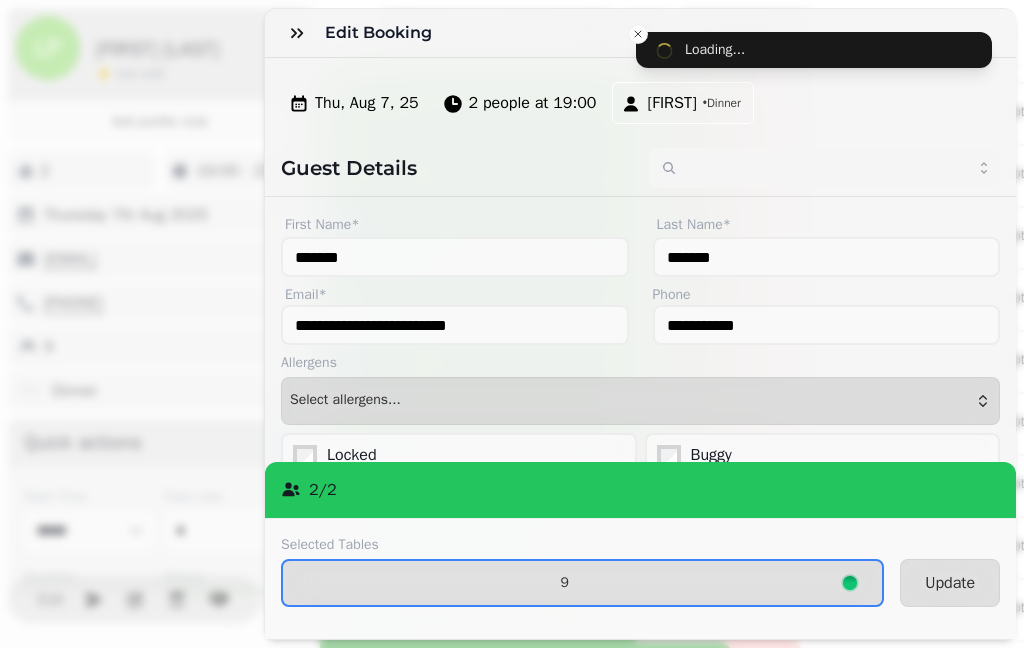type on "****" 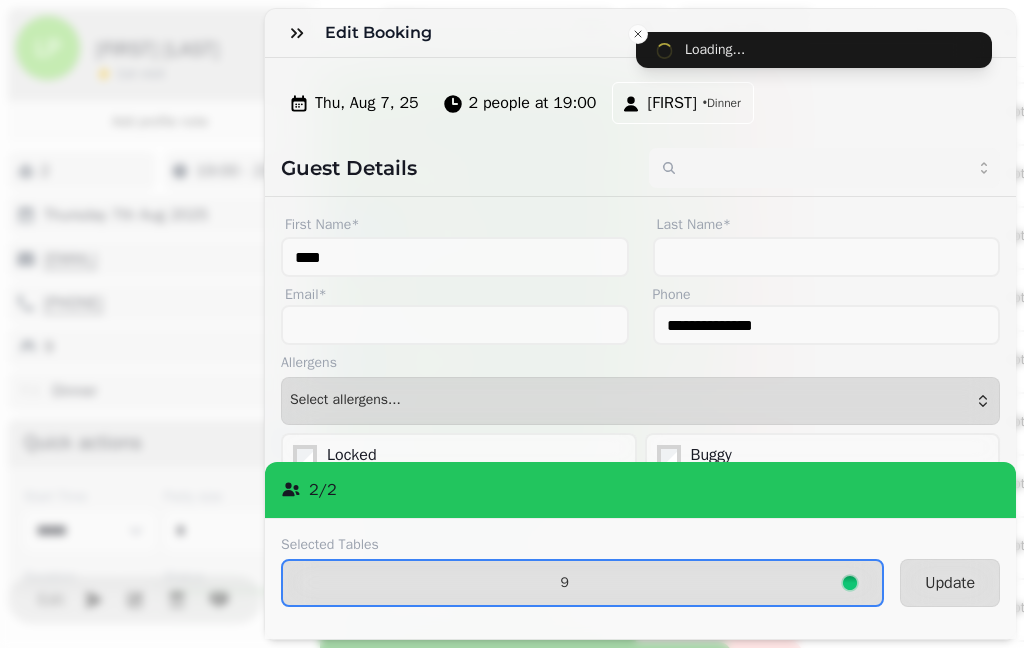 select on "**********" 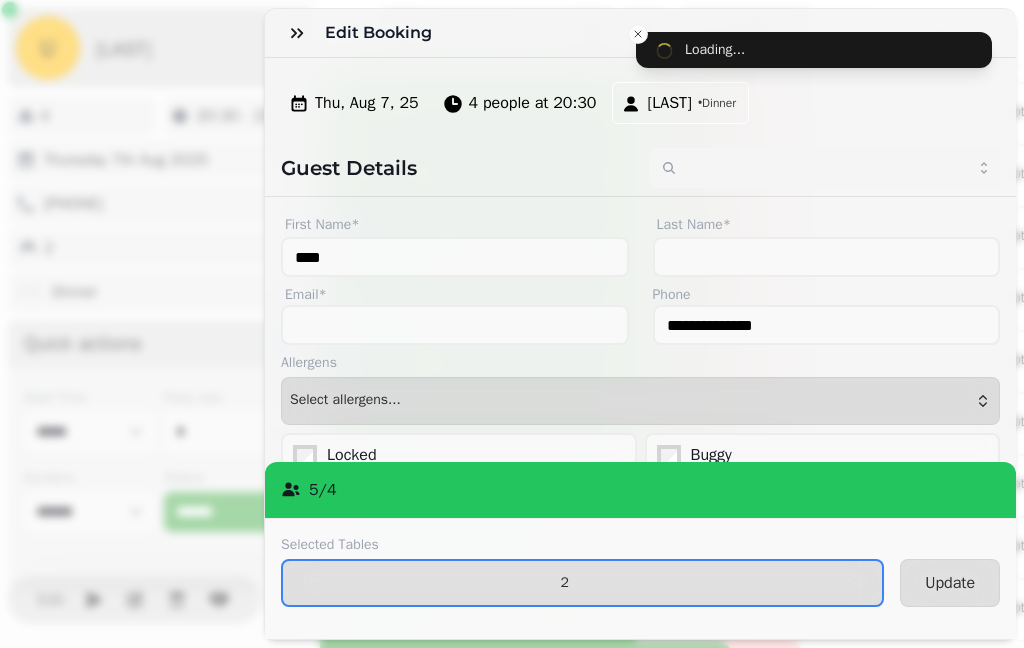 scroll, scrollTop: 740, scrollLeft: 0, axis: vertical 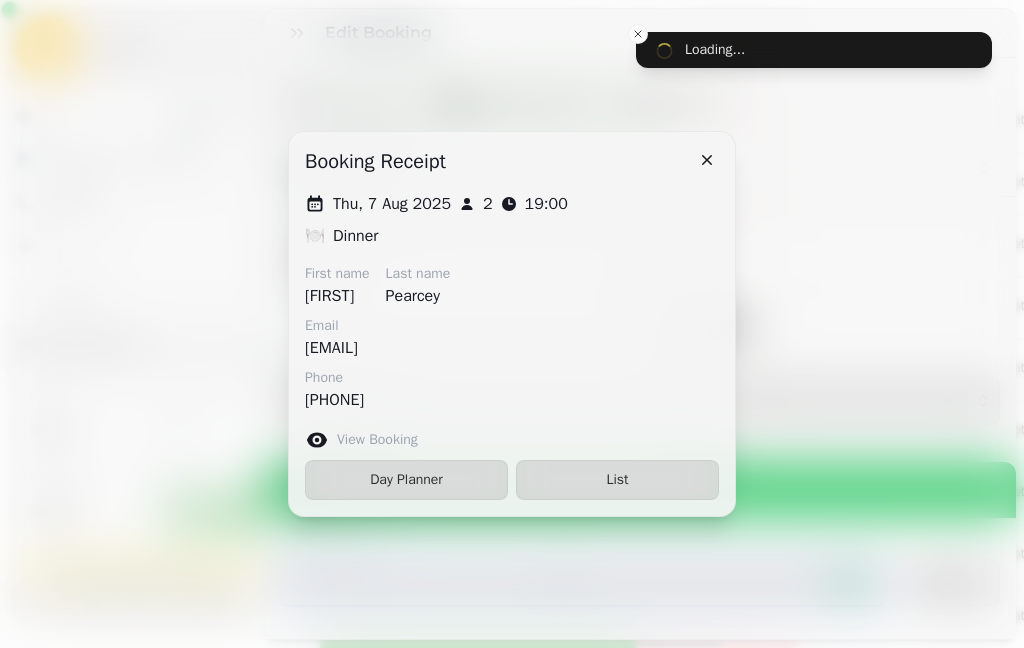 type on "*******" 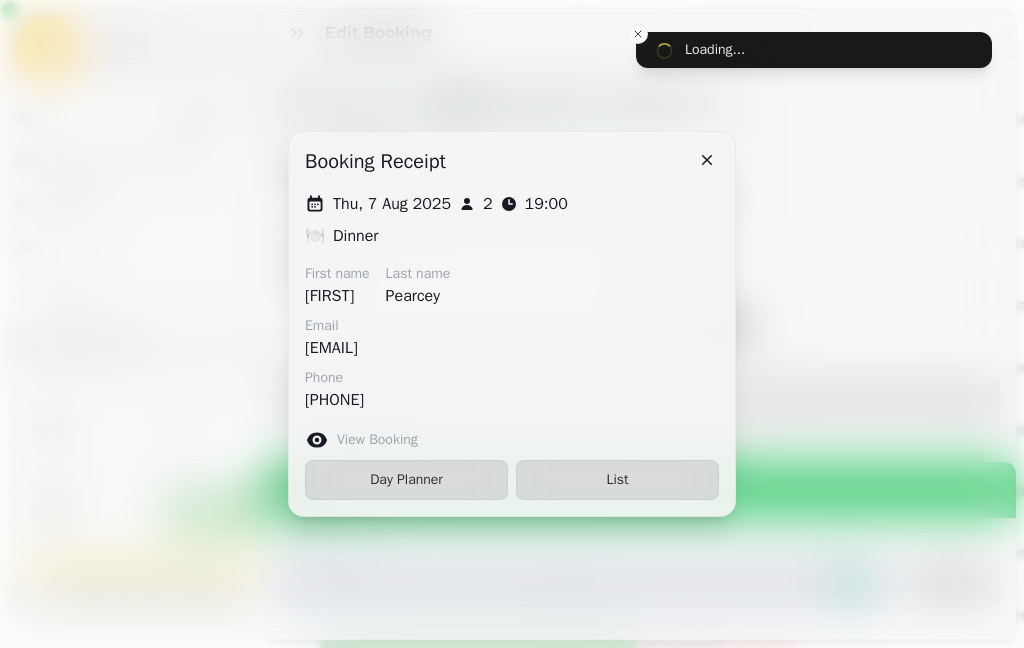 type on "*******" 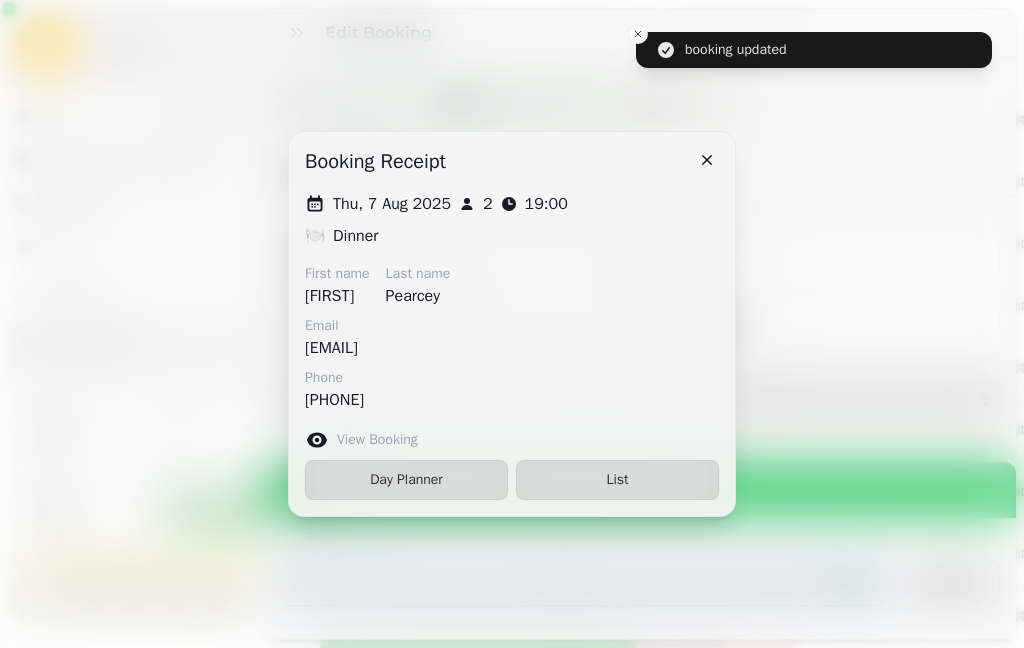 type on "****" 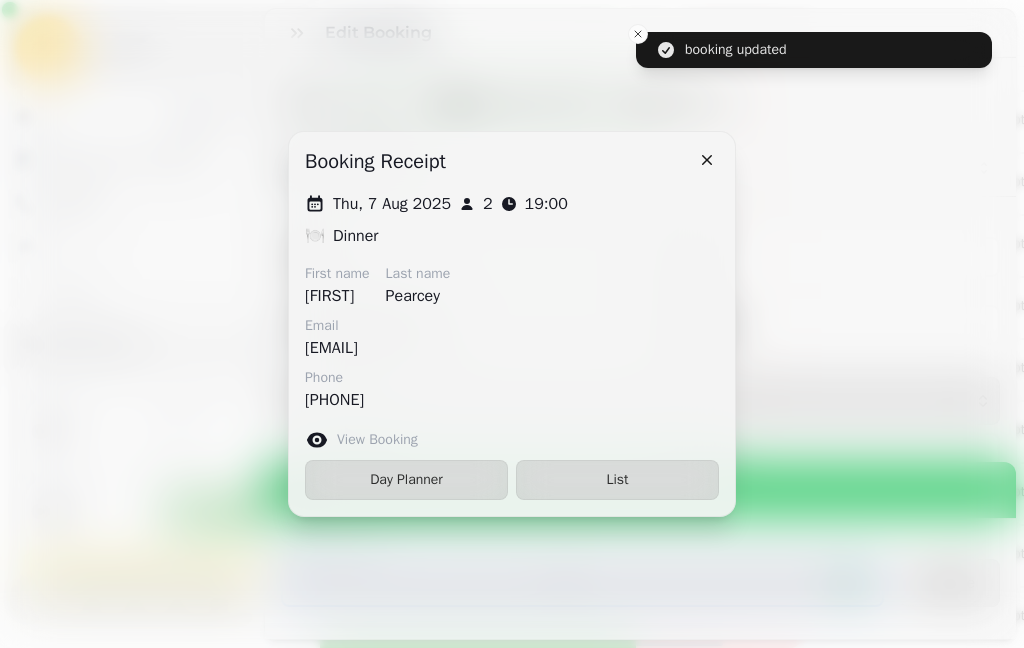 type 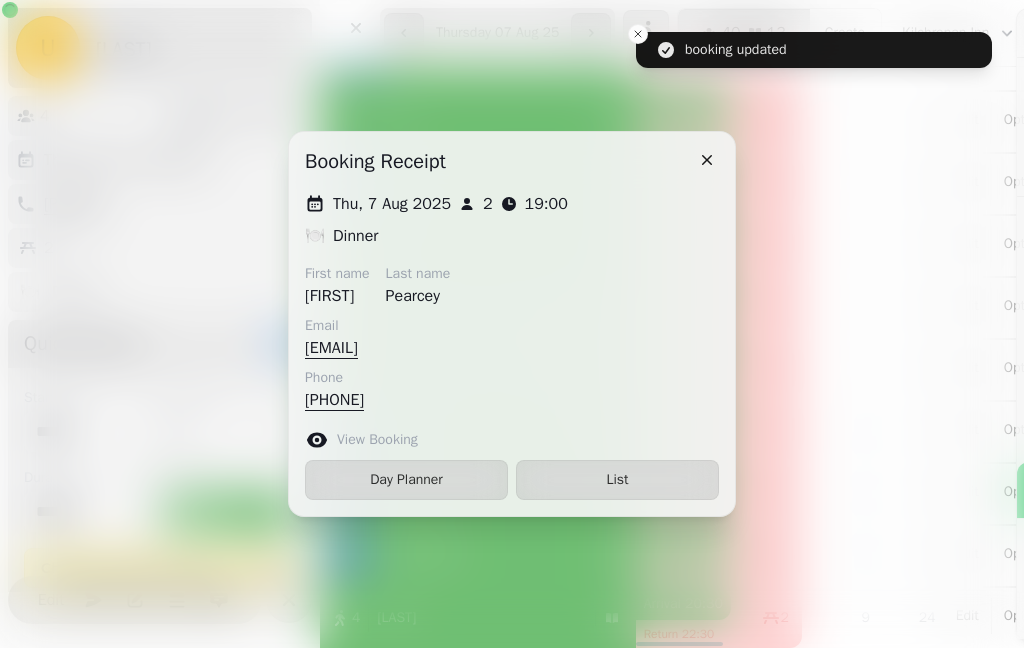 click on "List" at bounding box center [617, 480] 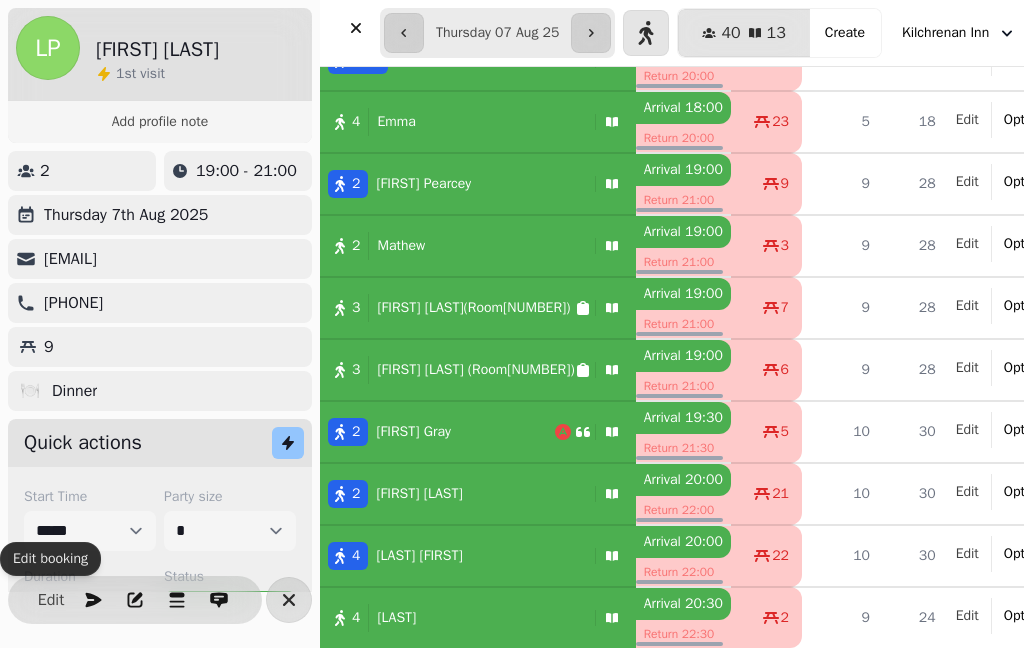 select on "**********" 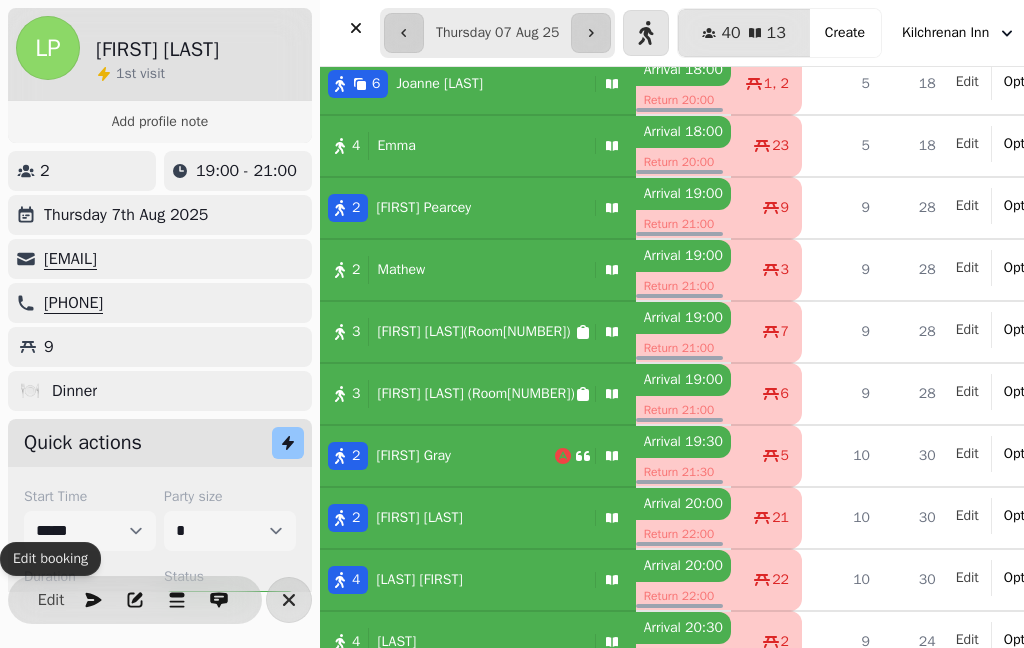 scroll, scrollTop: 248, scrollLeft: 0, axis: vertical 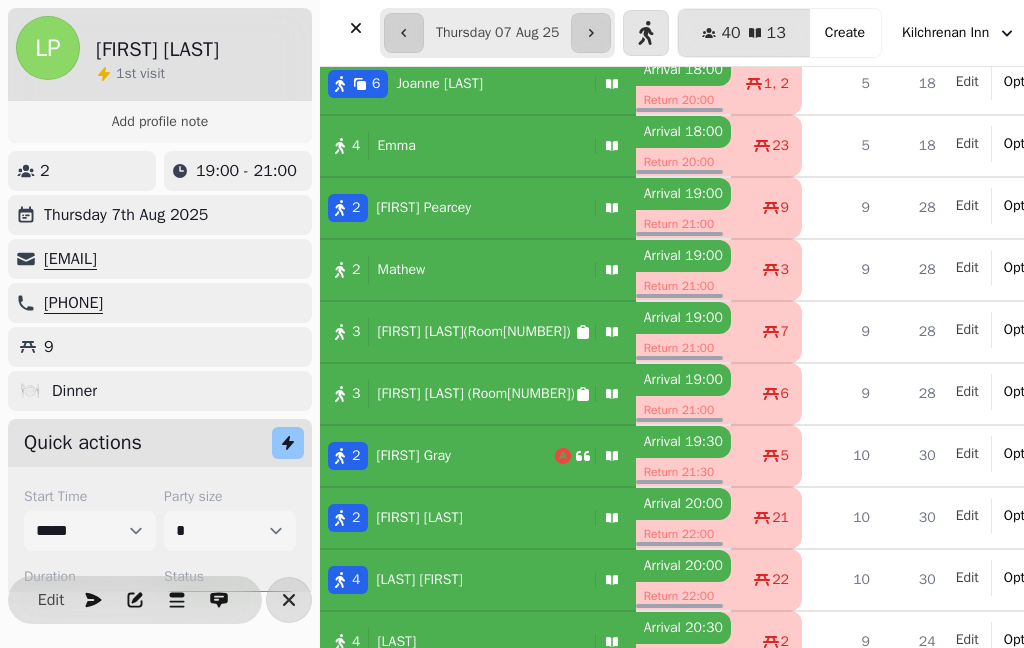 click on "[FIRST]   [LAST]" at bounding box center (423, 208) 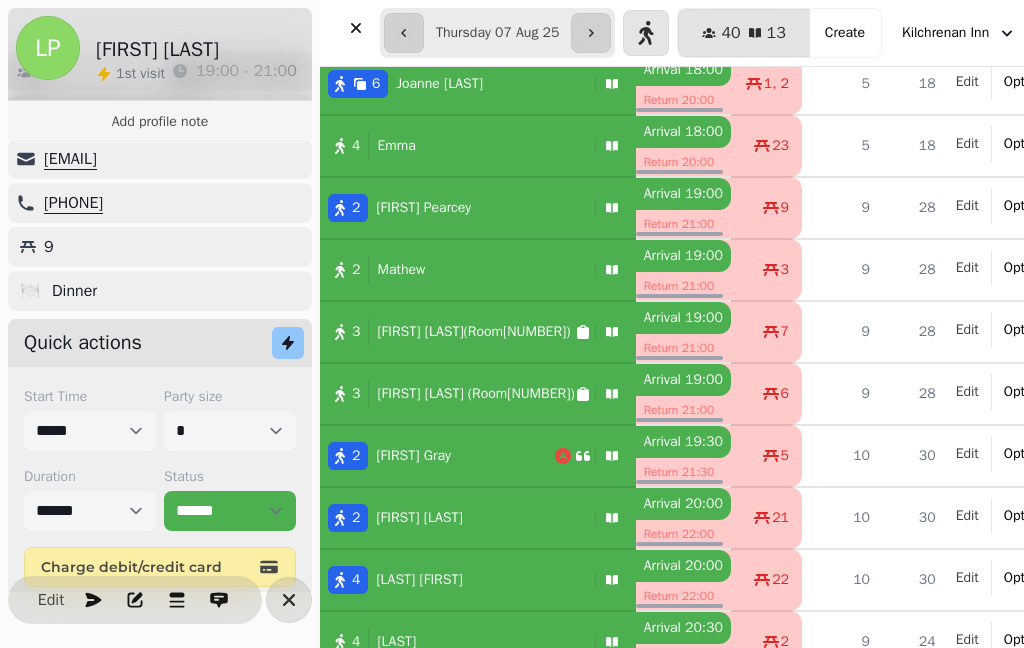 scroll, scrollTop: 115, scrollLeft: 0, axis: vertical 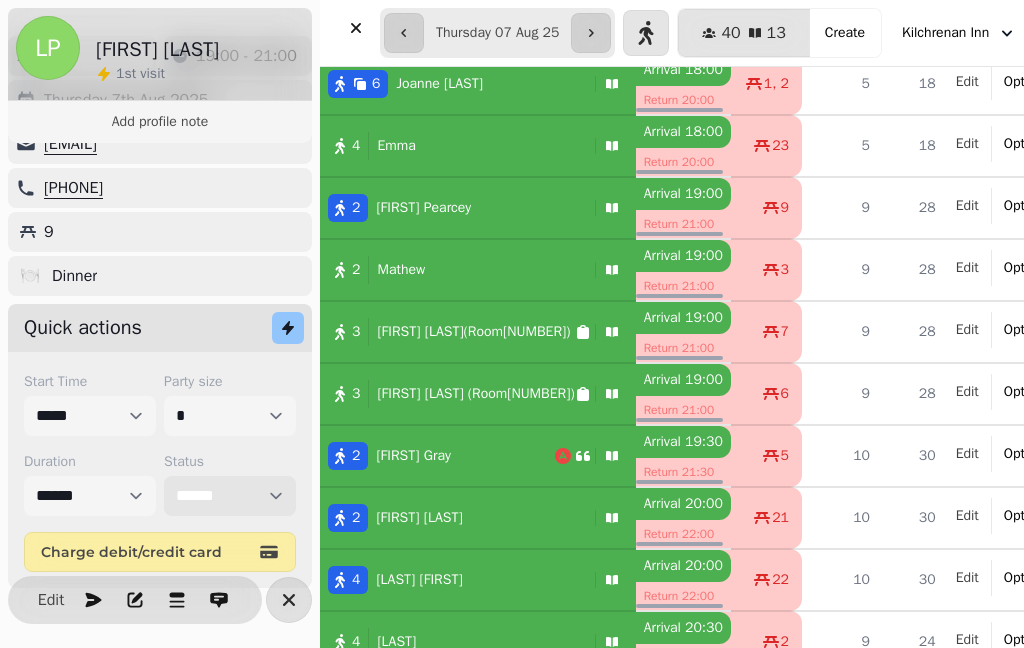 click on "**********" at bounding box center (230, 496) 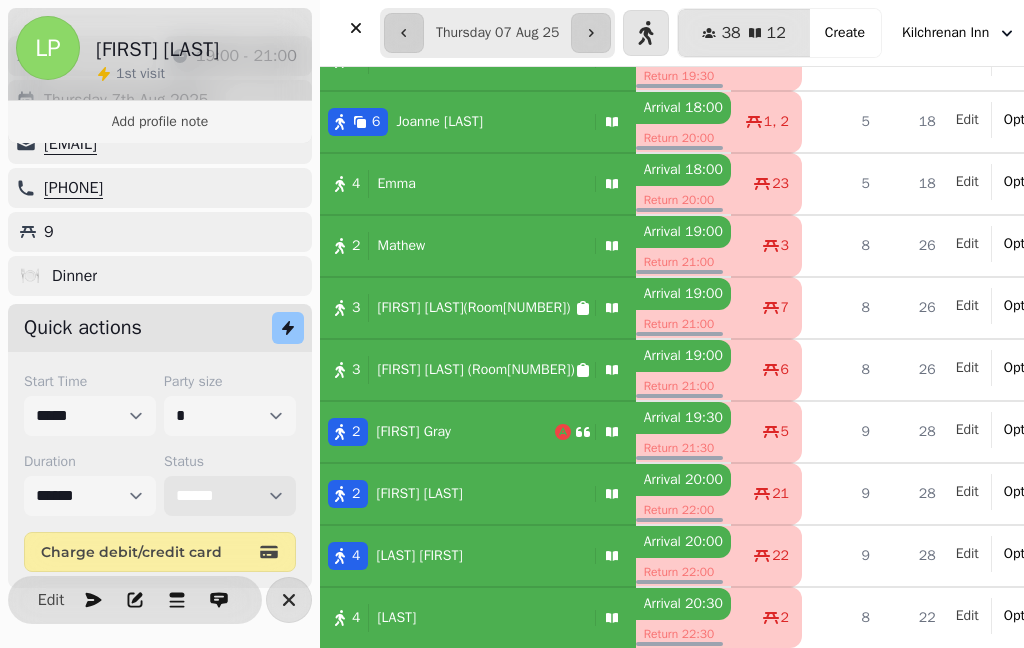 select on "*********" 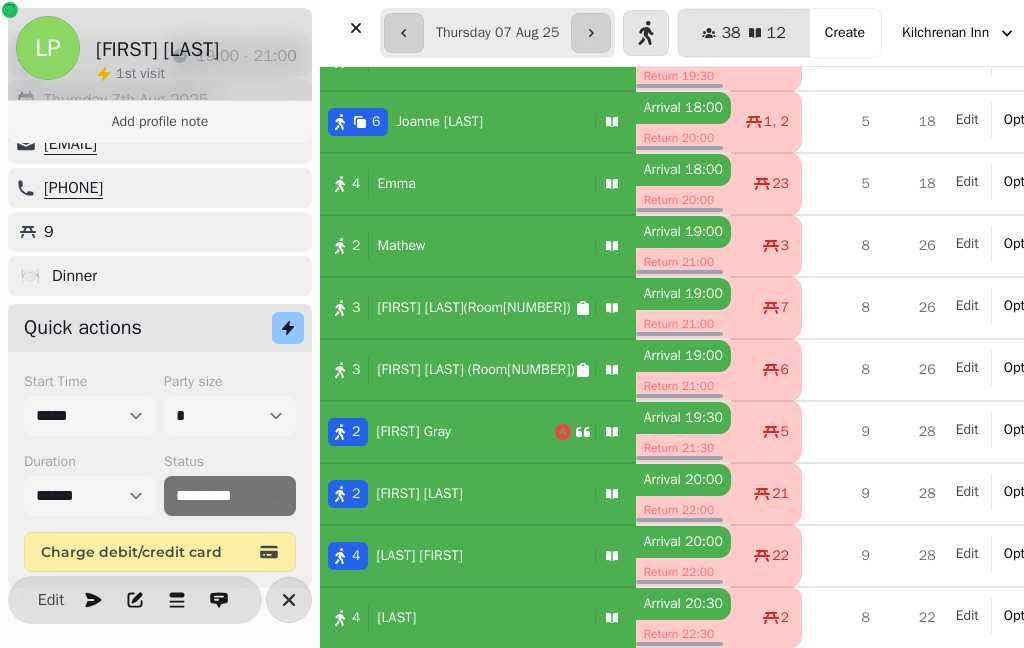 click at bounding box center (591, 33) 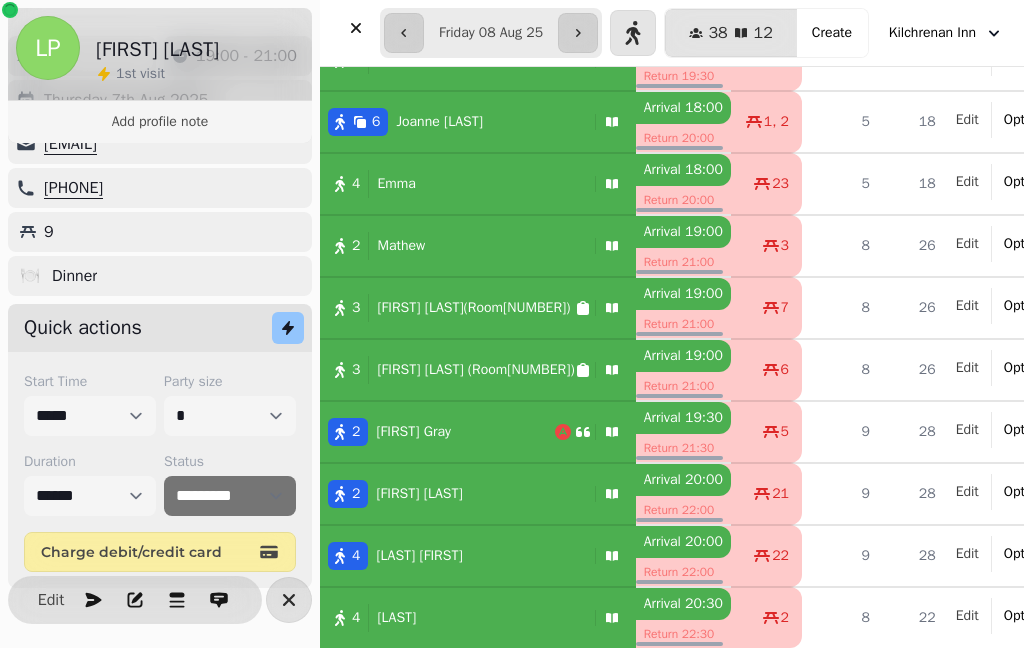 type on "**********" 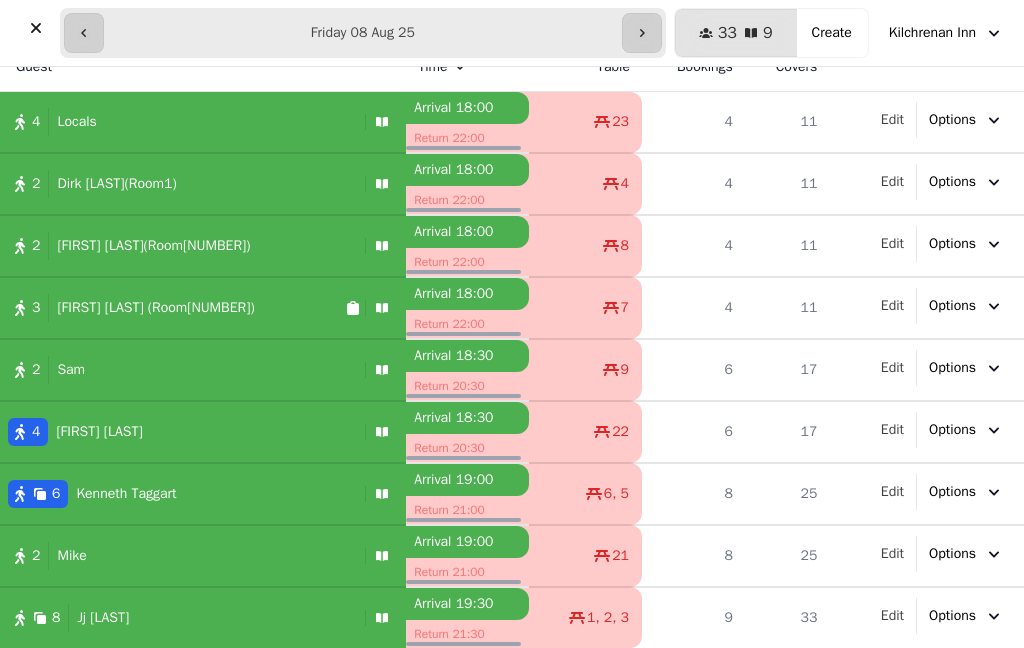 scroll, scrollTop: 24, scrollLeft: 0, axis: vertical 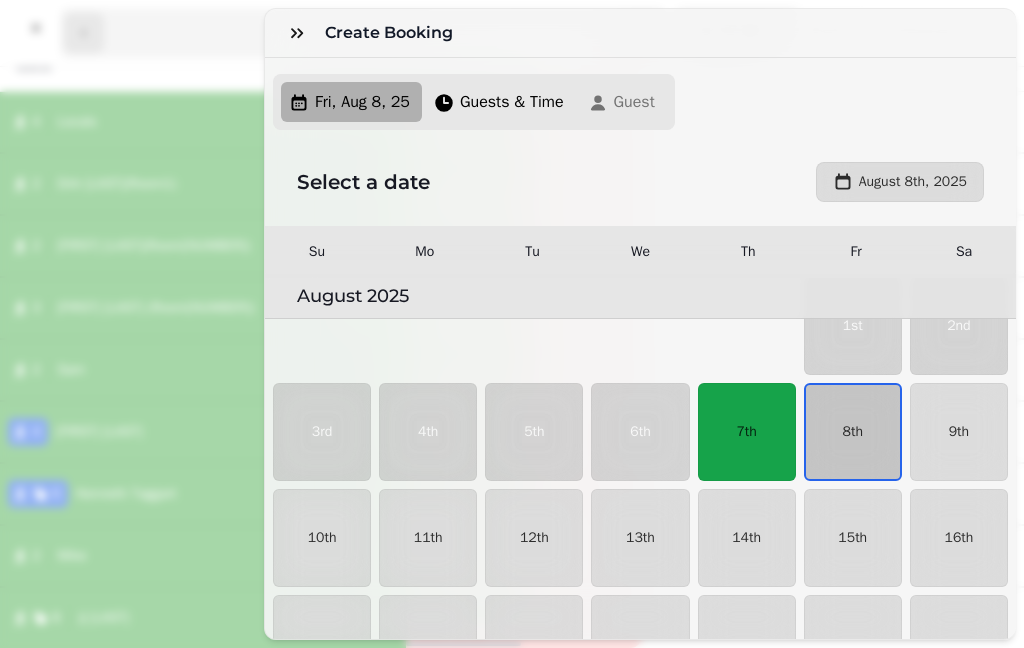 click on "8th" at bounding box center [853, 432] 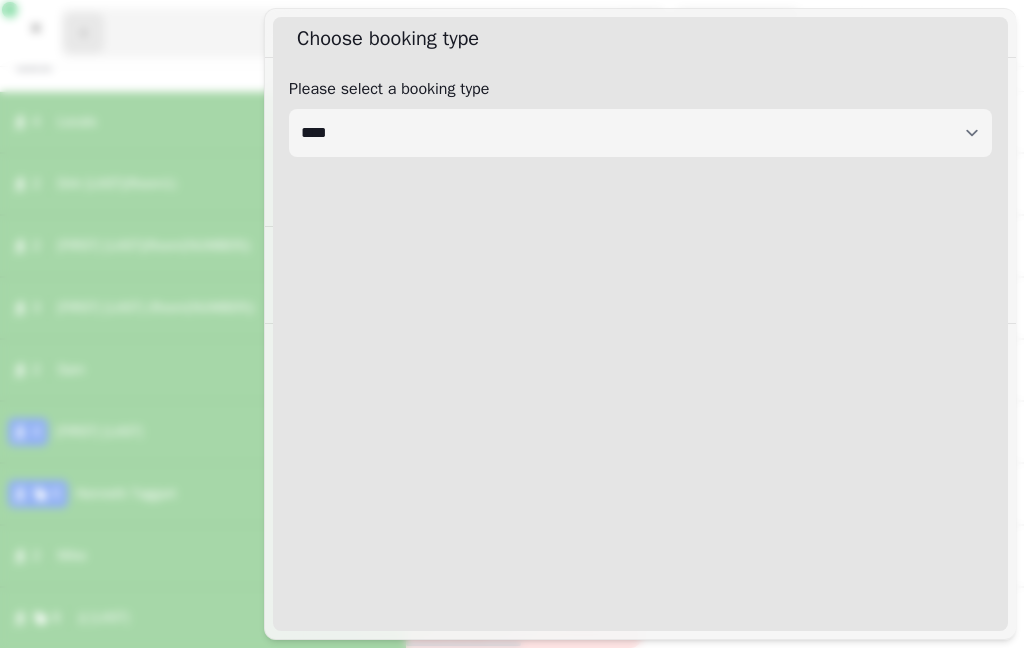 select on "****" 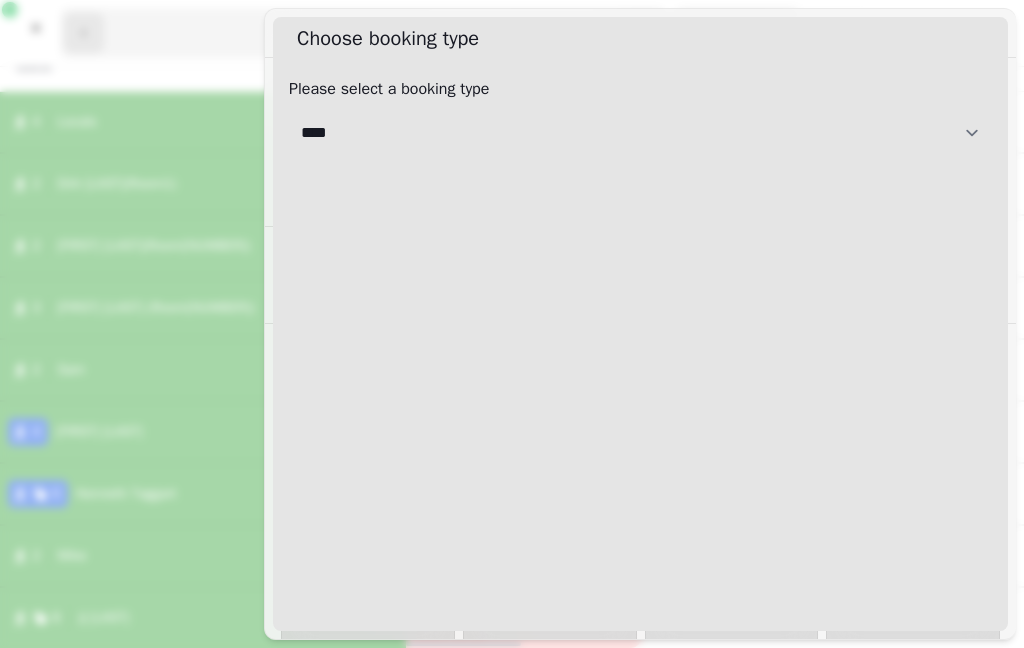 click on "**********" at bounding box center [640, 133] 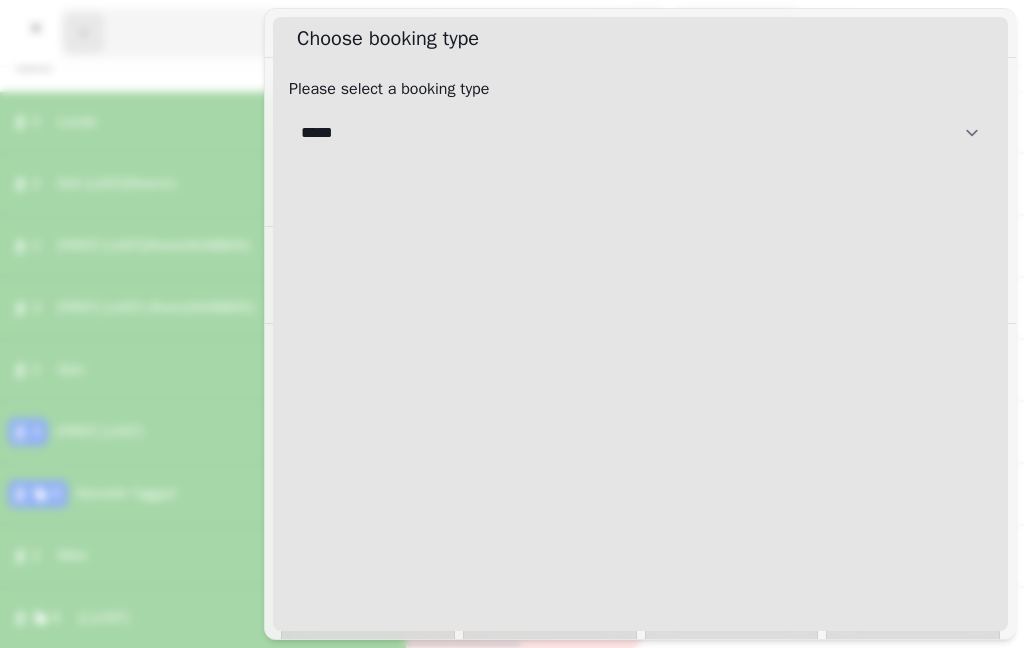 select on "**********" 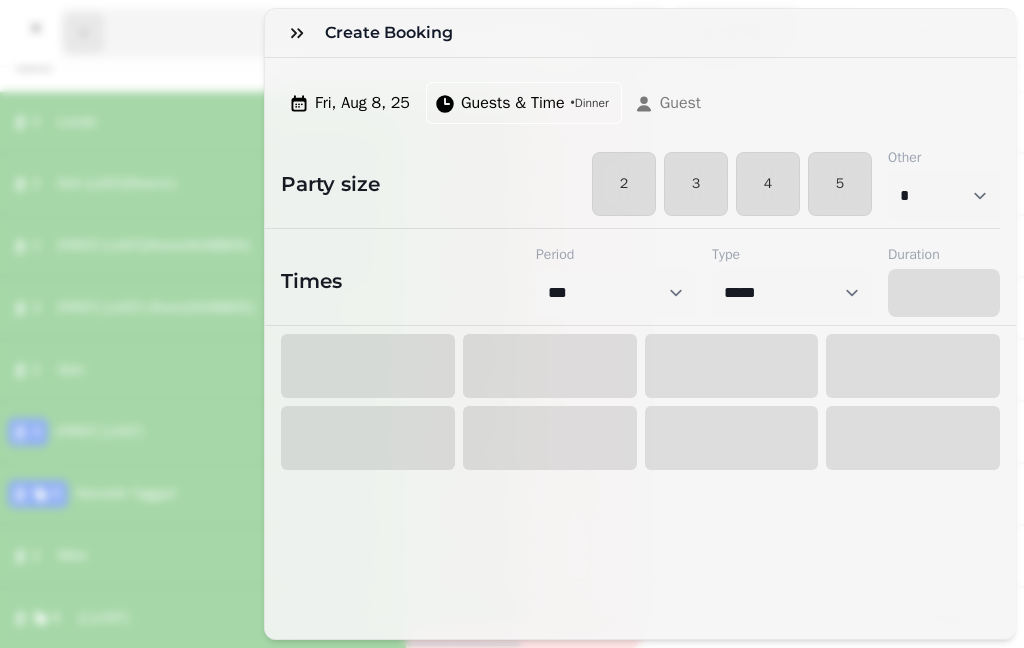 select on "****" 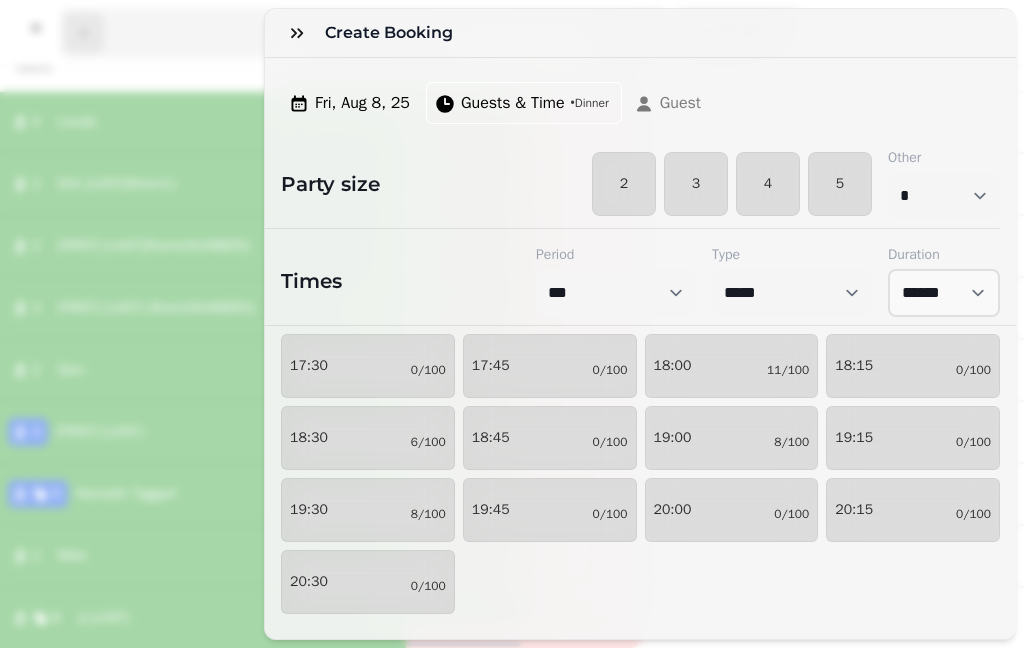 click on "2" at bounding box center [624, 184] 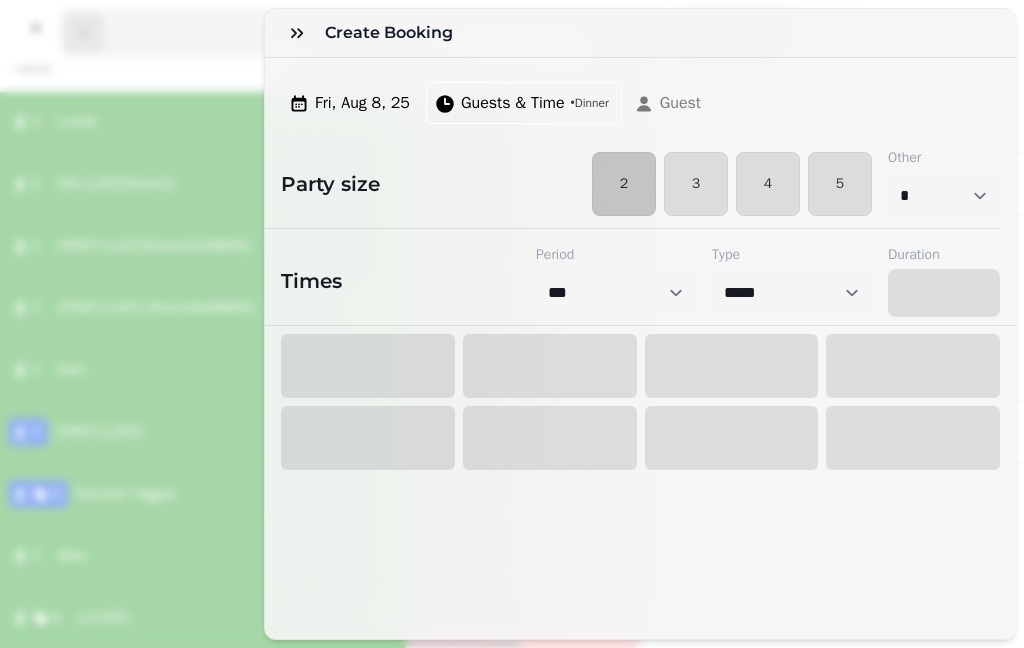 select on "****" 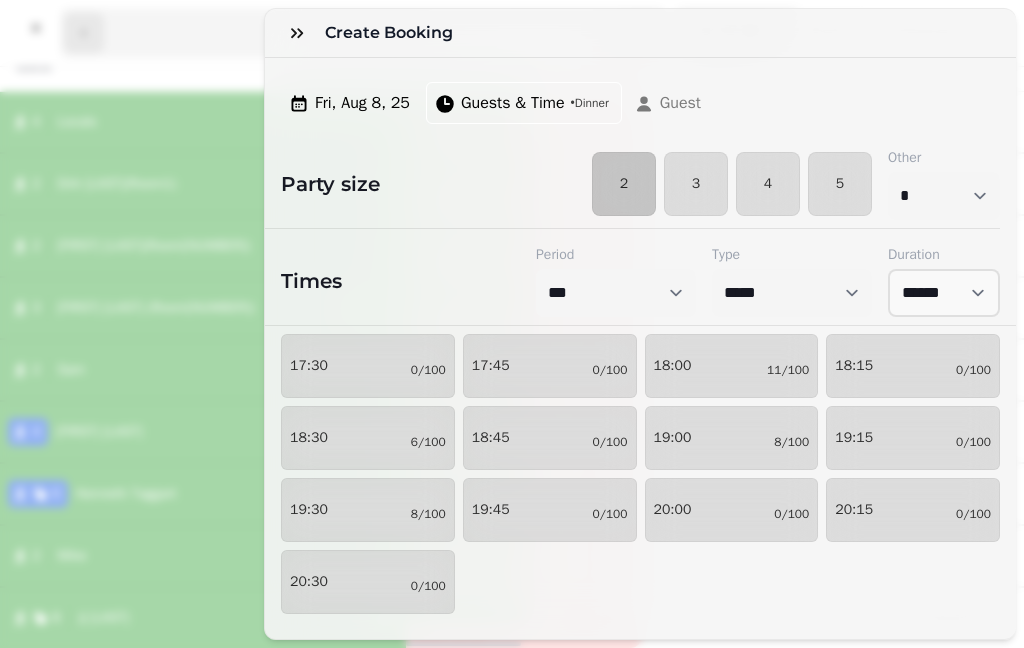 click on "[TIME] 8/100" at bounding box center [732, 438] 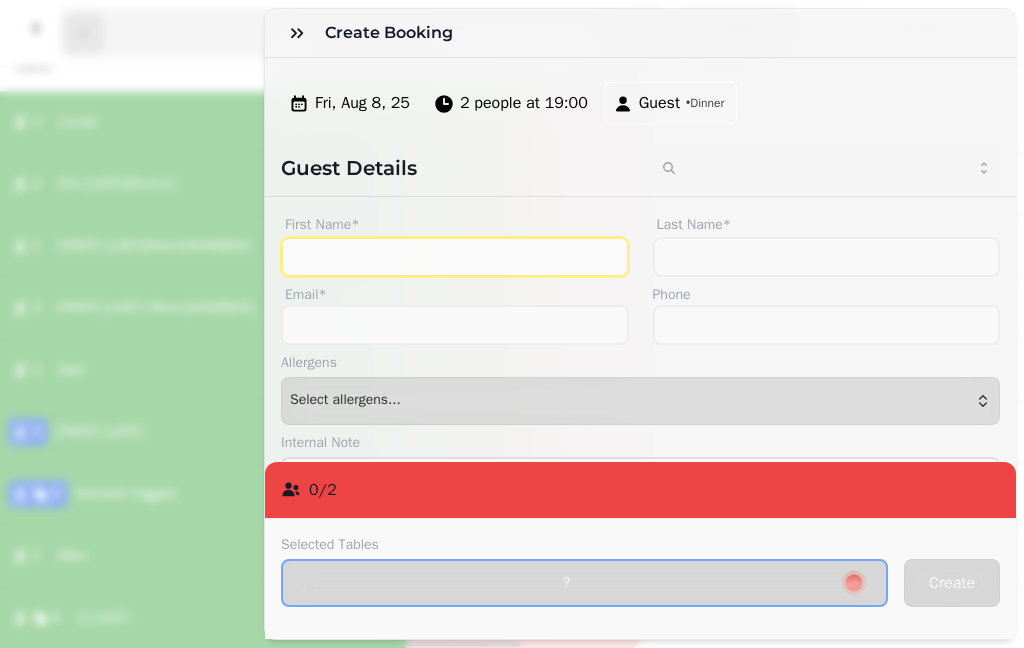 click on "First Name*" at bounding box center [455, 257] 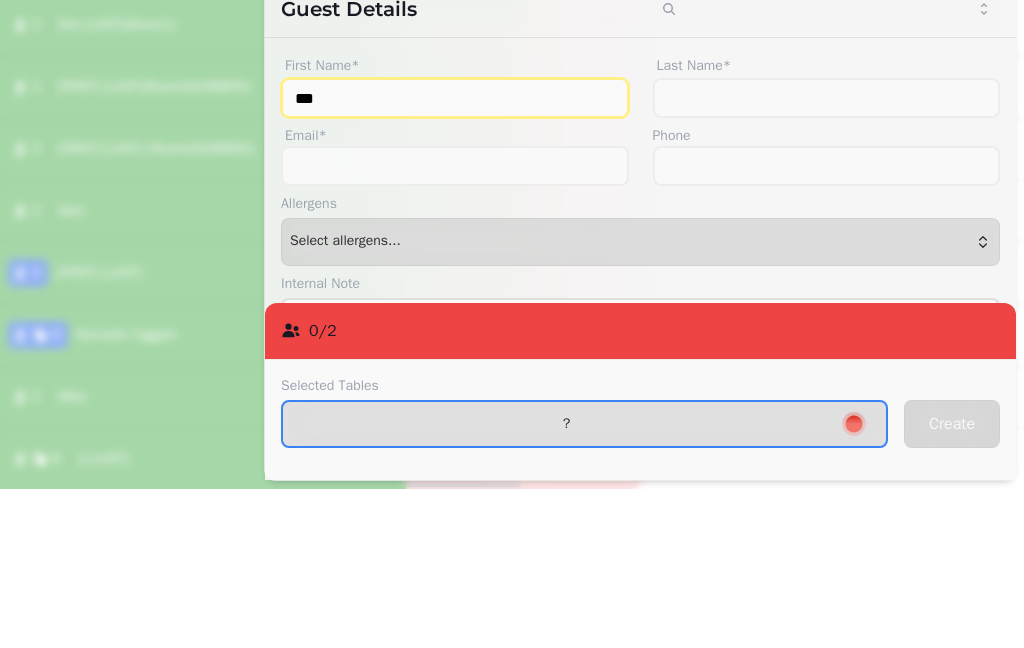 type on "*******" 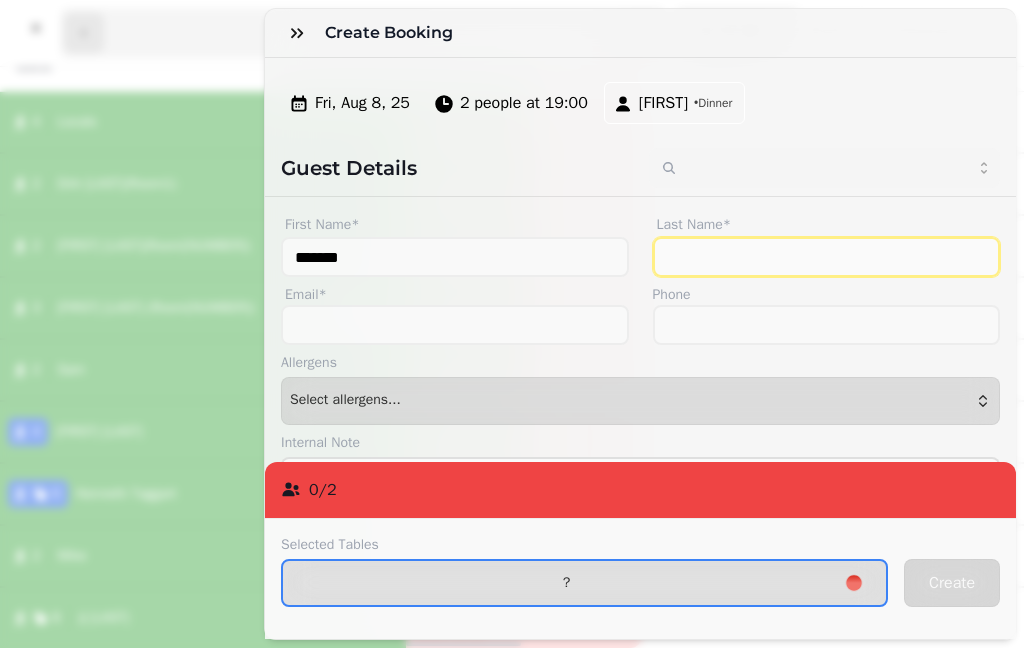 click on "Last Name*" at bounding box center (827, 257) 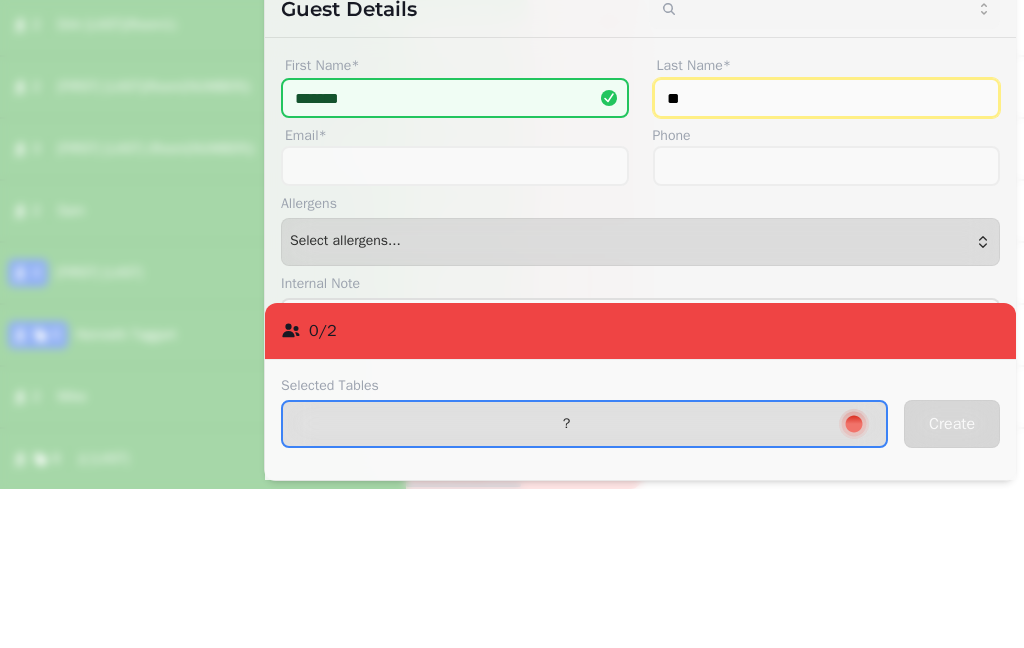 type on "*******" 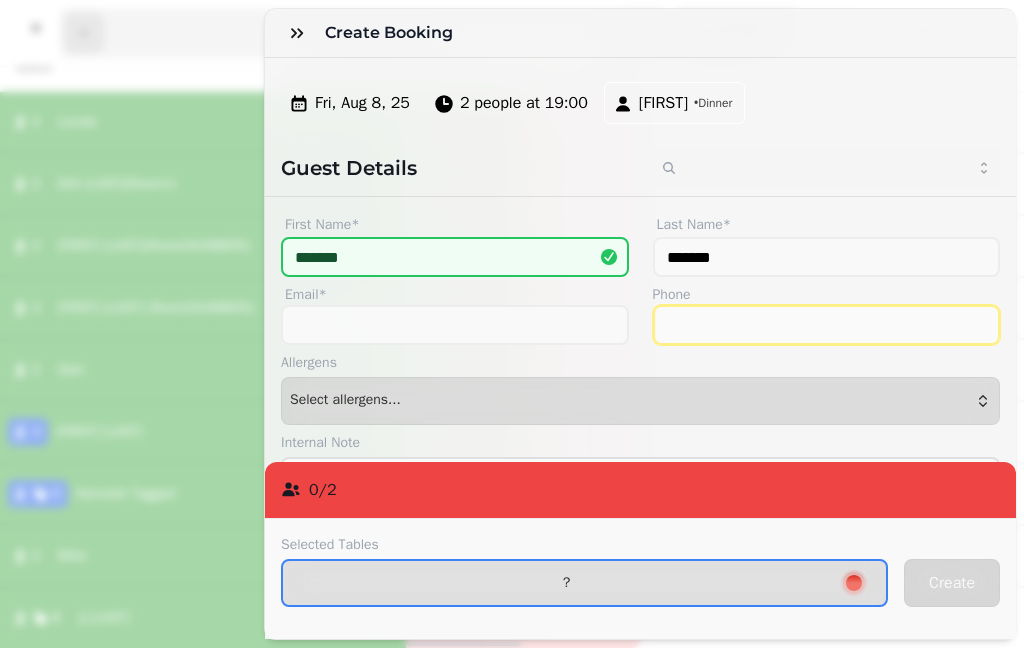 click on "Phone" at bounding box center [827, 325] 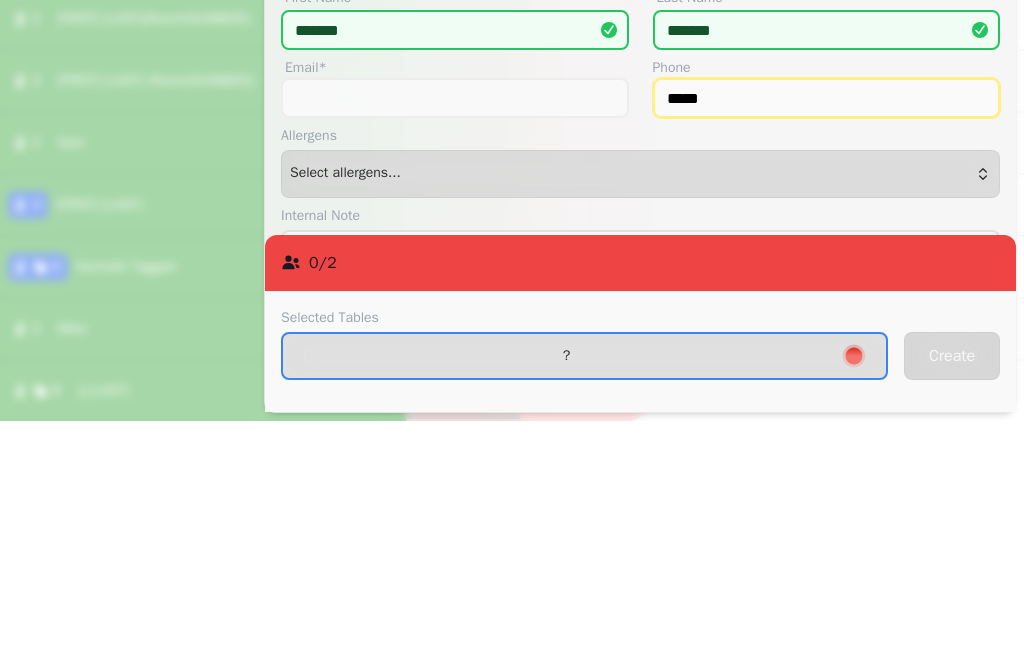 type on "**********" 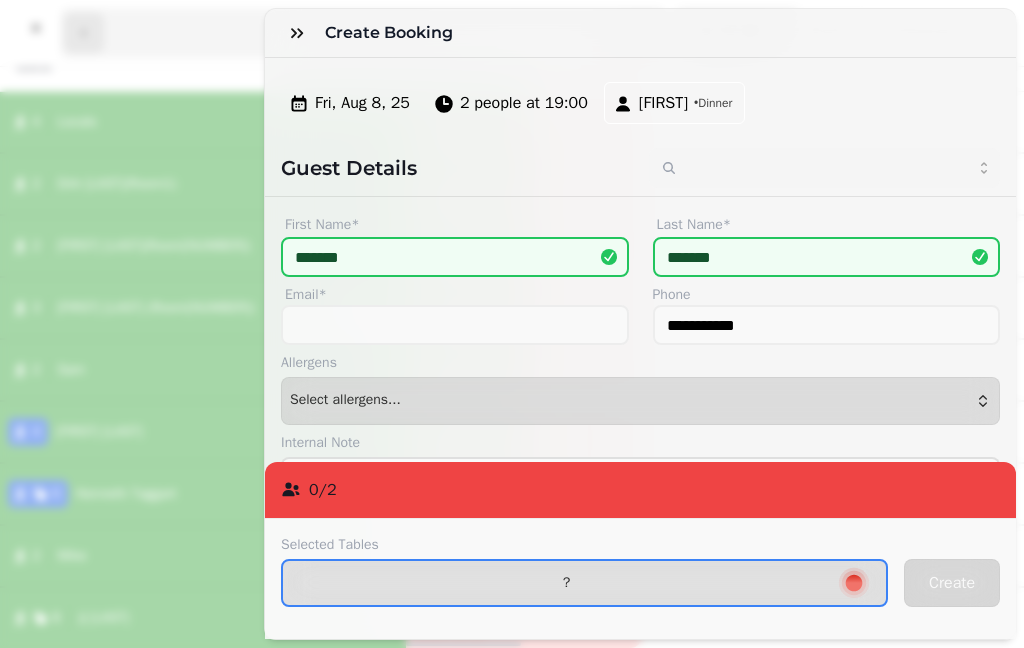 click on "Create" at bounding box center [952, 583] 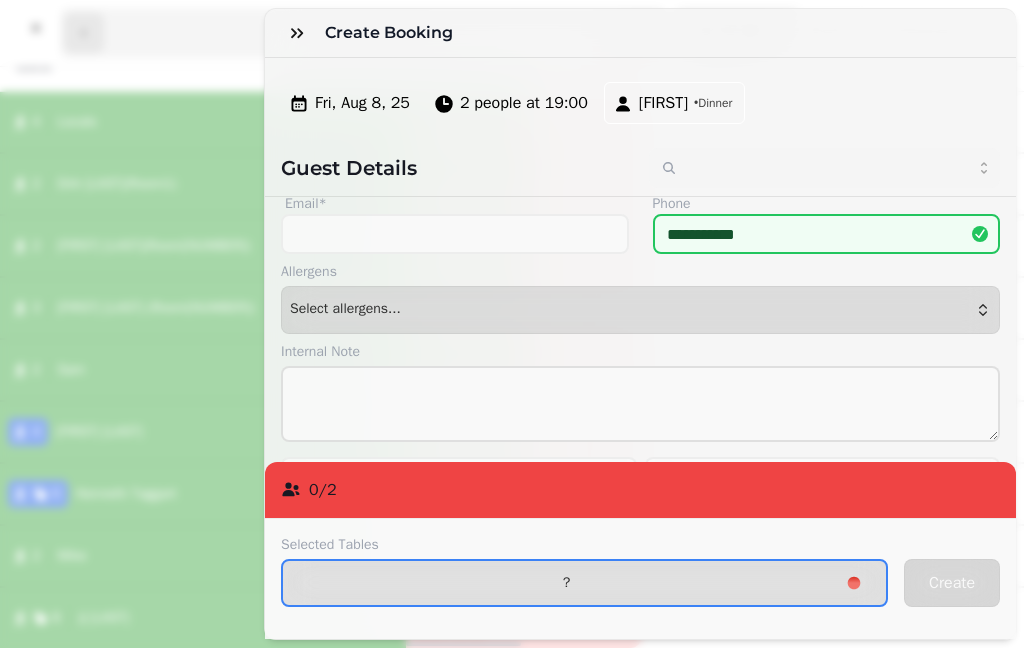 scroll, scrollTop: 95, scrollLeft: 0, axis: vertical 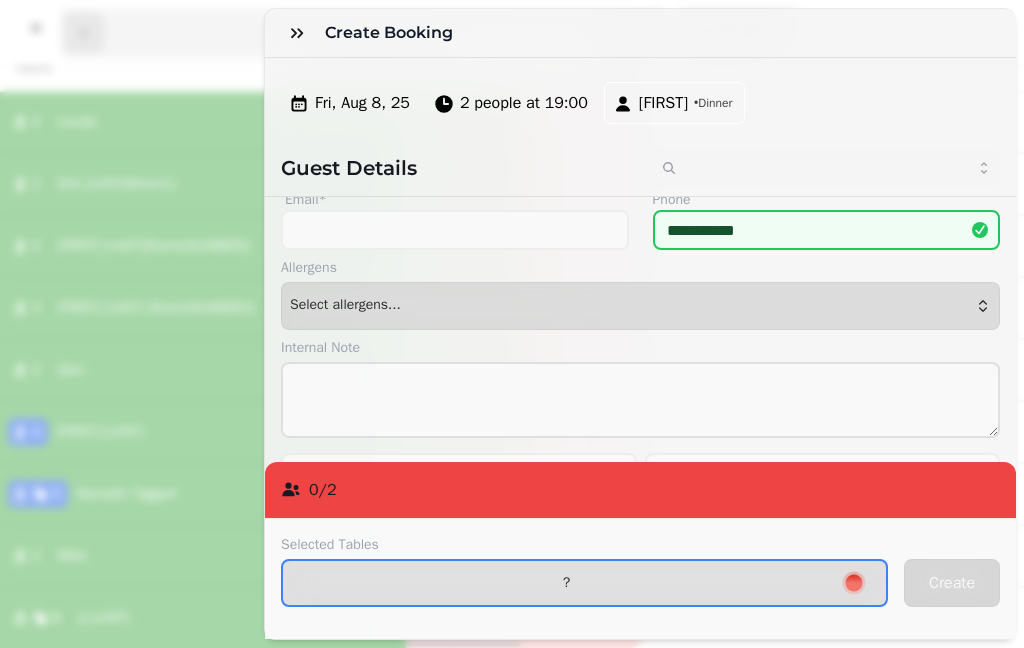 click on "?" at bounding box center [566, 583] 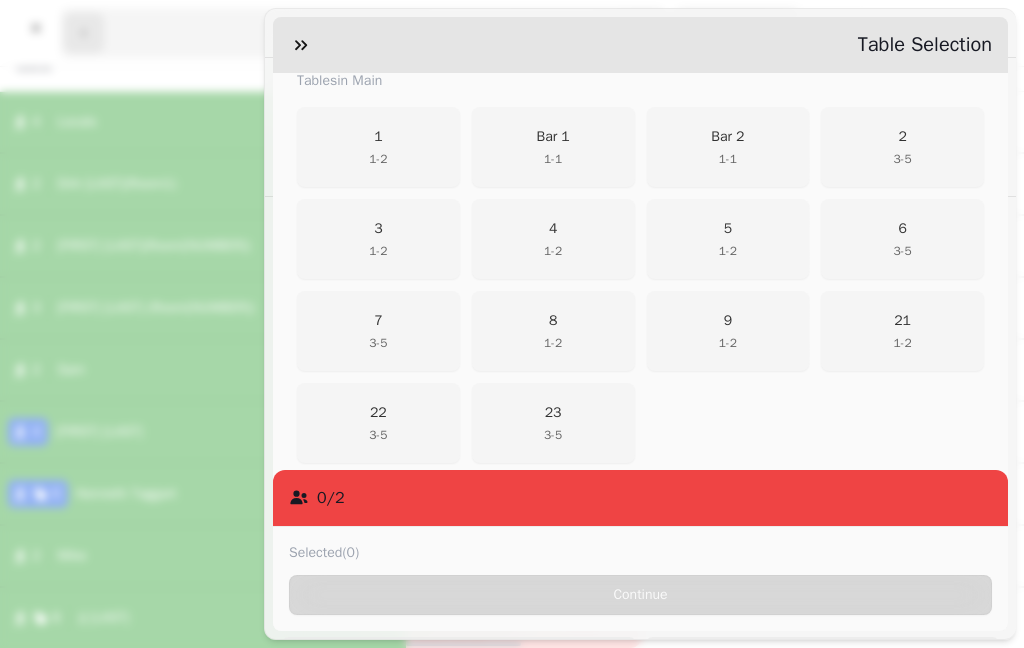 scroll, scrollTop: 411, scrollLeft: 0, axis: vertical 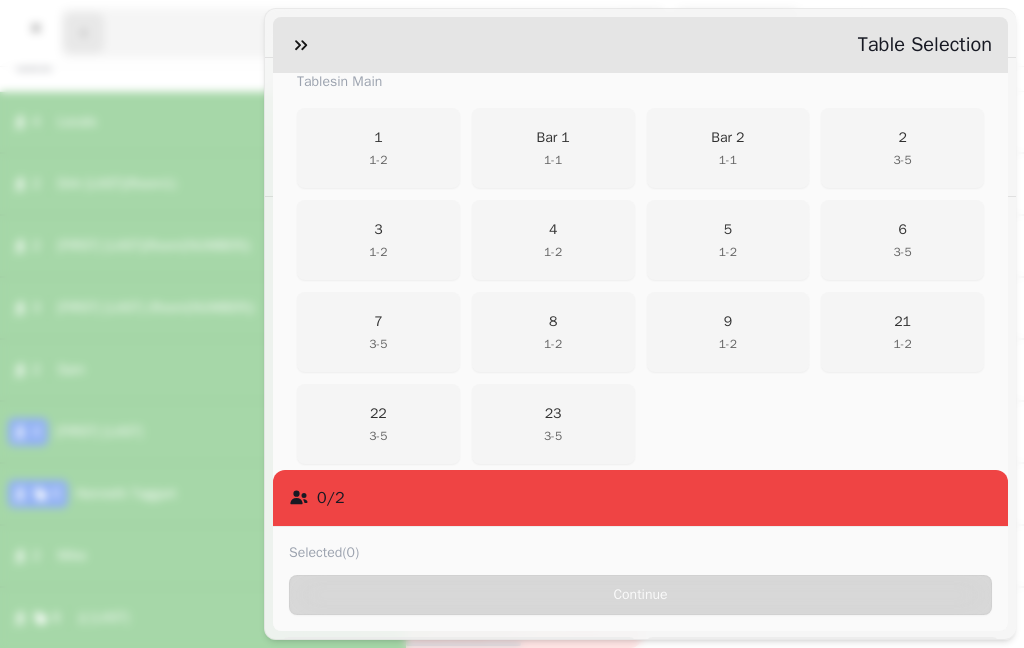 click at bounding box center [301, 45] 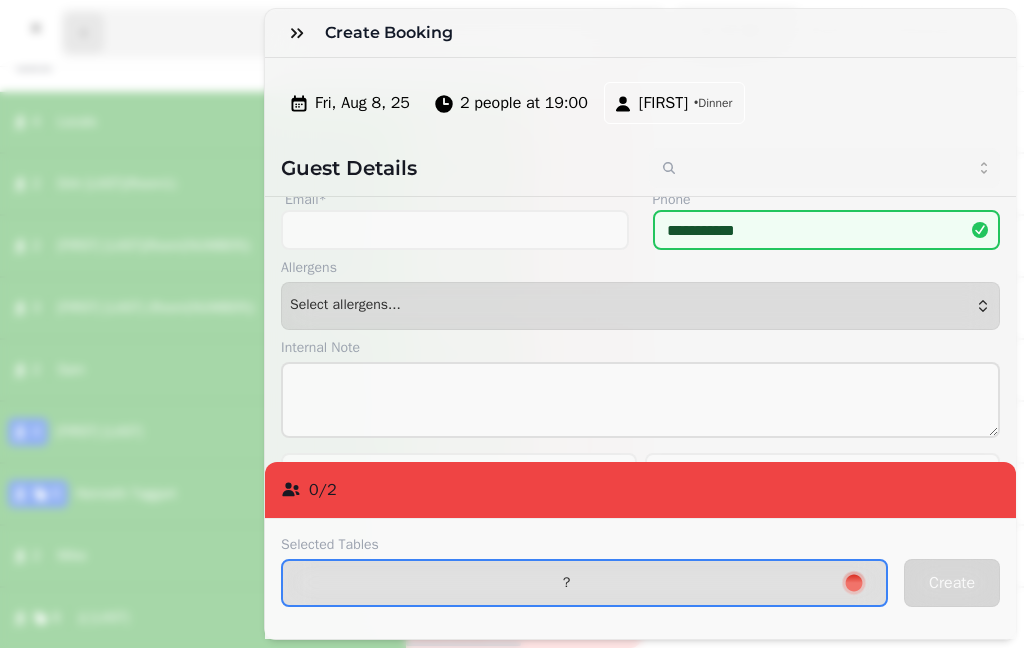 click at bounding box center [297, 33] 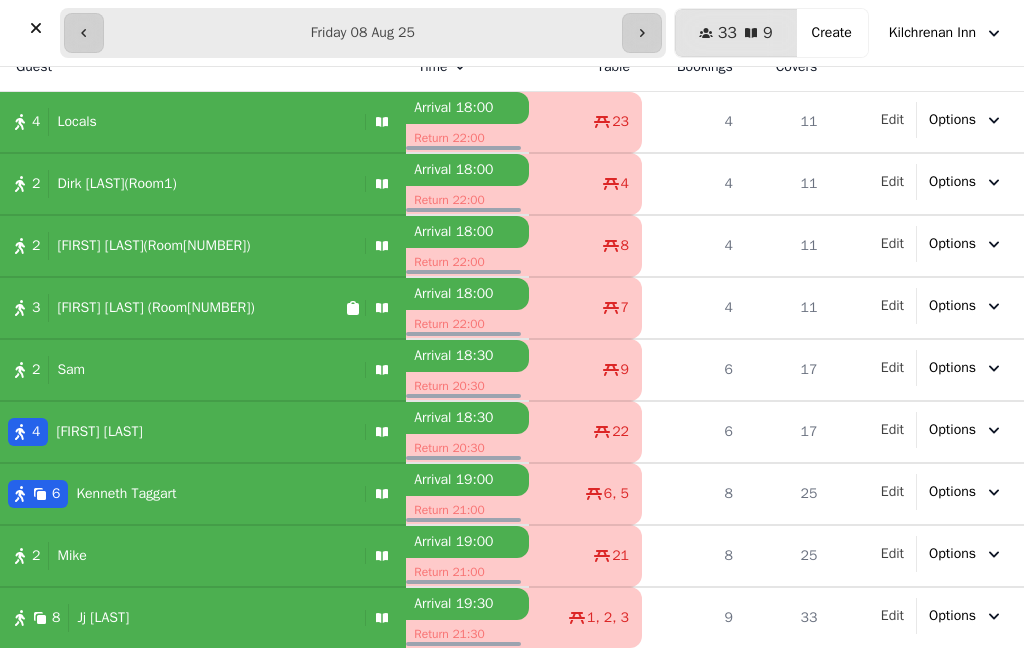 scroll, scrollTop: 24, scrollLeft: 0, axis: vertical 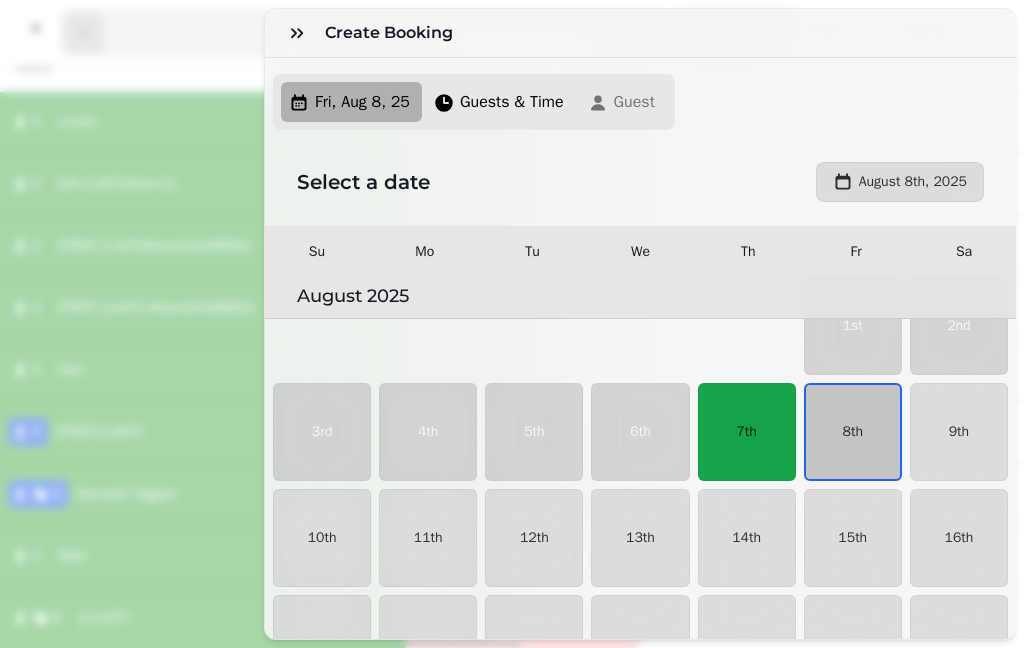 click on "8th" at bounding box center [853, 432] 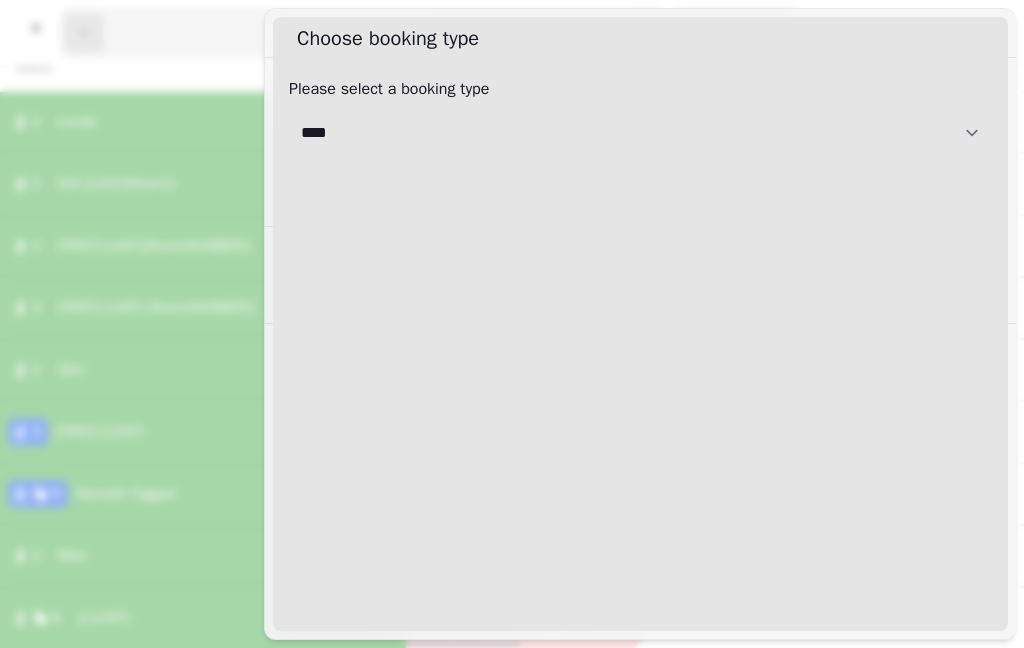 click on "**********" at bounding box center (640, 133) 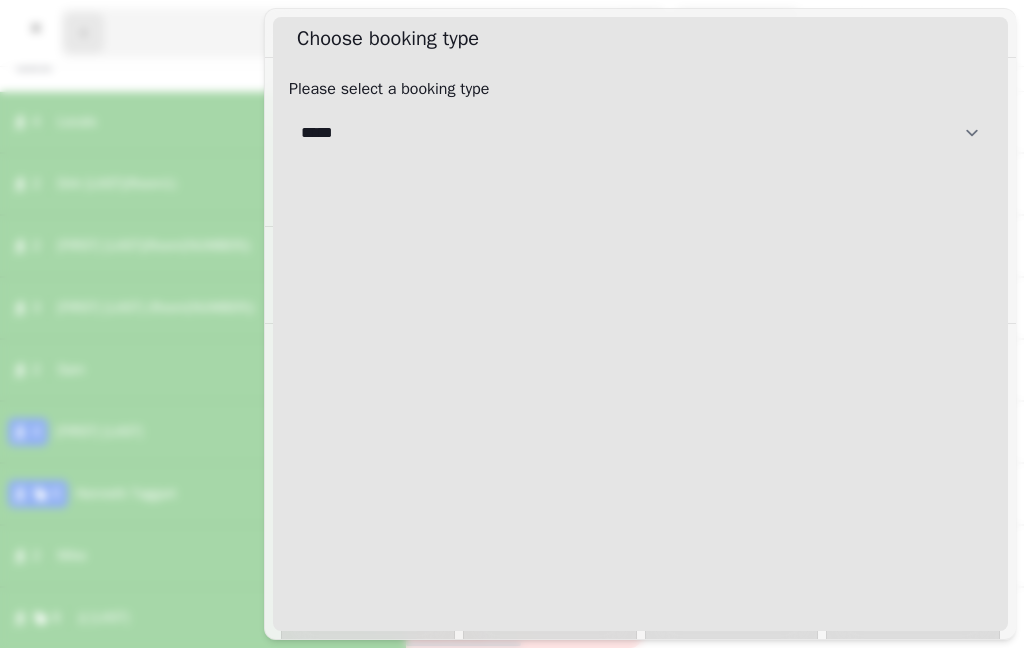 select on "**********" 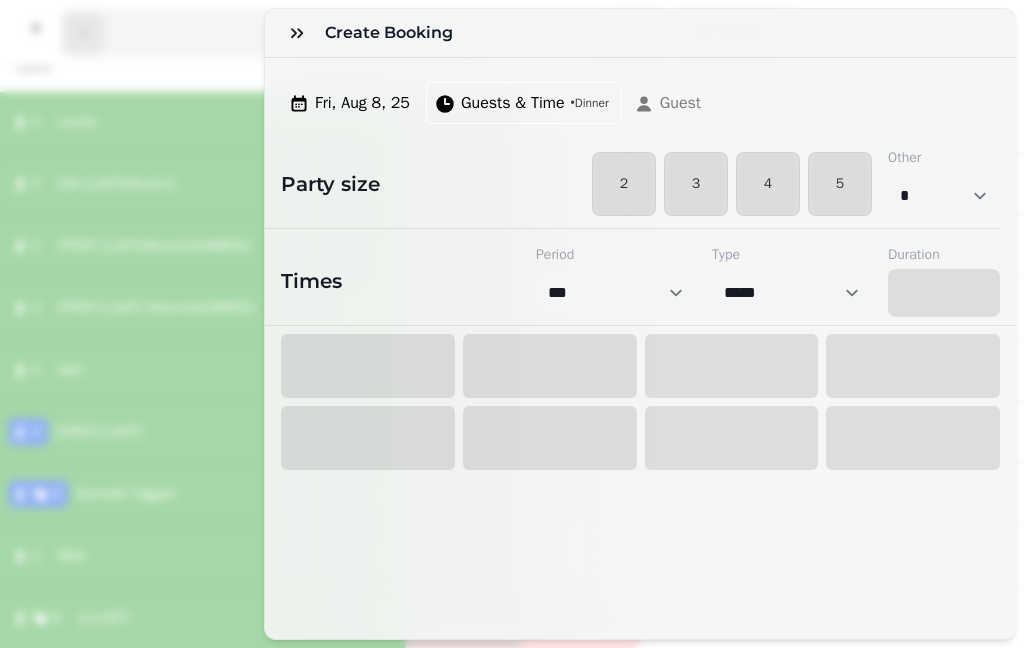 select on "****" 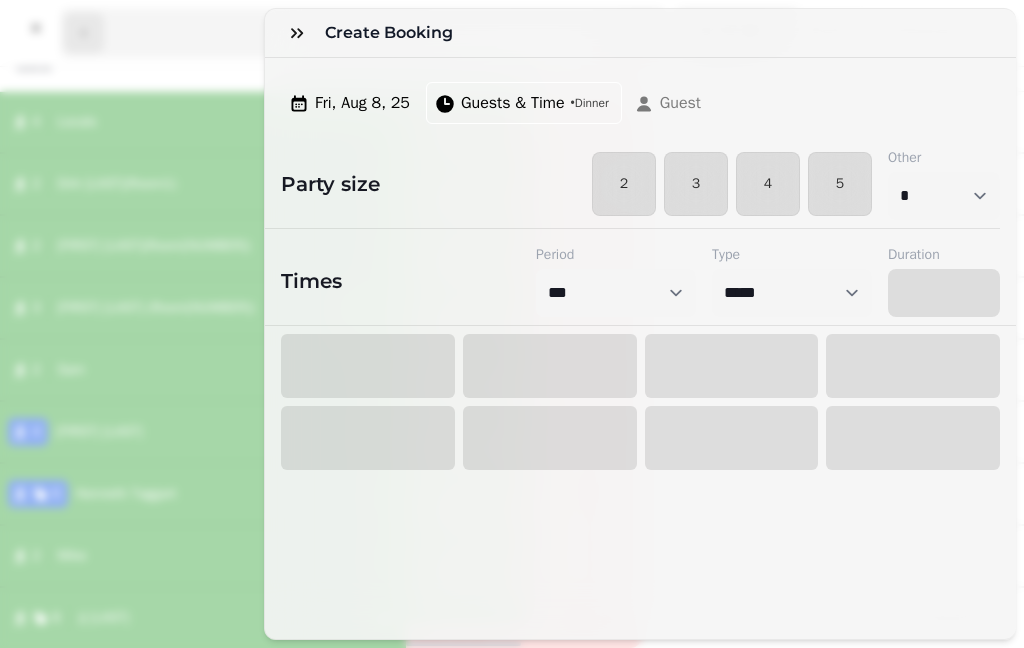 select on "****" 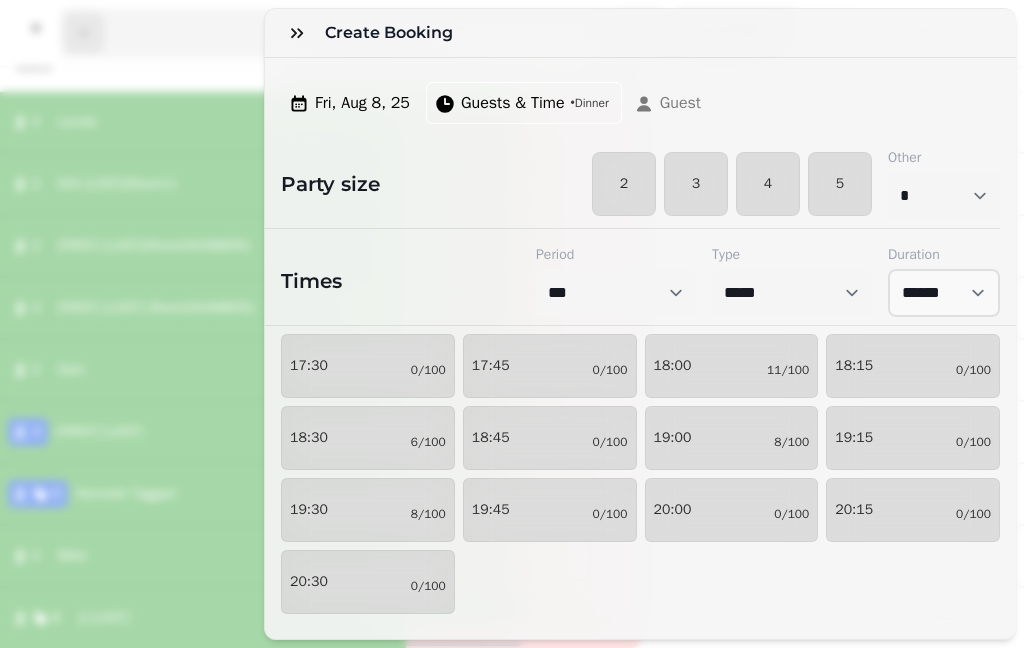 click on "2" at bounding box center [624, 184] 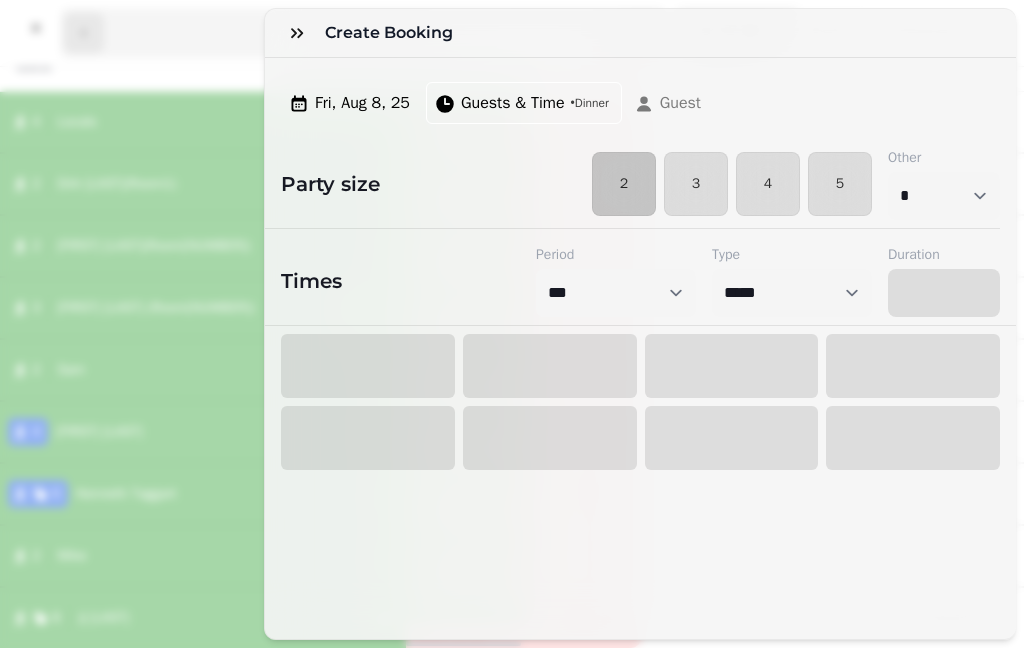 select on "****" 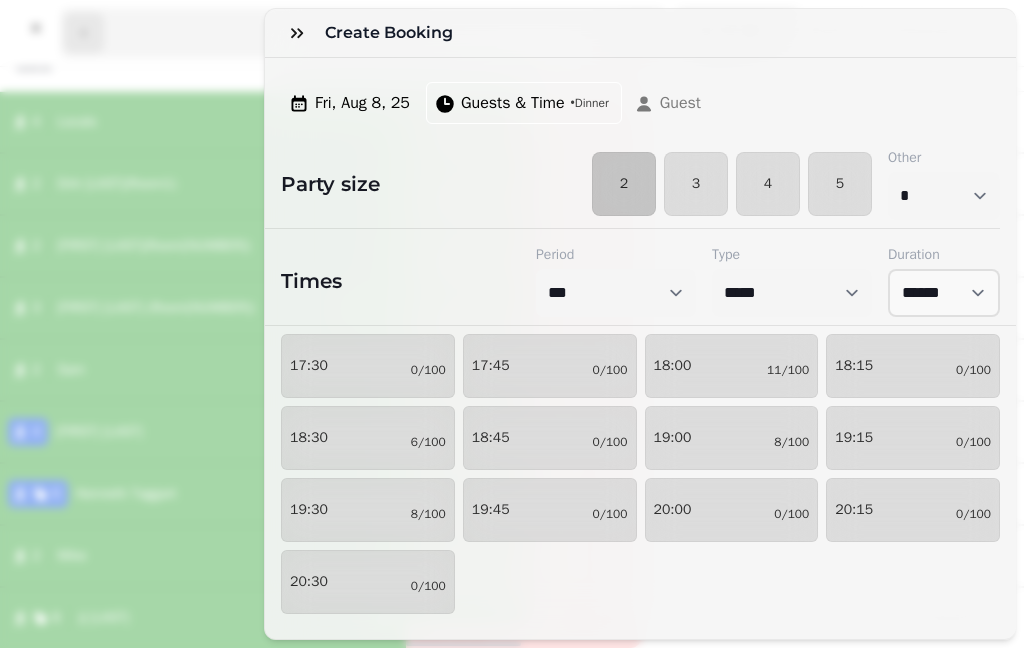click on "17:30 0/100" at bounding box center (368, 366) 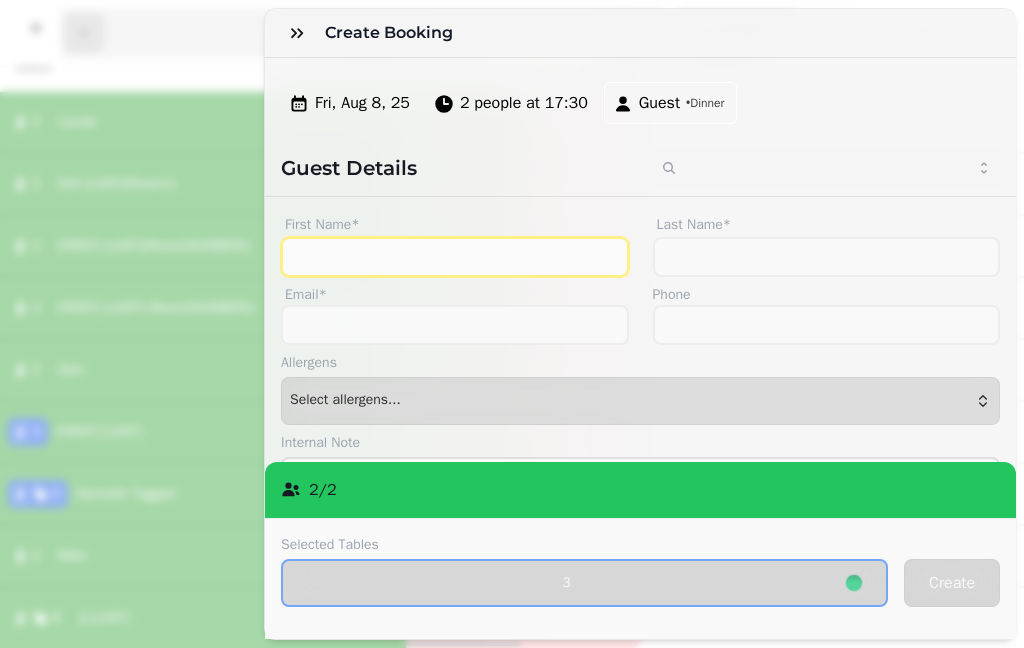 click on "First Name*" at bounding box center (455, 257) 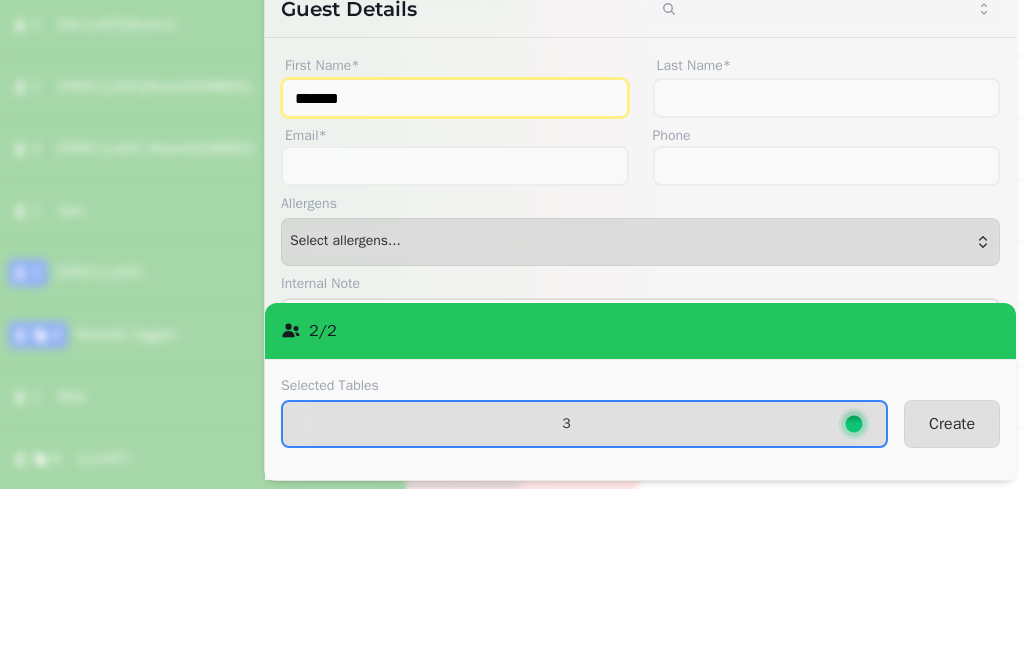 type on "*******" 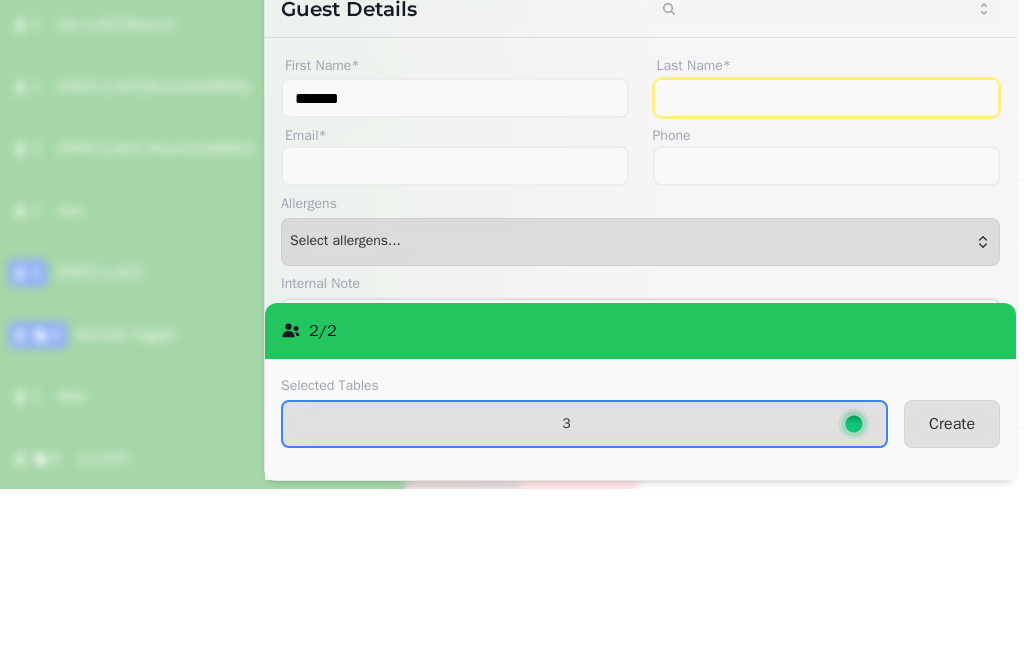click on "Last Name*" at bounding box center [827, 257] 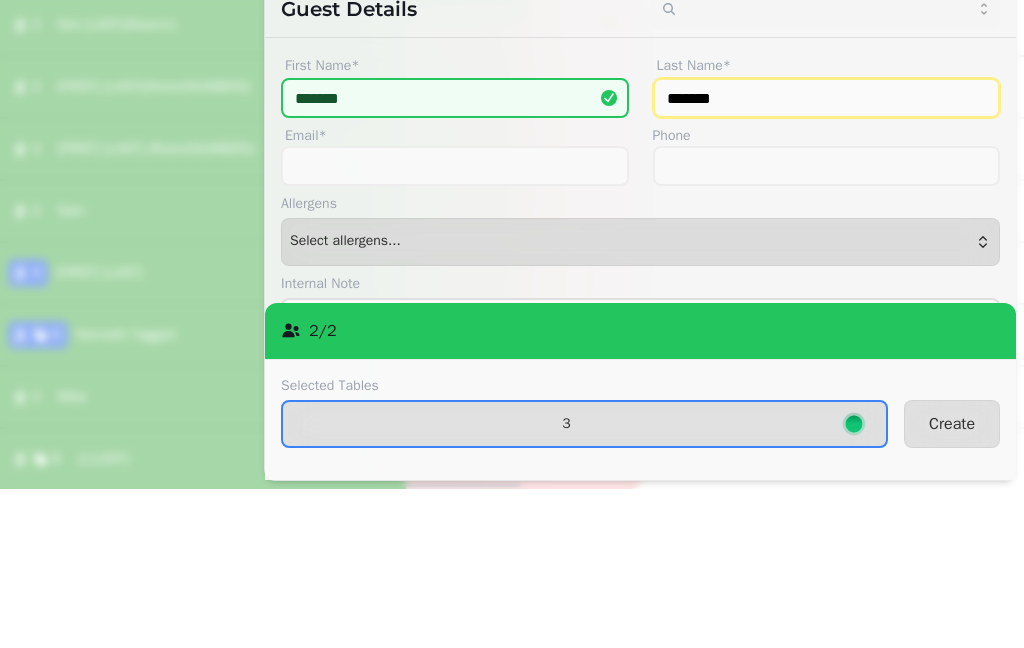 scroll, scrollTop: 3, scrollLeft: 0, axis: vertical 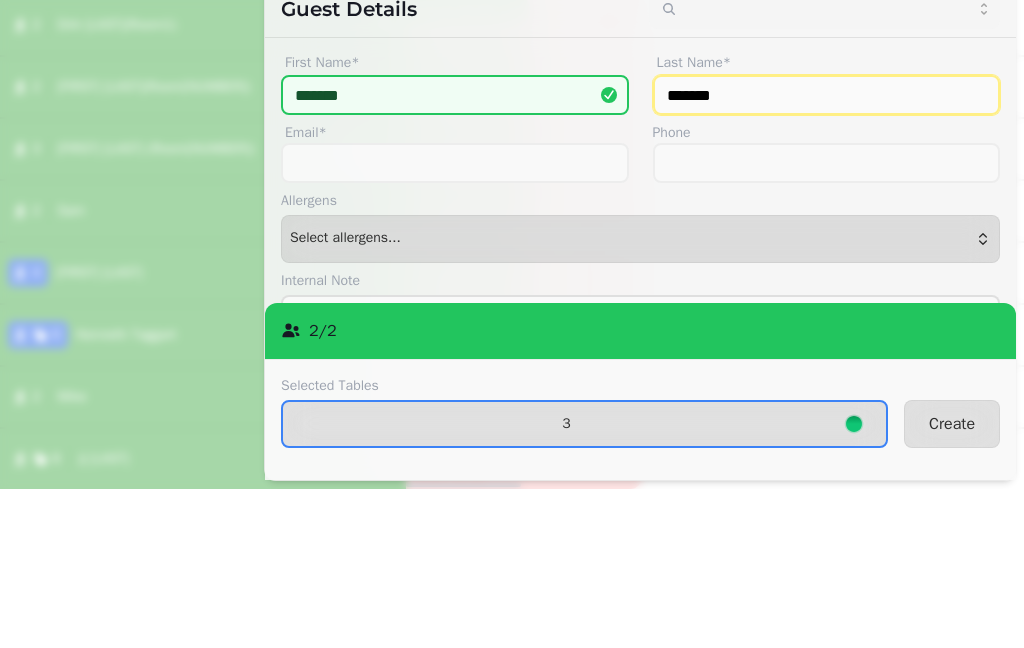 type on "*******" 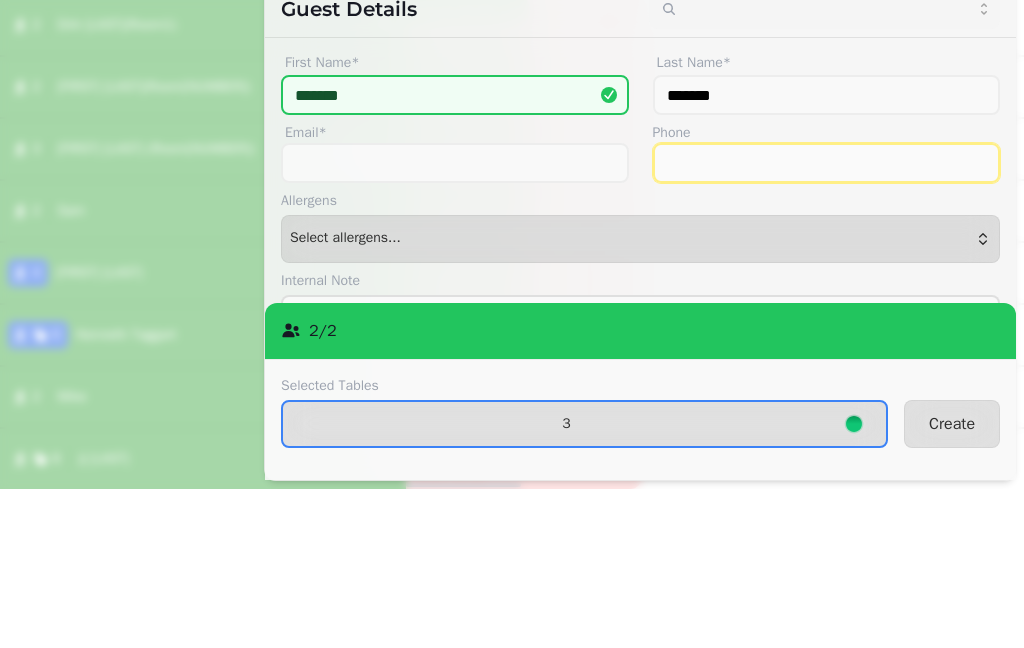 click on "Phone" at bounding box center [827, 322] 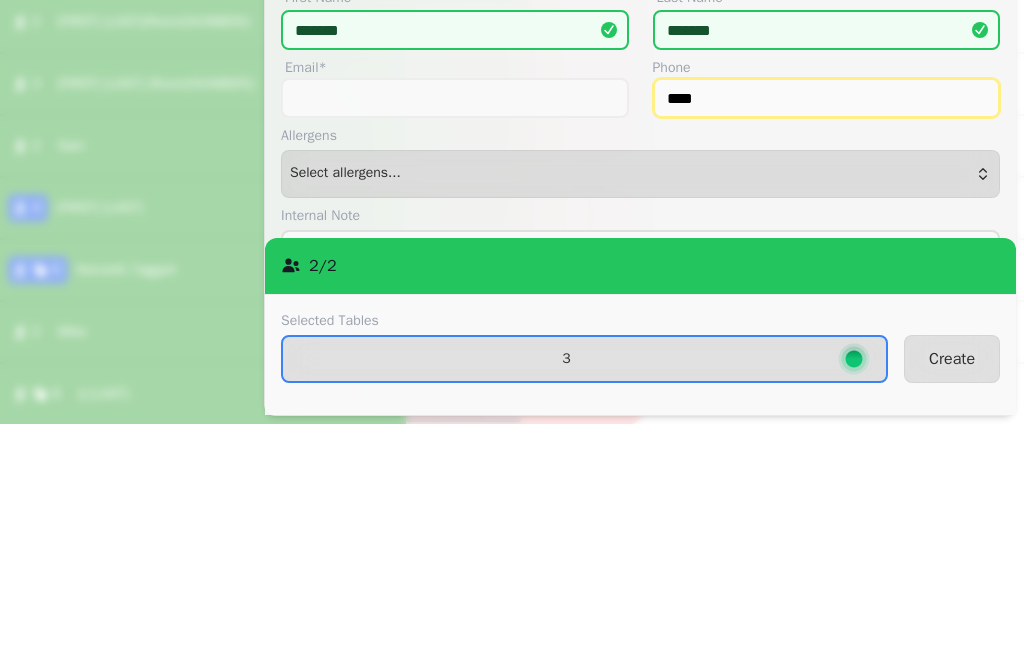 type on "**********" 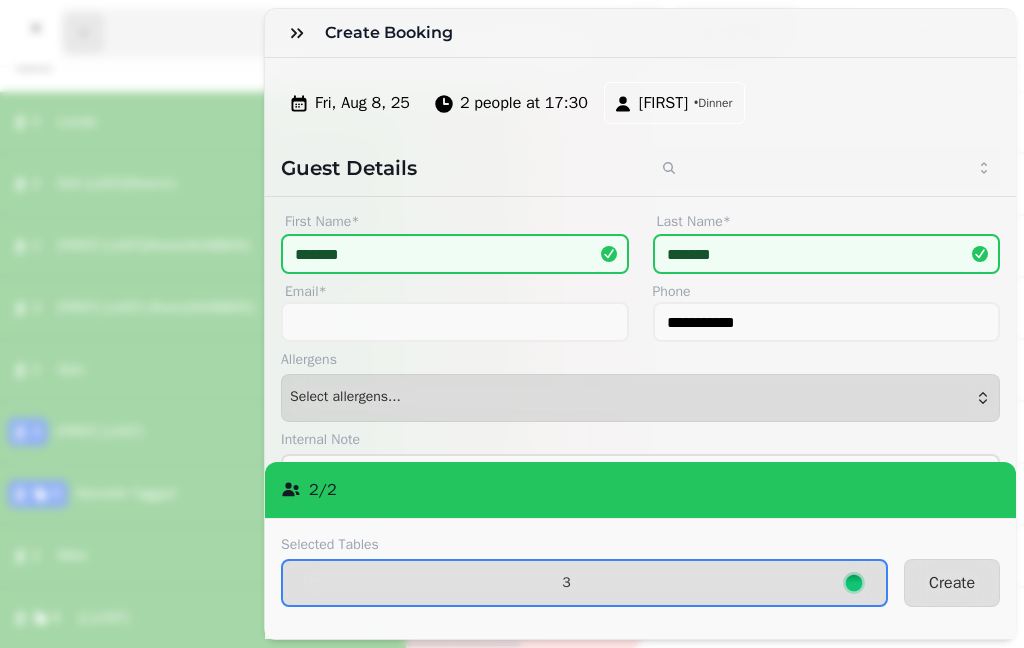 click on "3" at bounding box center (566, 583) 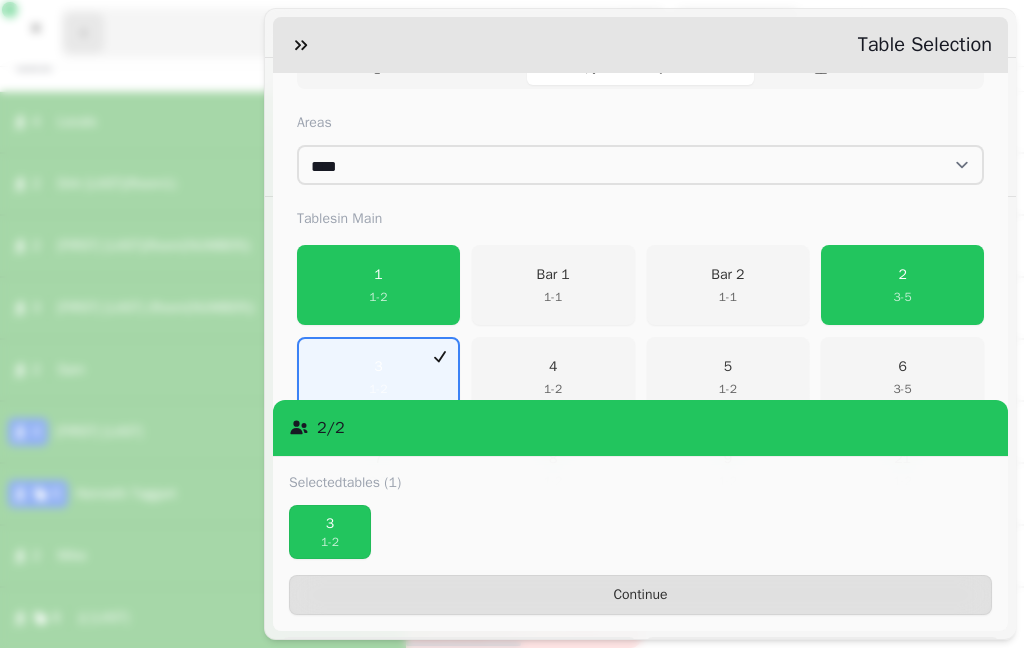 scroll, scrollTop: 290, scrollLeft: 0, axis: vertical 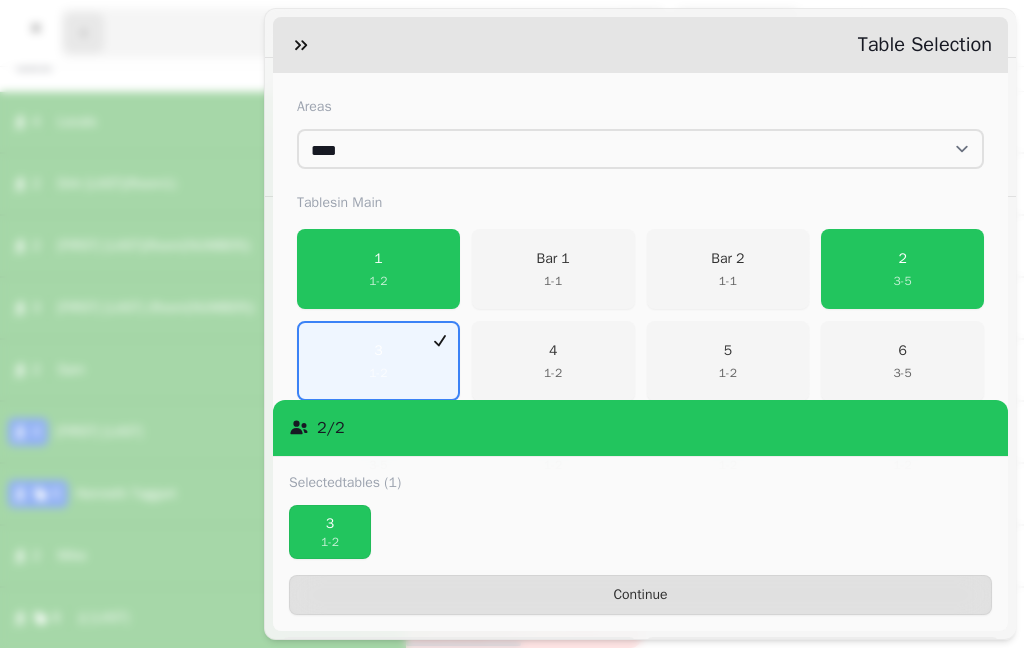click on "Continue" at bounding box center (640, 595) 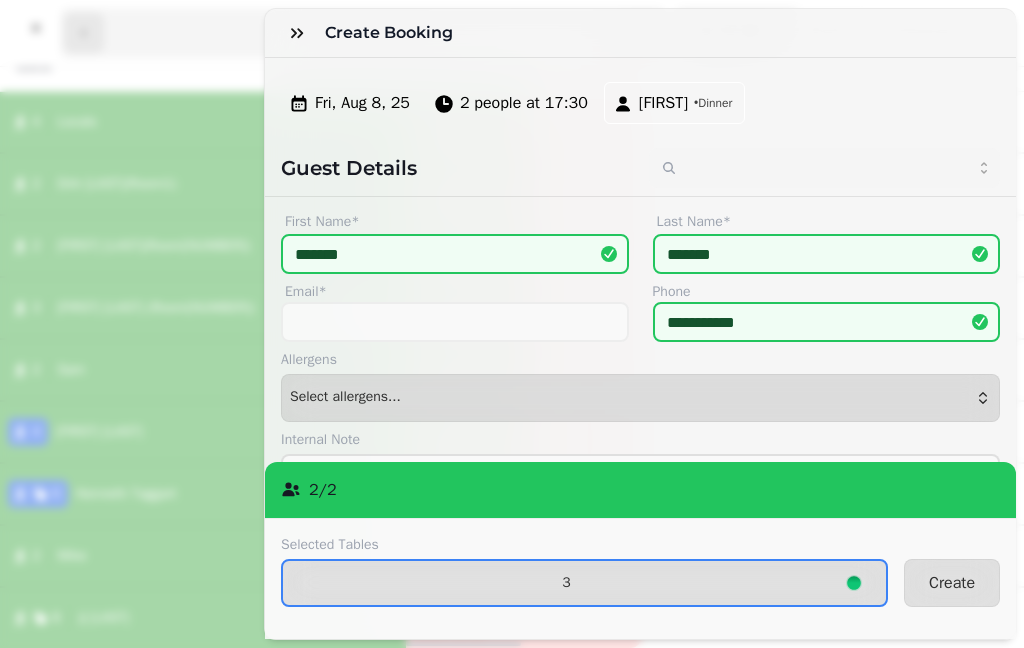 click on "Create" at bounding box center [952, 583] 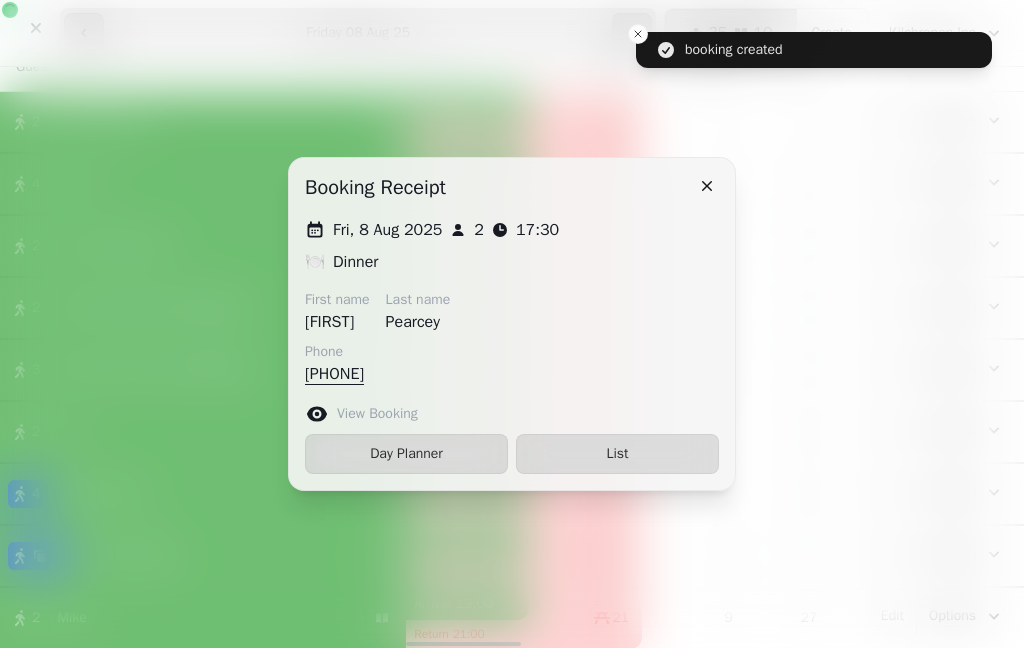 click on "List" at bounding box center (617, 454) 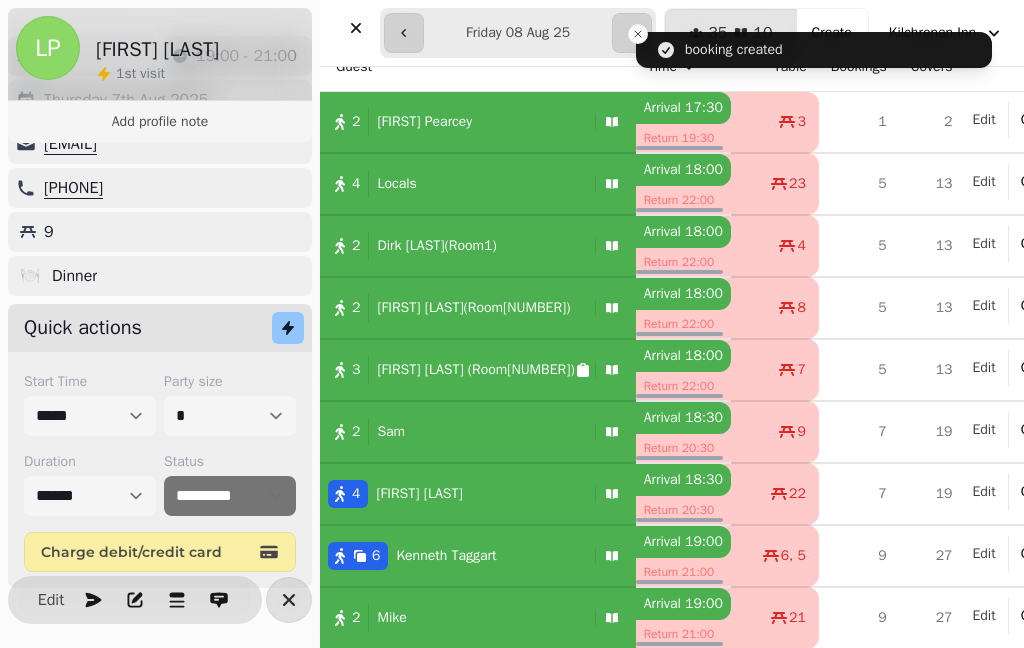 select on "******" 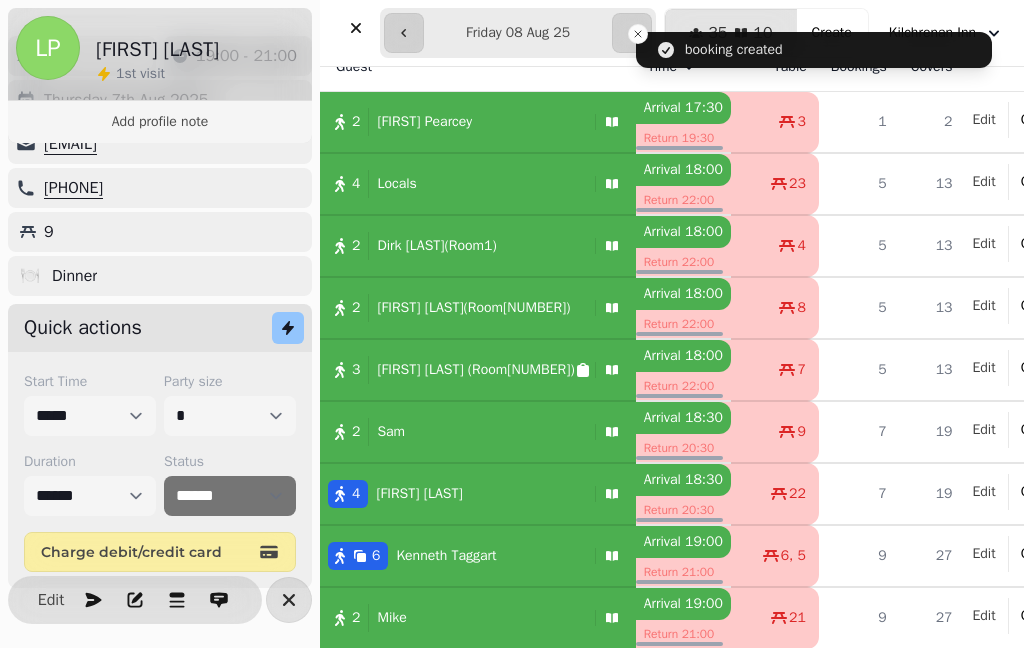select on "**********" 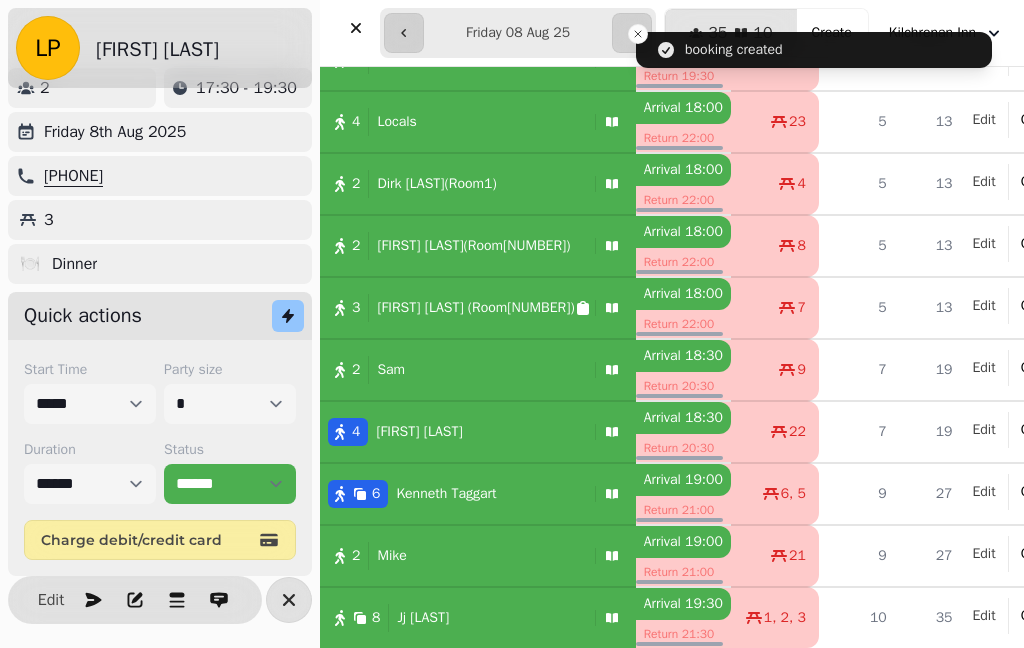 scroll, scrollTop: 86, scrollLeft: 0, axis: vertical 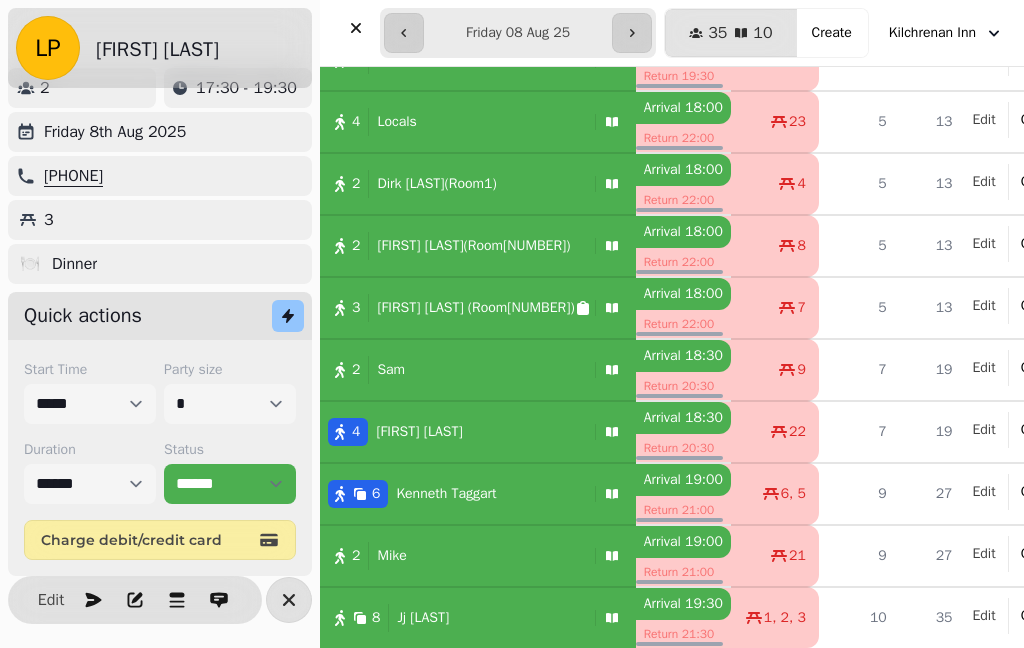 click 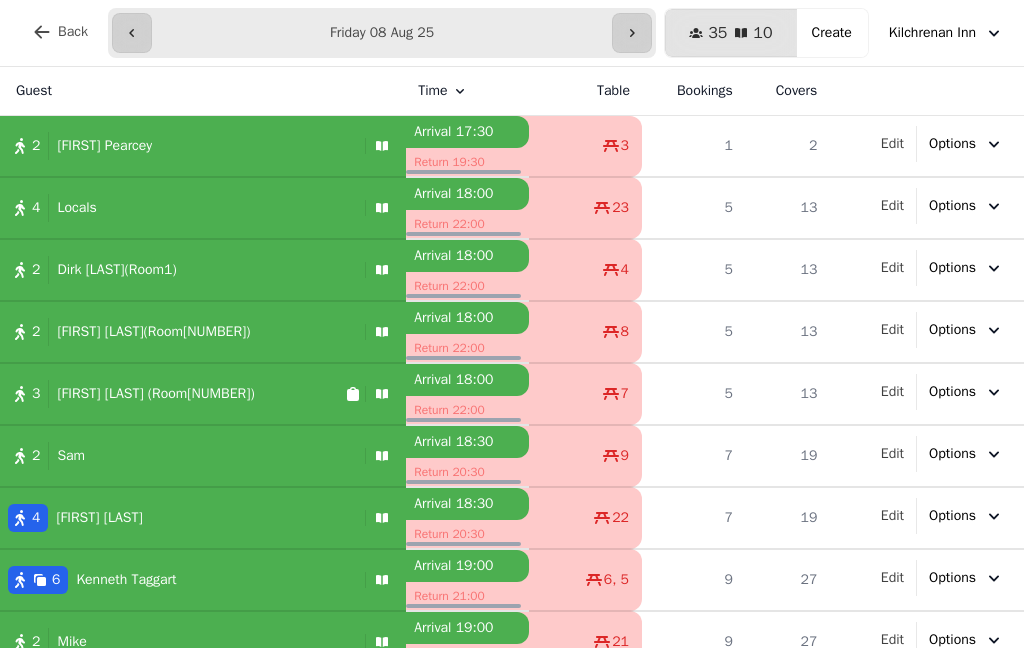 scroll, scrollTop: 0, scrollLeft: 0, axis: both 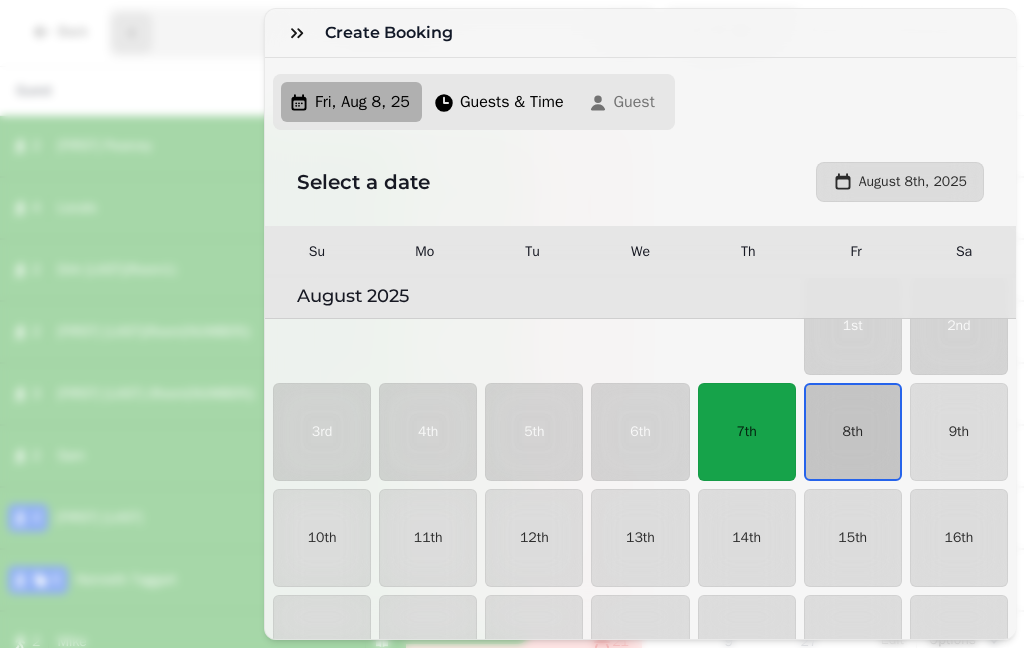 click on "8th" at bounding box center (853, 432) 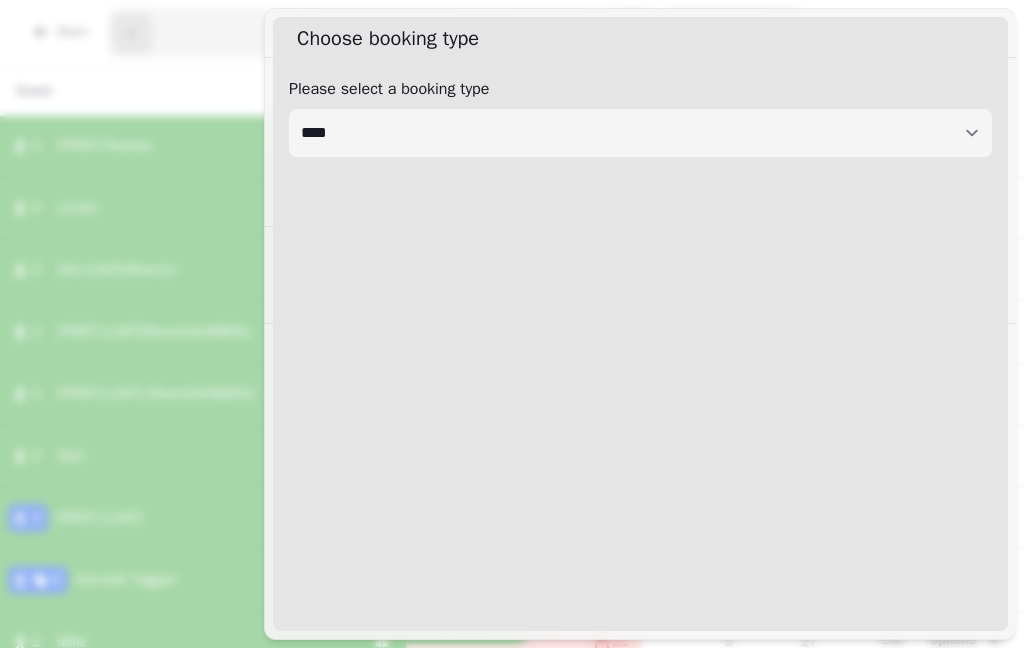 select on "****" 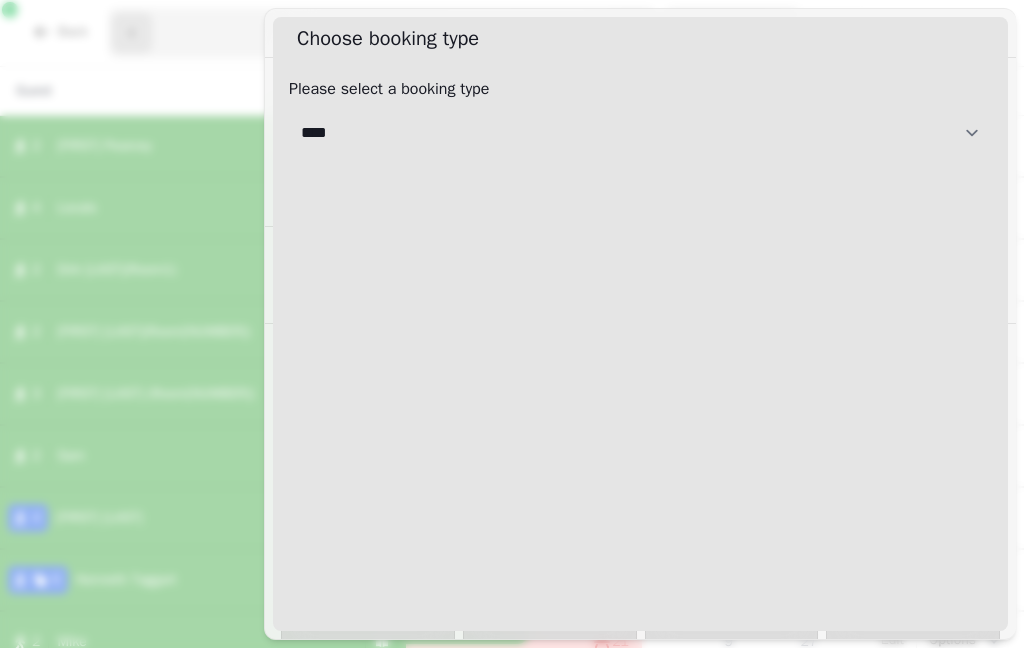 click on "**********" at bounding box center (640, 133) 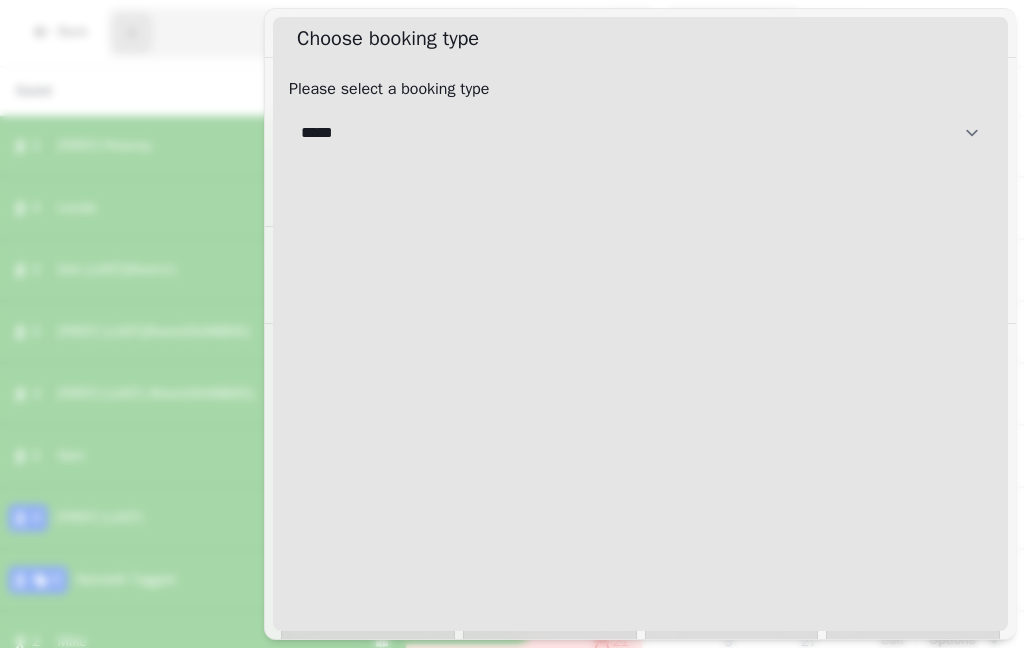 select on "**********" 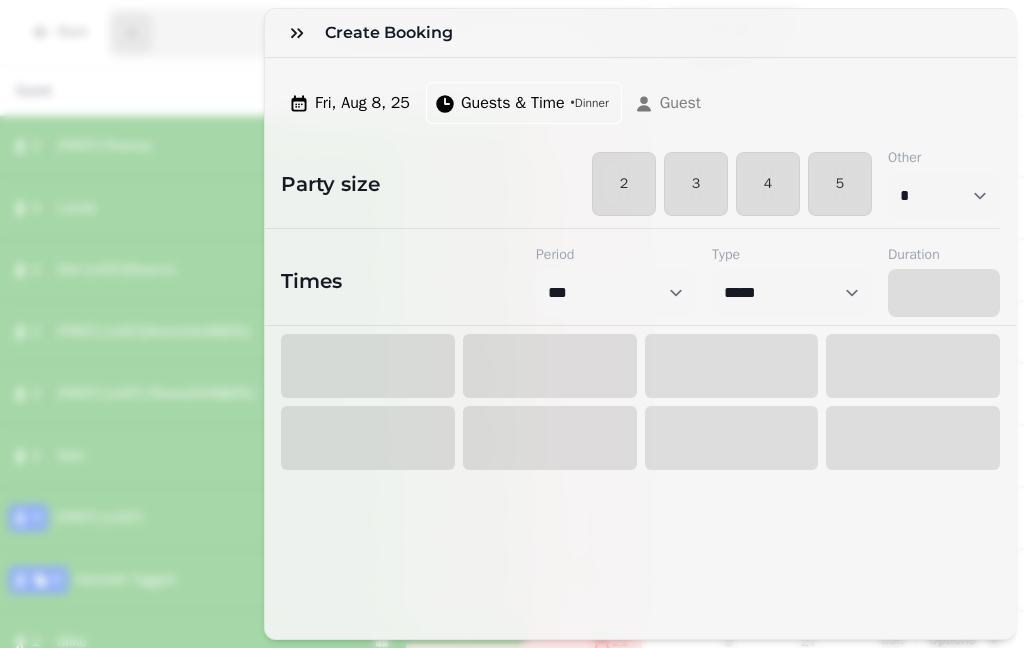 select on "****" 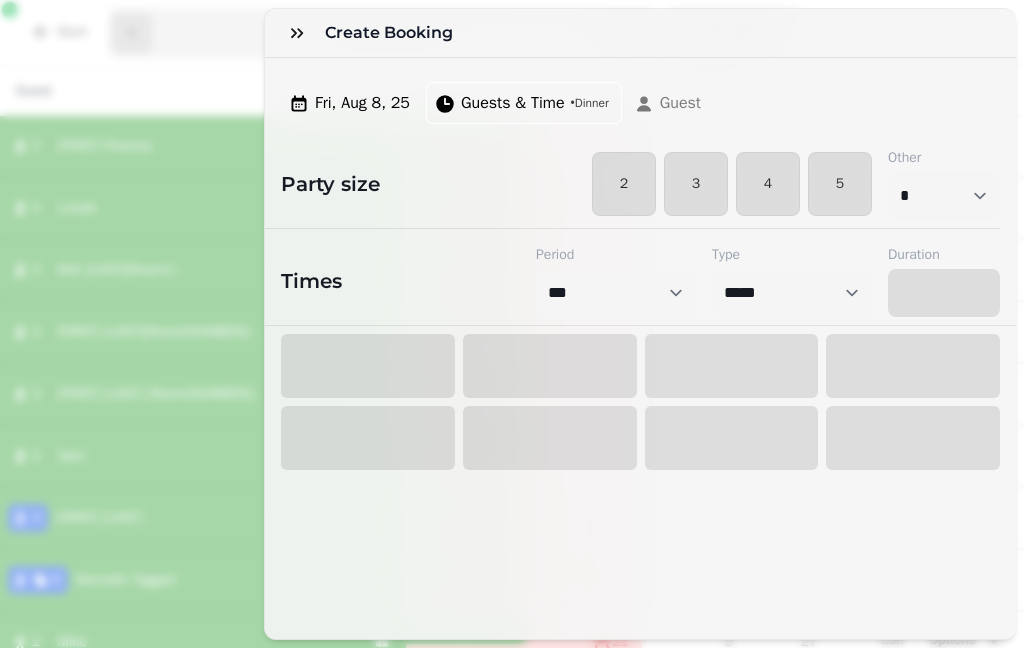 select on "****" 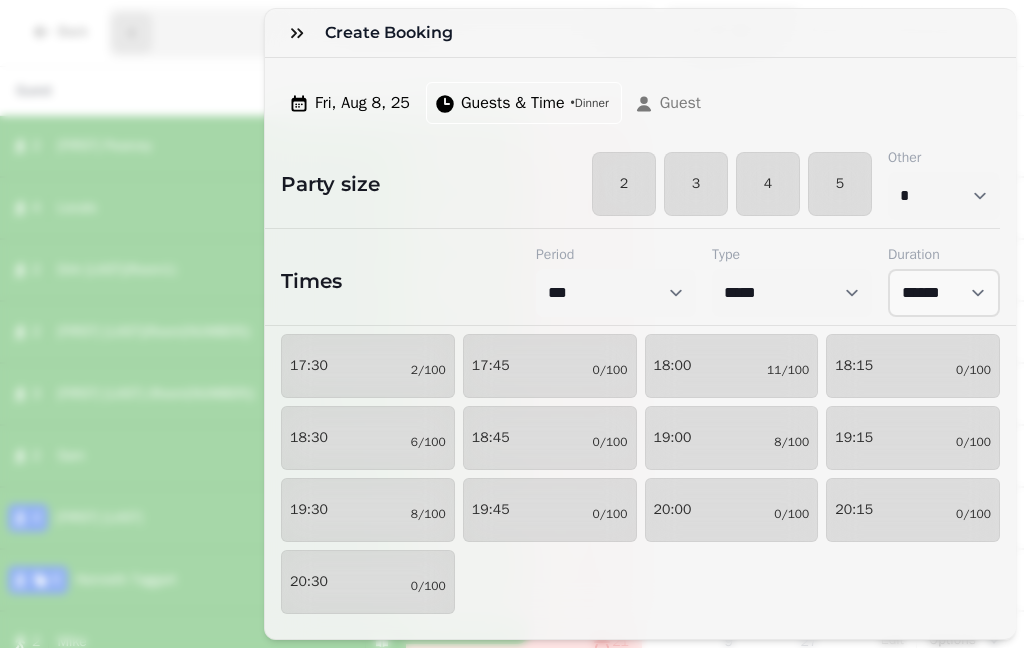 click on "2" at bounding box center [624, 184] 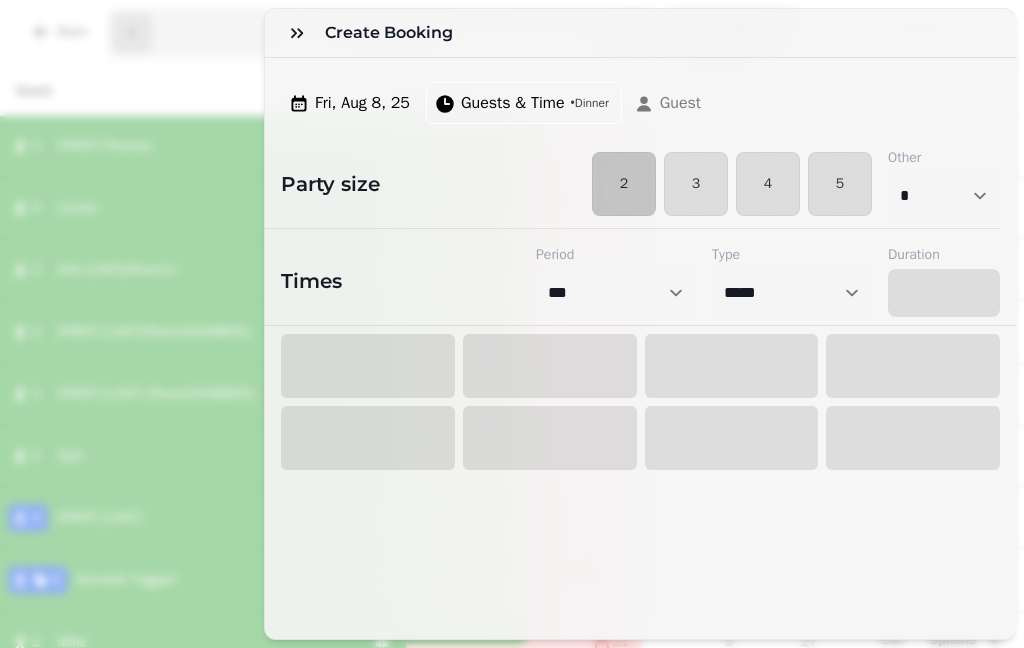 select on "****" 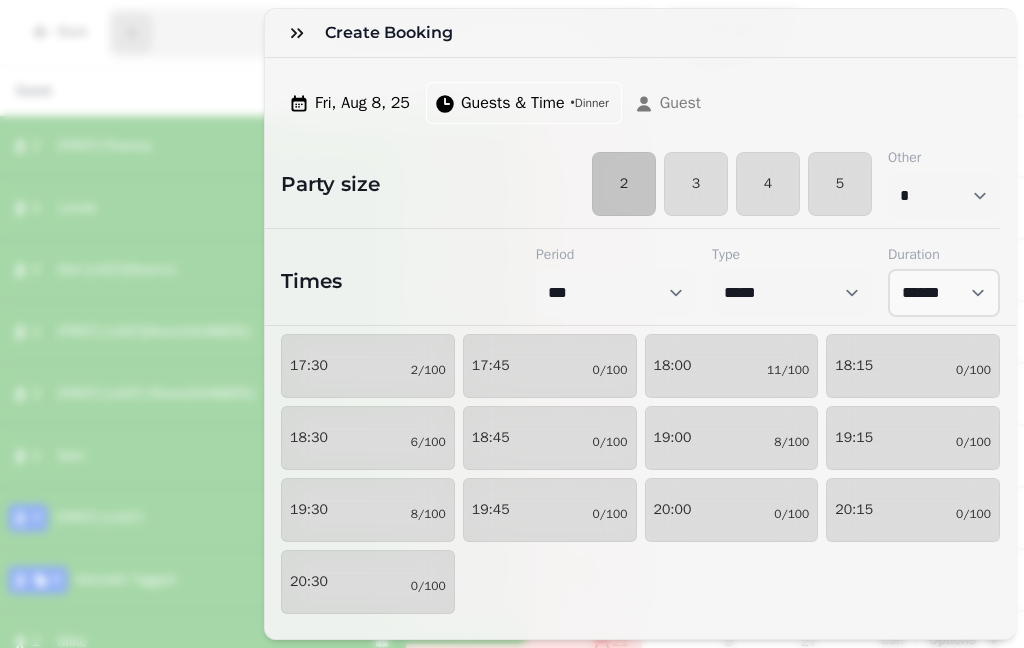 click on "[TIME] [NUMBER]/100" at bounding box center (368, 582) 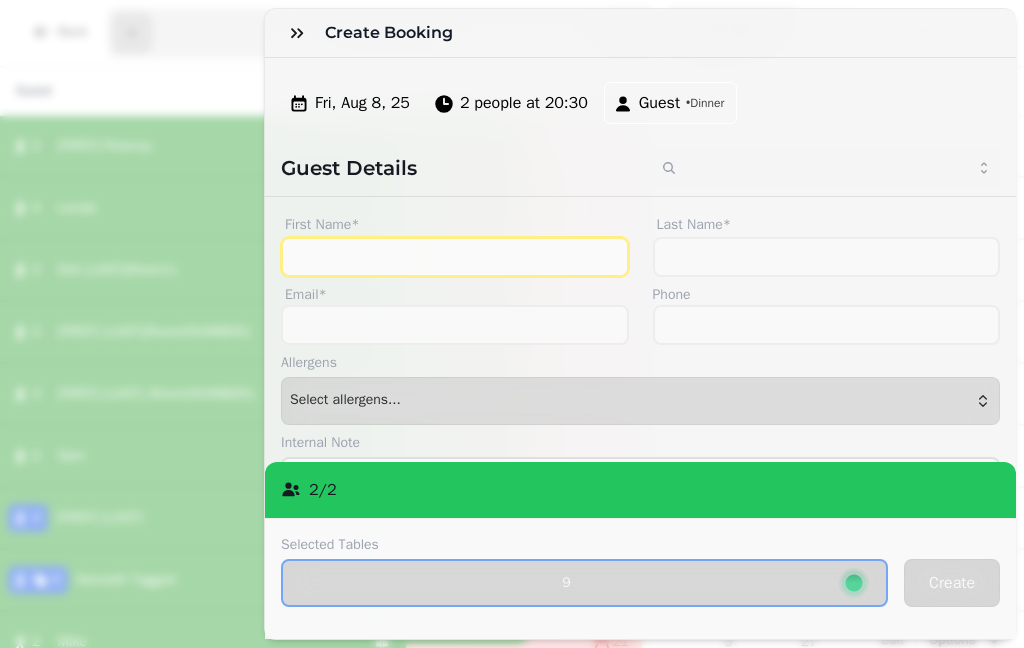 click on "First Name*" at bounding box center [455, 257] 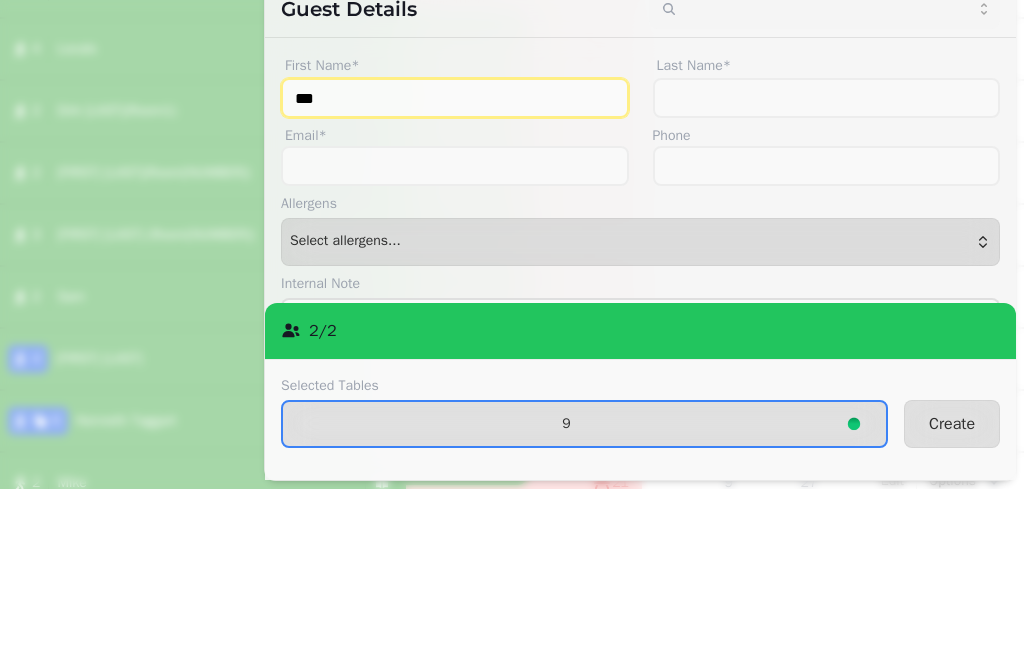 type on "*******" 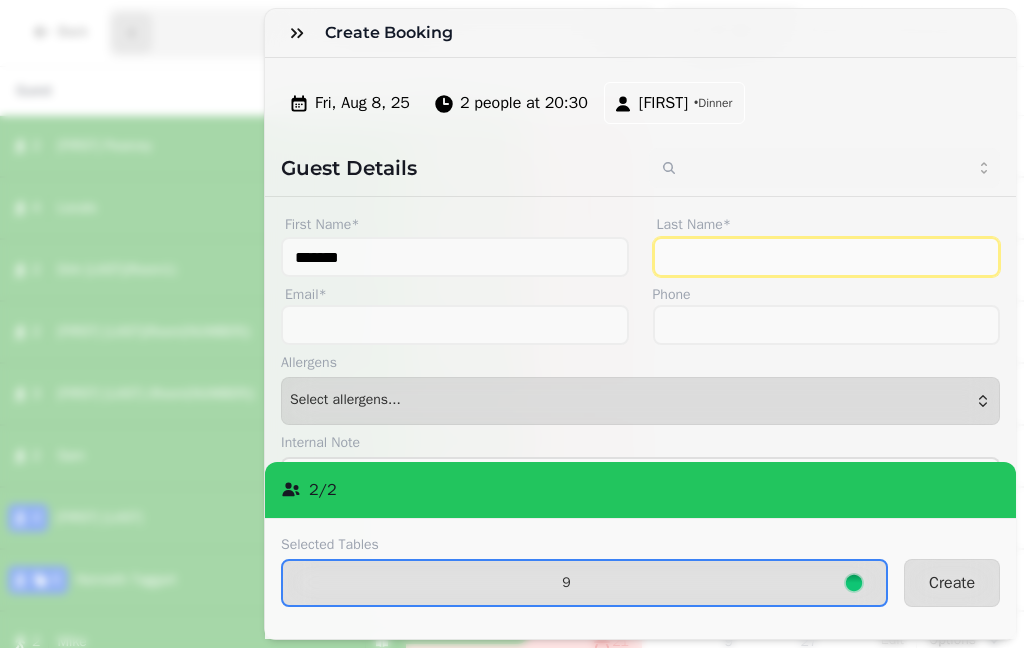 click on "Last Name*" at bounding box center (827, 257) 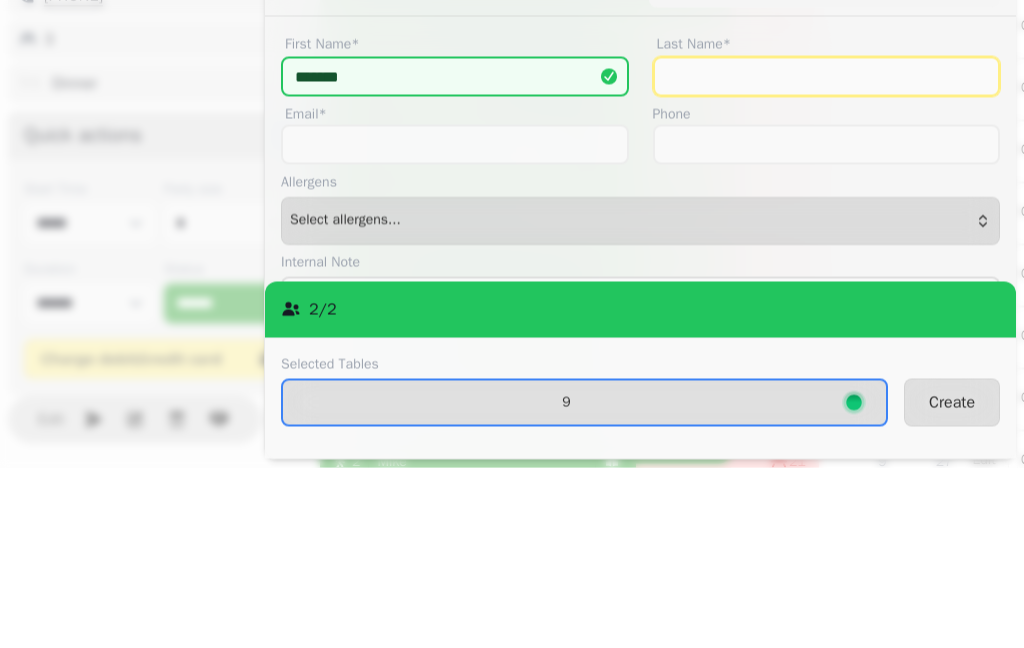 scroll, scrollTop: 86, scrollLeft: 0, axis: vertical 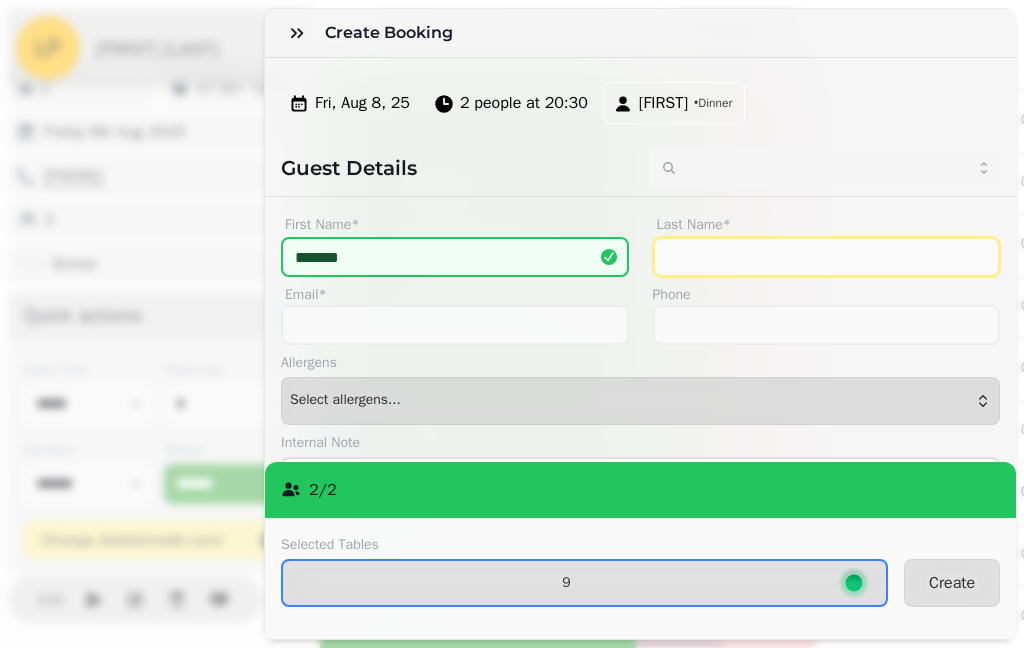 click on "Last Name*" at bounding box center (827, 257) 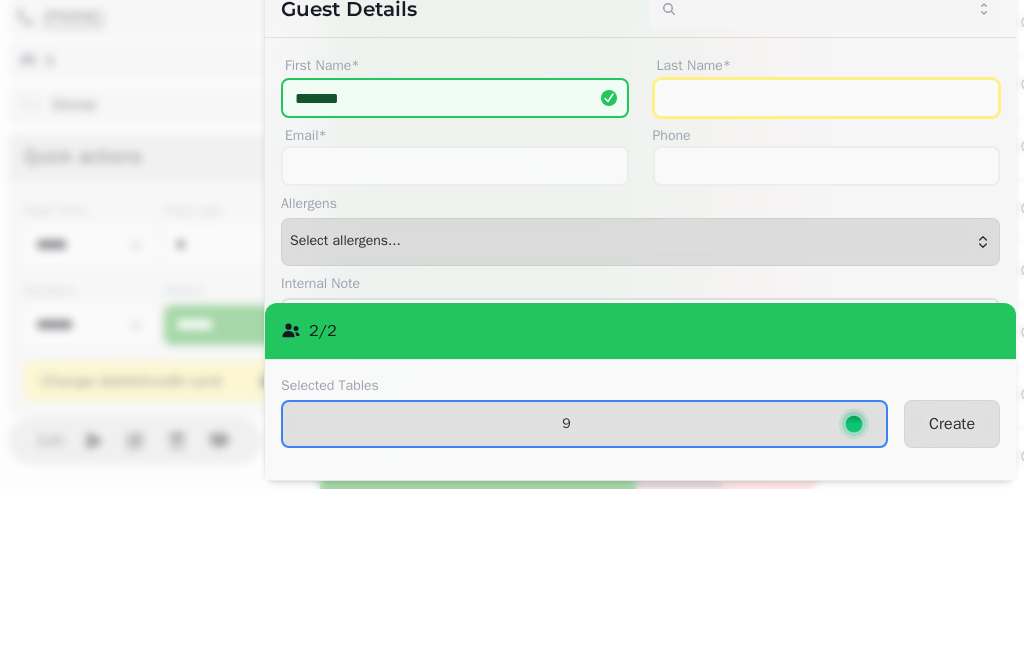 scroll, scrollTop: 446, scrollLeft: 0, axis: vertical 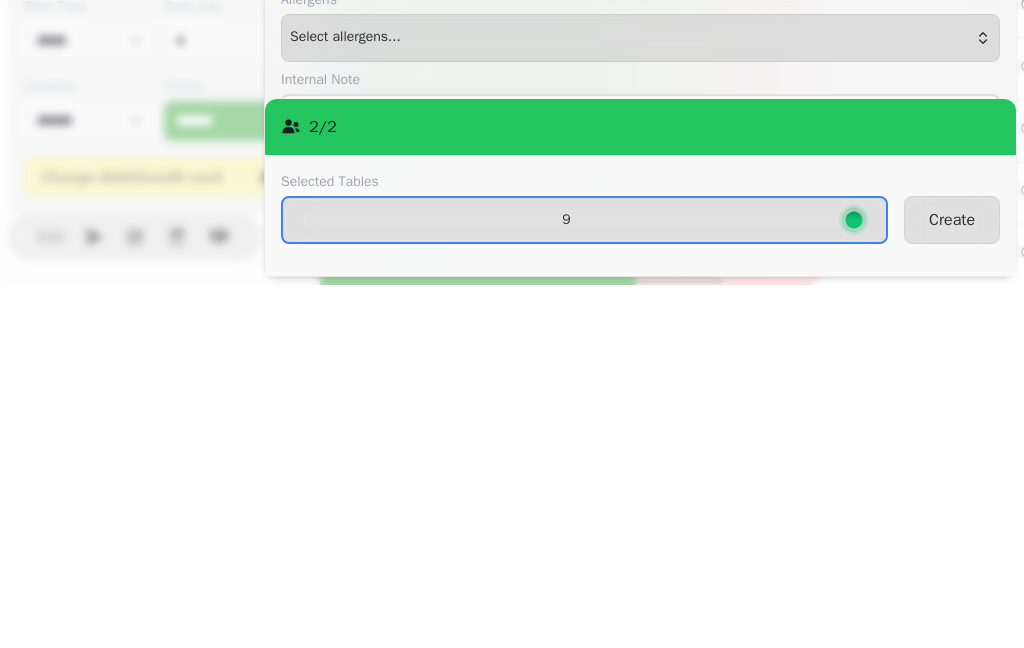 type on "*******" 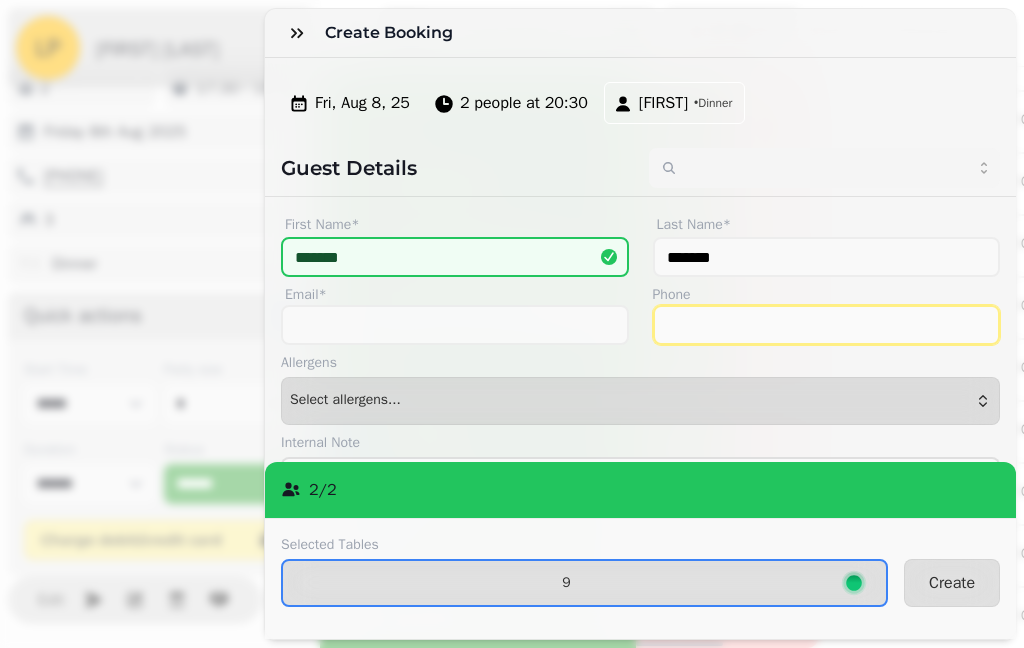 click on "Phone" at bounding box center [827, 325] 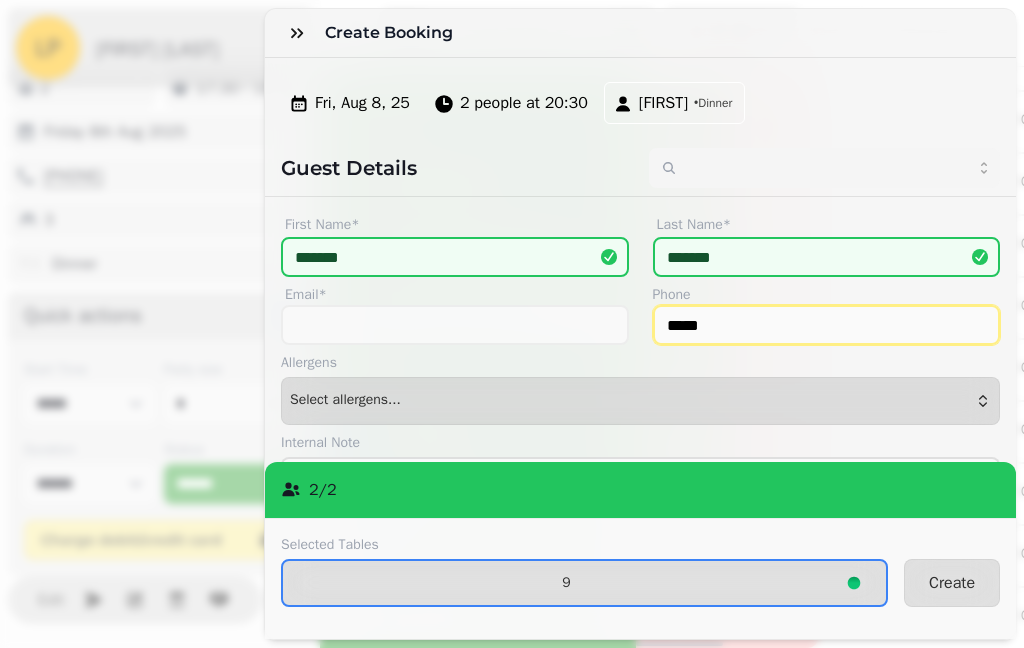 click on "*****" at bounding box center (827, 325) 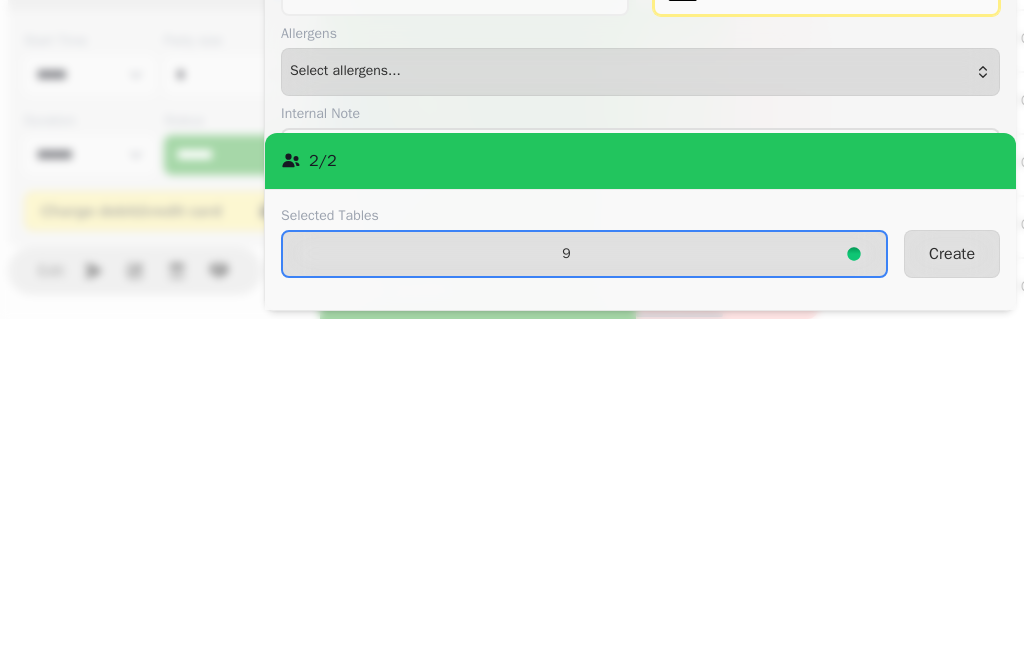type on "**********" 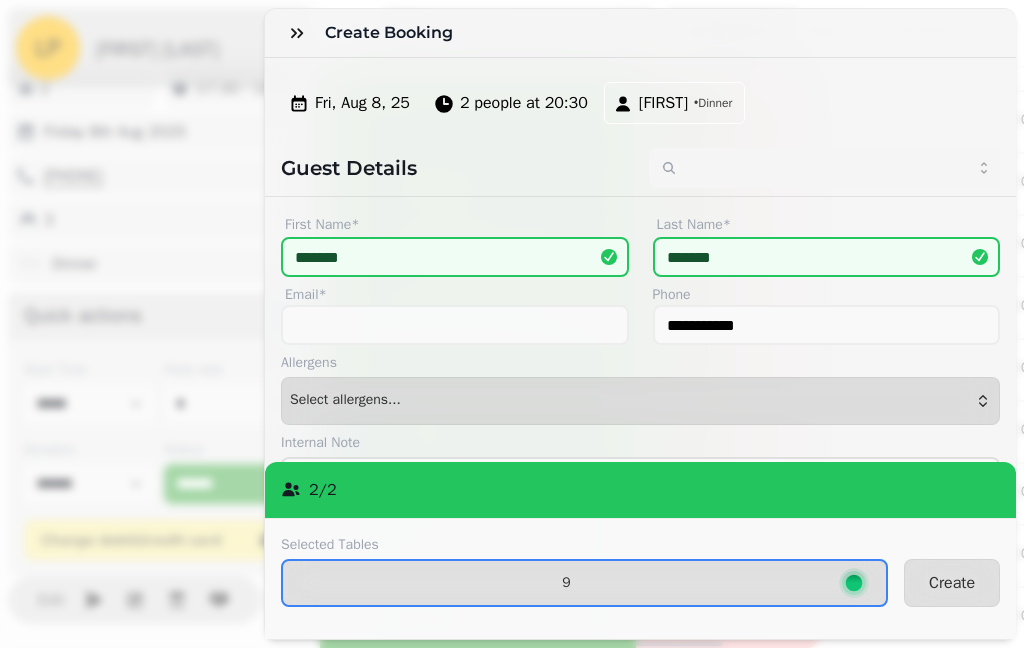 click on "Create" at bounding box center (952, 583) 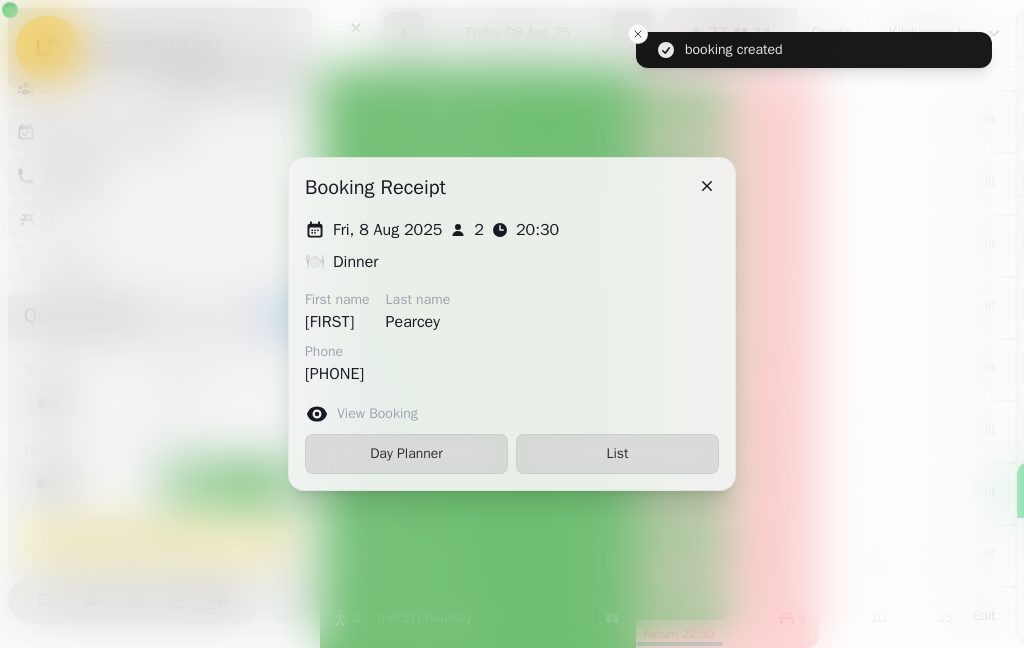 scroll, scrollTop: 543, scrollLeft: 0, axis: vertical 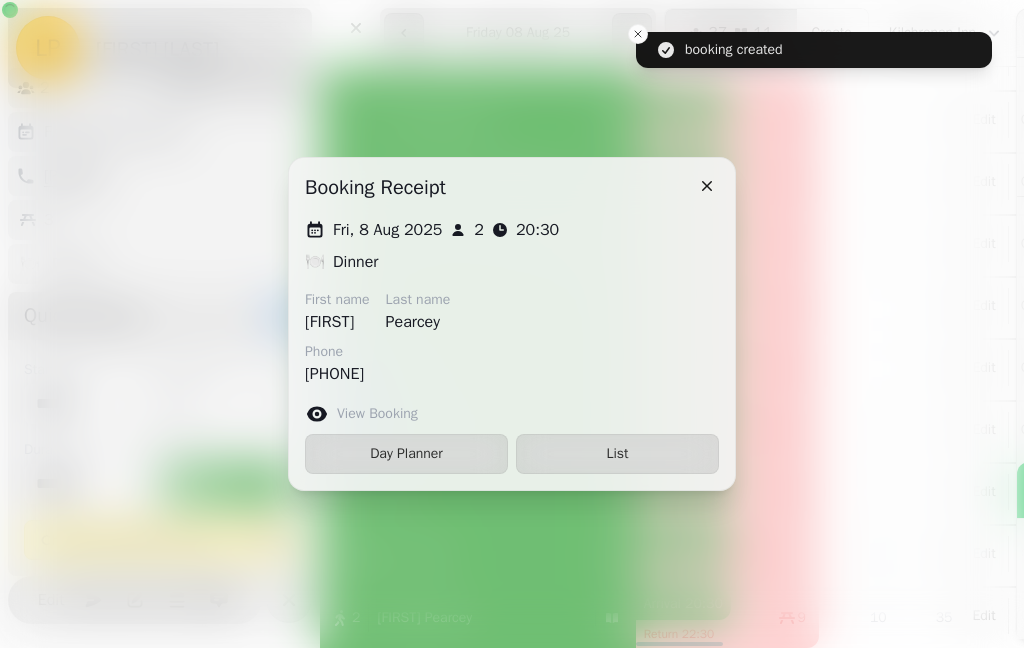 click on "List" at bounding box center [617, 454] 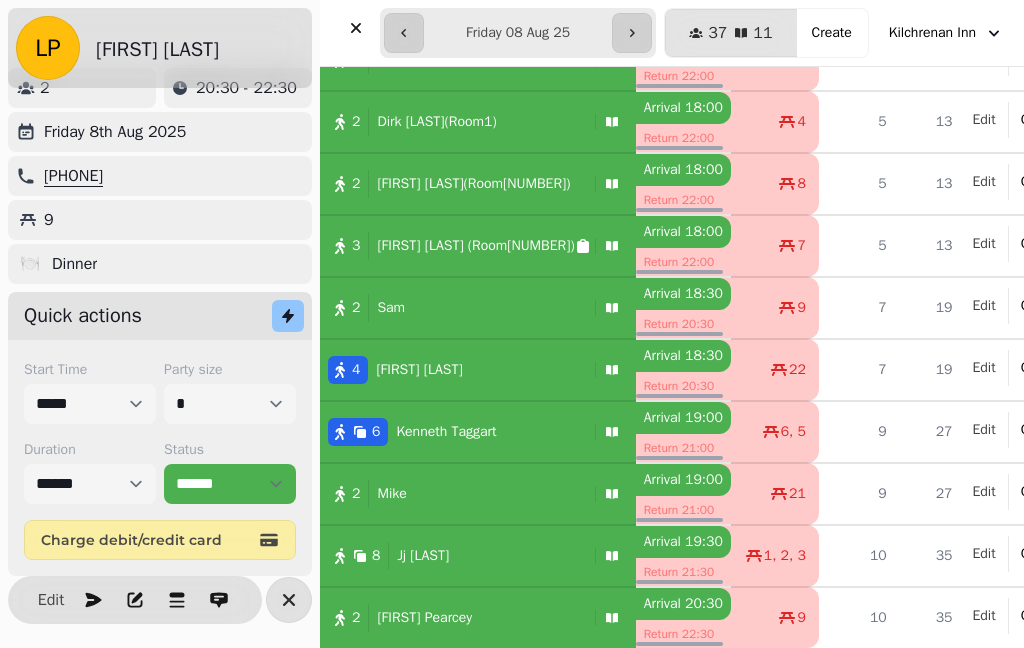scroll, scrollTop: 494, scrollLeft: -1, axis: both 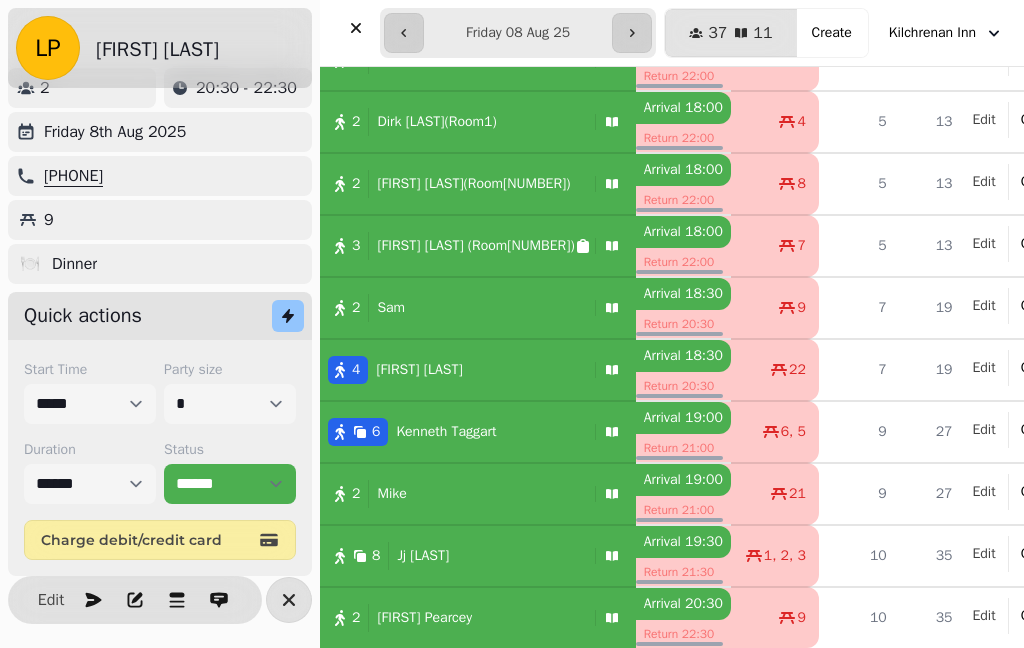 click at bounding box center (289, 600) 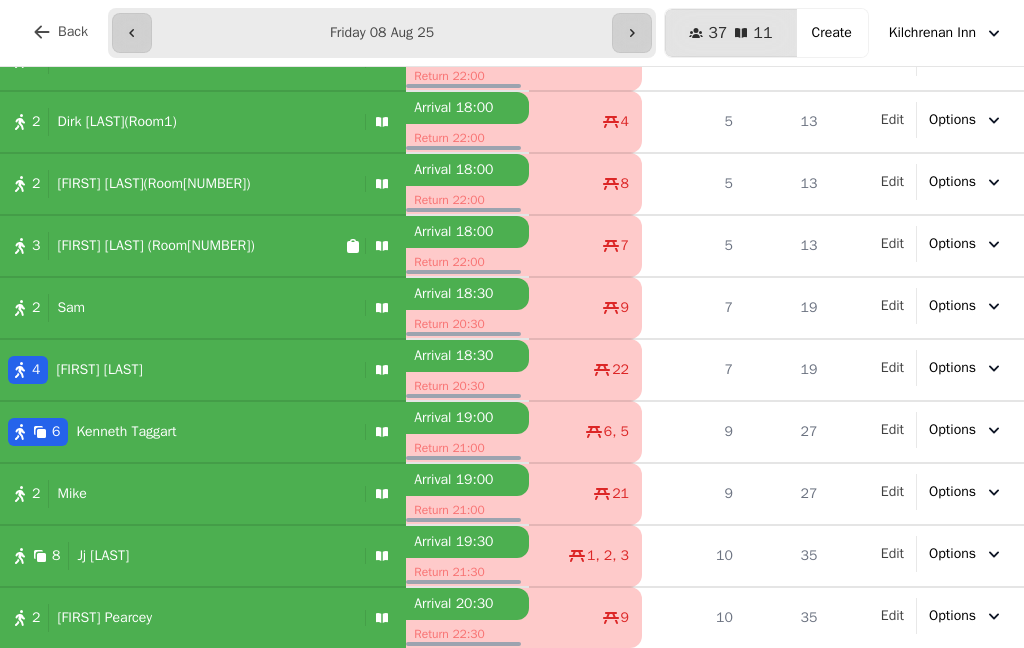 scroll, scrollTop: 148, scrollLeft: 0, axis: vertical 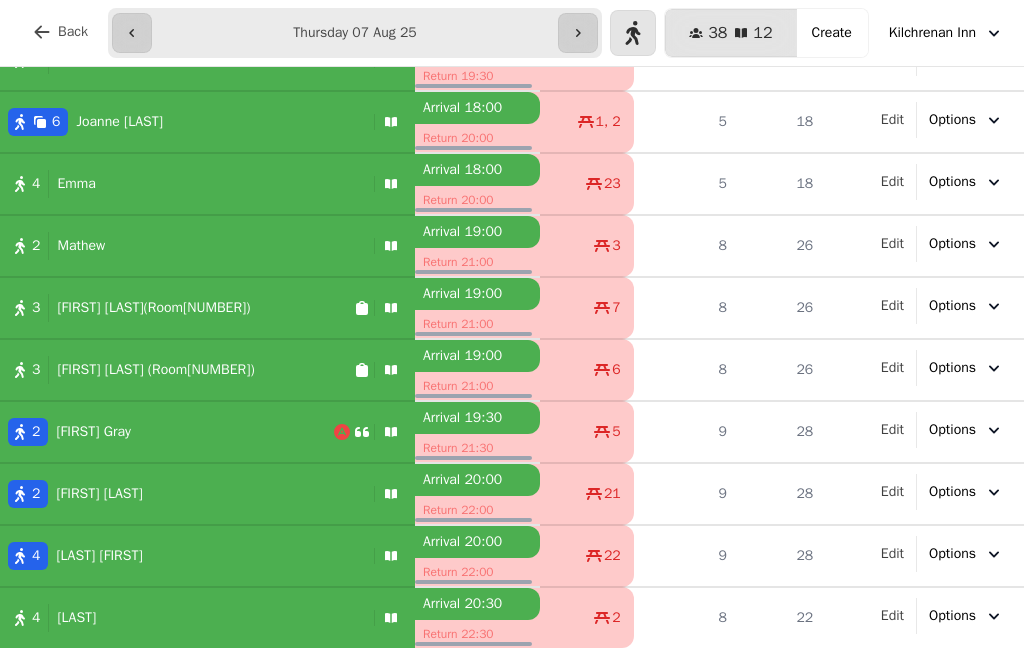 click on "4 [FIRST]" at bounding box center (183, 618) 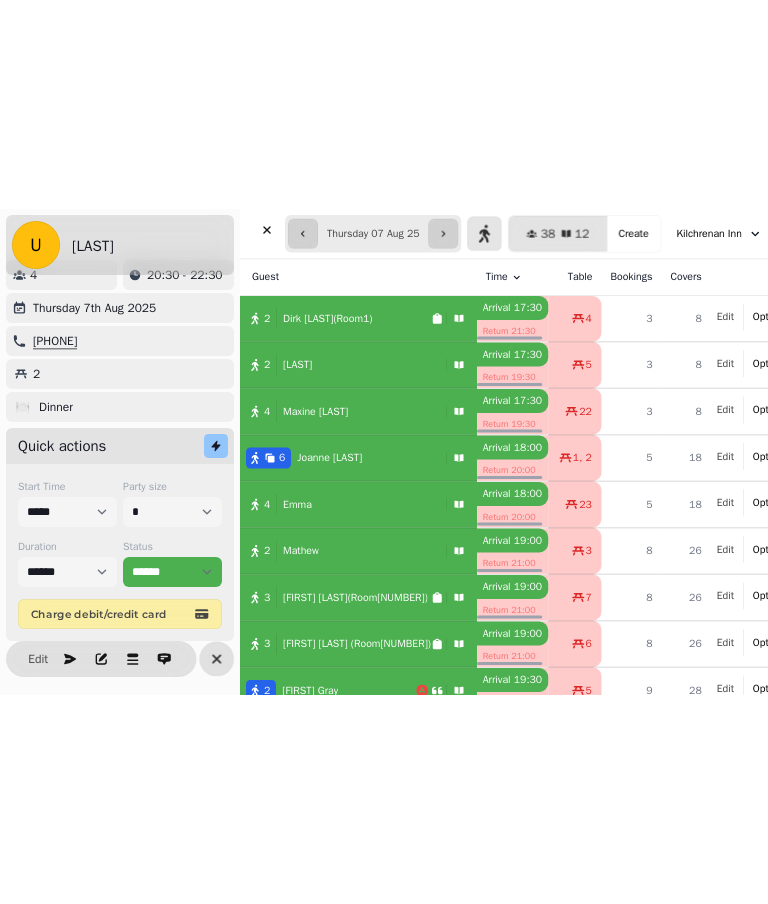 scroll, scrollTop: 0, scrollLeft: 0, axis: both 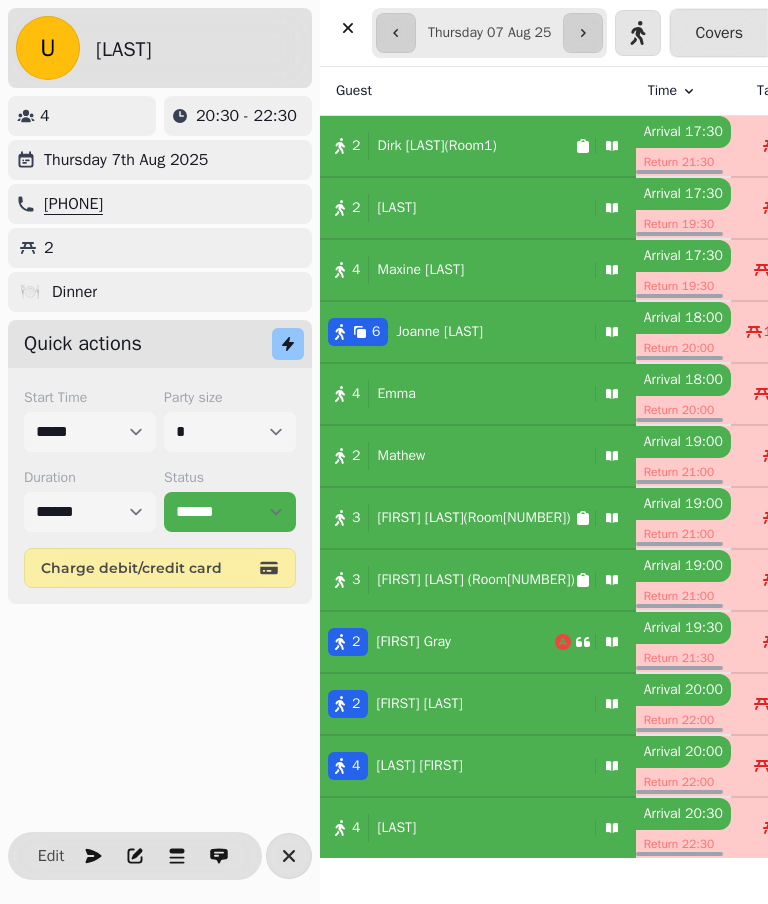 click 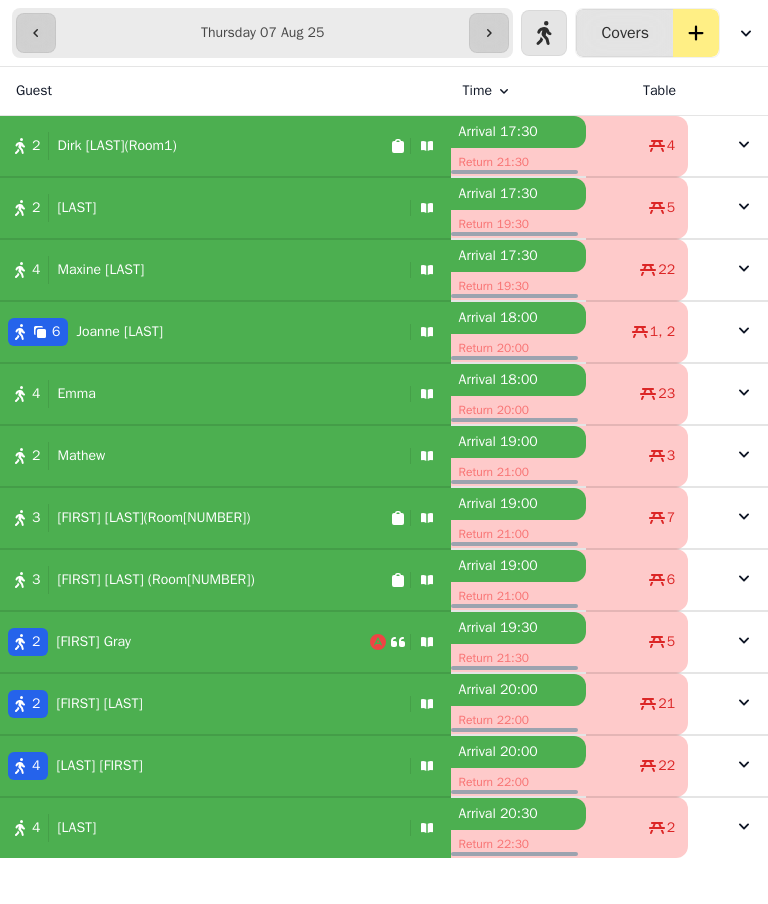 click 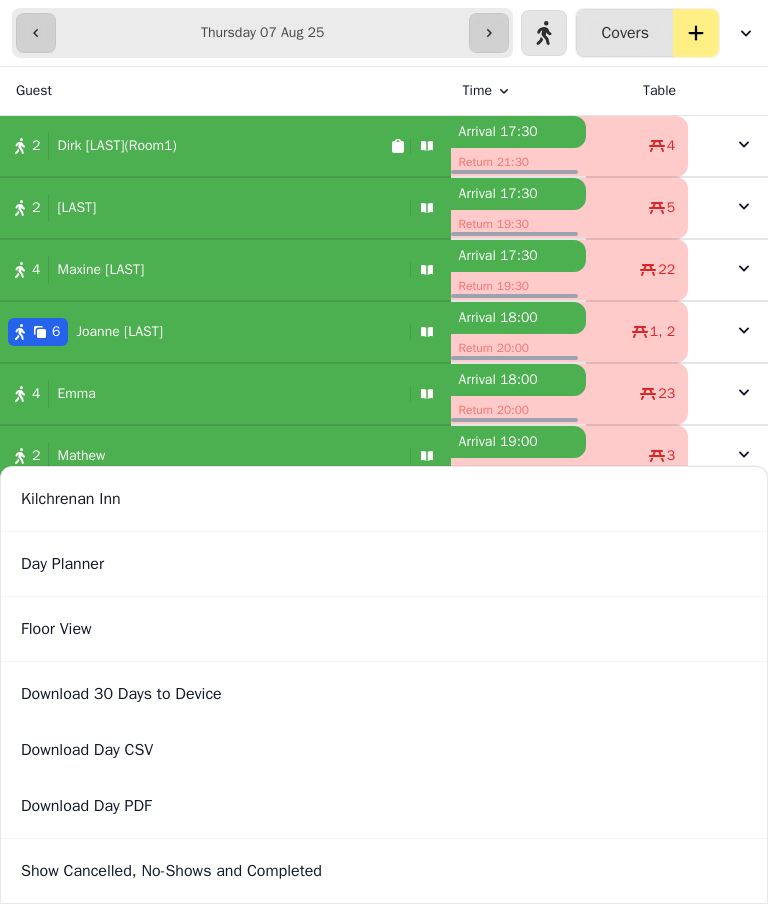 click on "Day Planner" at bounding box center (384, 564) 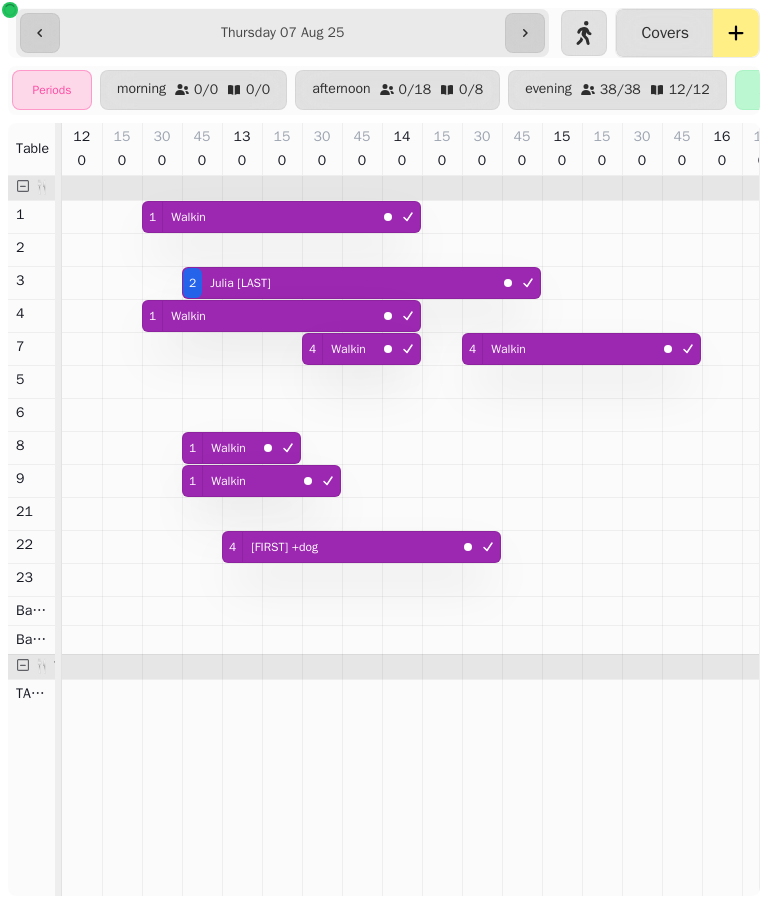 scroll, scrollTop: 0, scrollLeft: 797, axis: horizontal 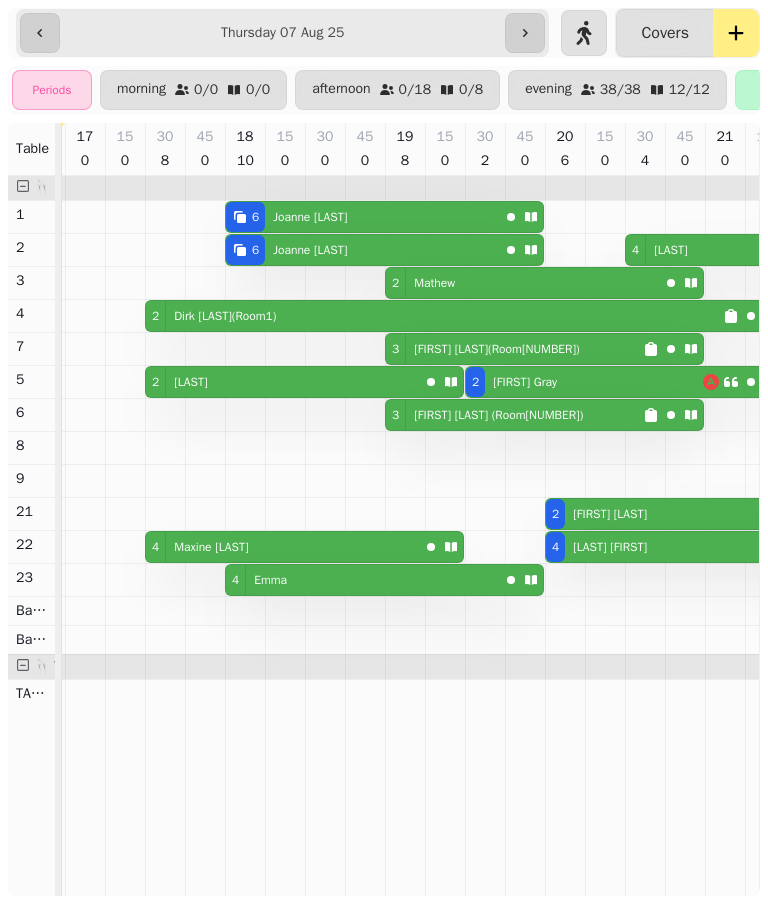 click at bounding box center [736, 33] 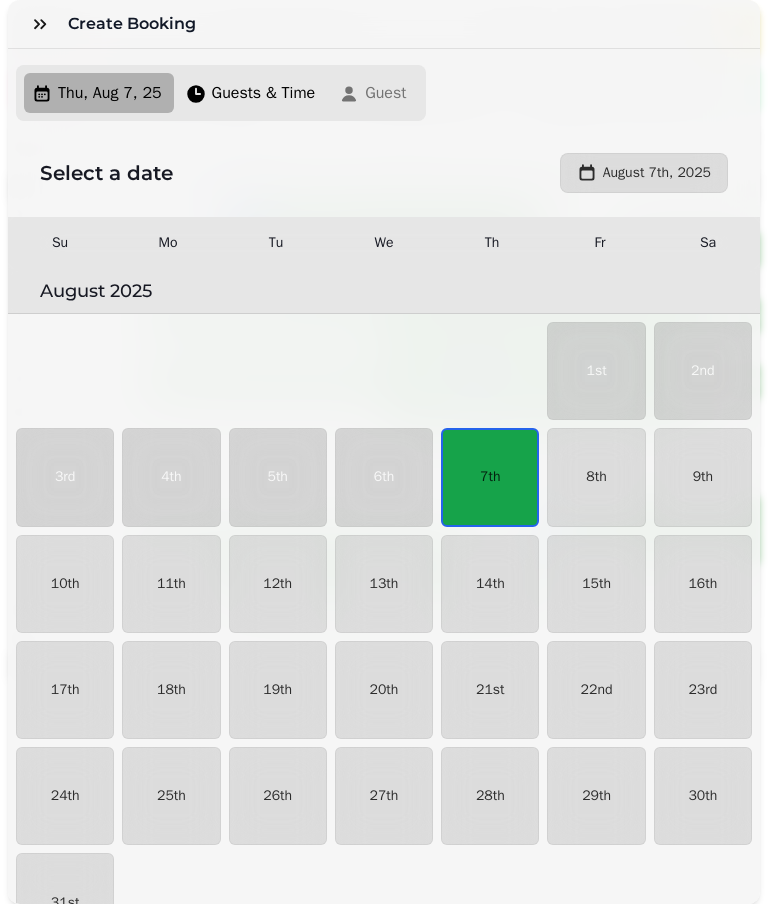 click at bounding box center (40, 24) 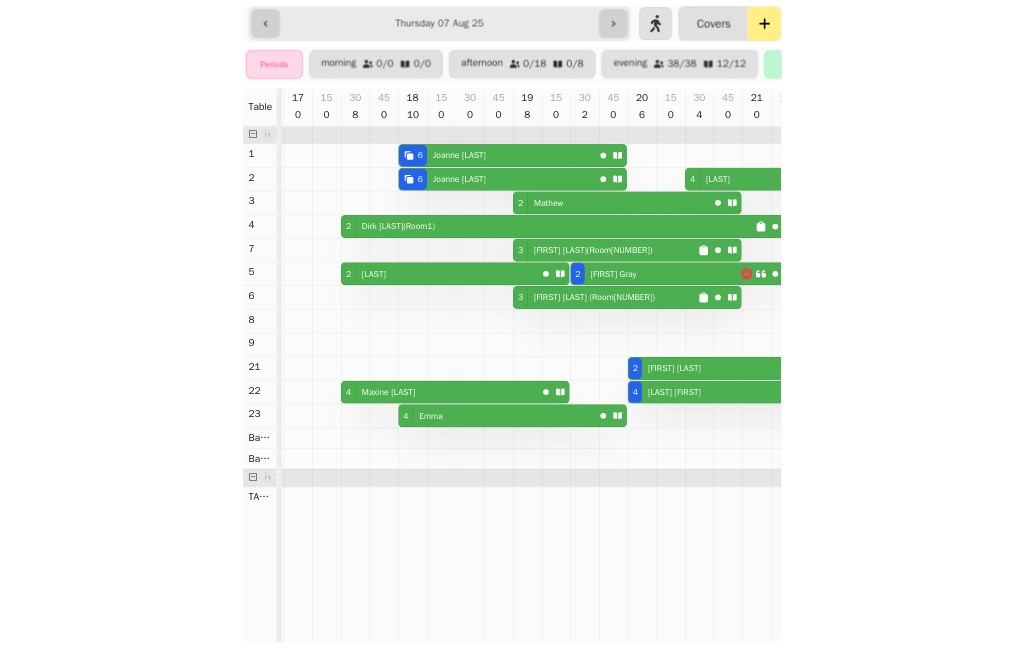 scroll, scrollTop: 0, scrollLeft: 0, axis: both 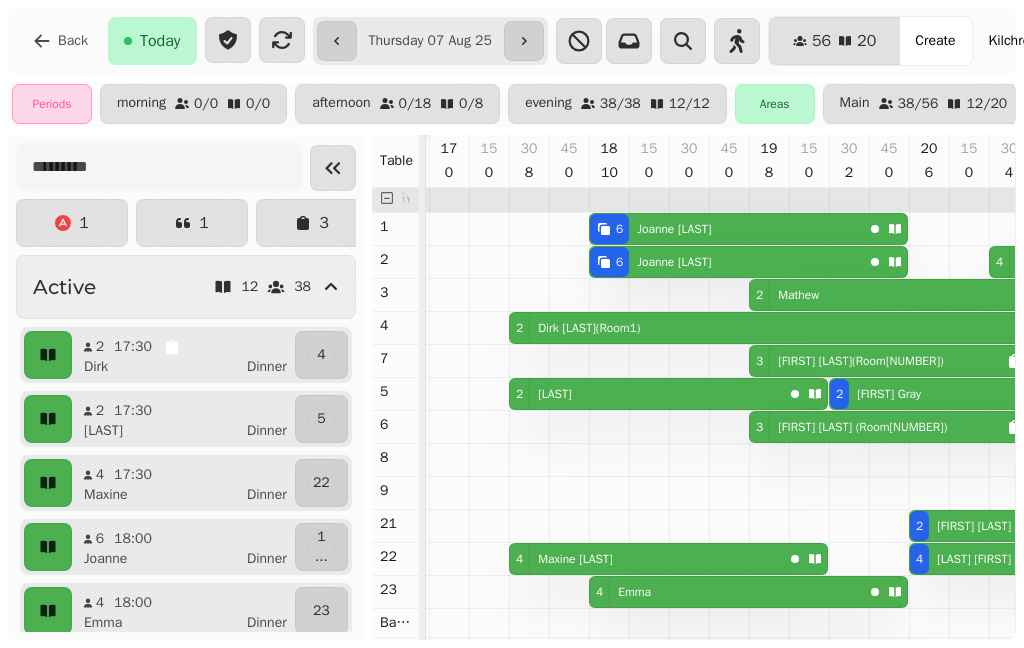 click on "Kilchrenan Inn" at bounding box center [1032, 41] 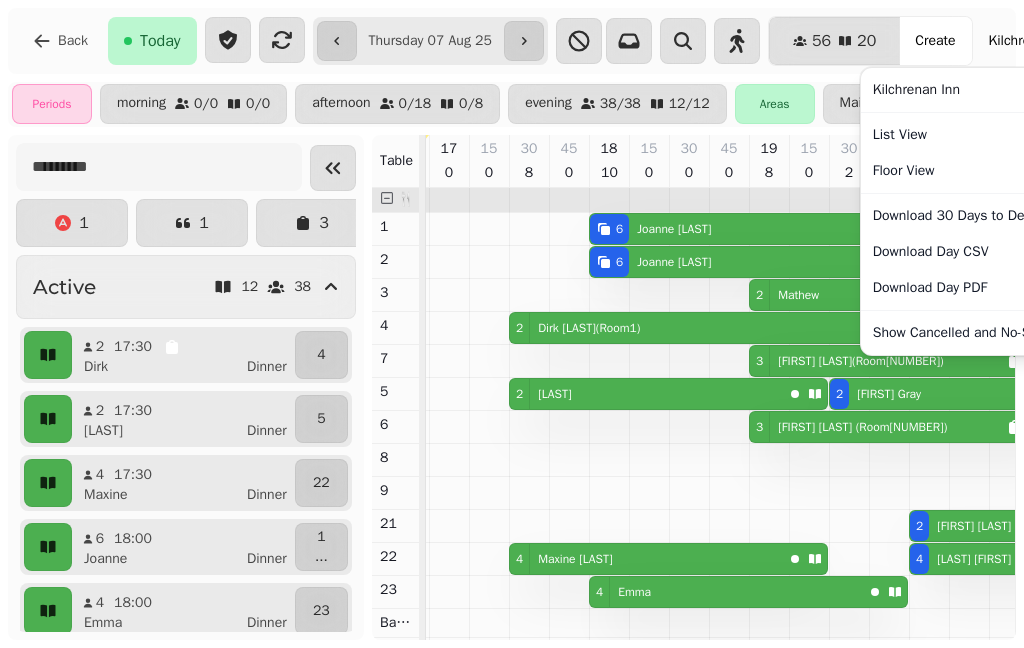 click on "Kilchrenan Inn" at bounding box center [1046, 41] 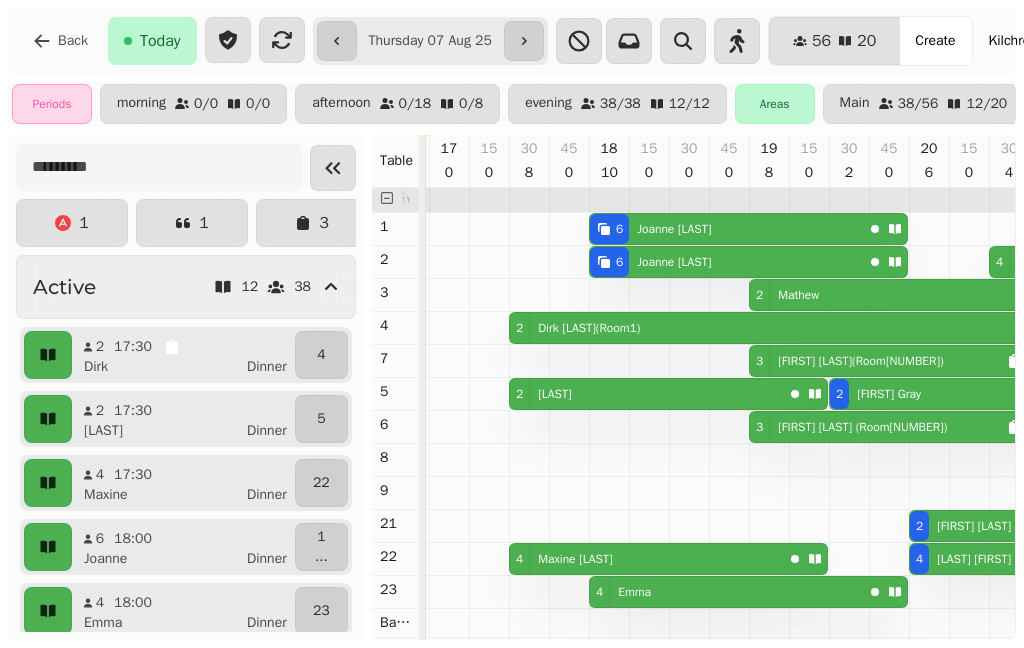 click on "15 0" at bounding box center [969, 161] 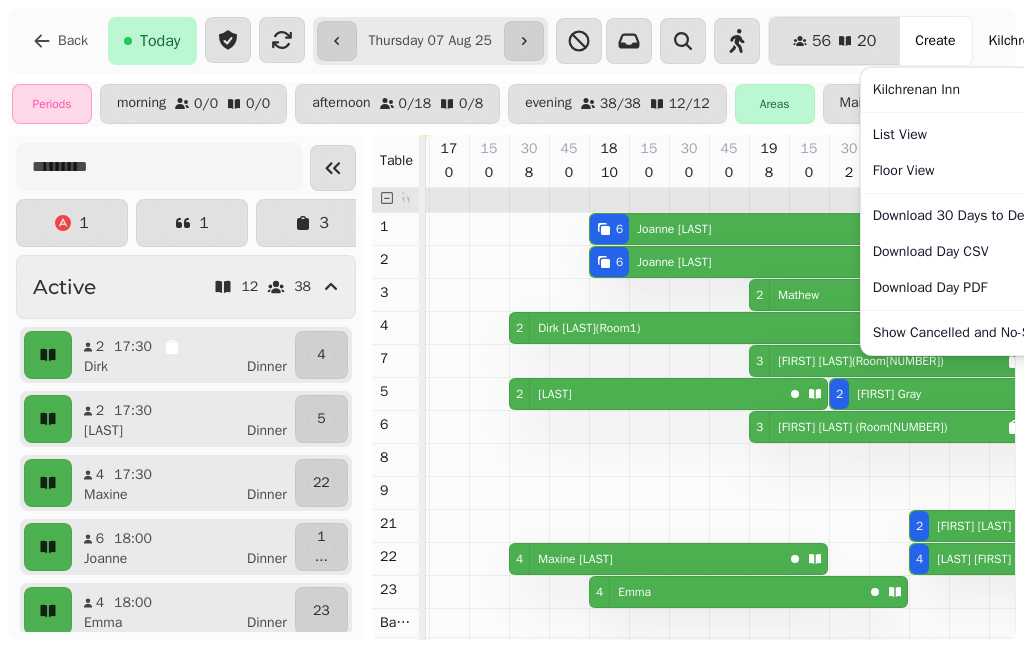click on "List View" at bounding box center (988, 135) 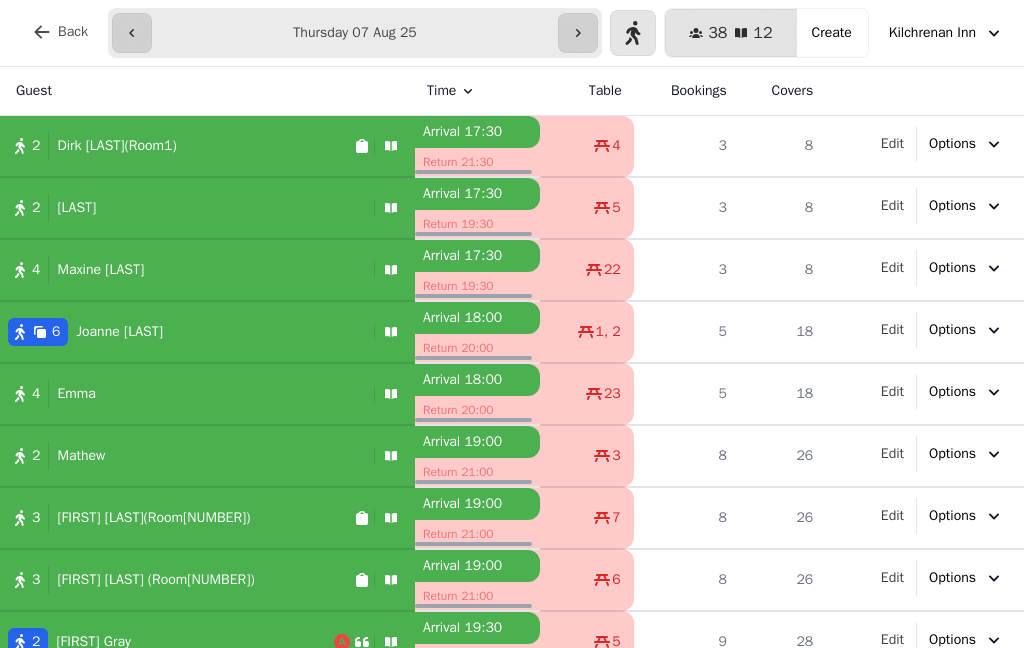 scroll, scrollTop: 0, scrollLeft: 0, axis: both 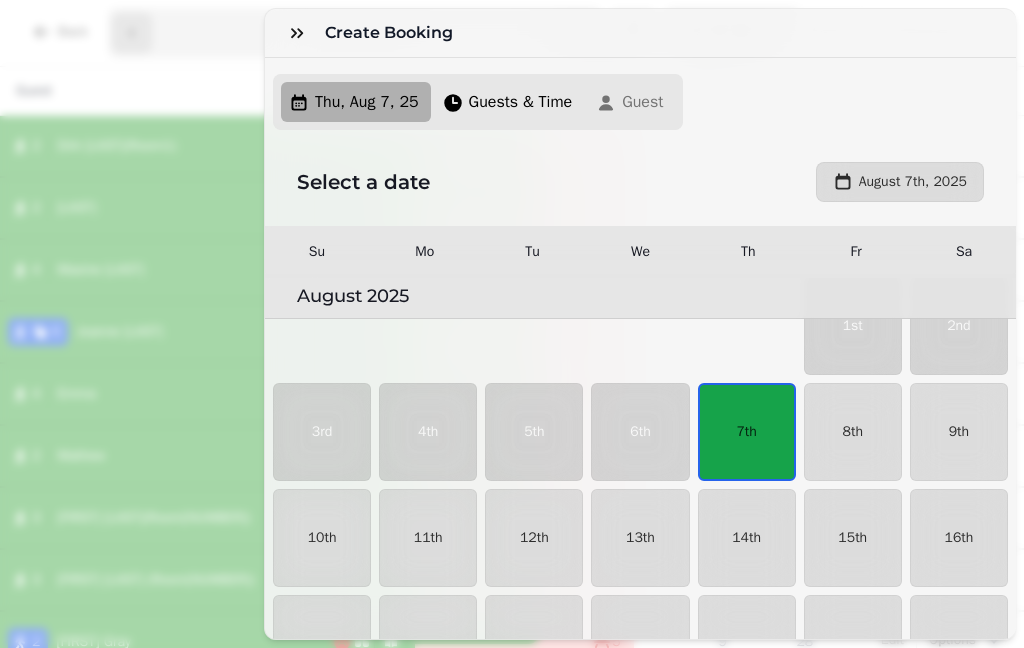 click on "7th" at bounding box center [747, 432] 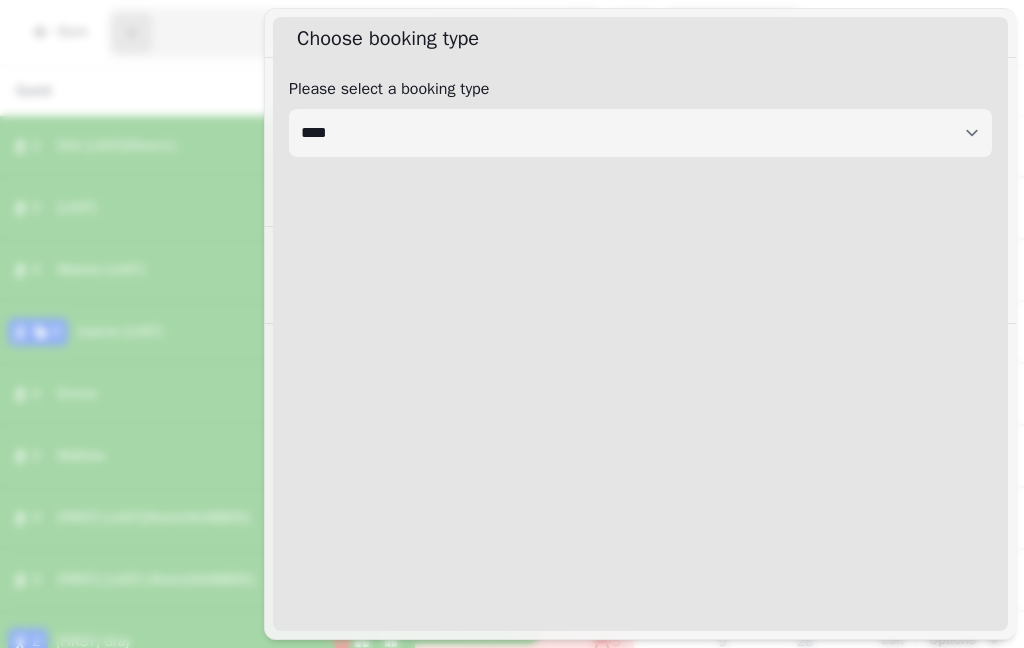 select on "****" 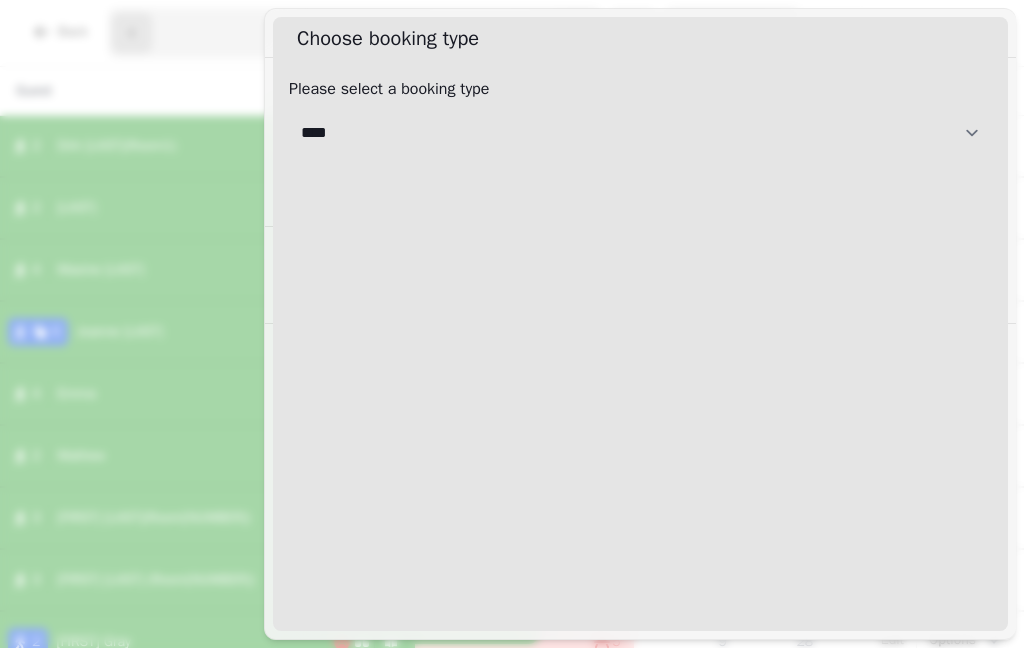 click on "**********" at bounding box center [640, 133] 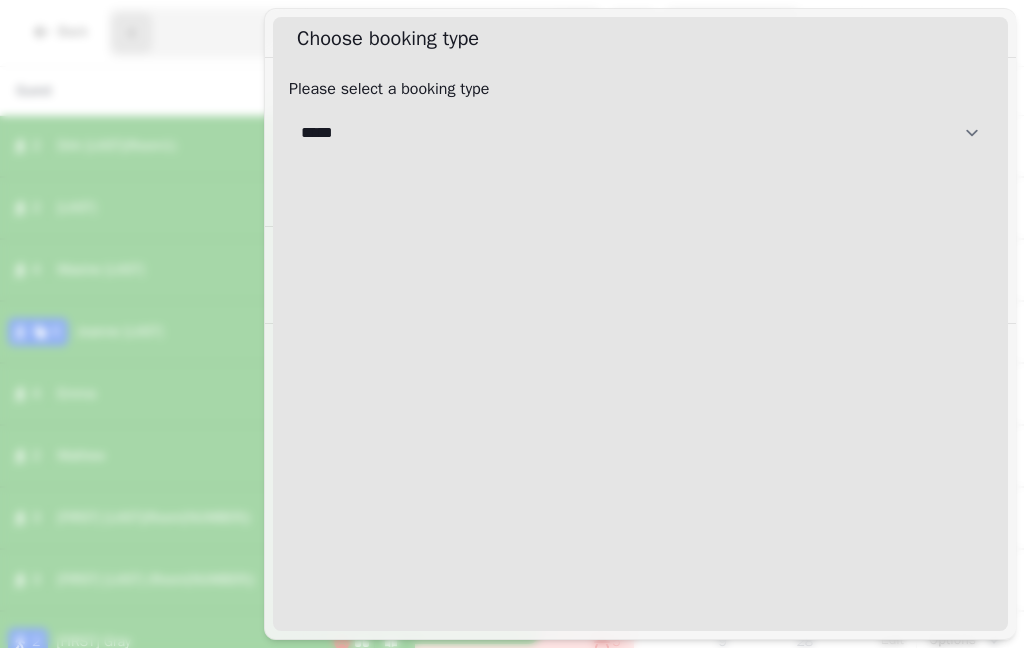 select on "**********" 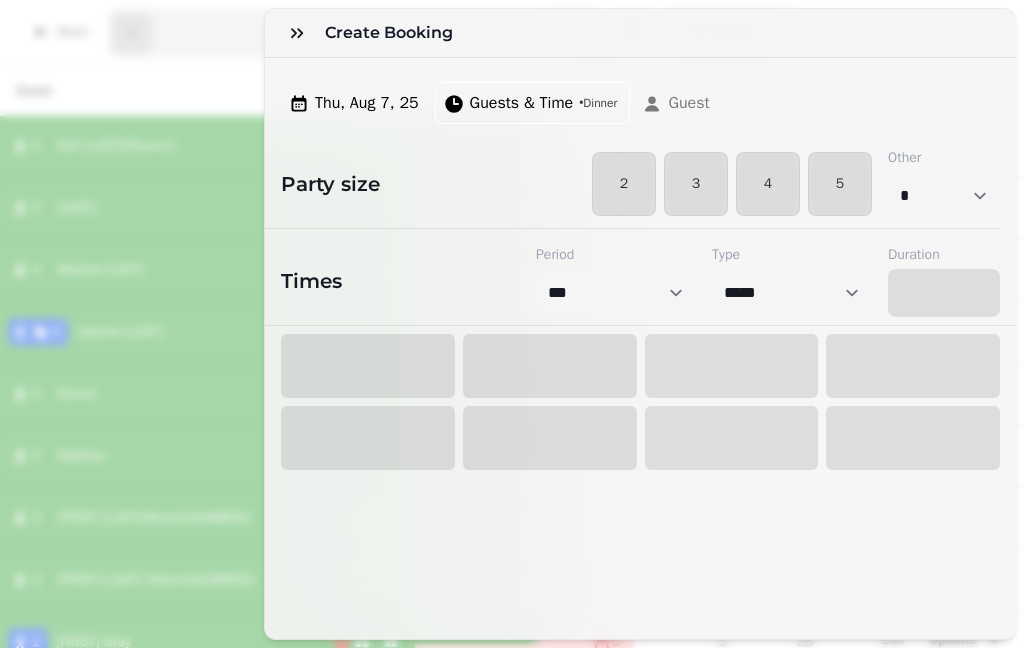 select on "****" 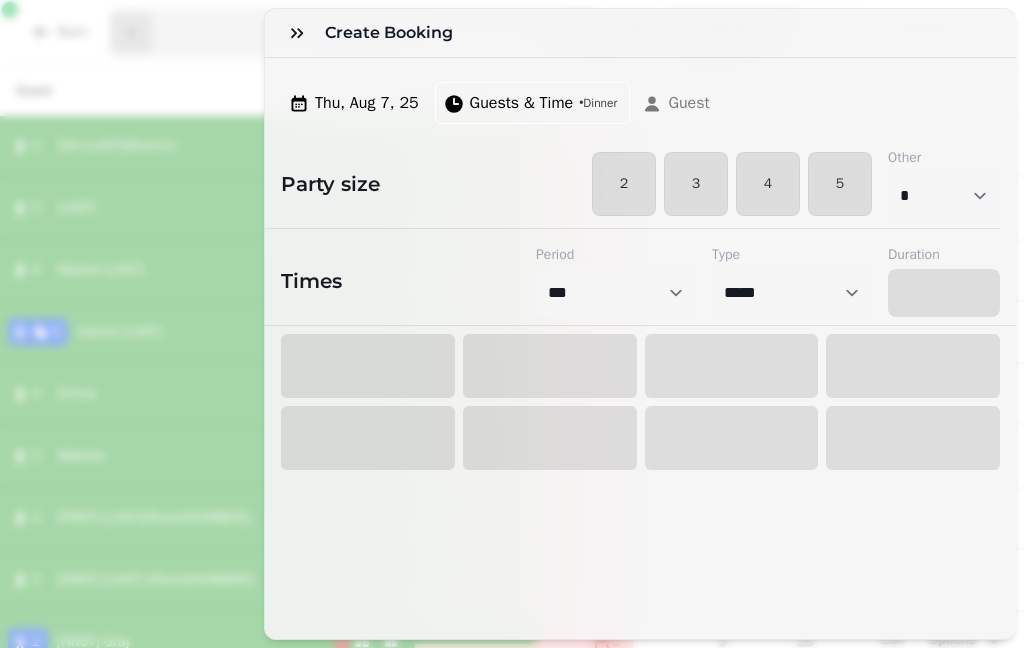 click on "2" at bounding box center [624, 184] 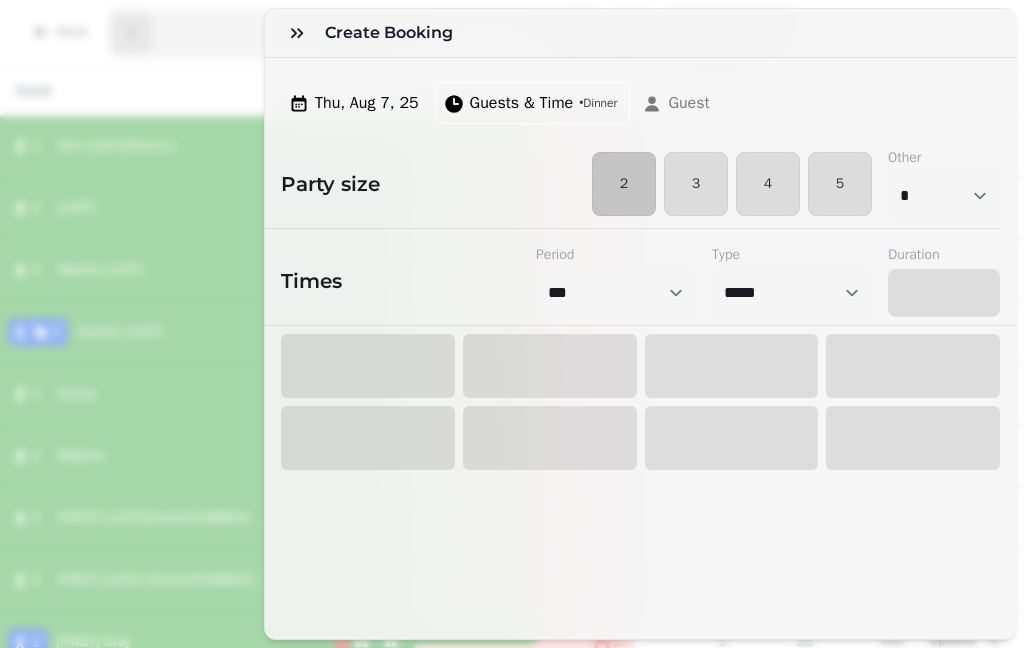 select on "****" 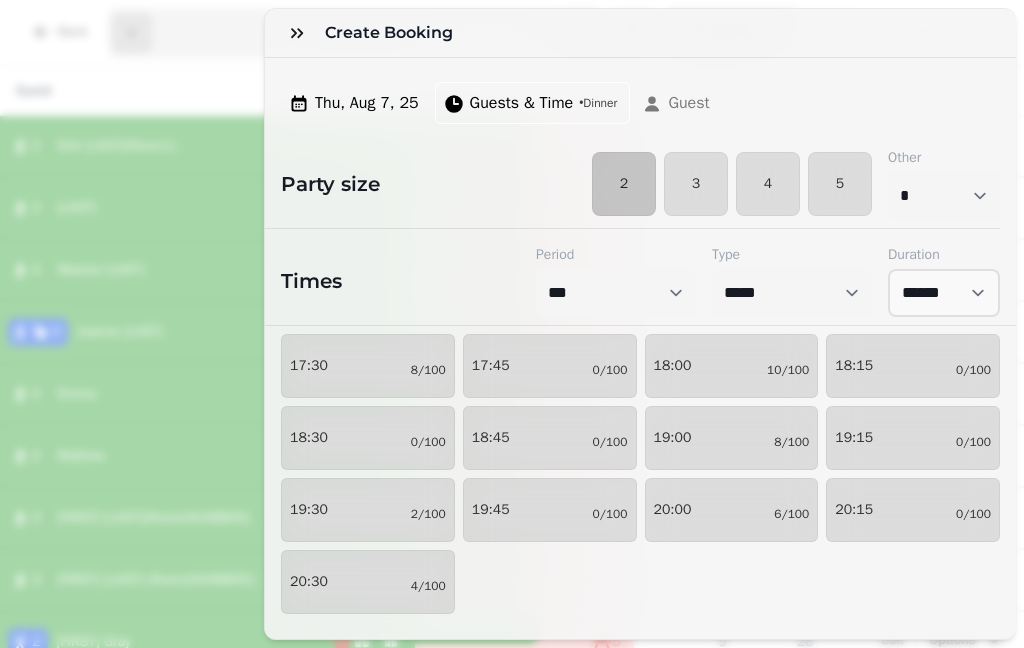 click on "[TIME] 8/100" at bounding box center [732, 438] 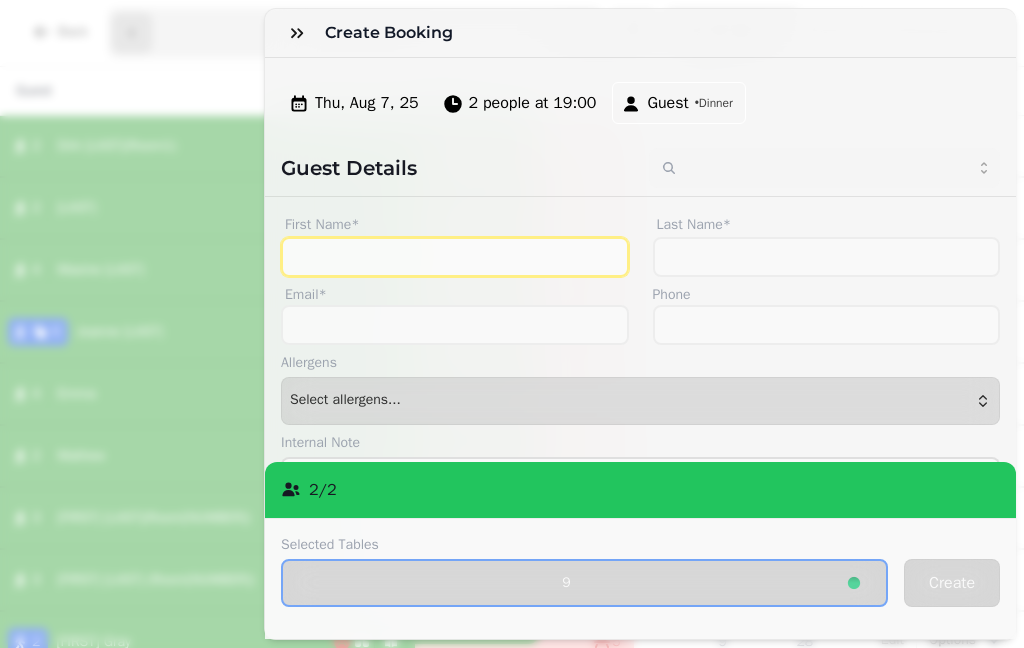 click on "First Name*" at bounding box center (455, 257) 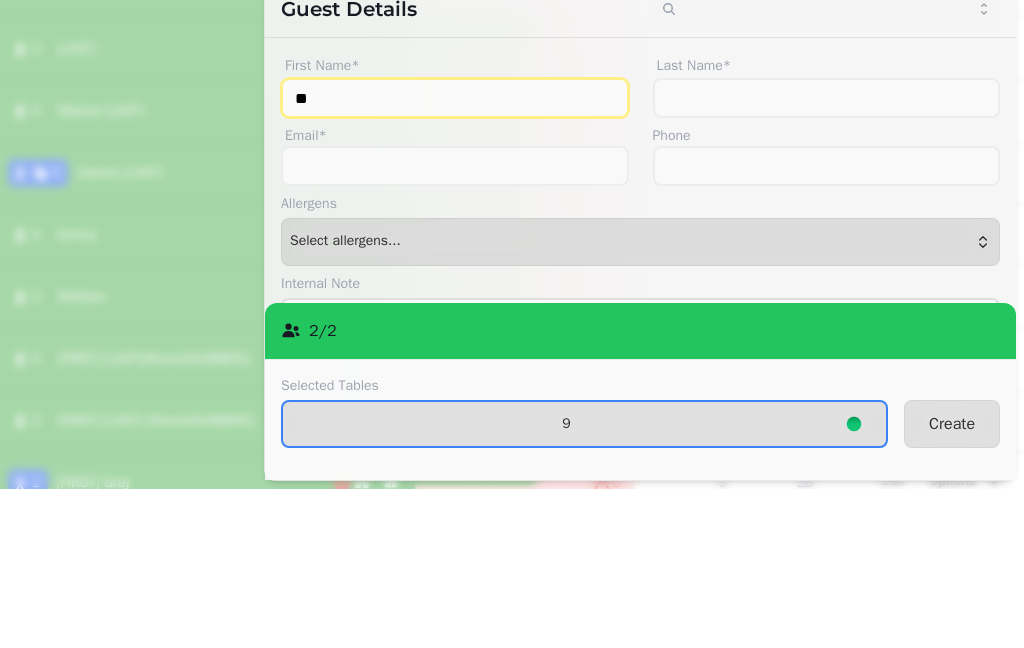 type on "*******" 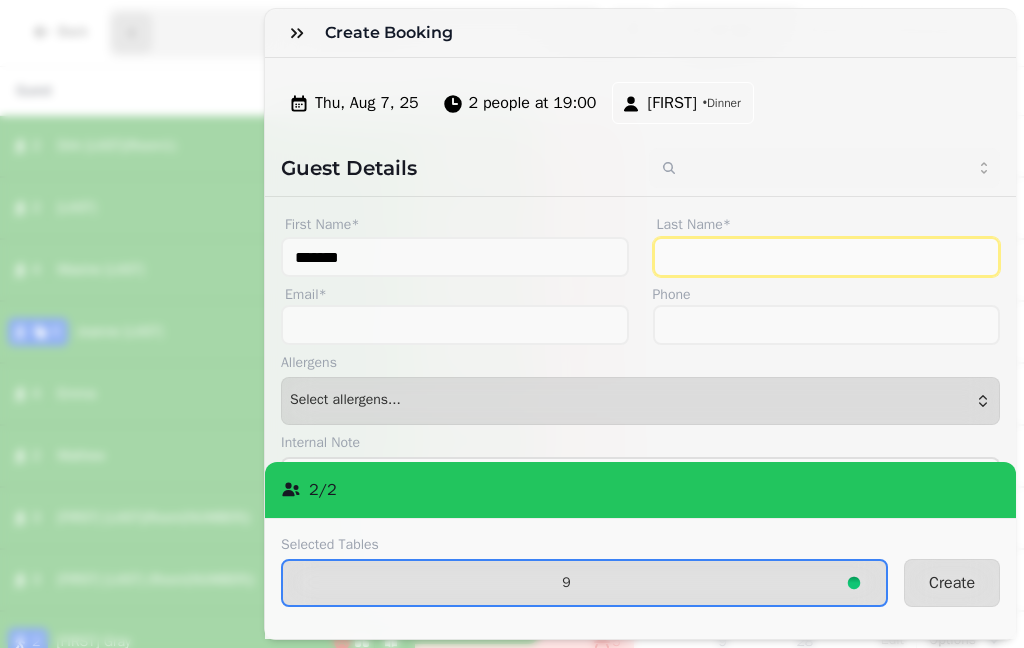 click on "Last Name*" at bounding box center (827, 257) 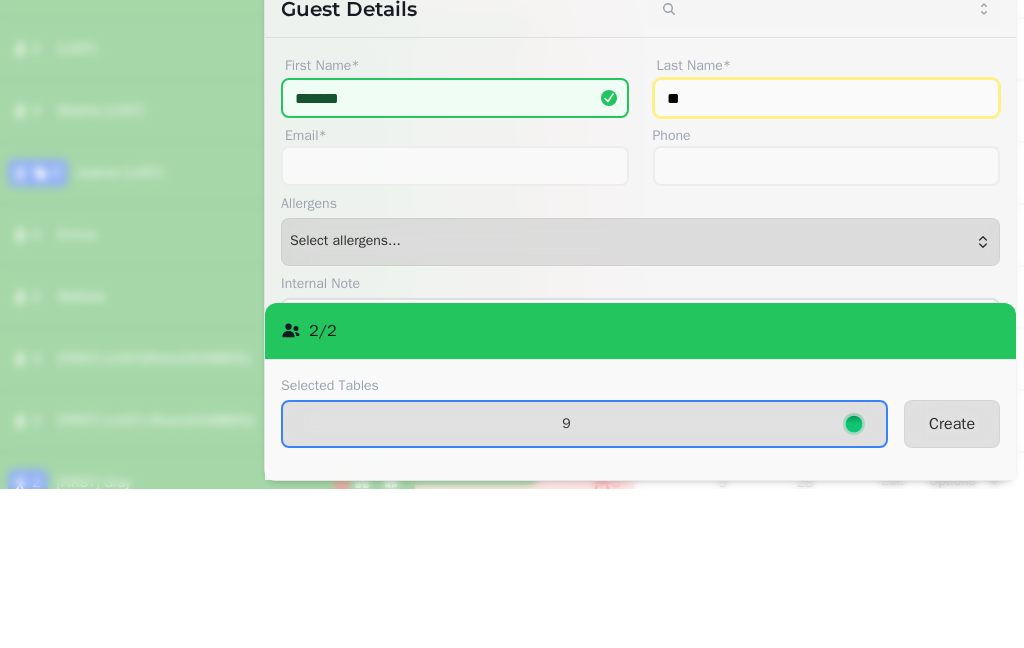type on "*******" 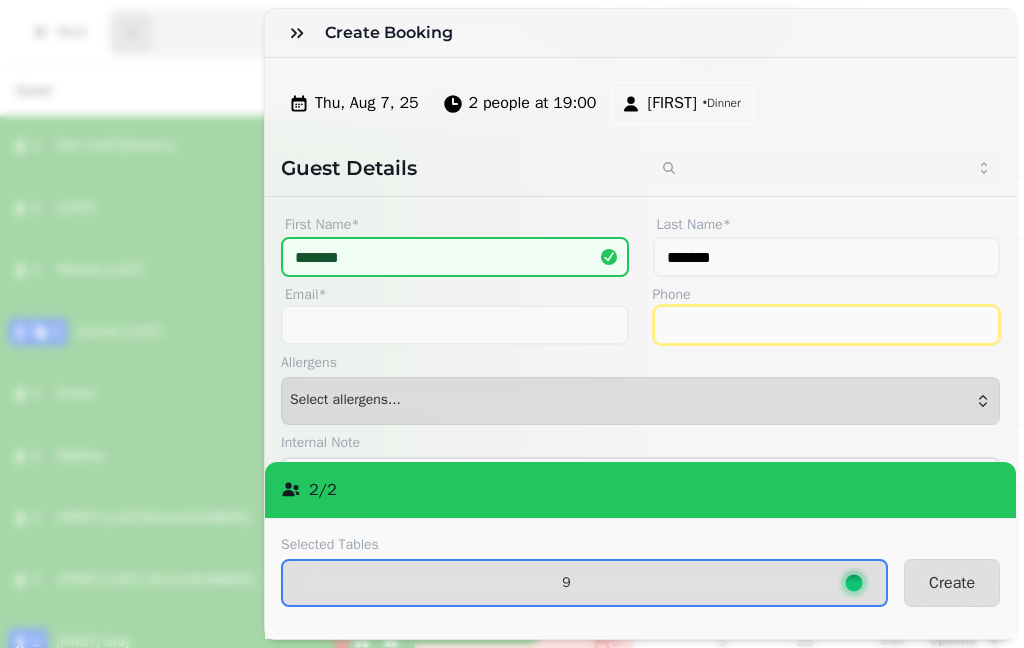 click on "Phone" at bounding box center [827, 325] 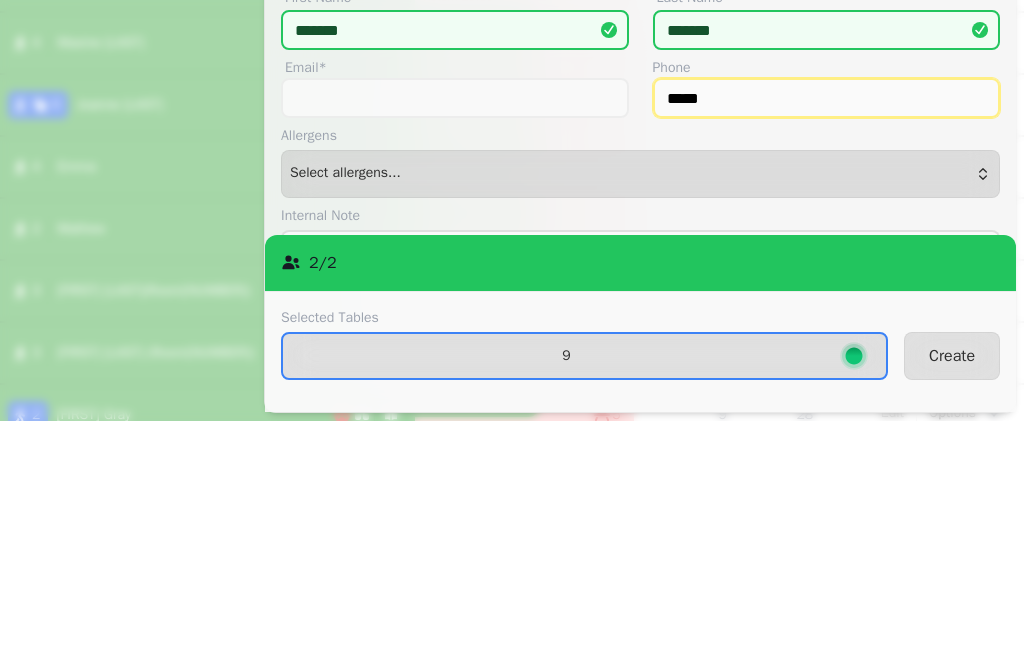type on "**********" 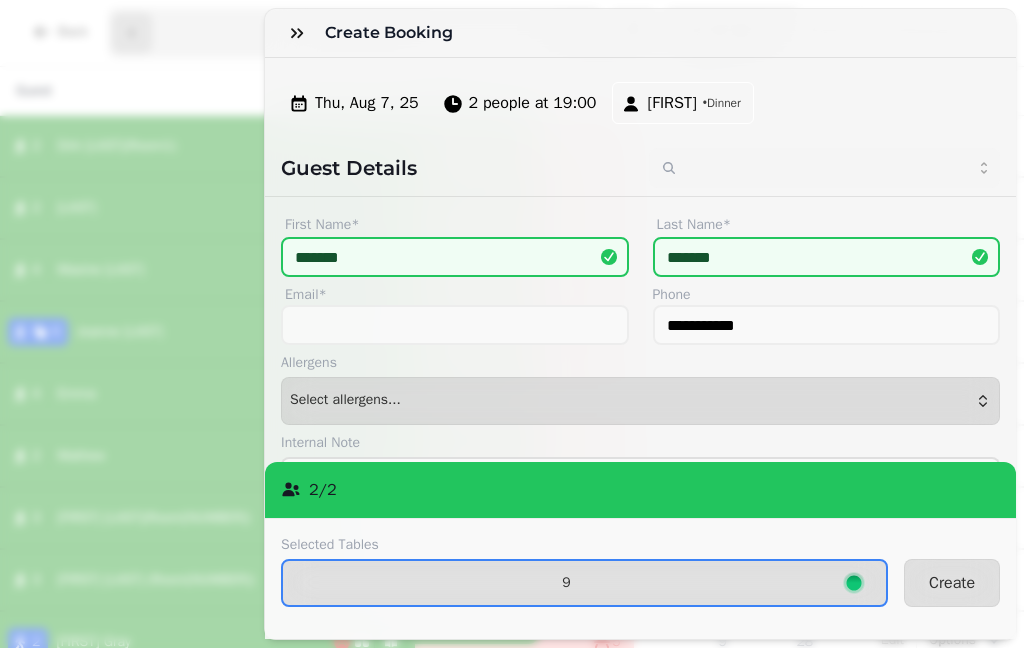 scroll, scrollTop: 166, scrollLeft: 0, axis: vertical 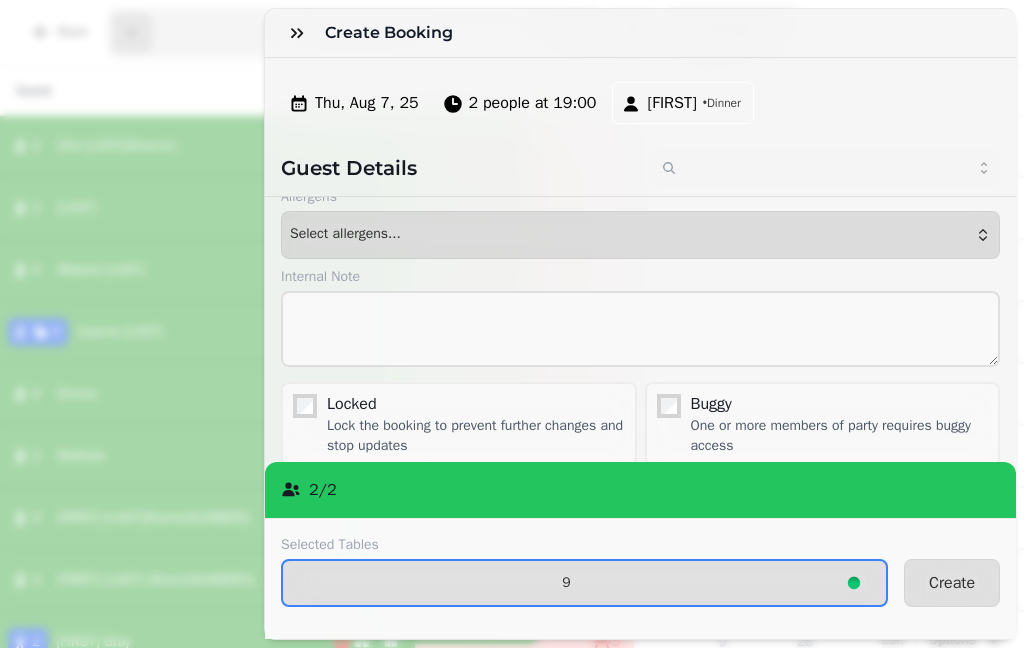click on "9" at bounding box center [566, 583] 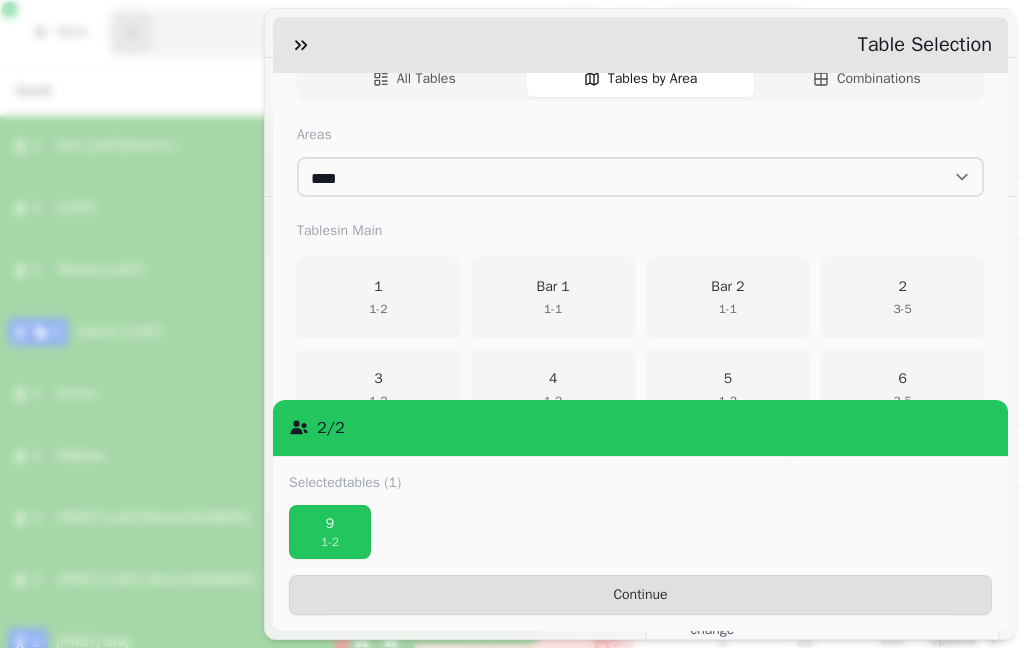 scroll, scrollTop: 382, scrollLeft: 0, axis: vertical 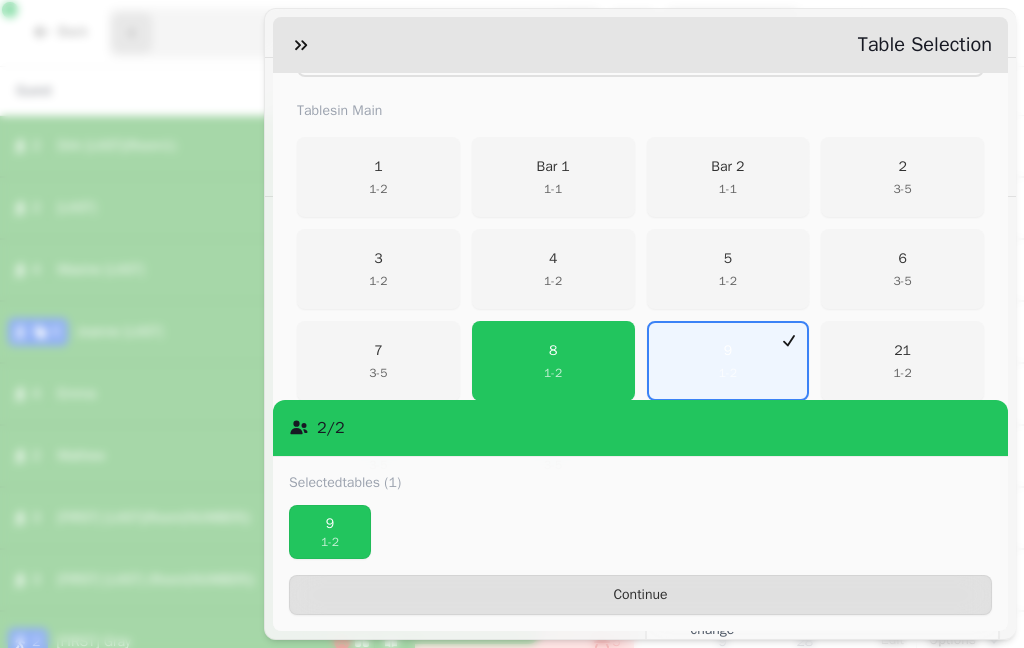 click on "8 1  -  2" at bounding box center (553, 361) 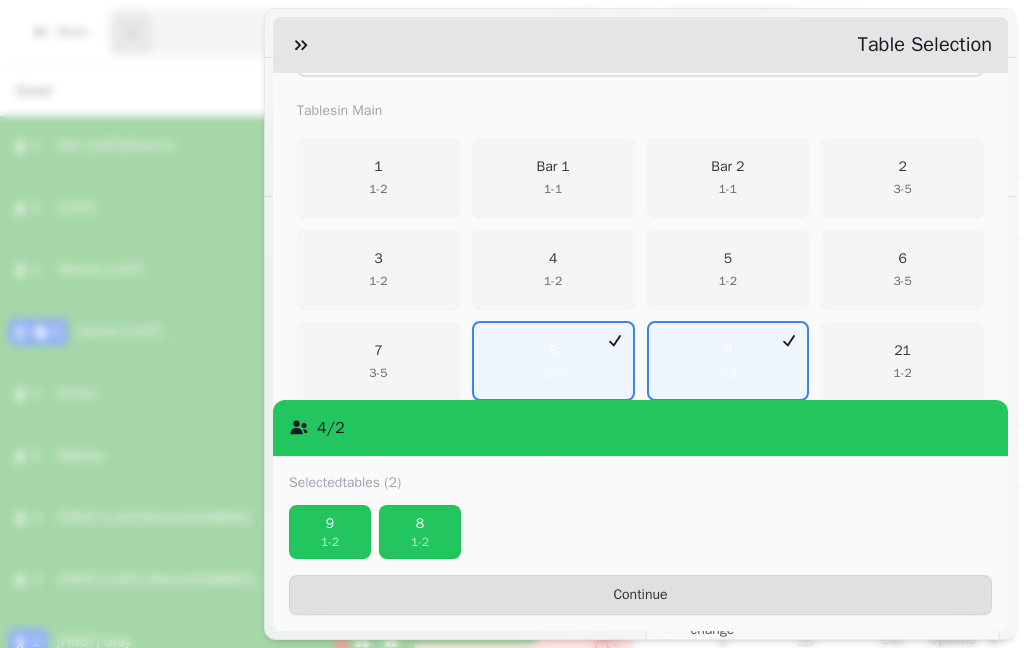 click on "9" at bounding box center (330, 524) 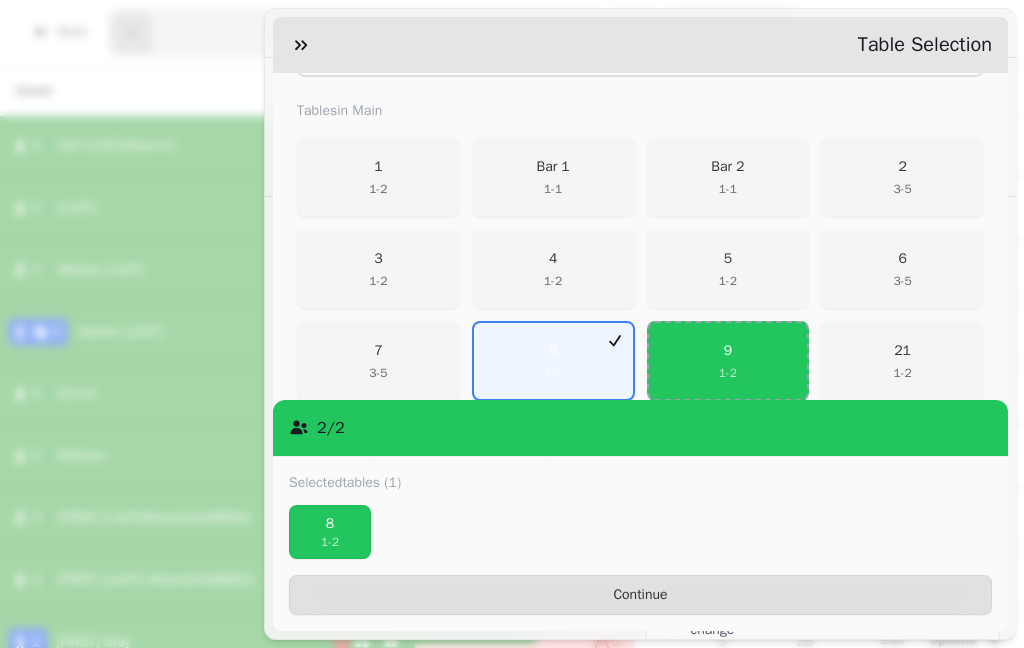 click on "Continue" at bounding box center [640, 595] 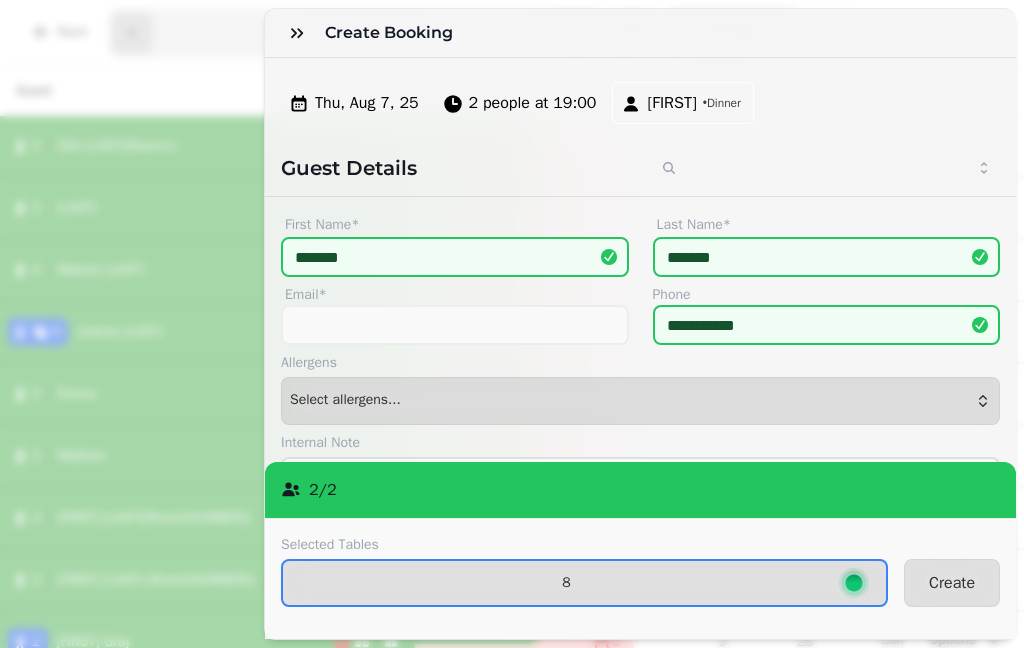 scroll, scrollTop: 0, scrollLeft: 0, axis: both 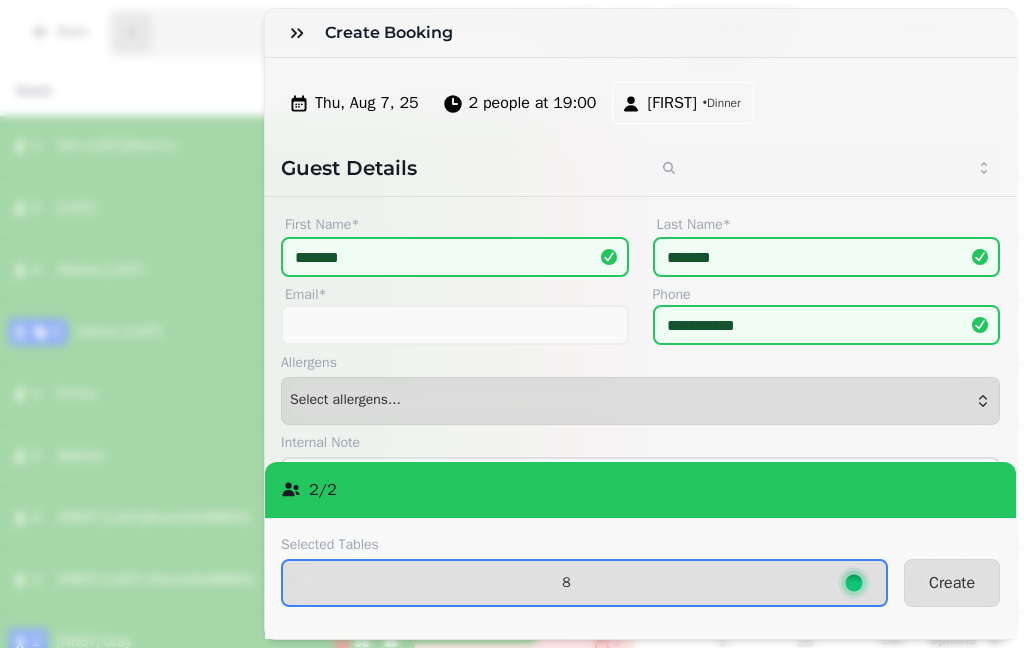 click on "Create" at bounding box center (952, 583) 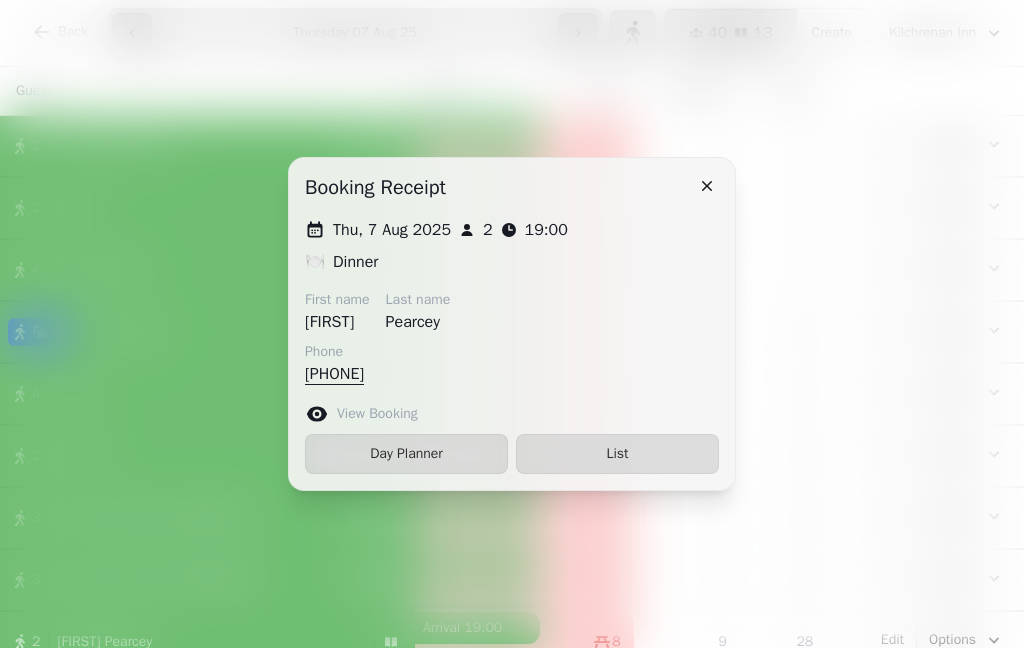 click on "List" at bounding box center [617, 454] 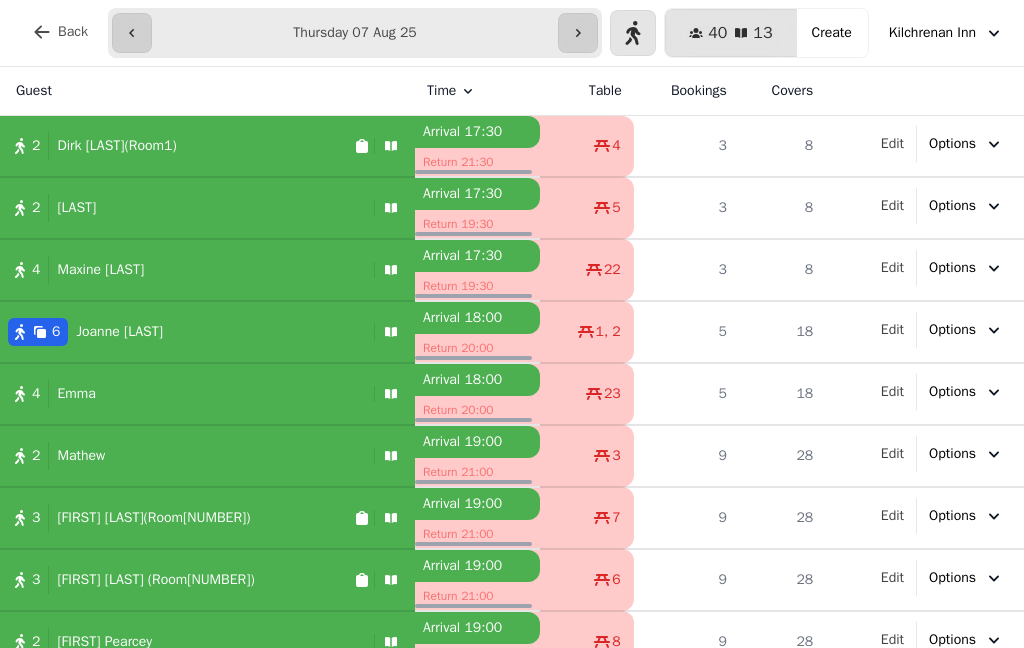 select on "**********" 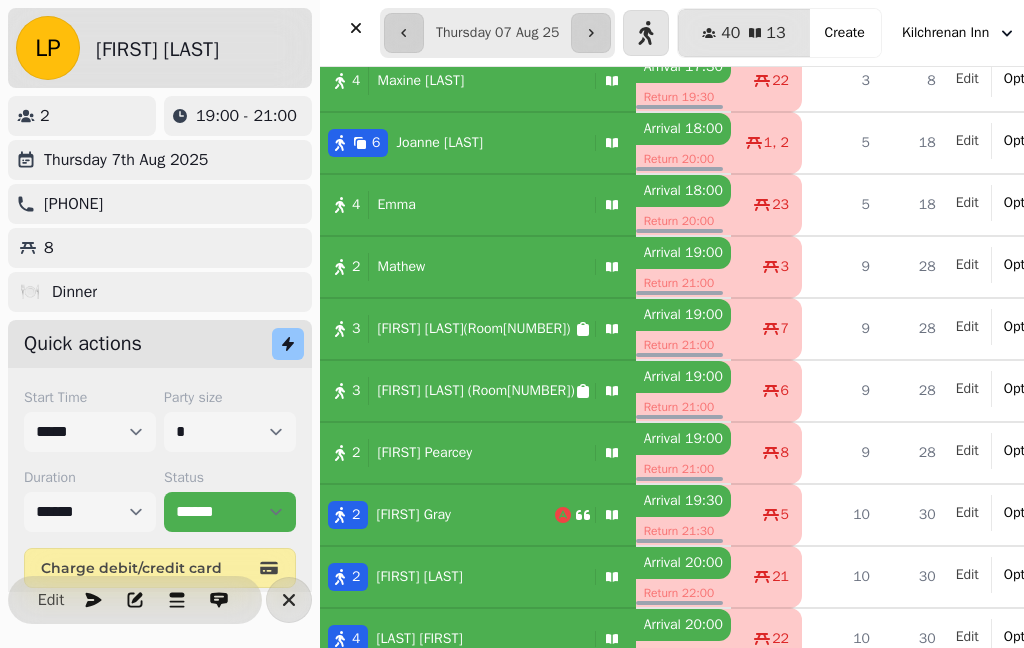 scroll, scrollTop: 272, scrollLeft: 0, axis: vertical 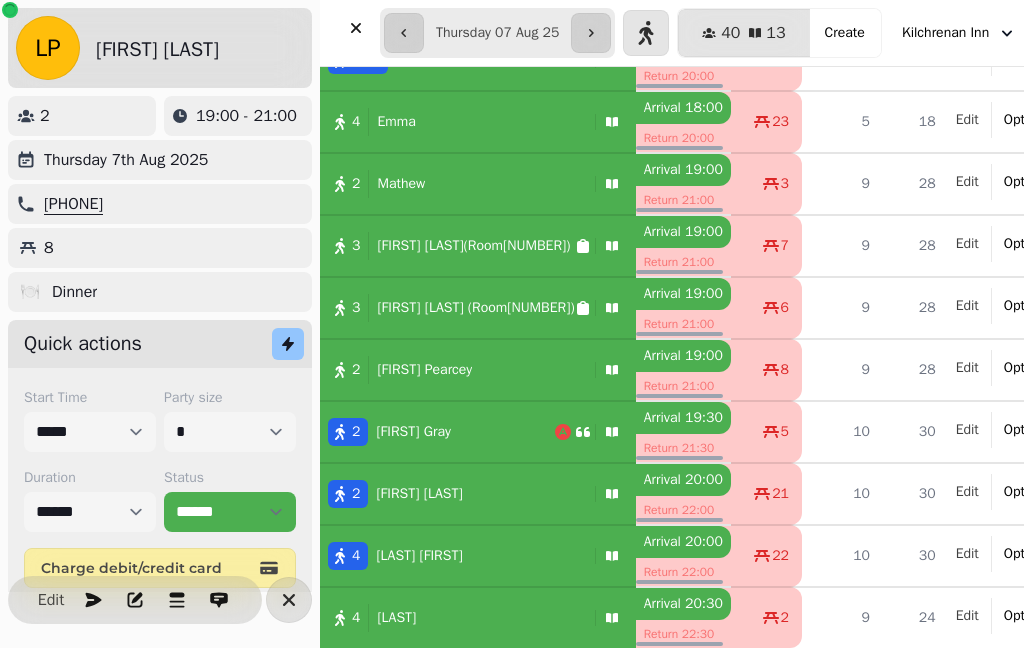 click 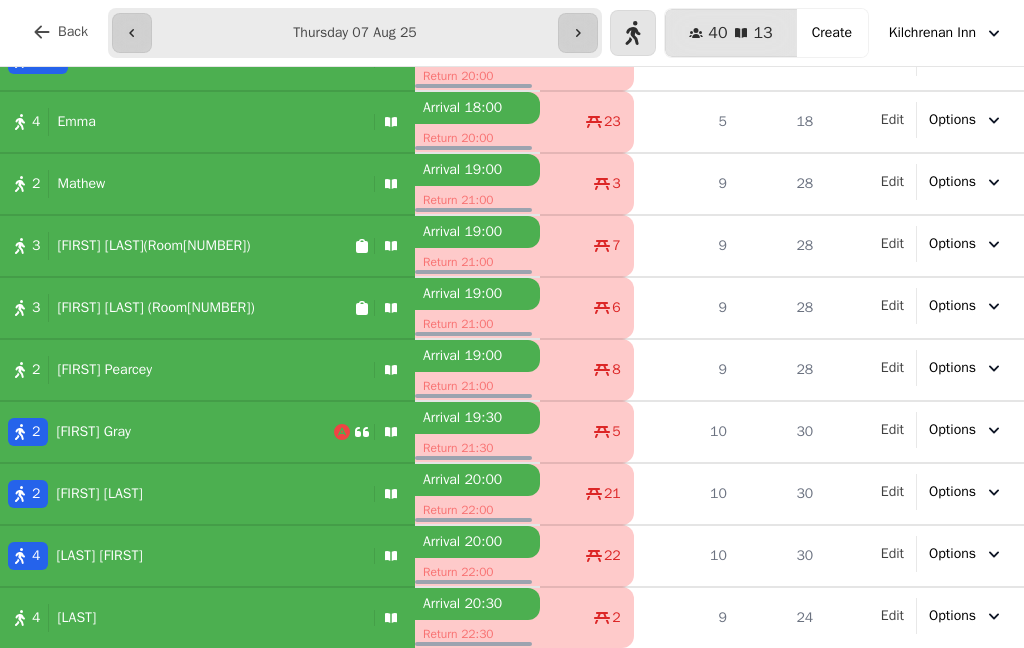 scroll, scrollTop: 272, scrollLeft: 0, axis: vertical 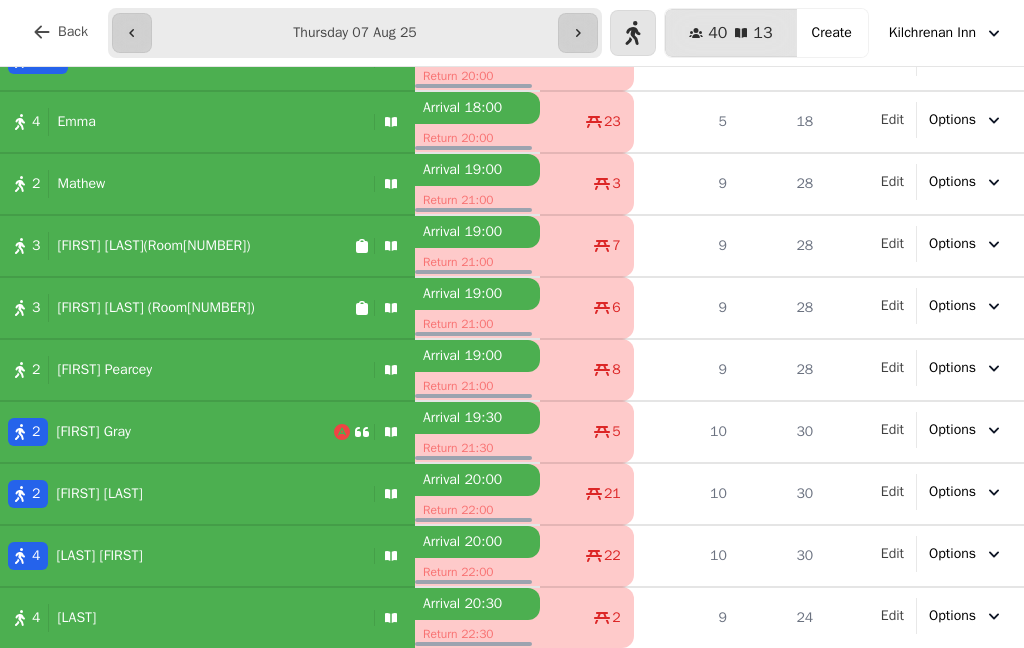 click 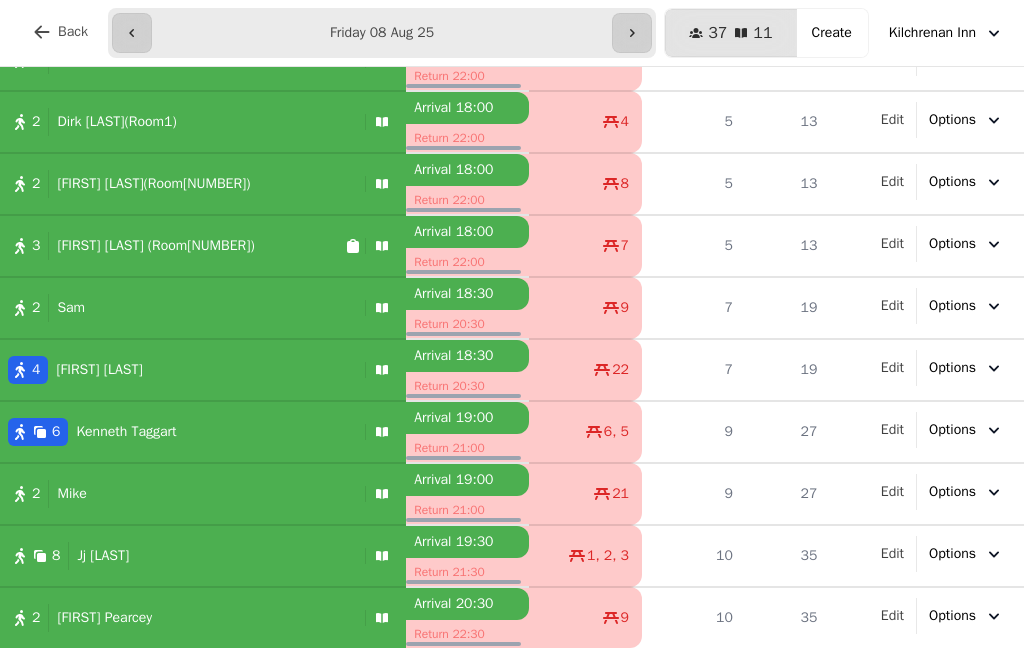scroll, scrollTop: 148, scrollLeft: 0, axis: vertical 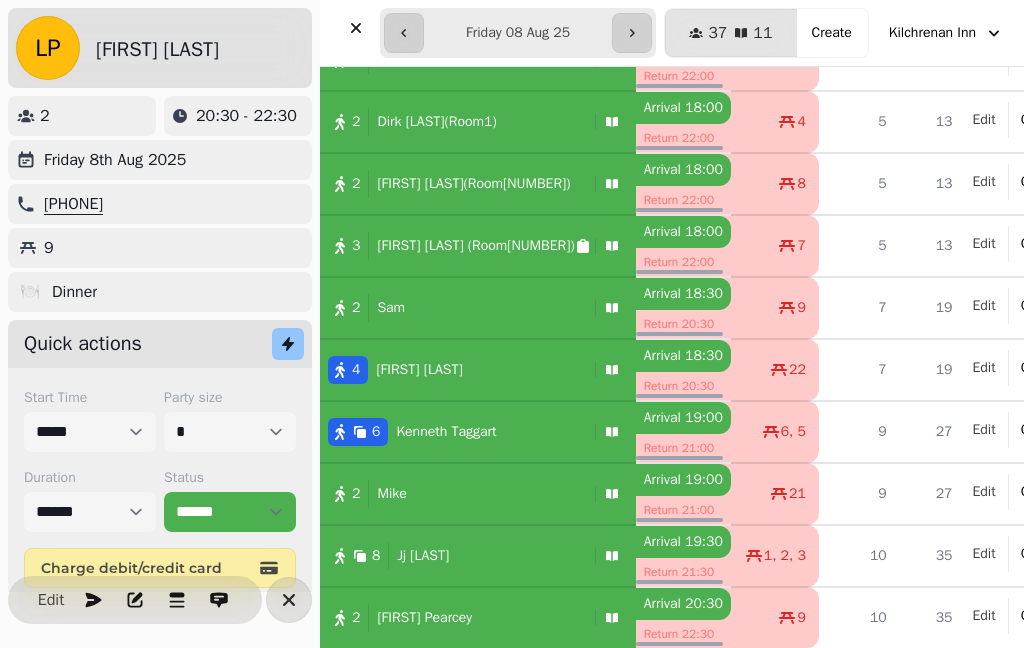 select on "**********" 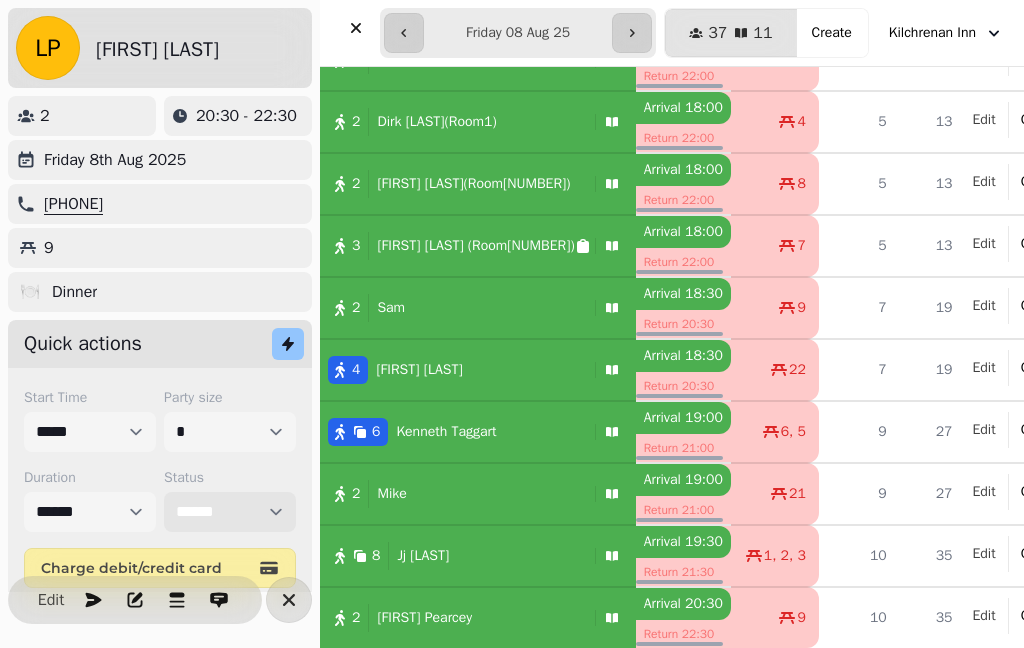 click on "**********" at bounding box center (230, 512) 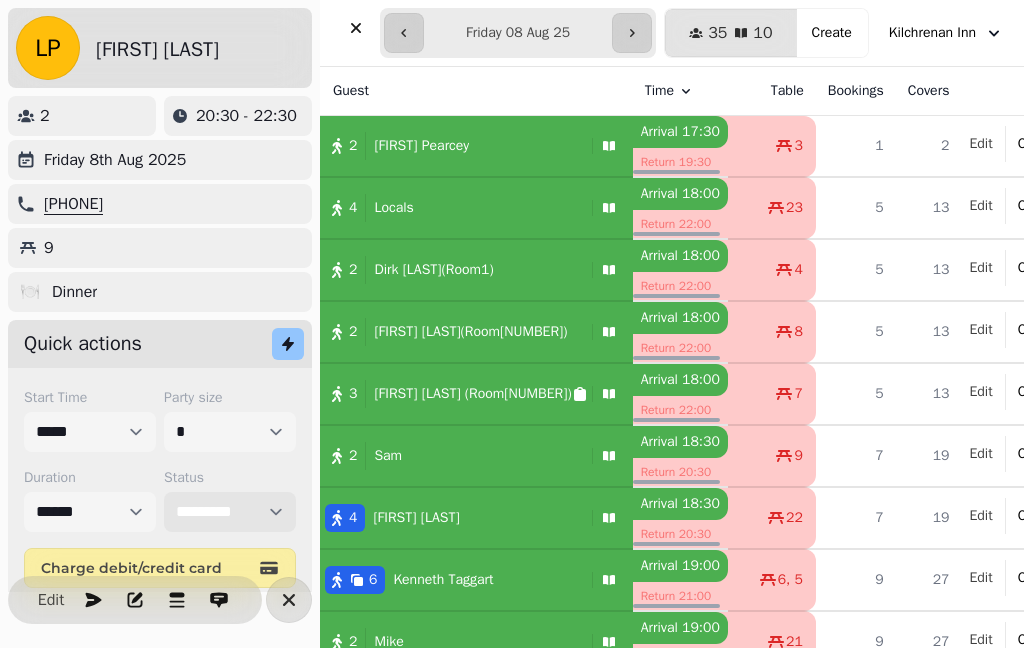 scroll, scrollTop: 0, scrollLeft: 3, axis: horizontal 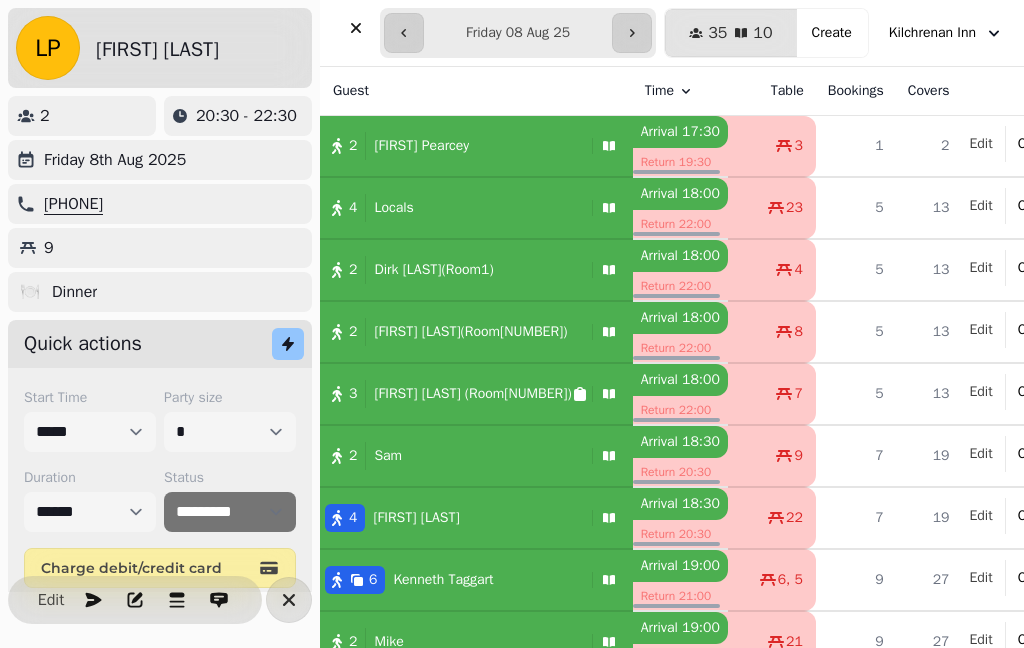 click on "2 [FIRST]   [LAST]" at bounding box center (450, 146) 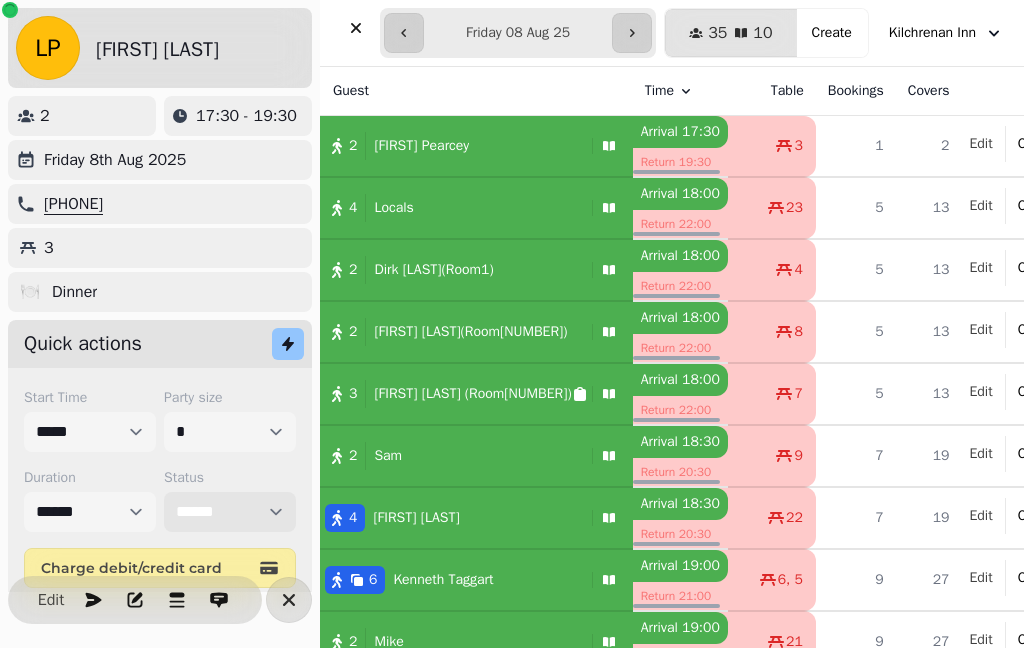 click on "**********" at bounding box center [230, 512] 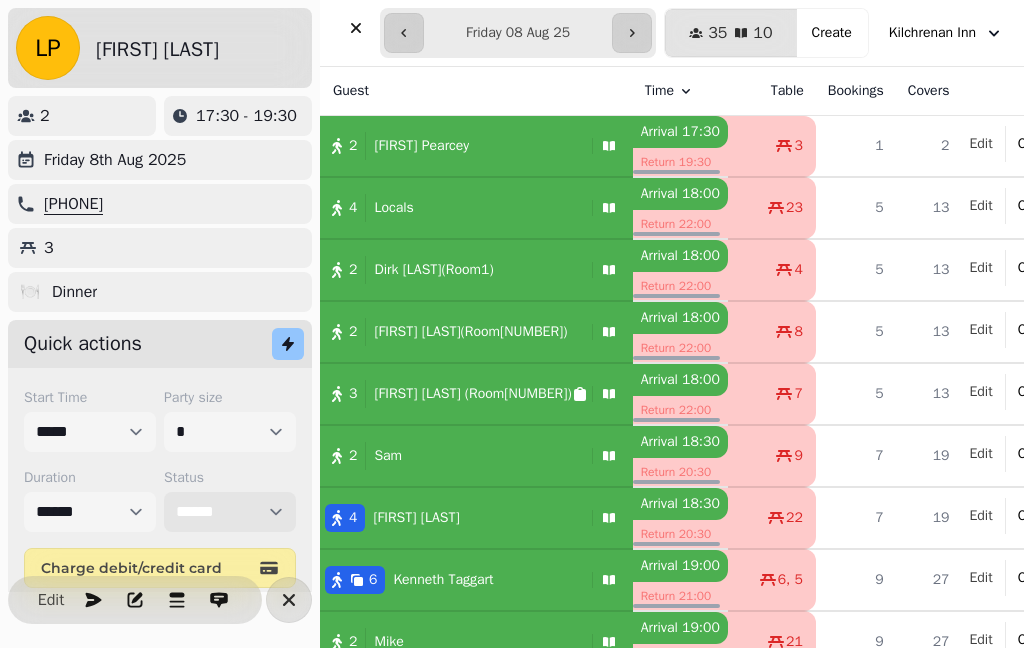 select on "*********" 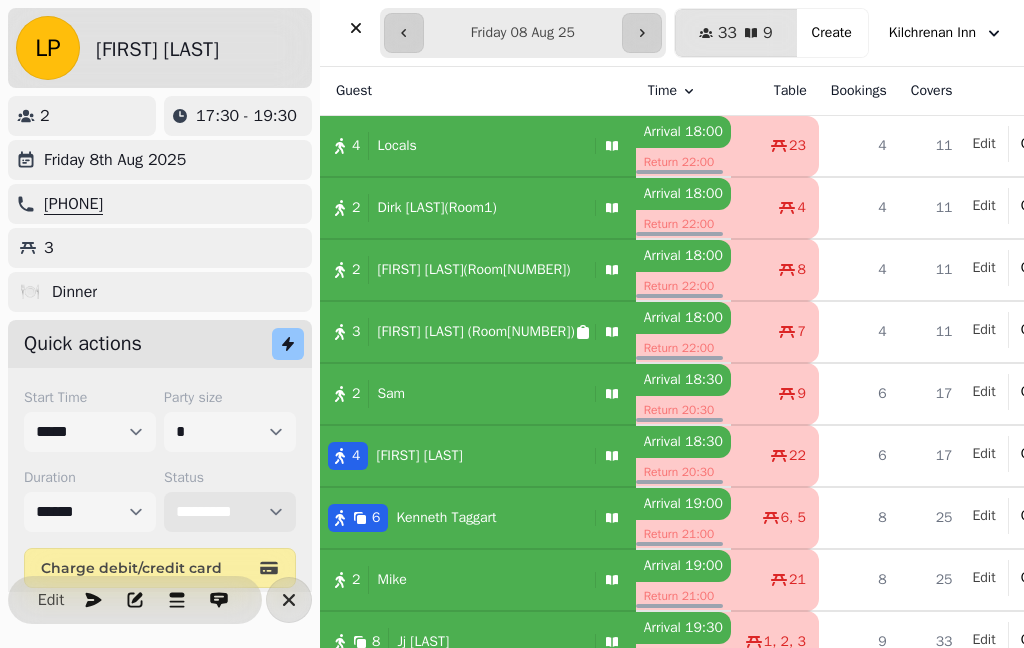scroll, scrollTop: 0, scrollLeft: 0, axis: both 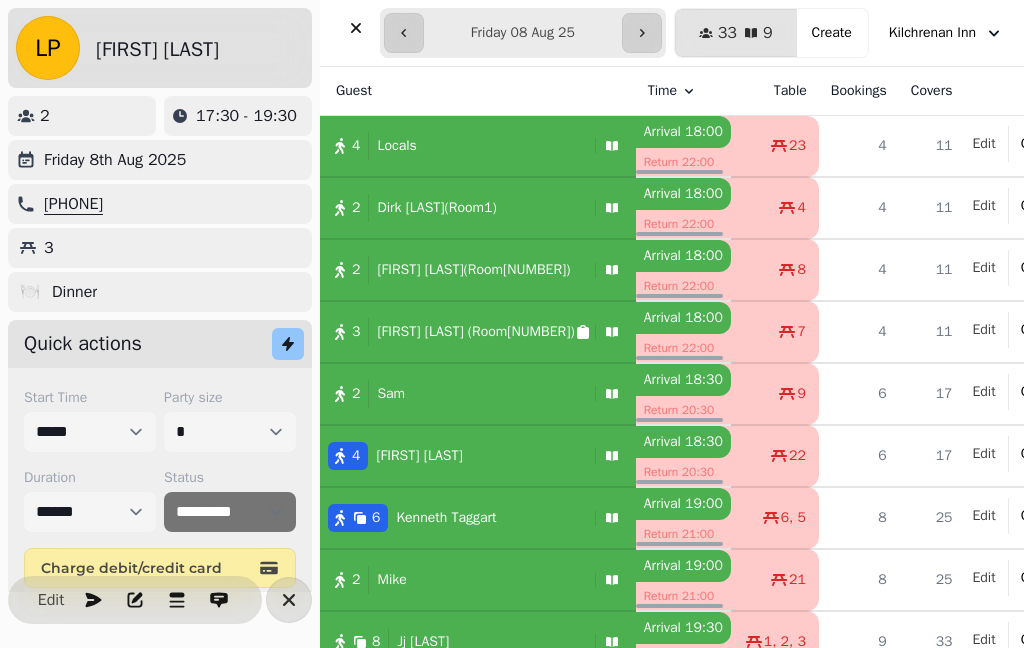 click 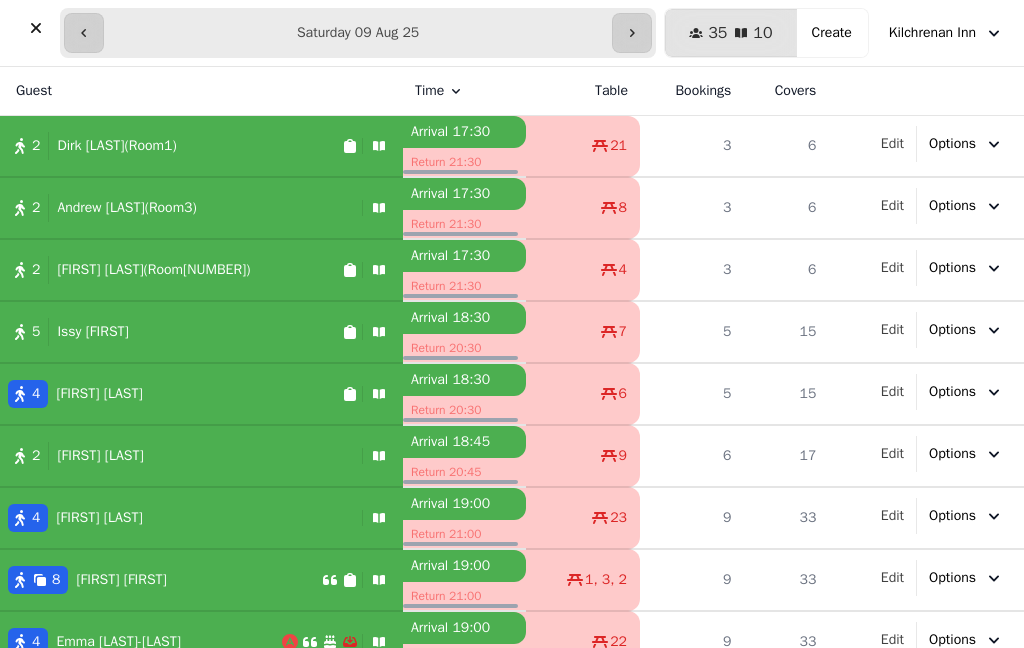 scroll, scrollTop: 0, scrollLeft: 0, axis: both 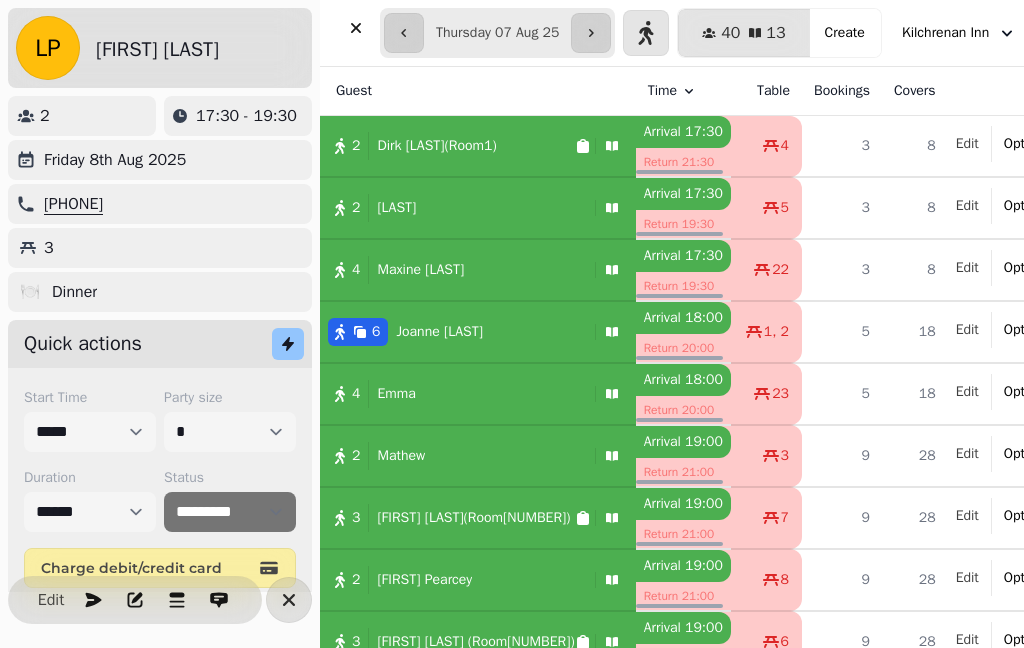 select on "**********" 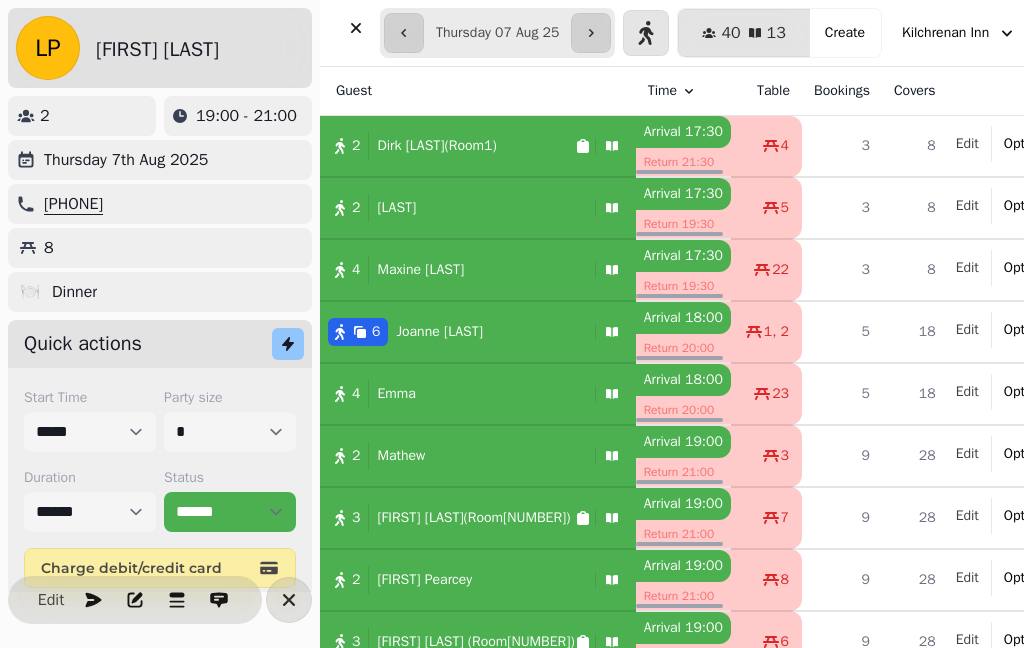 scroll, scrollTop: 0, scrollLeft: 0, axis: both 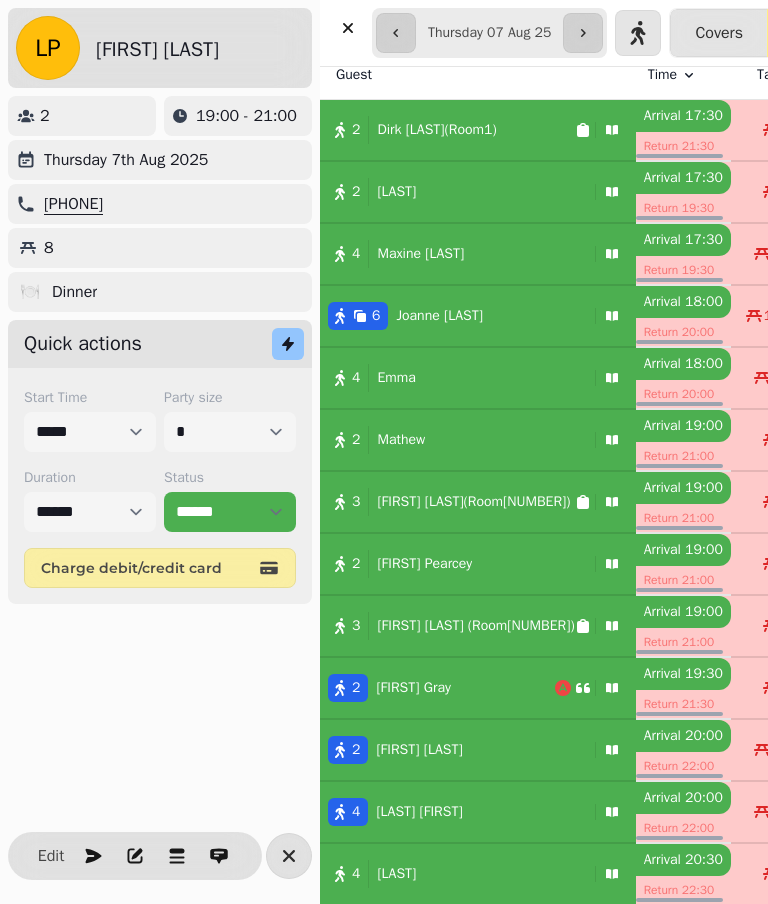 click on "3 [FIRST]   [LAST](Room2)" at bounding box center [478, 626] 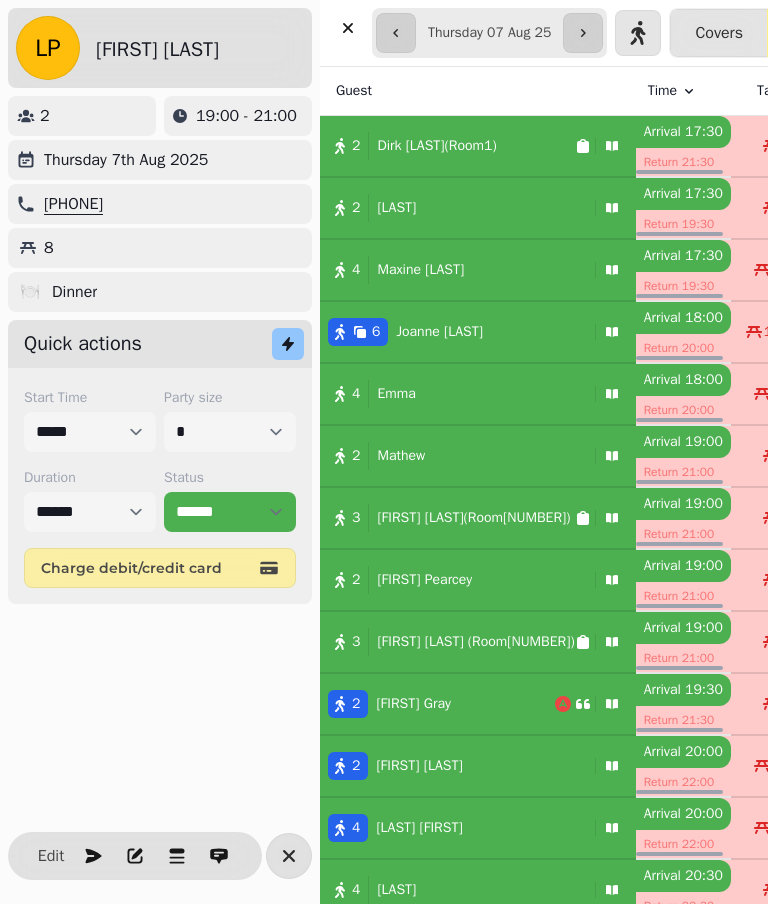 scroll, scrollTop: 0, scrollLeft: 0, axis: both 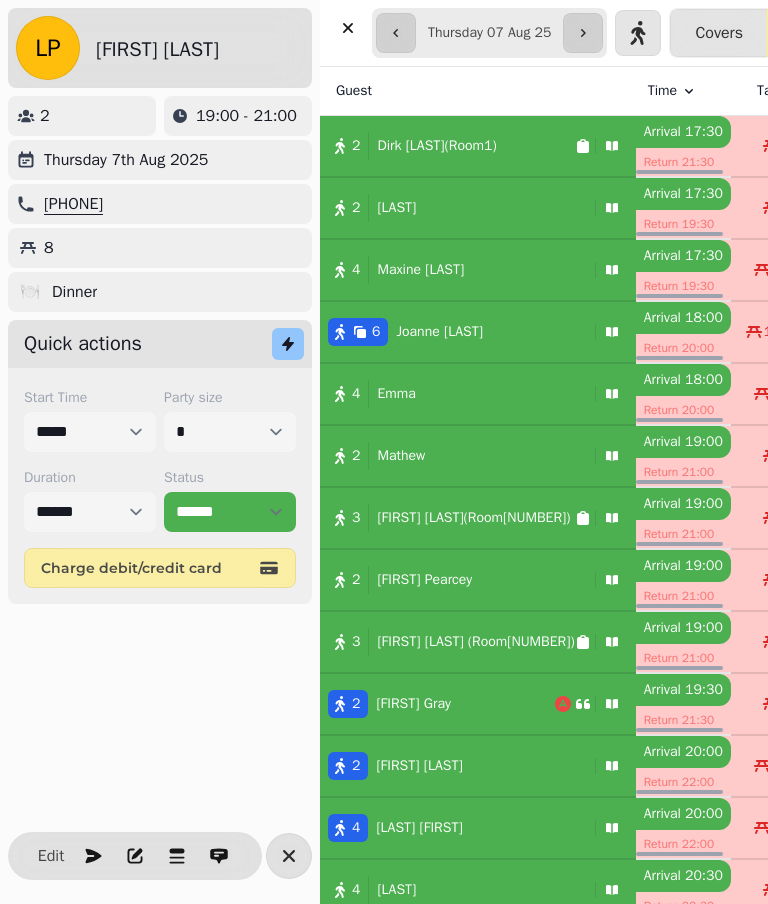 click on "[NUMBER] [FIRST]" at bounding box center (453, 394) 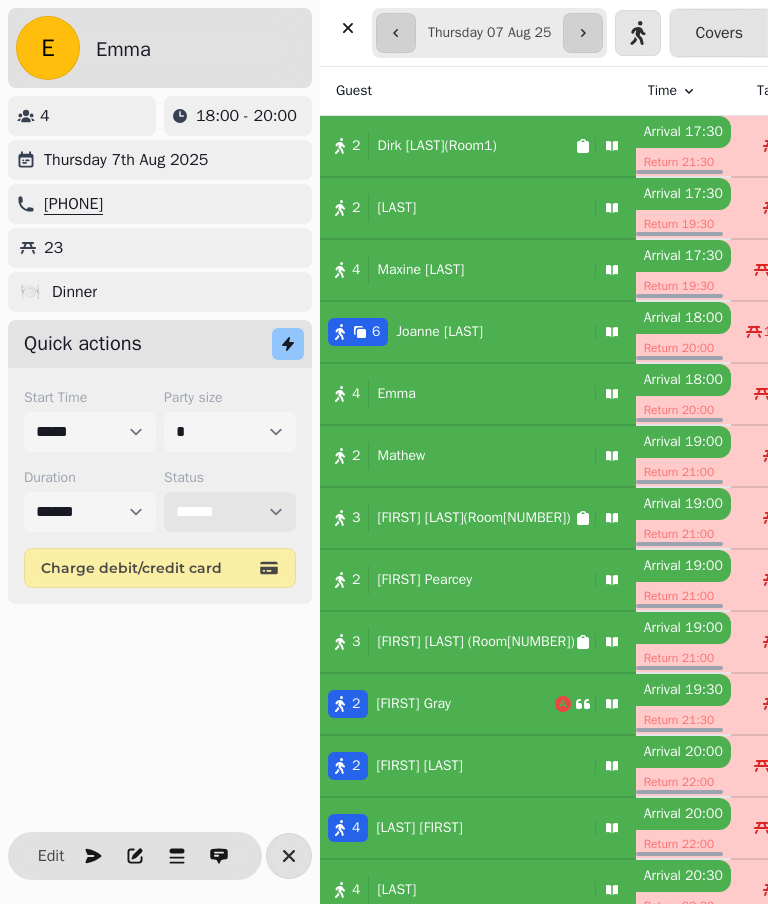 click on "**********" at bounding box center [230, 512] 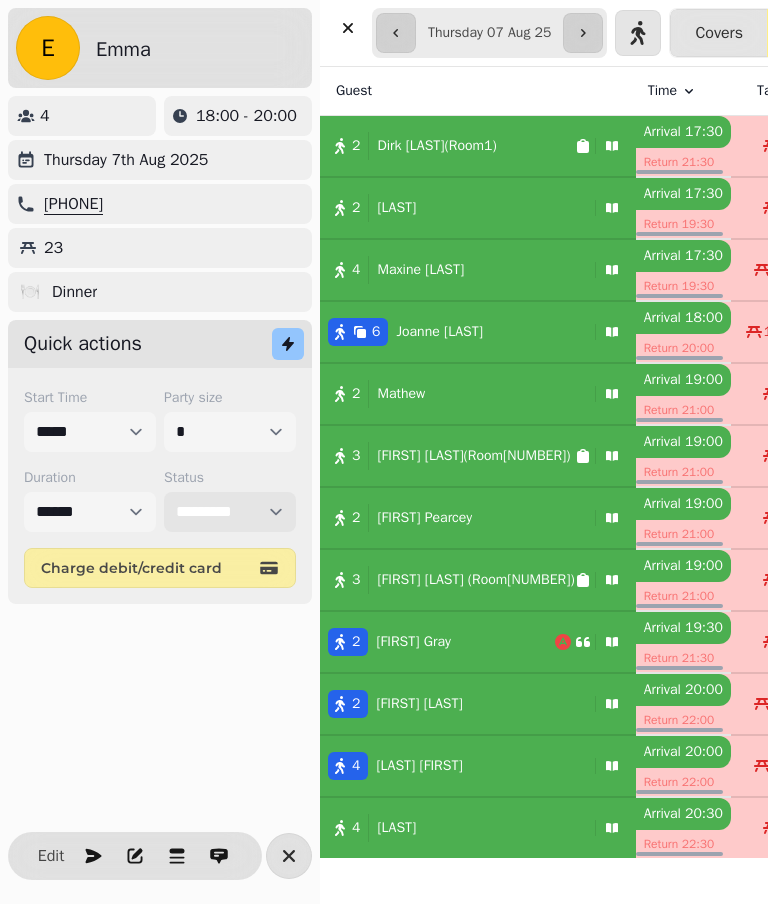 select on "******" 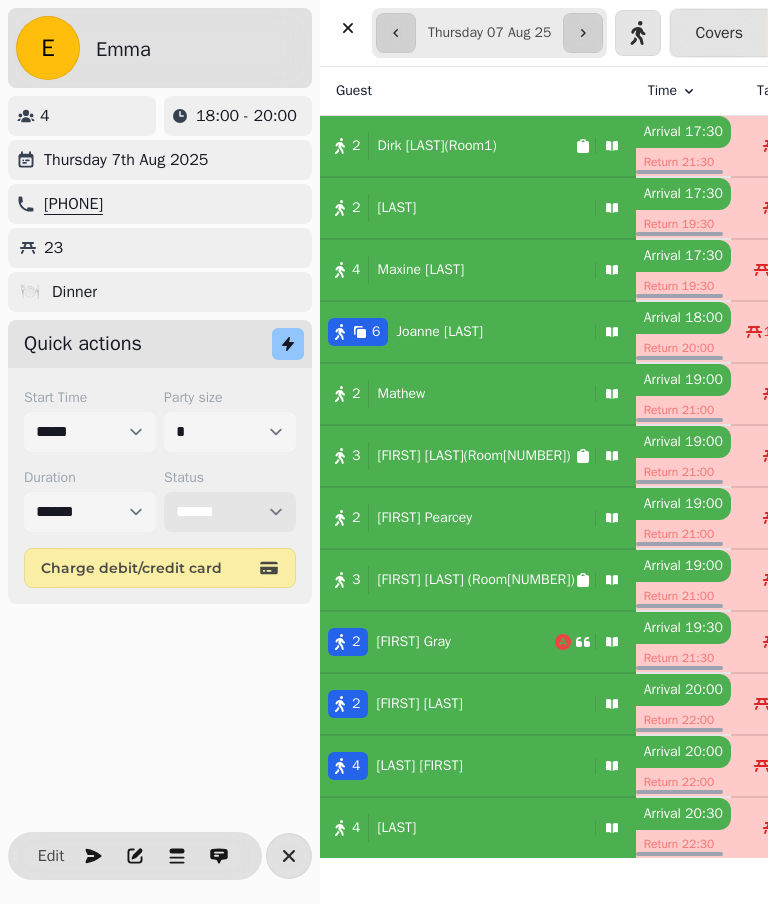 select on "**********" 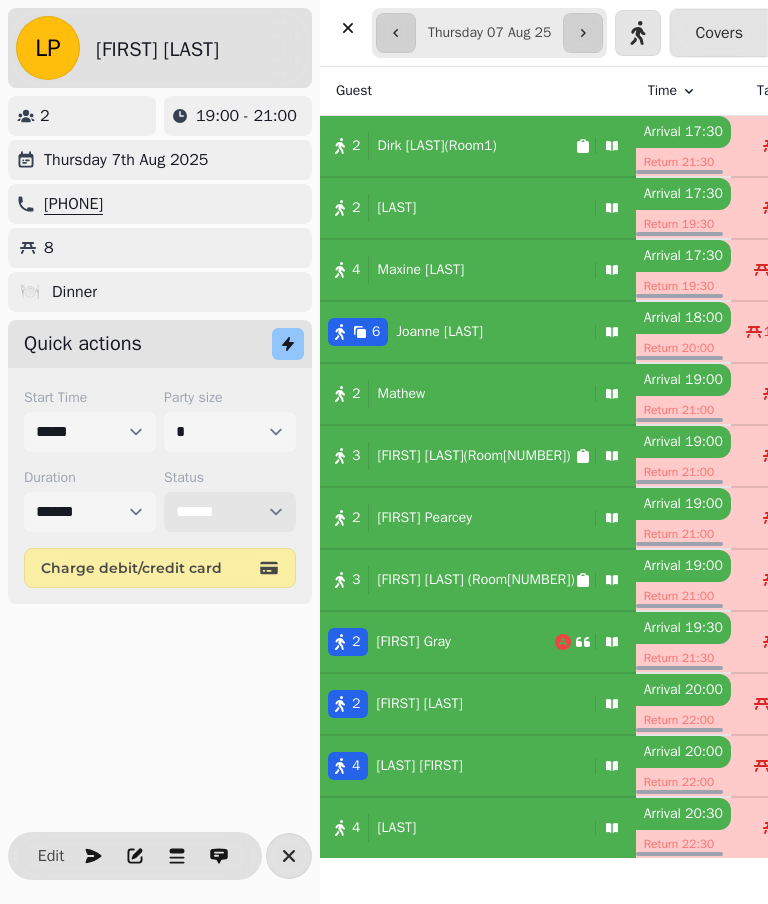 scroll, scrollTop: 0, scrollLeft: 0, axis: both 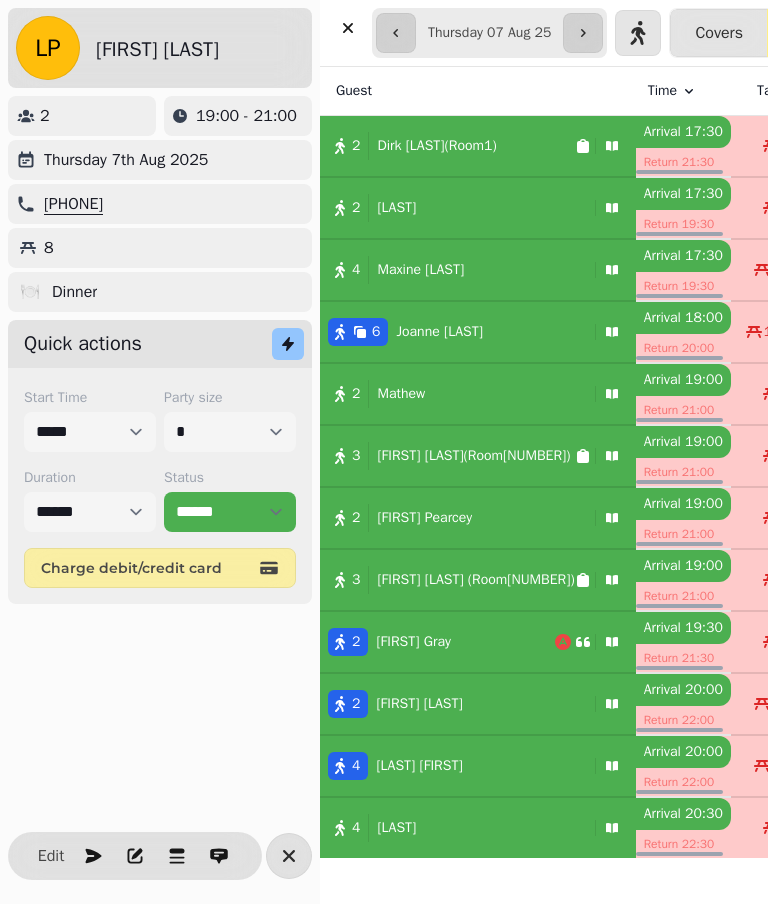 click 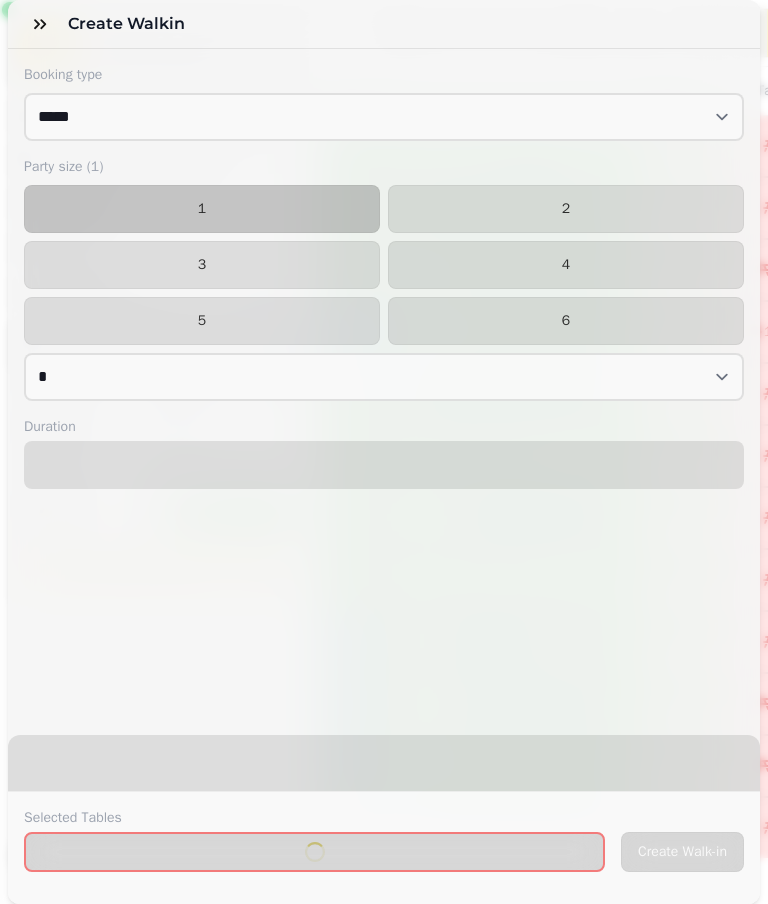 select on "****" 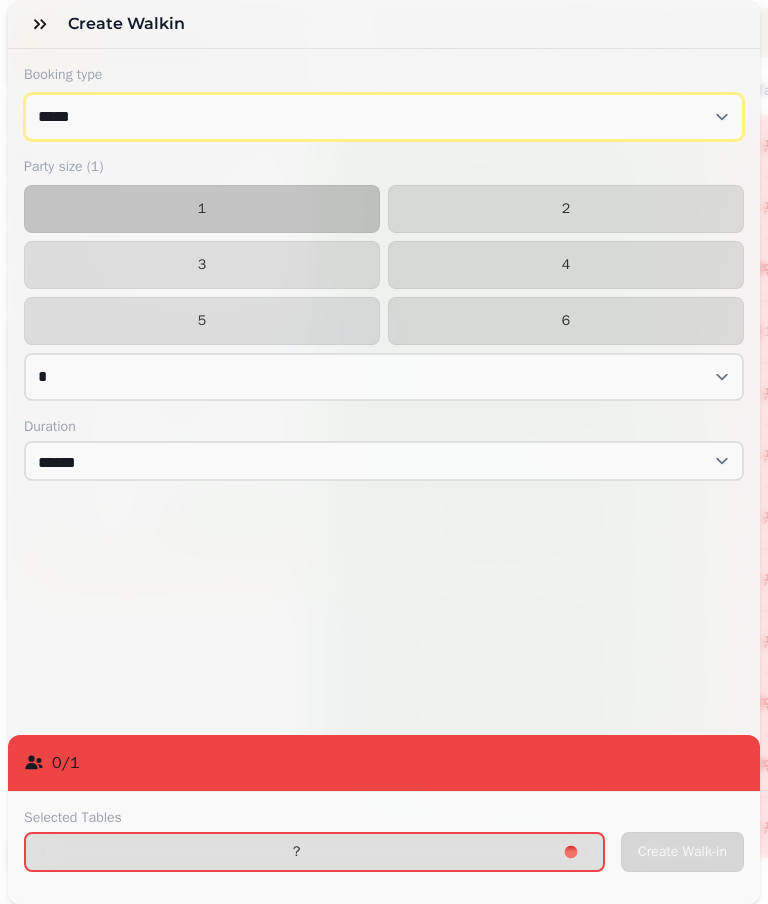 click on "**********" at bounding box center [384, 117] 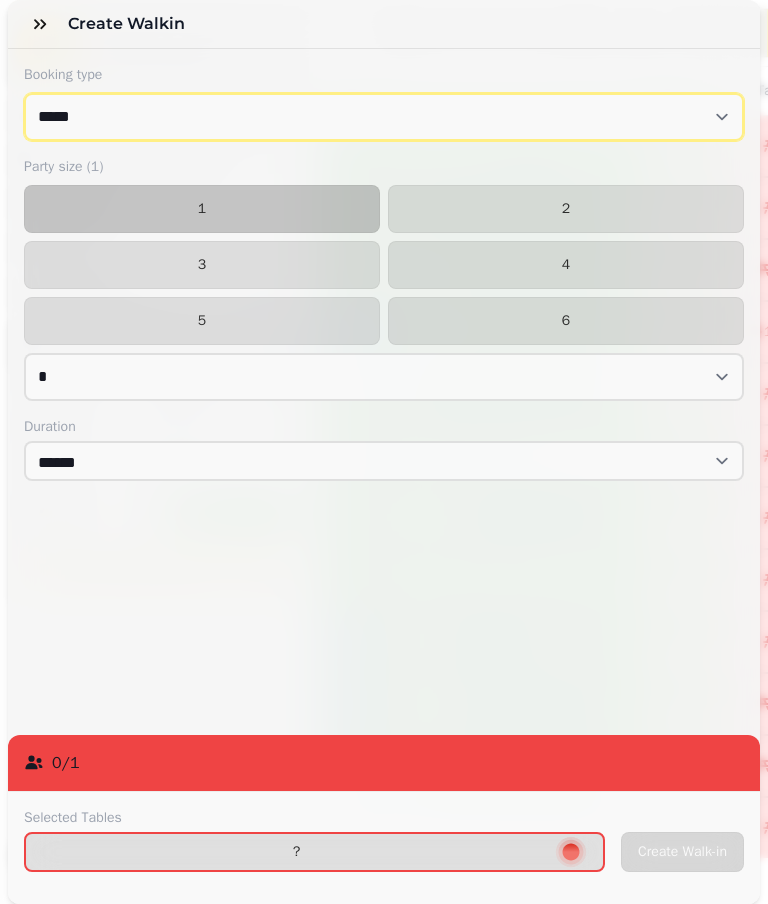 select on "**********" 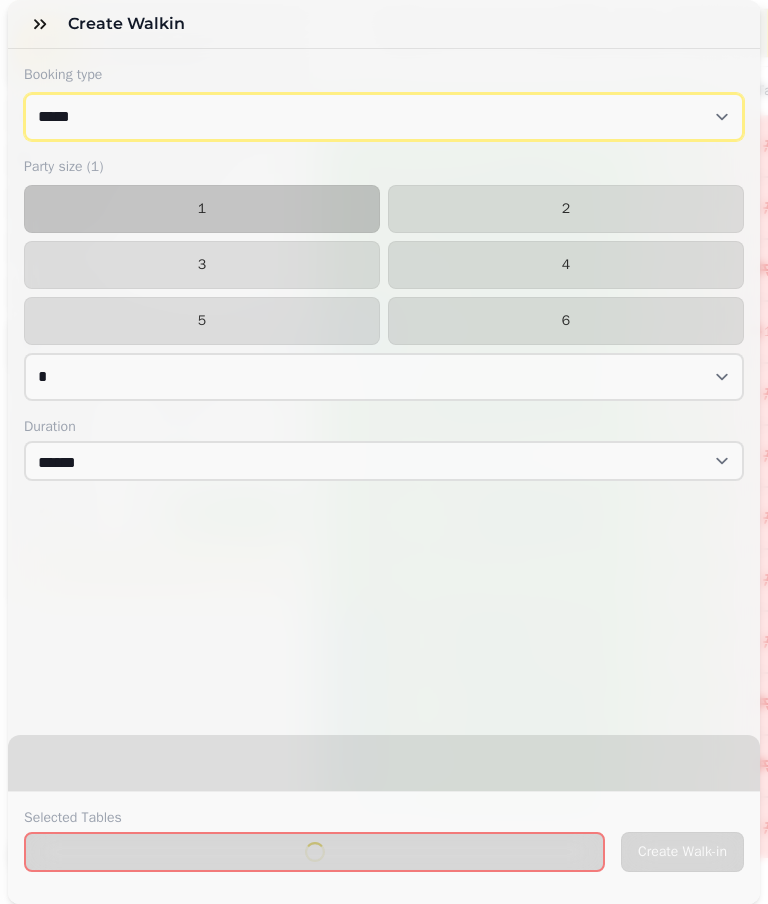 select on "****" 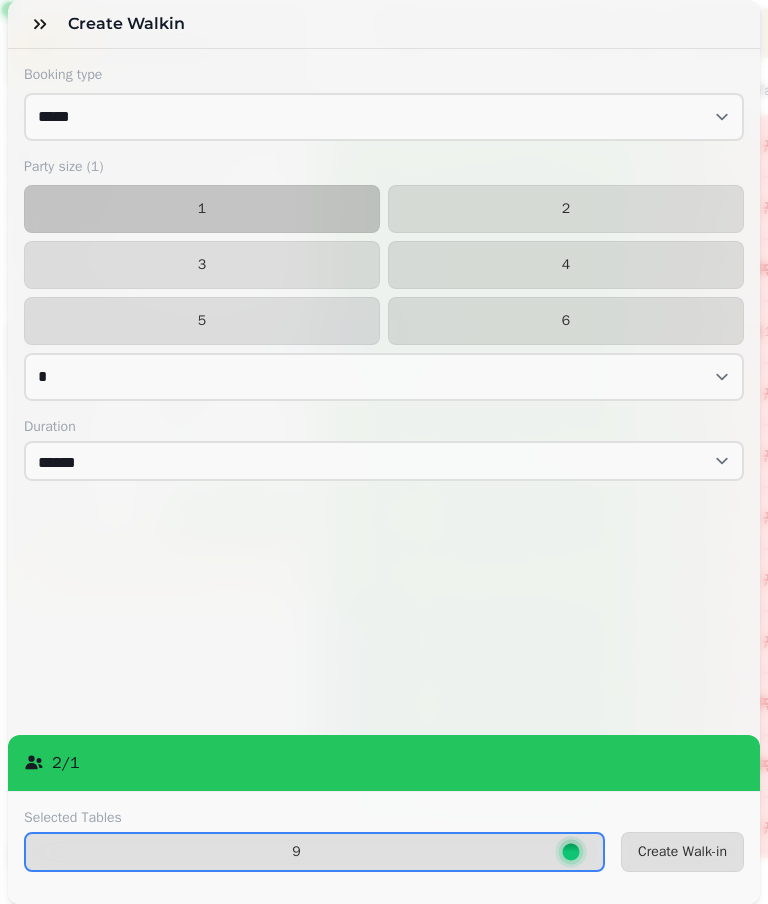 click on "2" at bounding box center [566, 209] 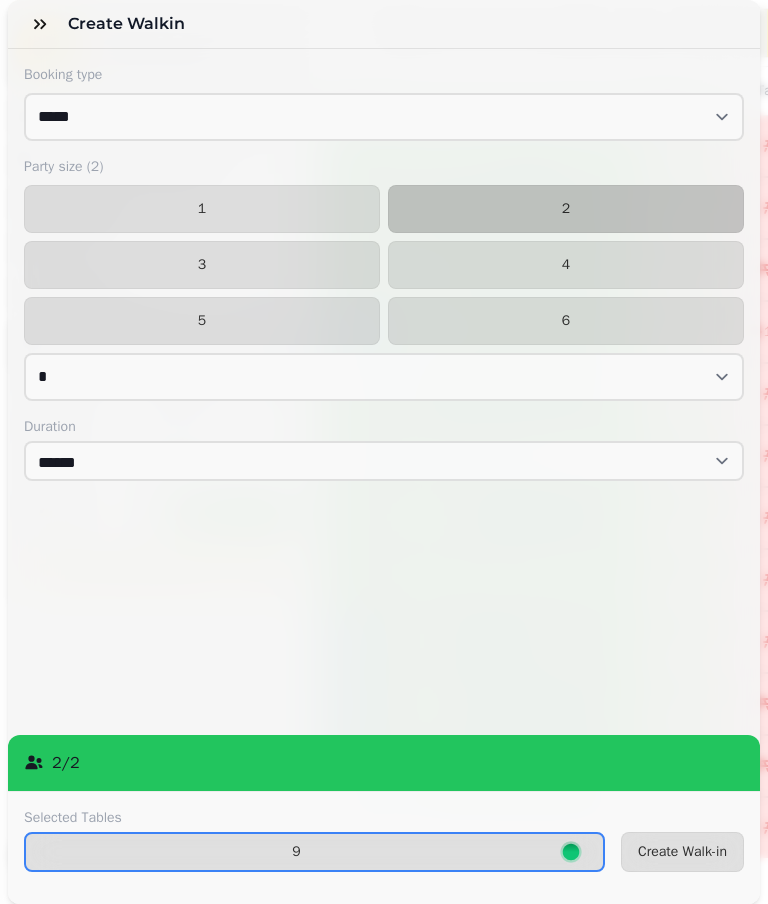 click on "9" at bounding box center (296, 852) 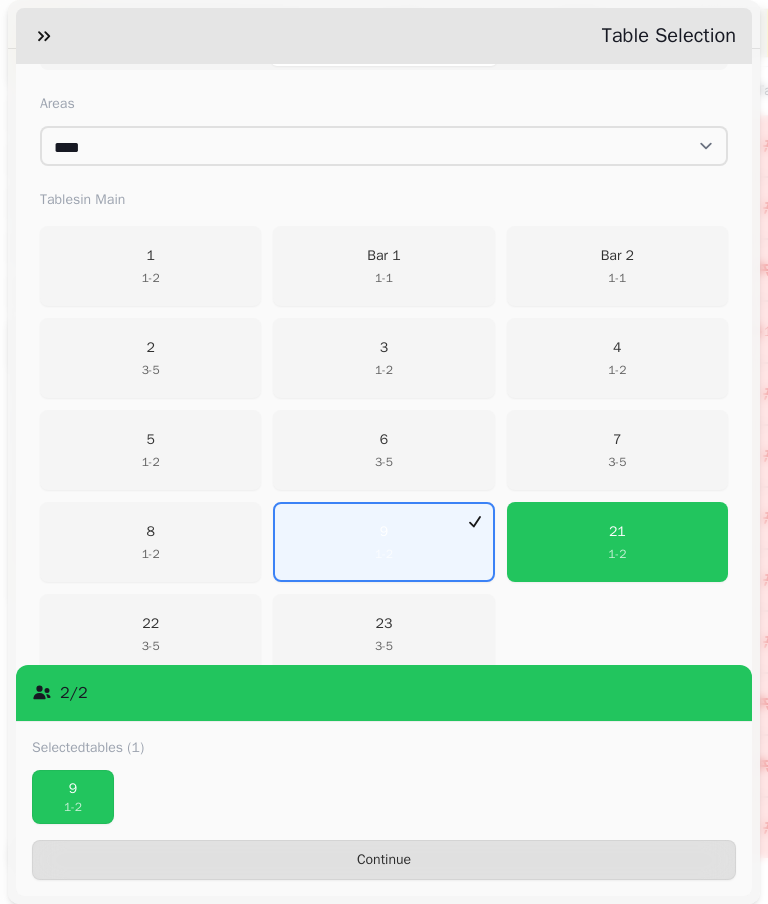 scroll, scrollTop: 393, scrollLeft: 0, axis: vertical 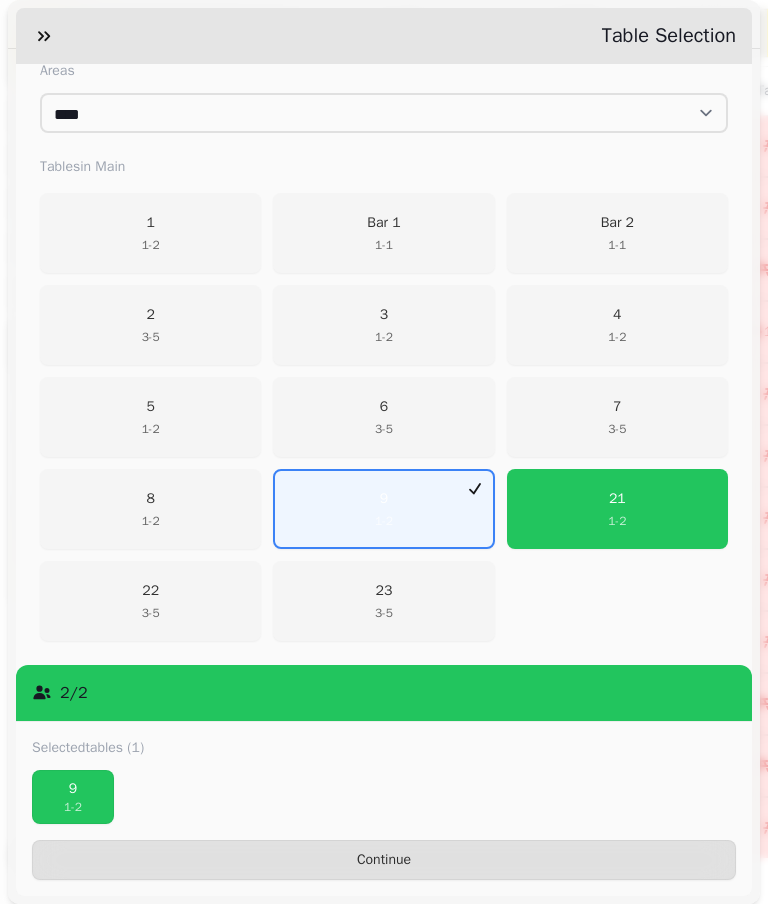 click on "23 3  -  5" at bounding box center (383, 601) 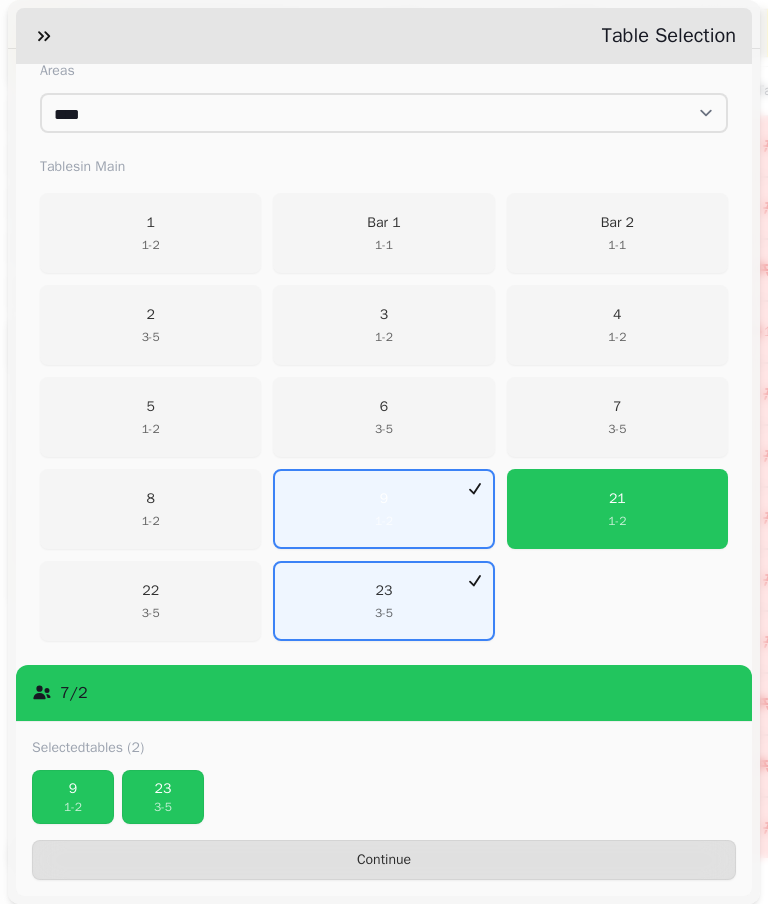 click on "9" at bounding box center [73, 789] 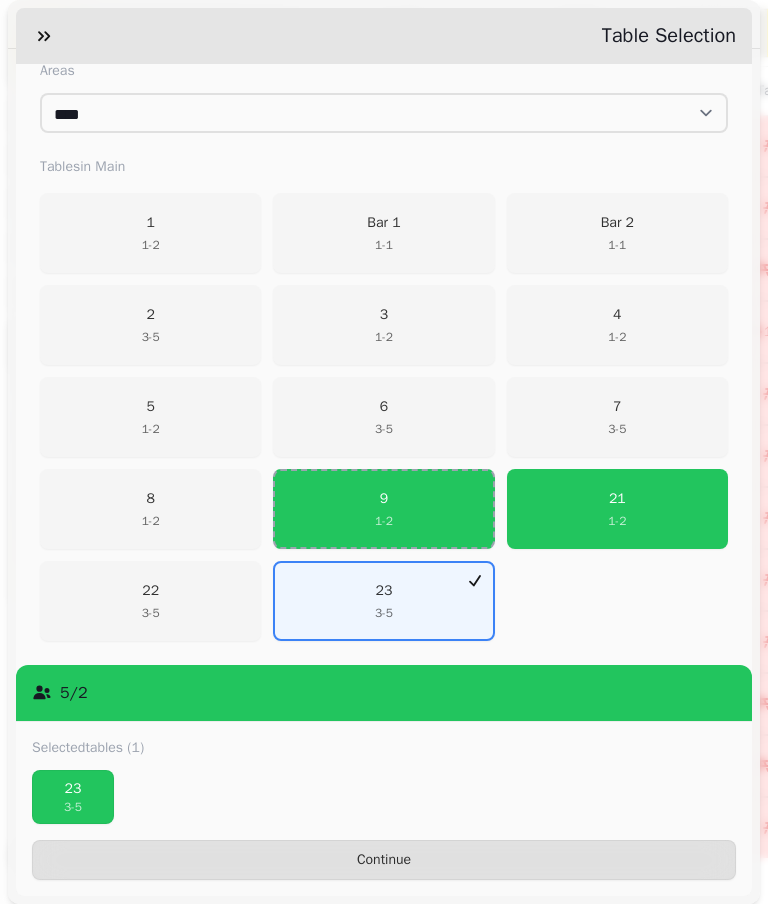 click on "Continue" at bounding box center [384, 860] 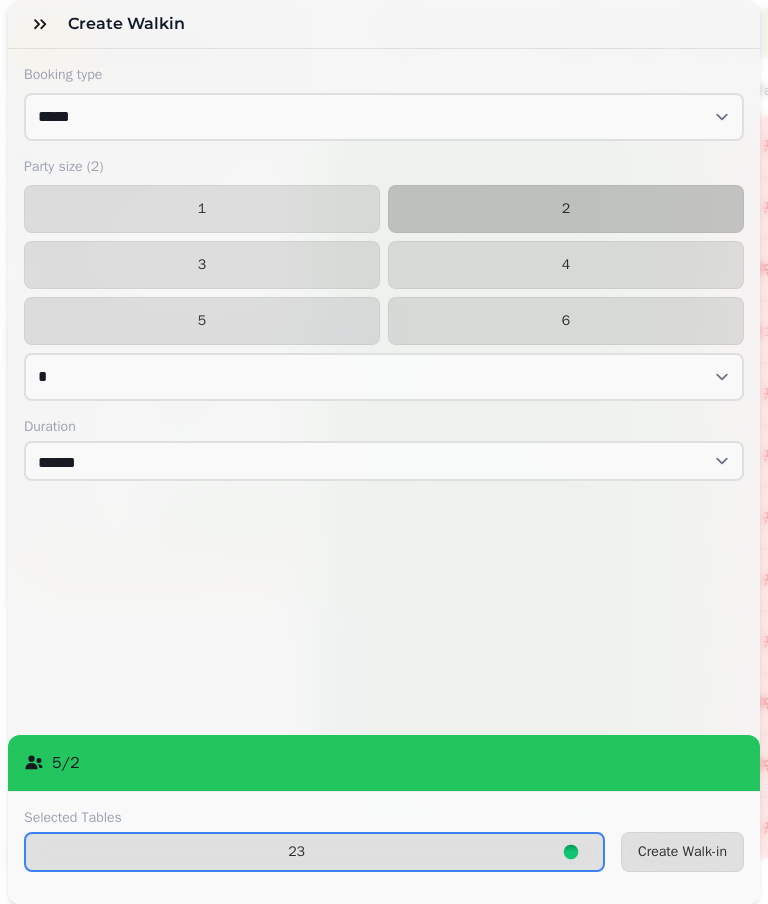 click on "Create Walk-in" at bounding box center [682, 852] 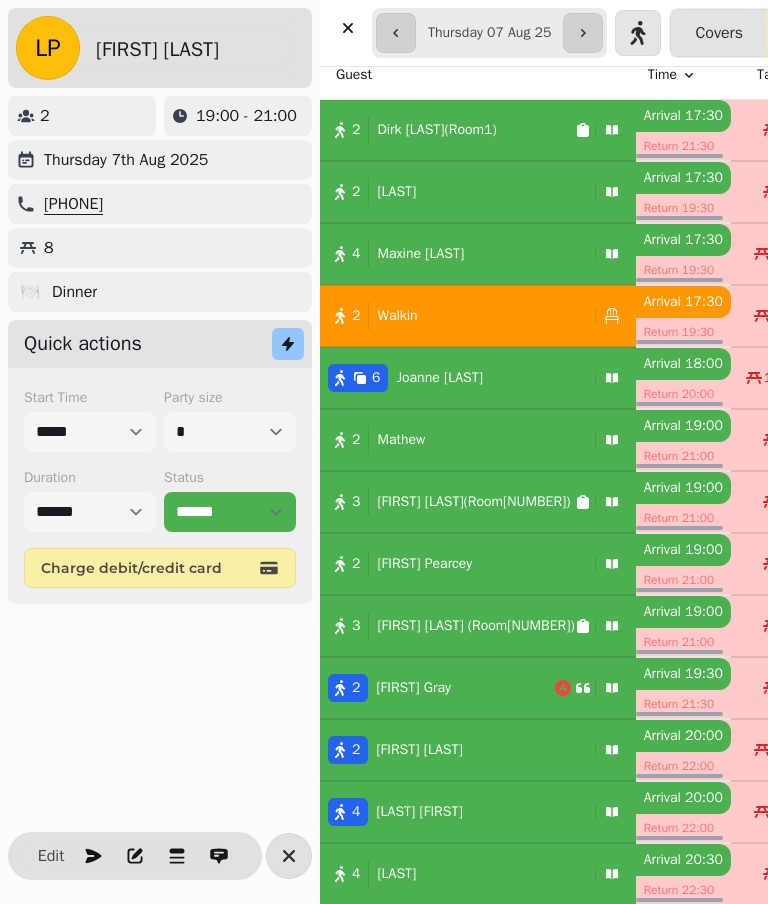 scroll, scrollTop: 16, scrollLeft: 0, axis: vertical 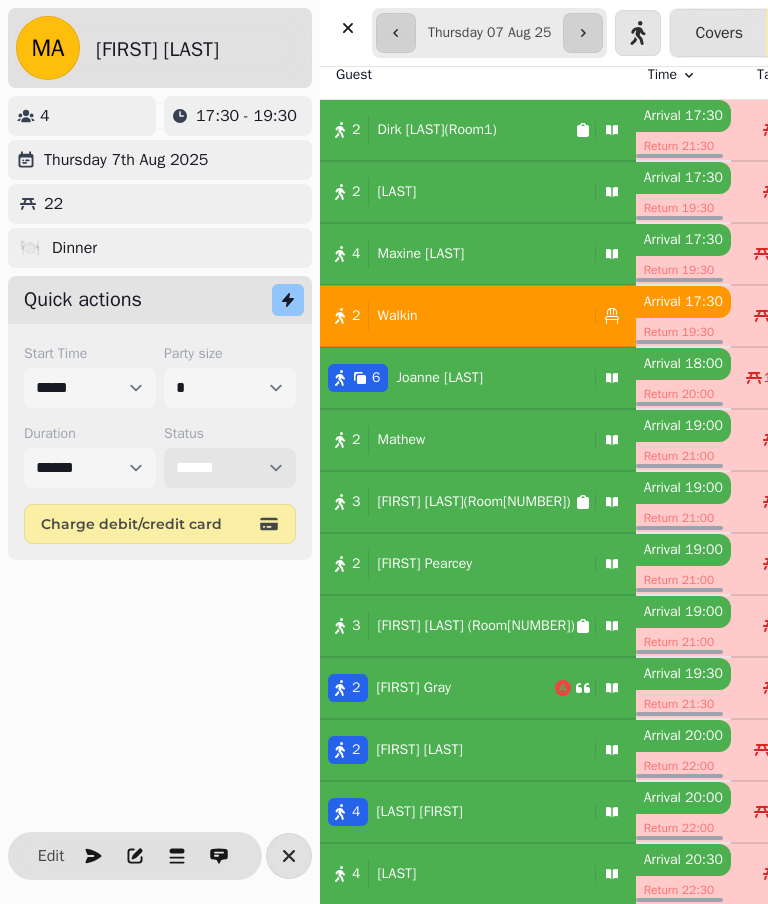 click on "**********" at bounding box center [230, 468] 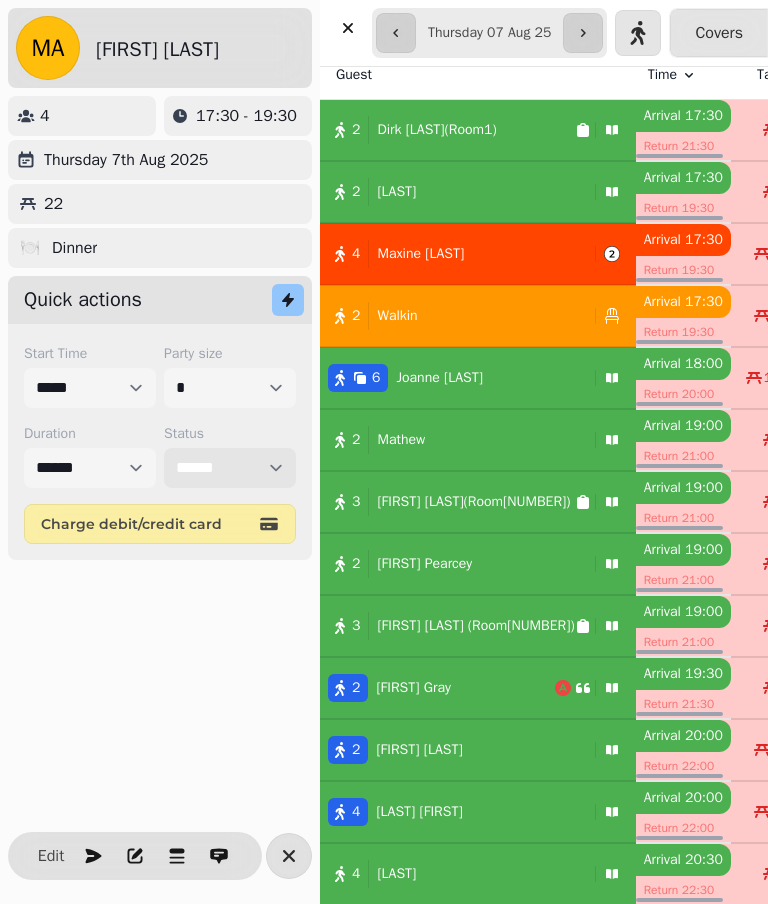 select on "******" 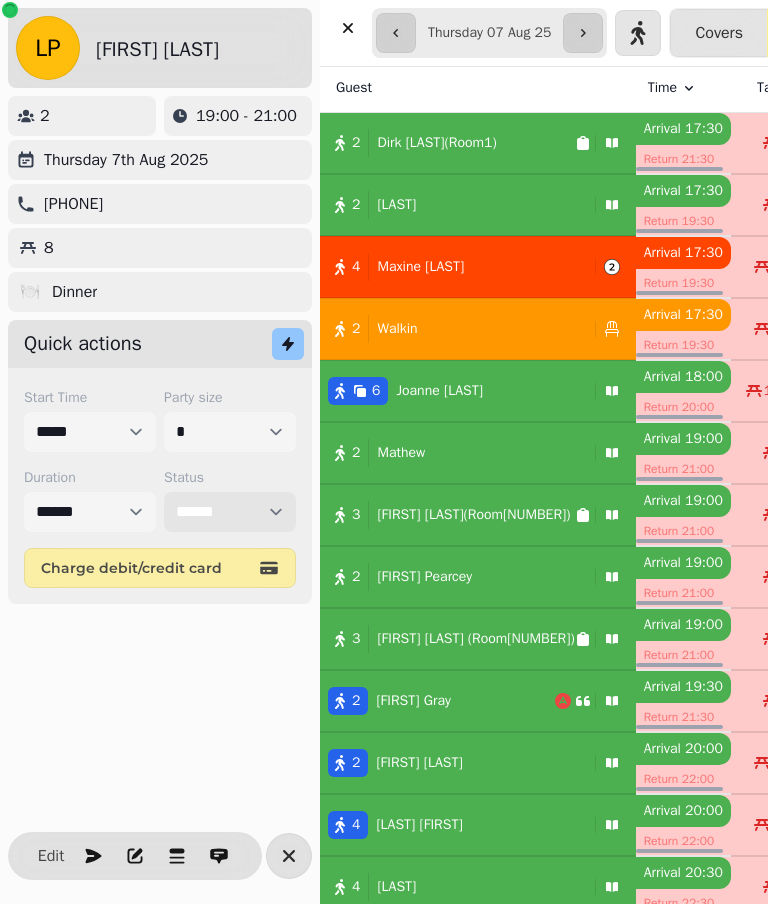 scroll, scrollTop: 0, scrollLeft: 0, axis: both 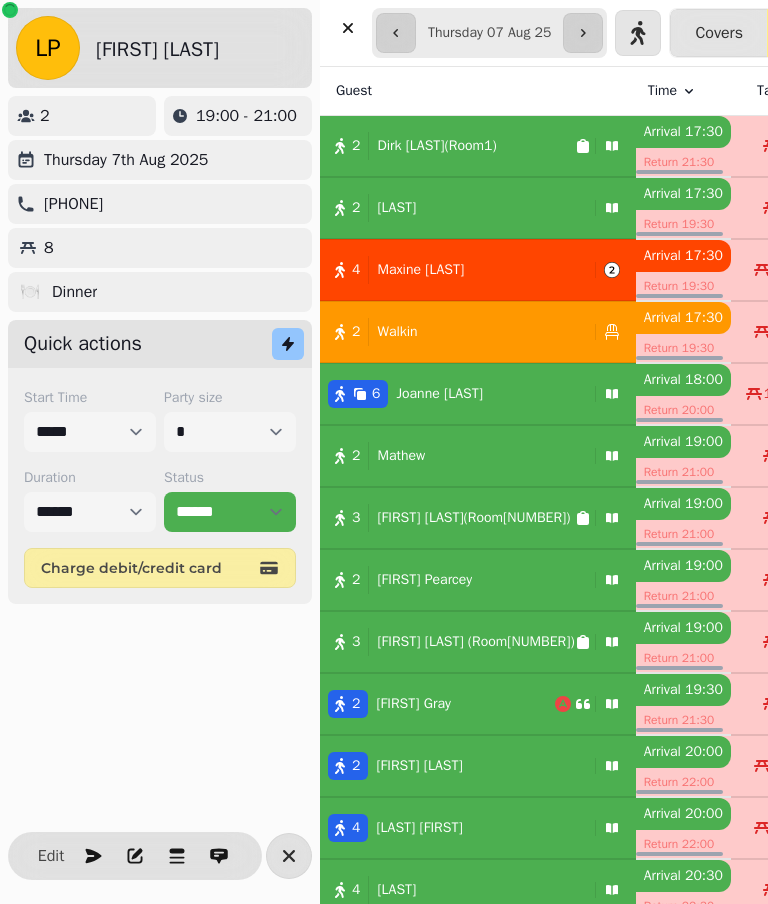click on "2 Walkin" at bounding box center [478, 332] 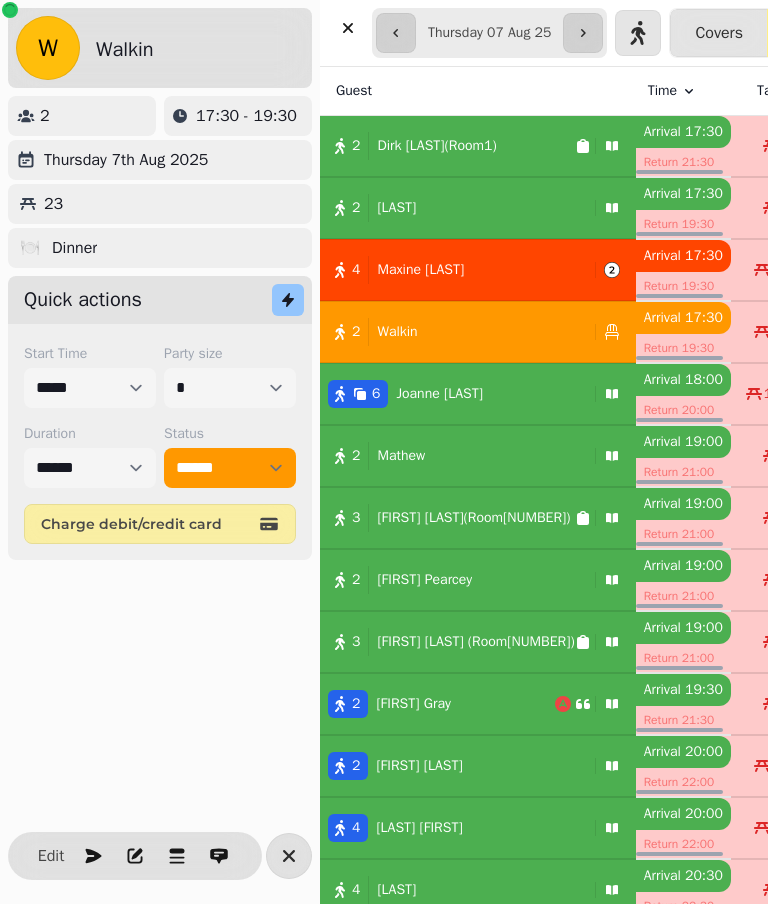 select on "**********" 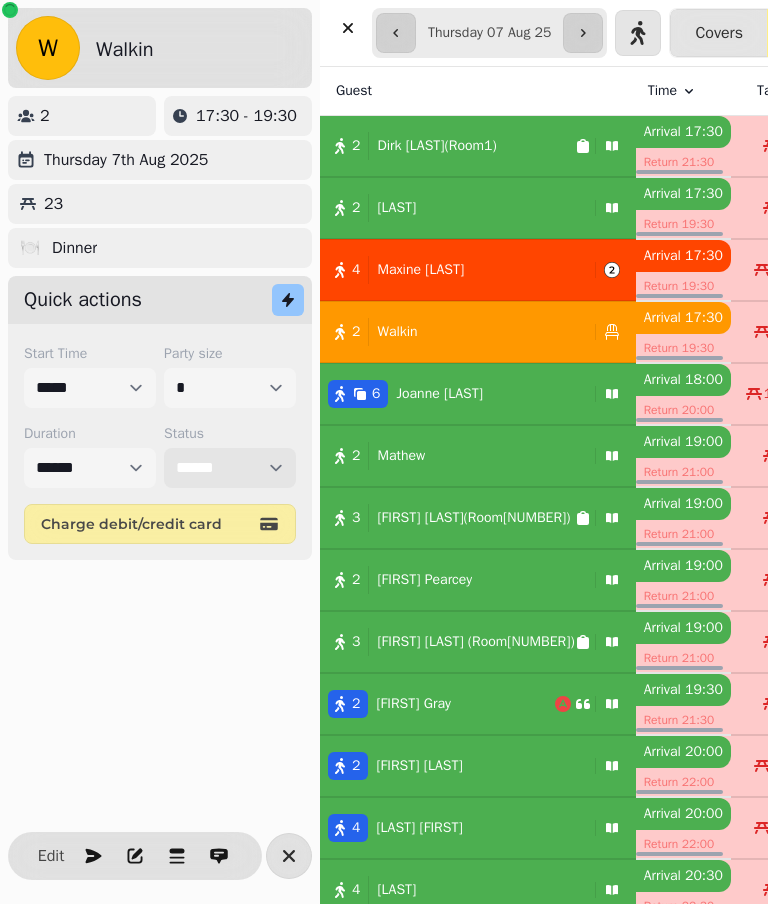 click on "**********" at bounding box center (230, 468) 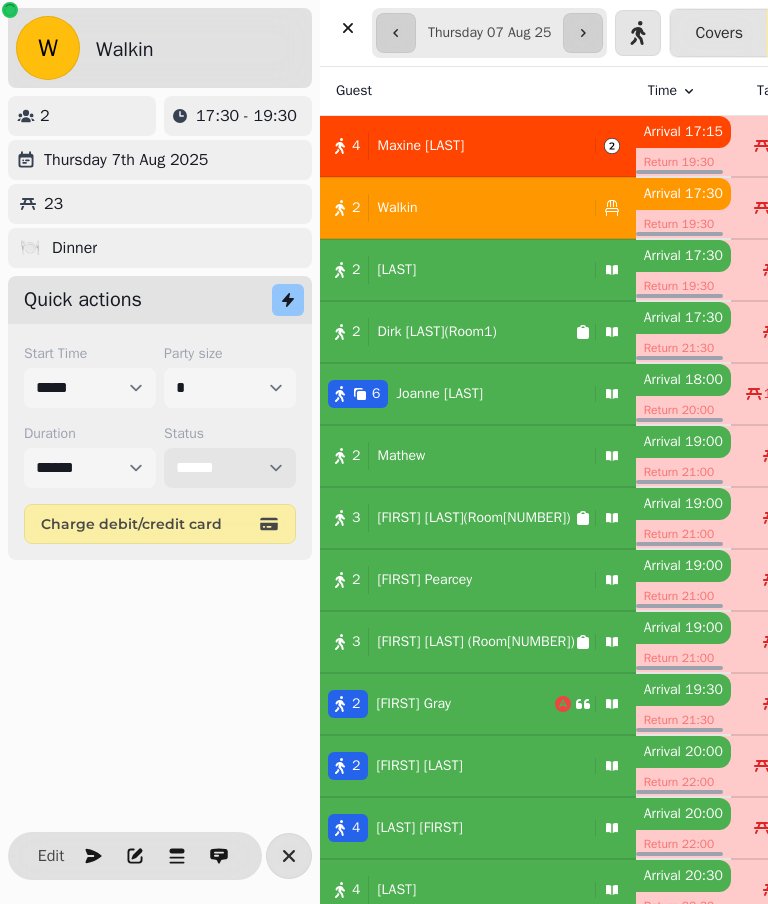 select on "******" 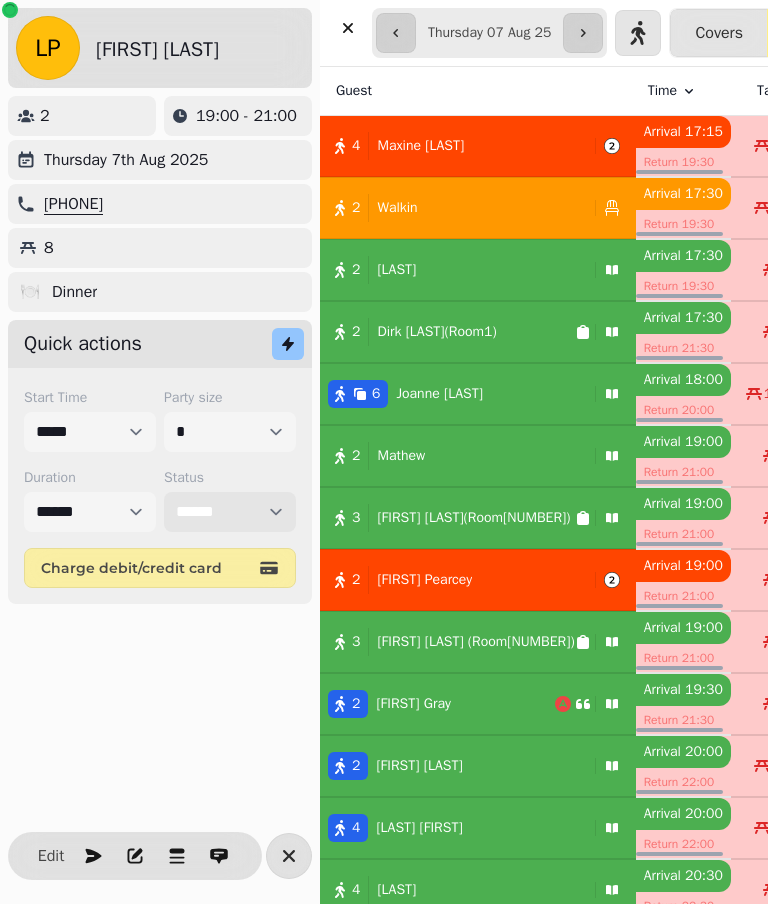 select on "******" 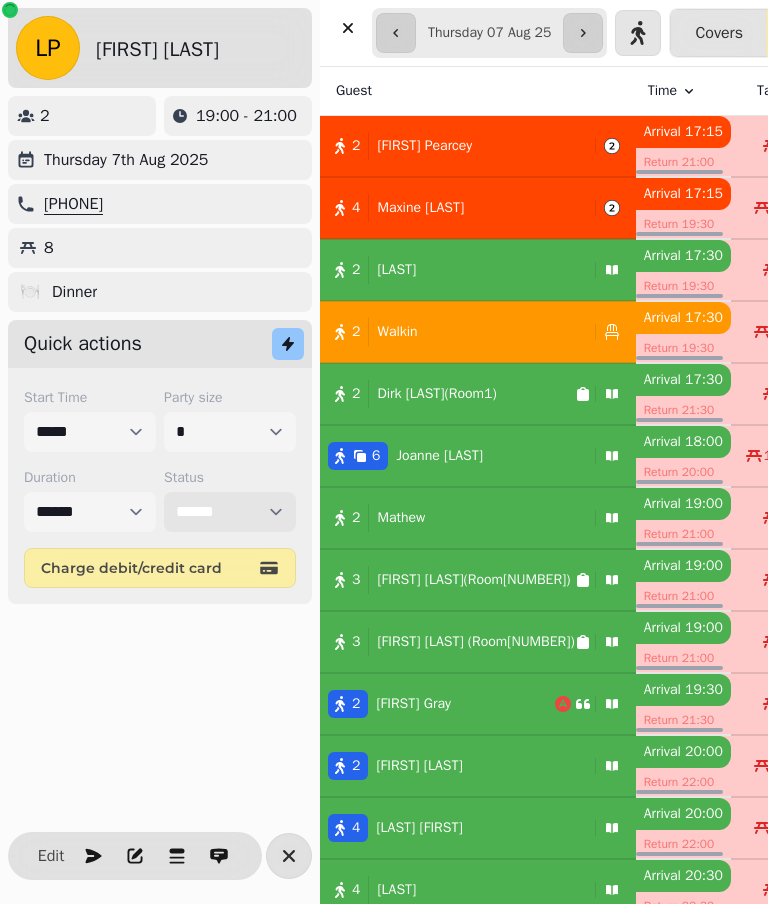 select on "**********" 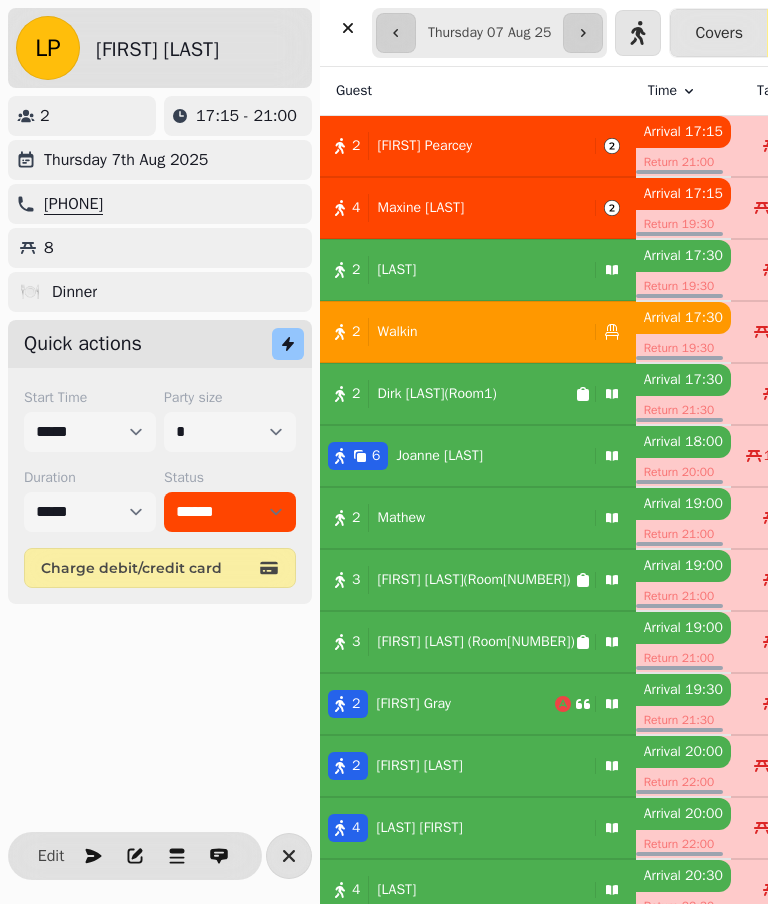 click on "2 Walkin" at bounding box center (453, 332) 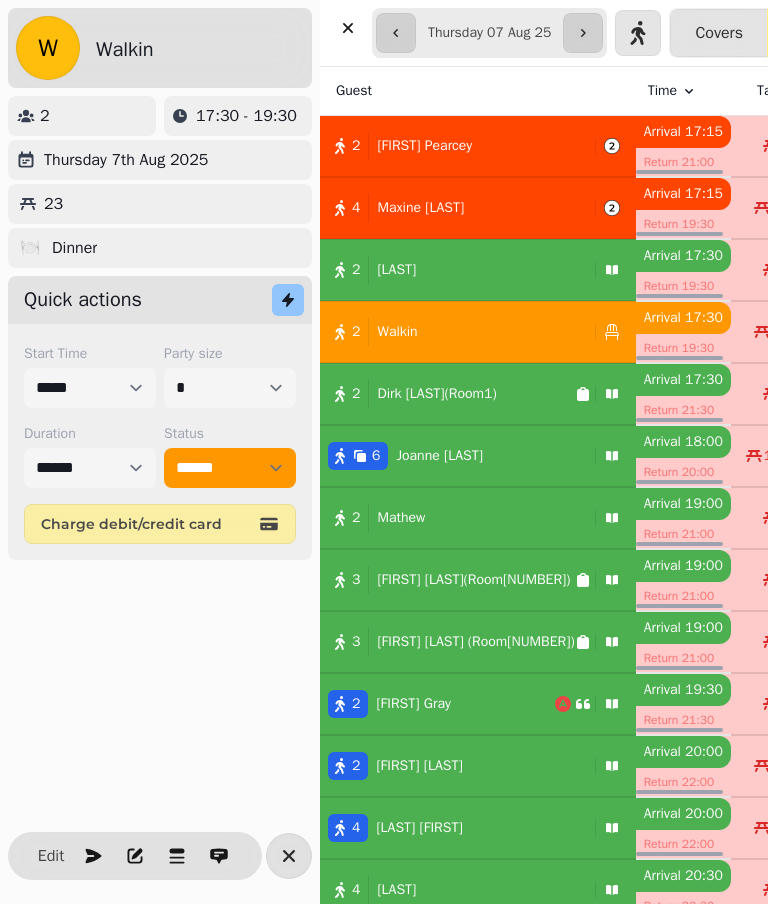 click on "2 [FIRST]   [LAST]" at bounding box center (453, 146) 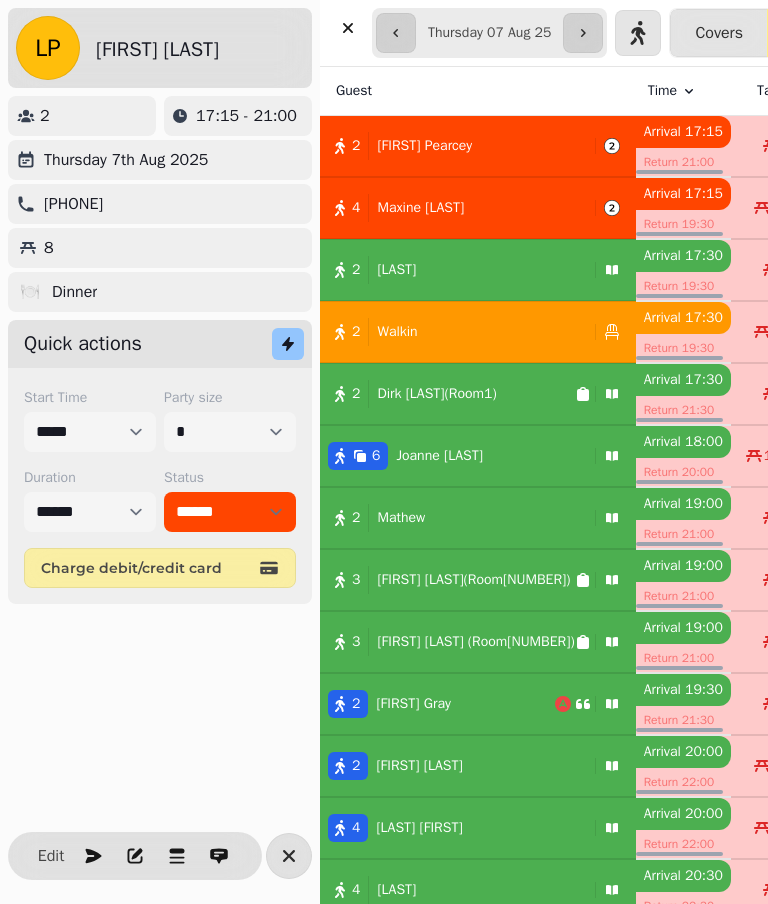 select on "******" 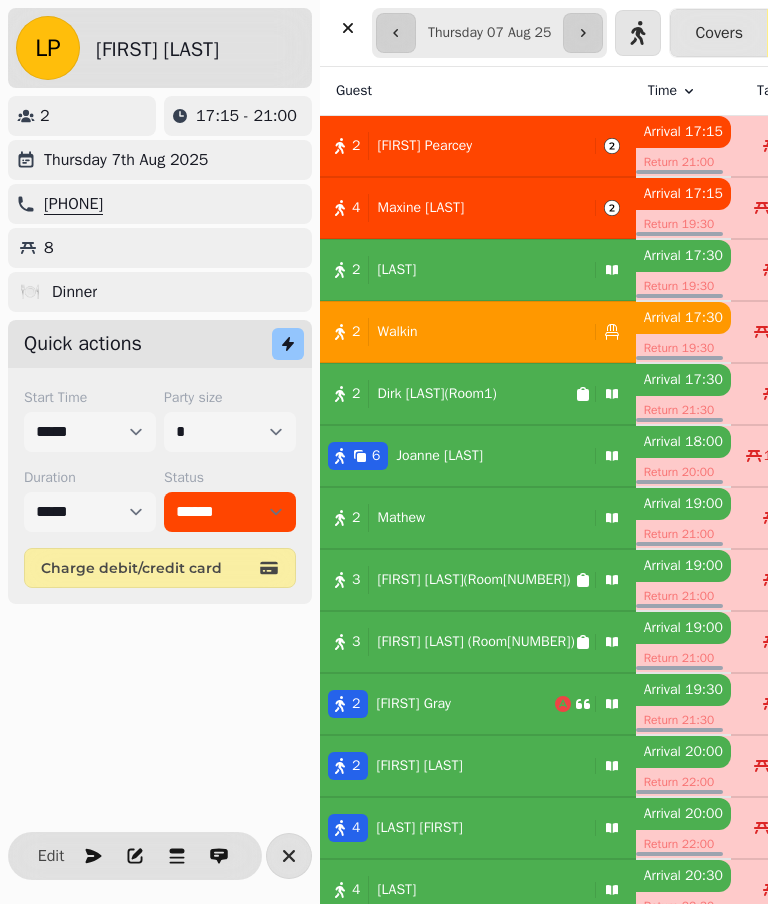 click on "17:15 - 21:00" at bounding box center [246, 116] 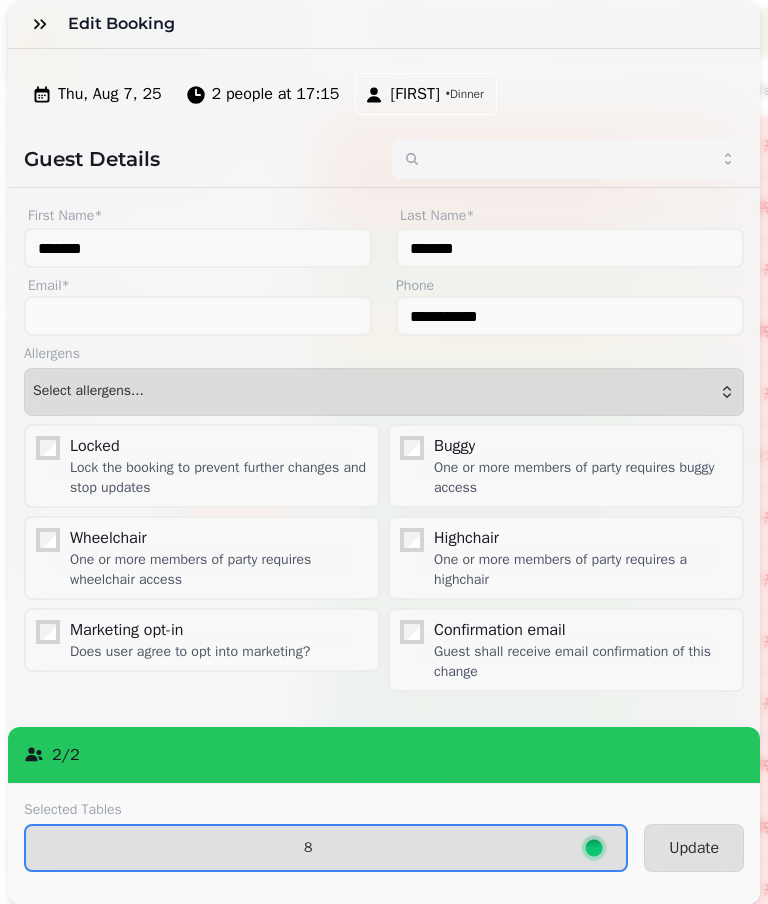 click on "2 people at 17:15" at bounding box center [276, 94] 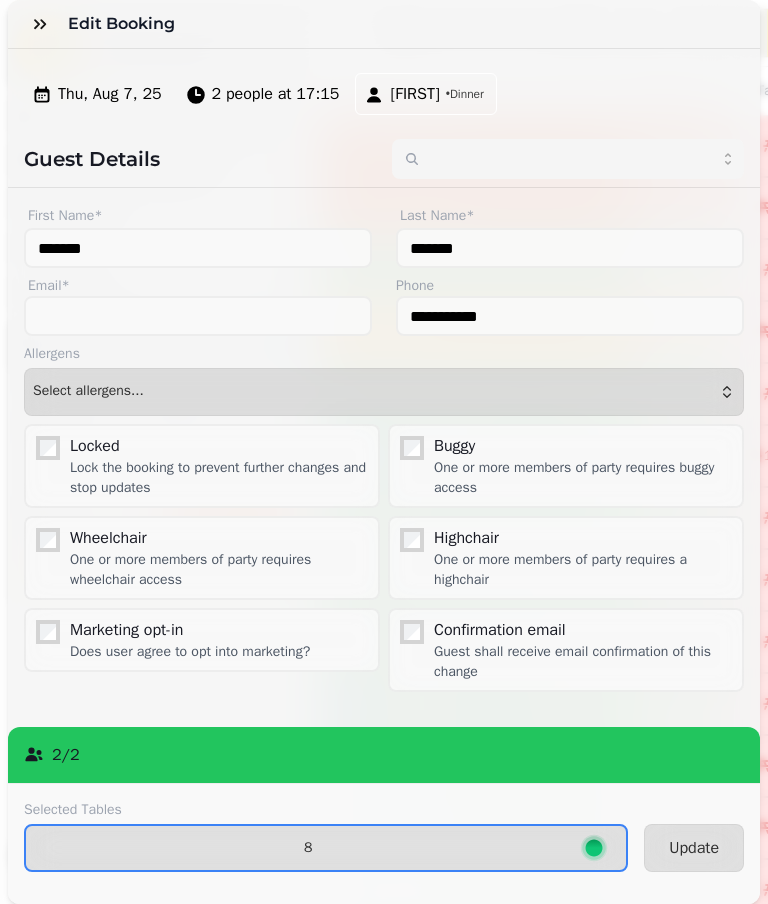 select on "*" 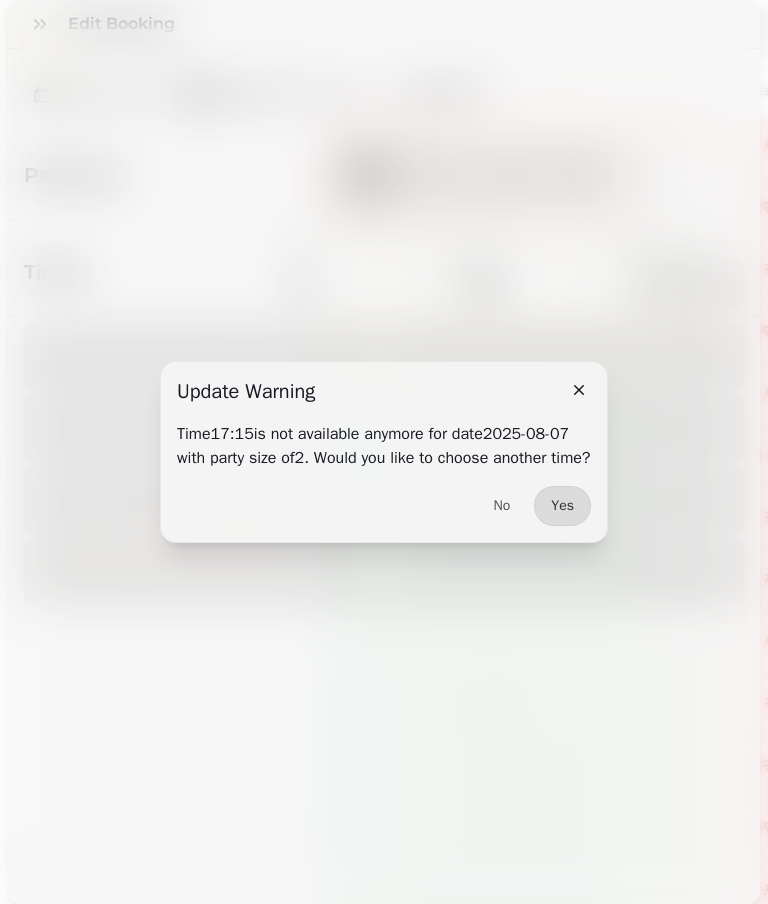 select on "****" 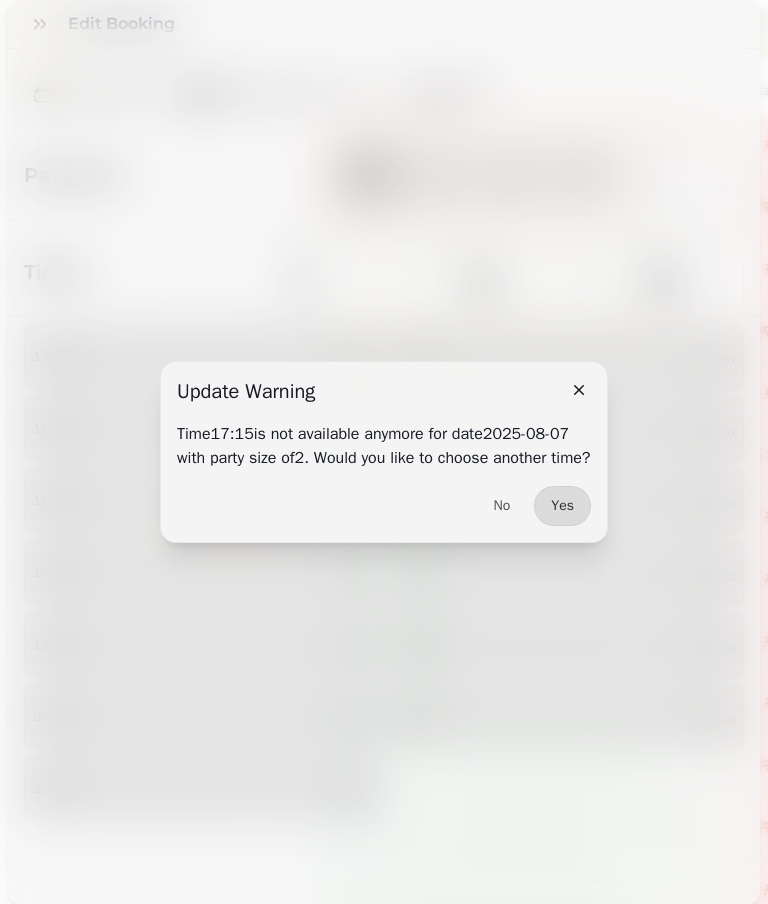 click at bounding box center (579, 390) 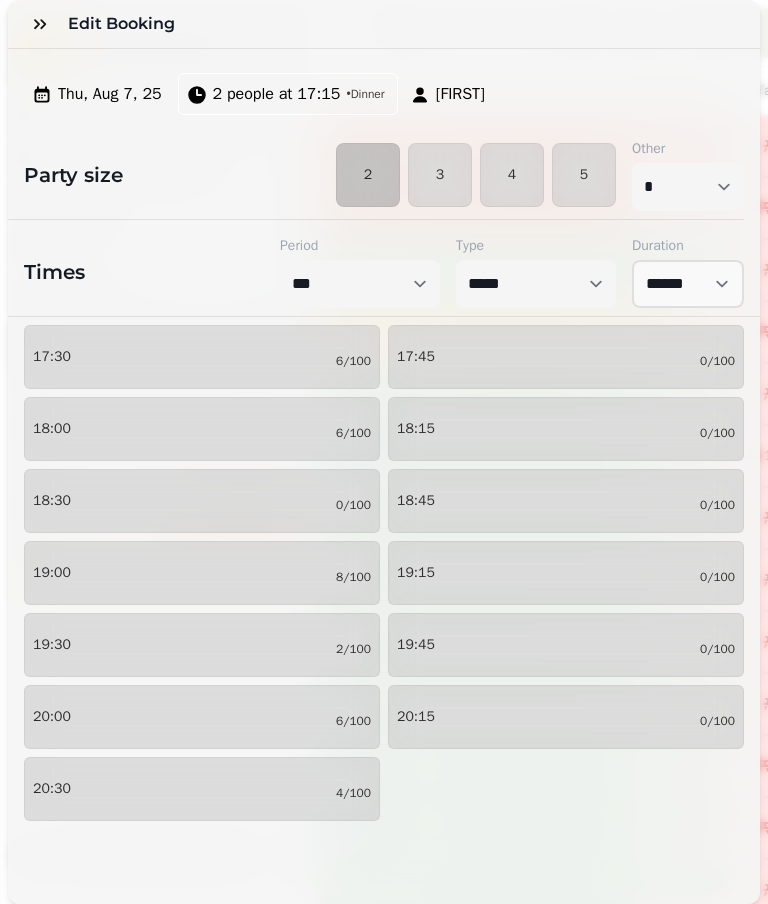 click on "[TIME] 8/100" at bounding box center (202, 573) 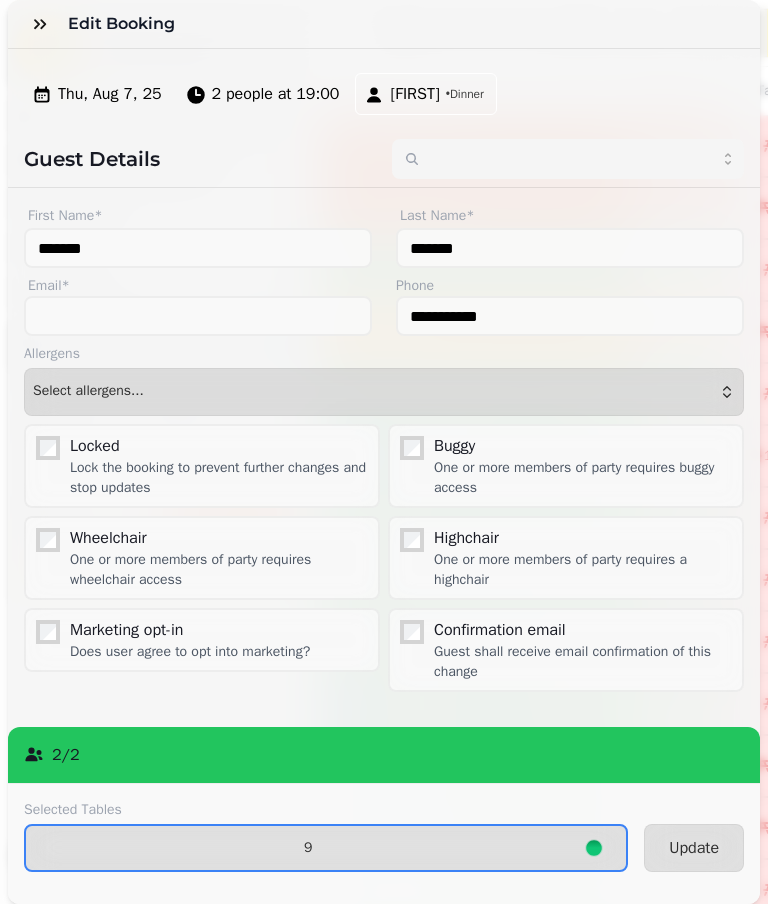 click on "9" at bounding box center [308, 848] 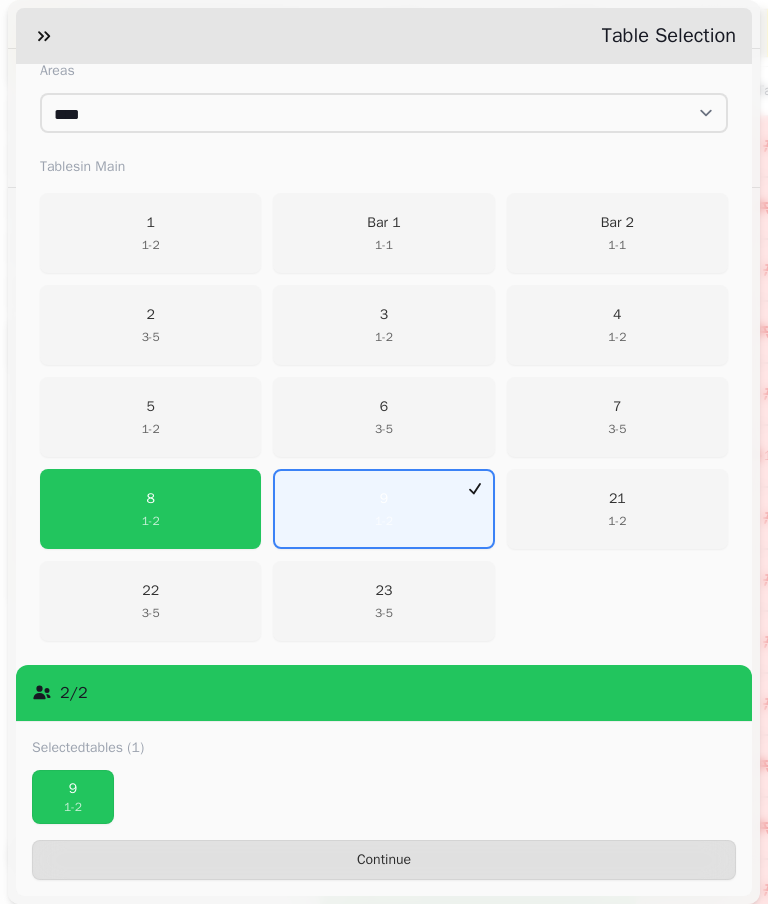 scroll, scrollTop: 393, scrollLeft: 0, axis: vertical 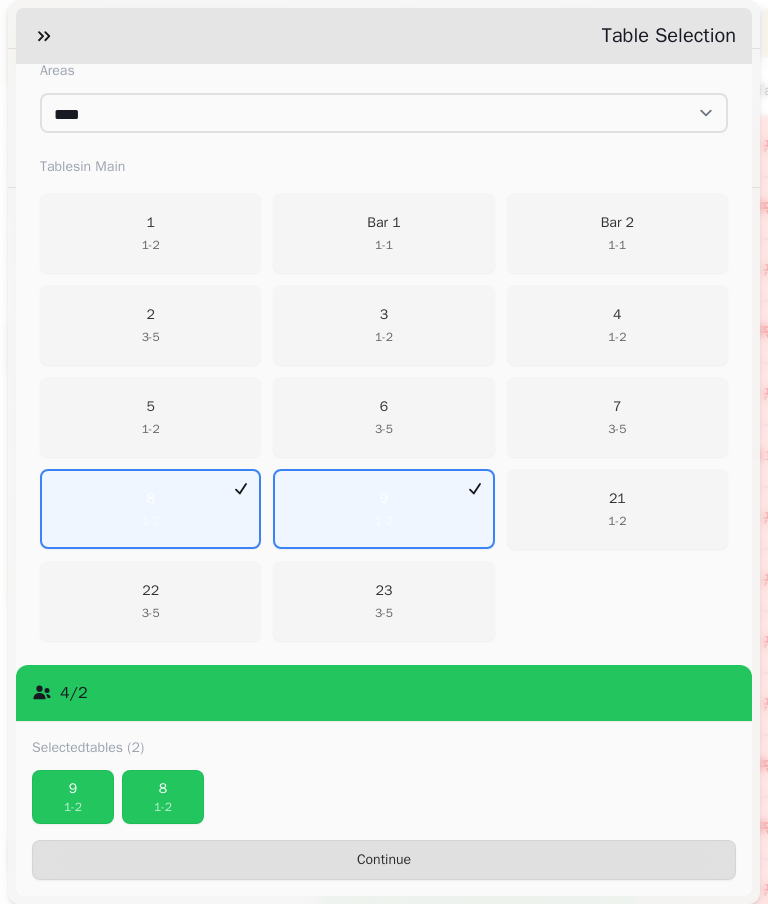 click on "9" at bounding box center [73, 789] 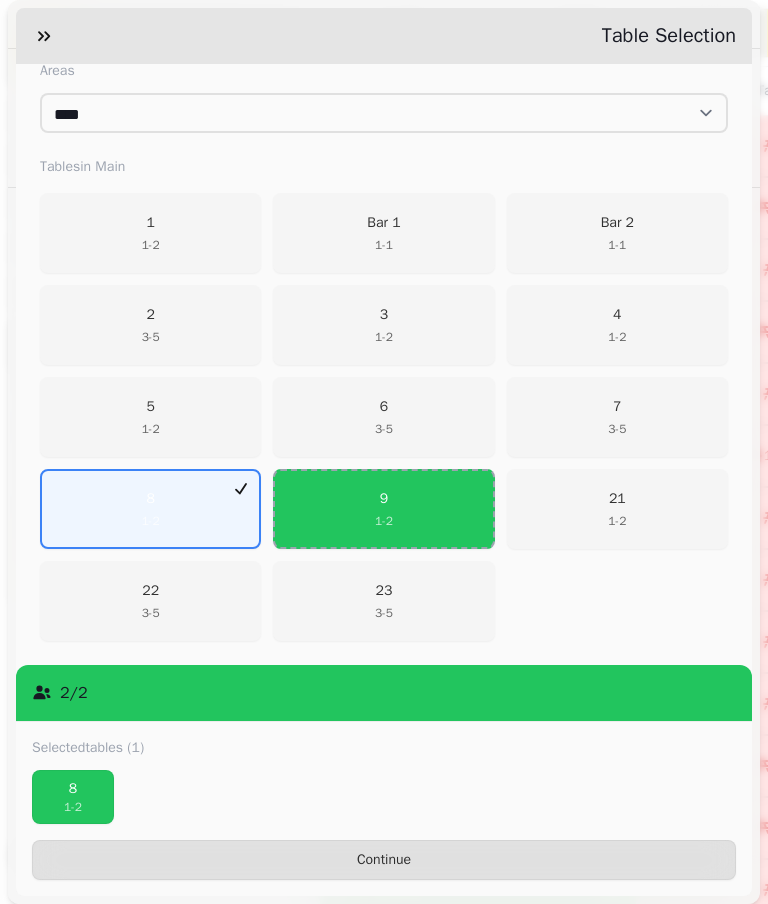 click on "Continue" at bounding box center (384, 860) 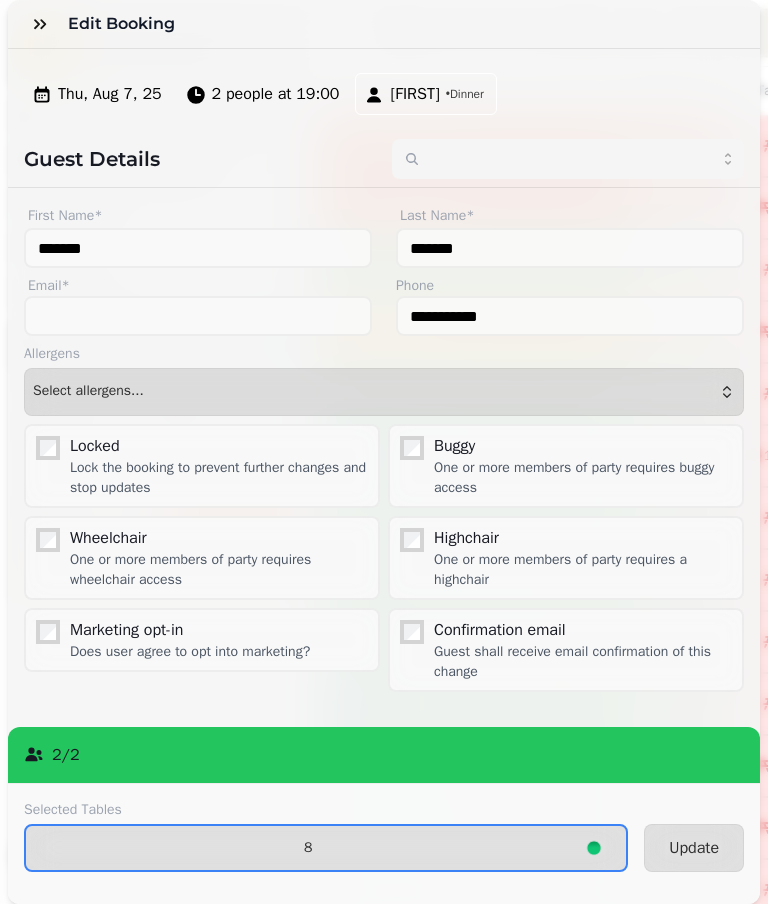 click on "Update" at bounding box center [694, 848] 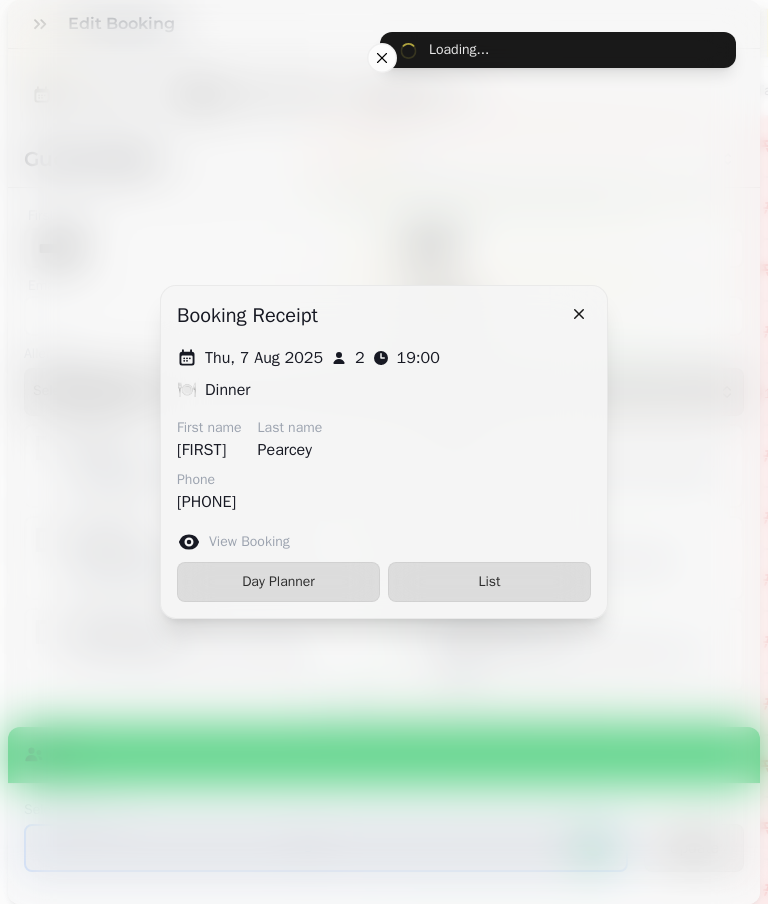 select on "**********" 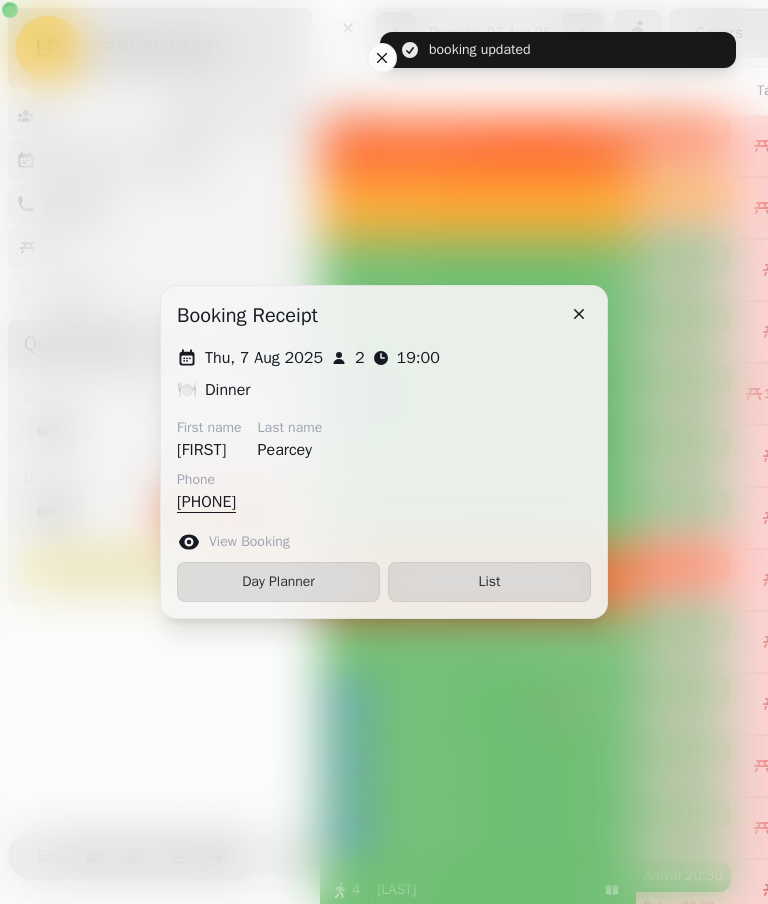 click on "List" at bounding box center (489, 582) 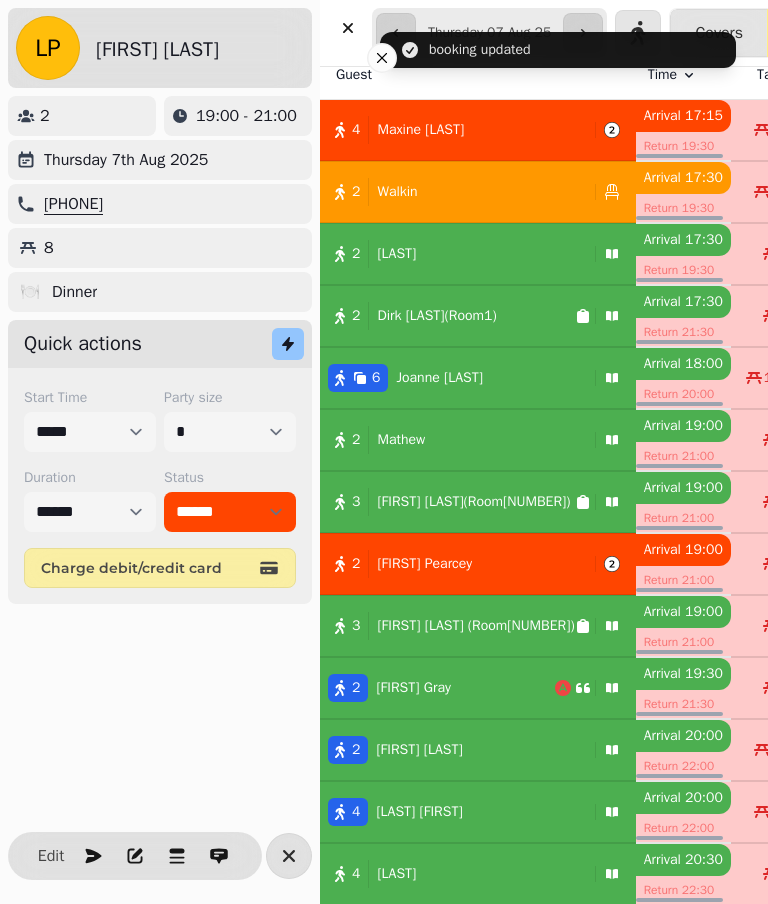 scroll, scrollTop: 199, scrollLeft: 0, axis: vertical 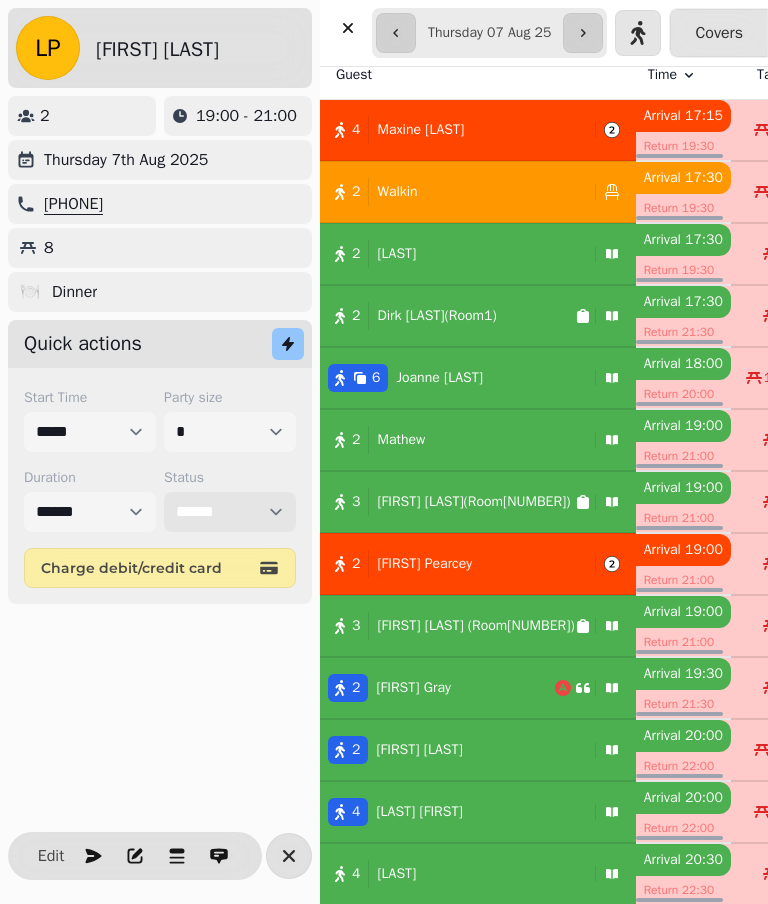 click on "**********" at bounding box center (230, 512) 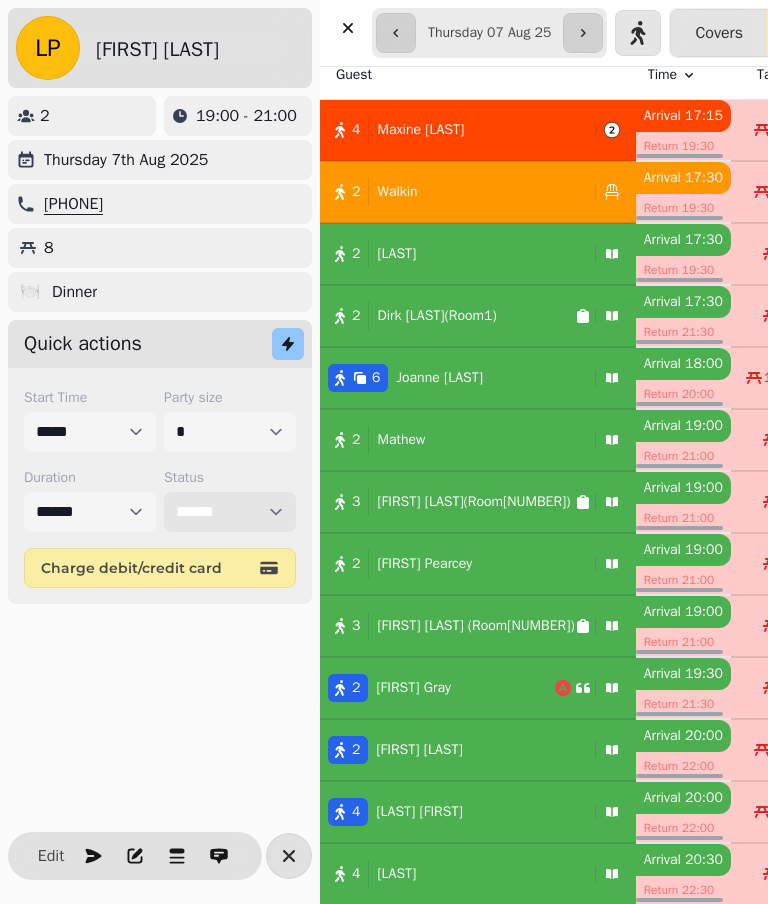 select on "******" 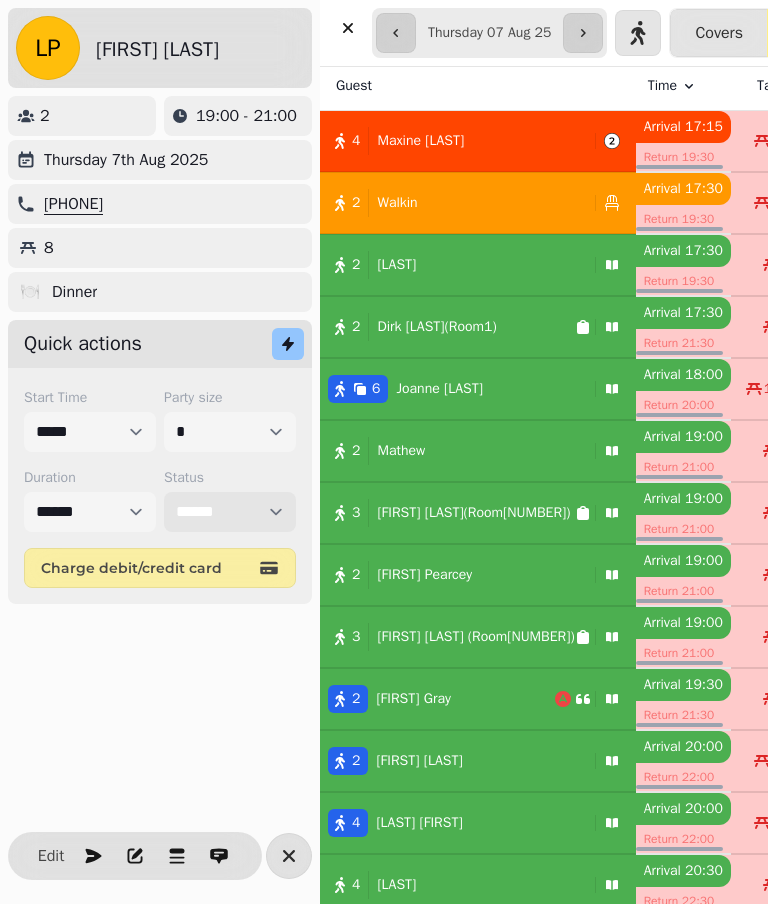 scroll, scrollTop: 0, scrollLeft: 0, axis: both 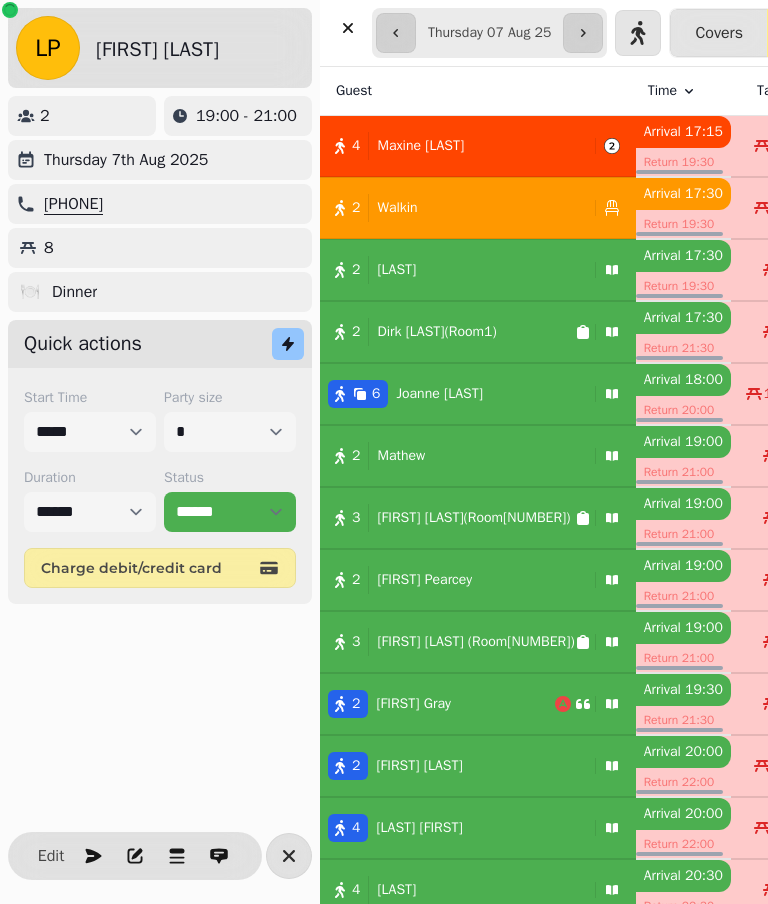 click on "[NUMBER] [LAST]" at bounding box center (453, 270) 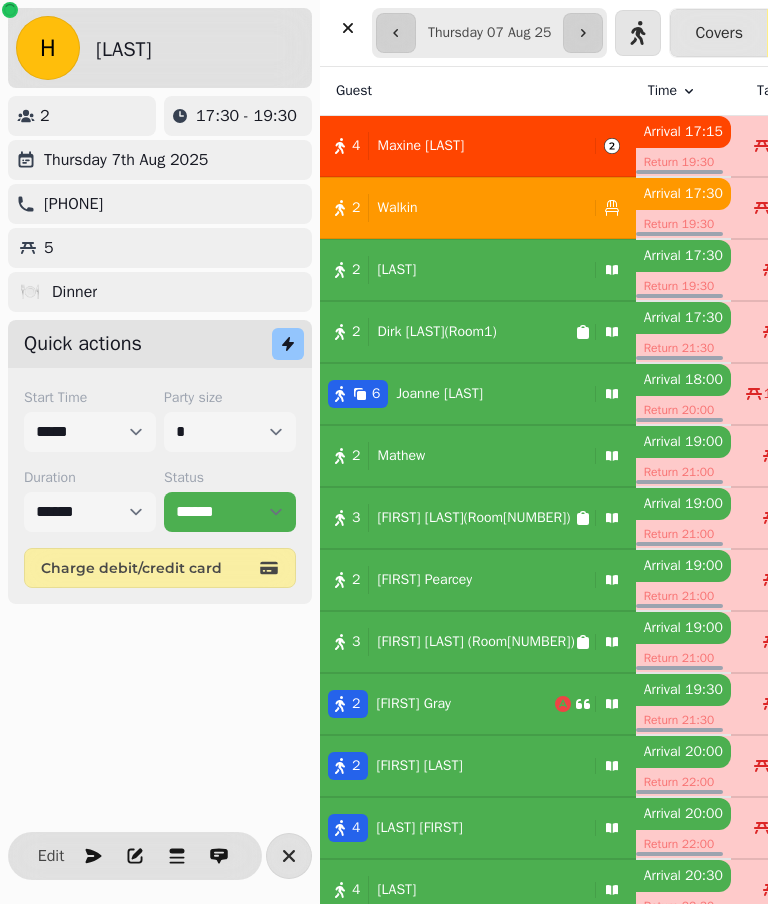 select on "**********" 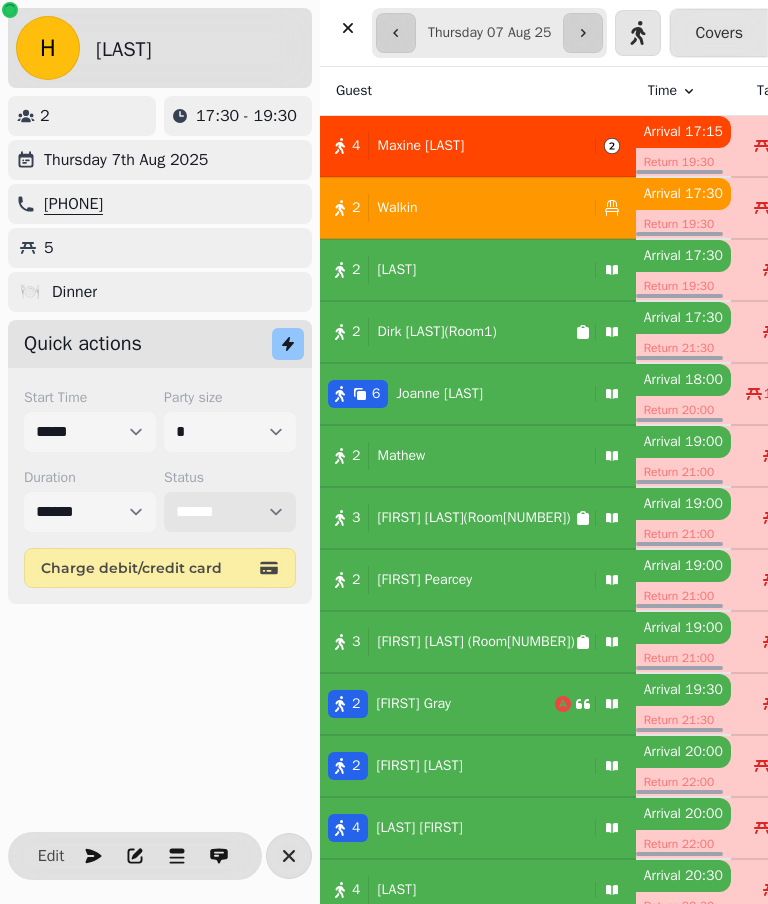 click on "**********" at bounding box center (230, 512) 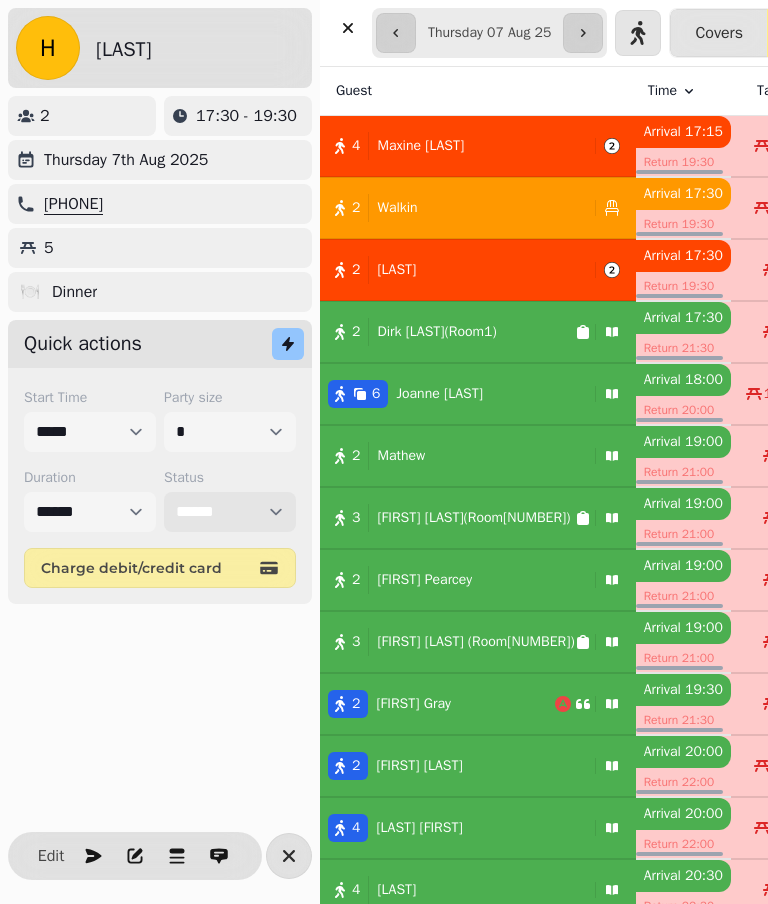 select on "******" 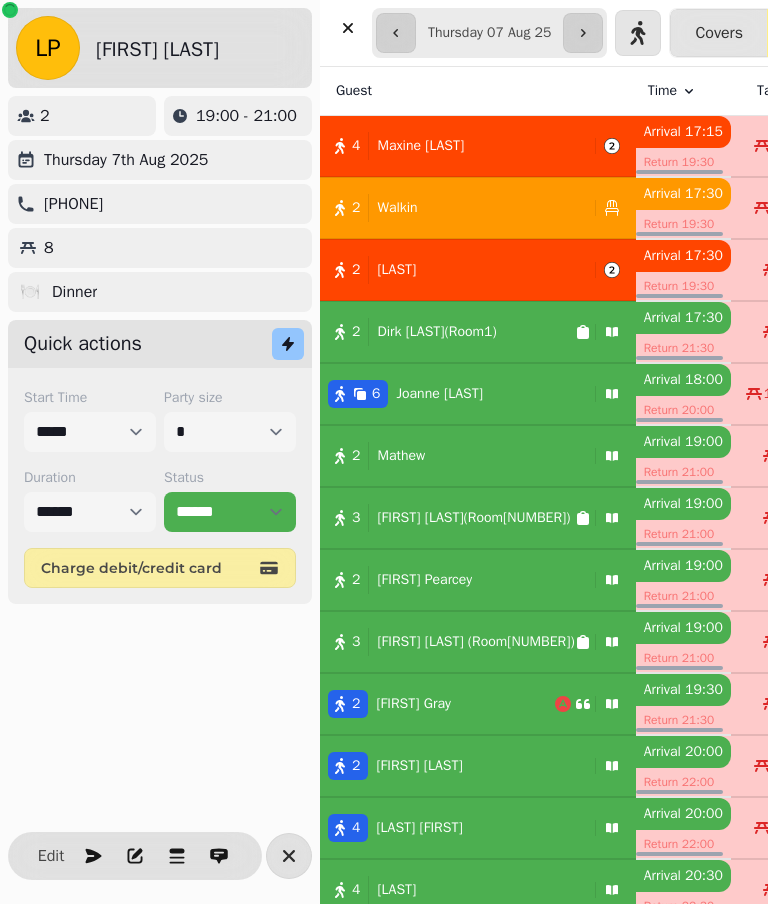click on "2 Walkin" at bounding box center (453, 208) 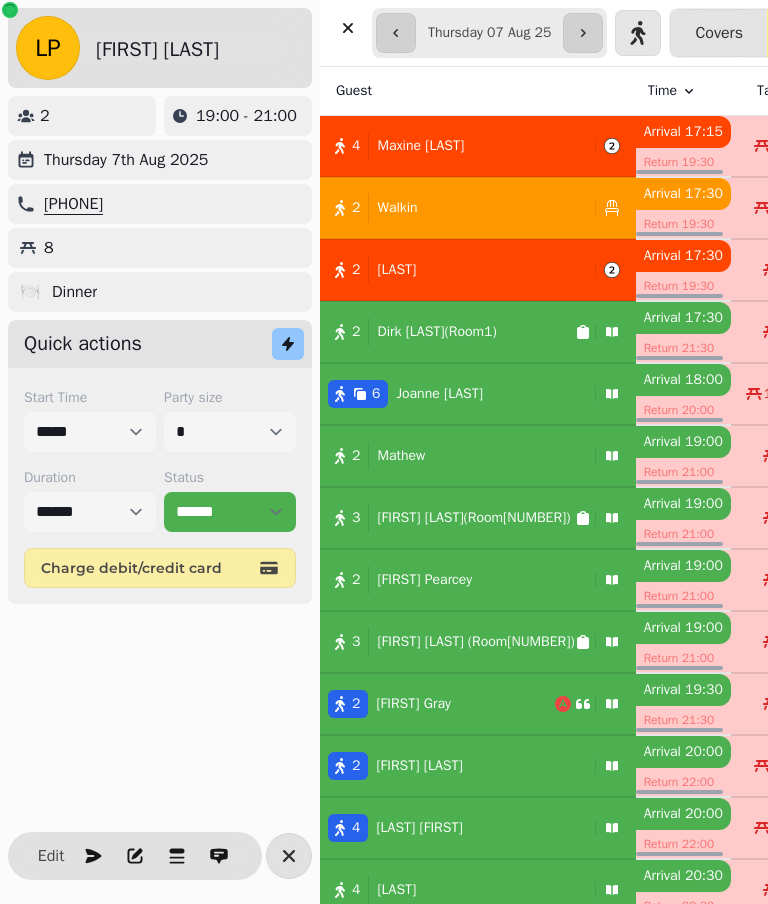 select on "******" 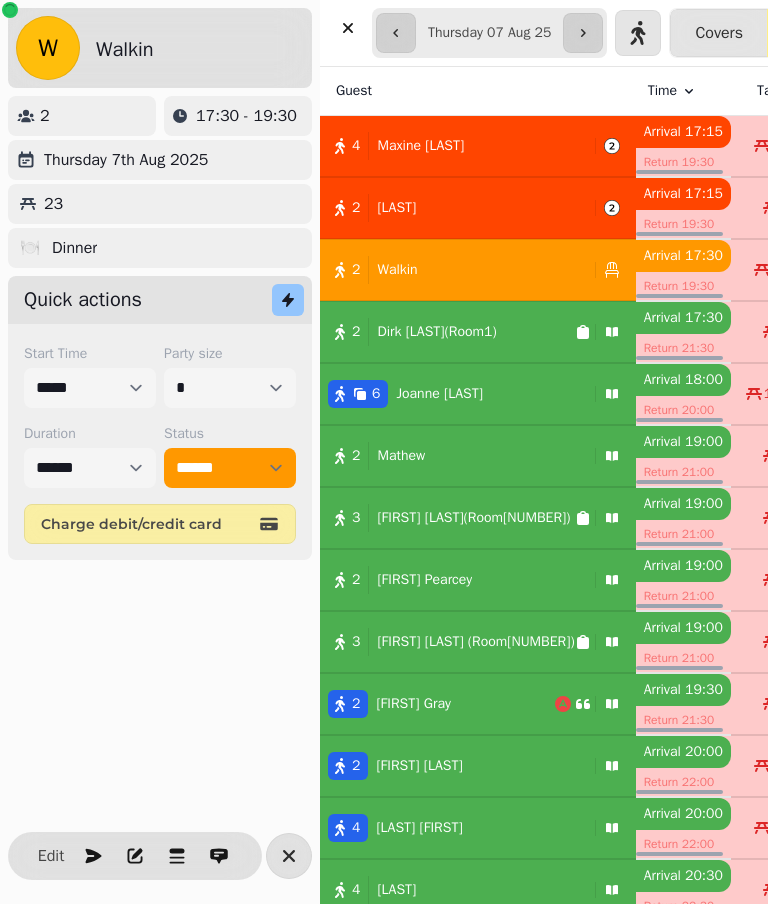 select on "**********" 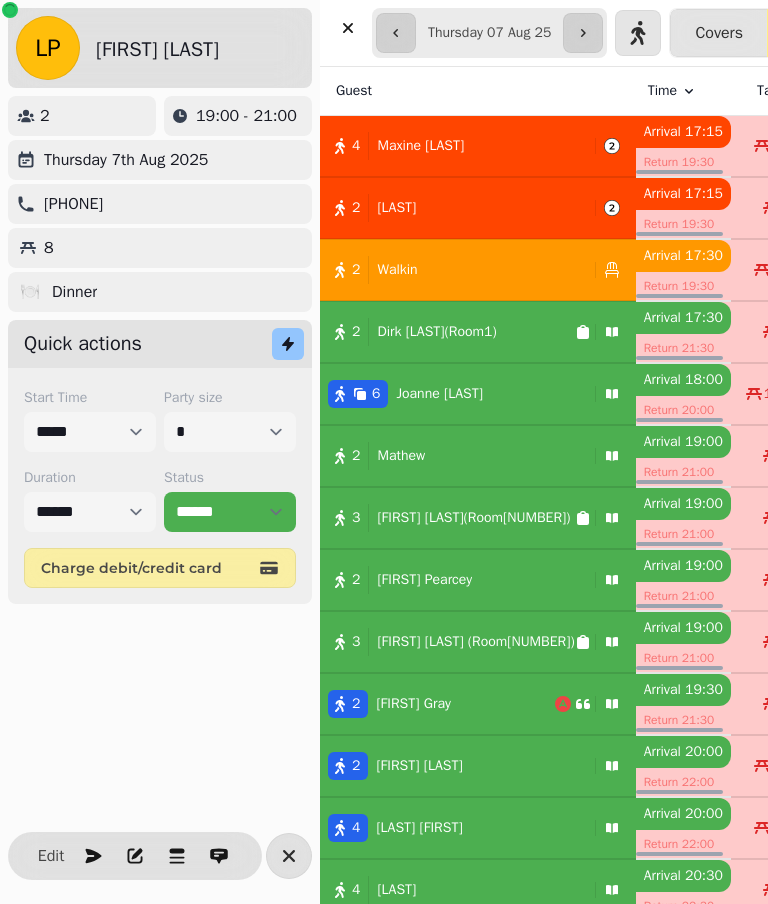 click on "Status" at bounding box center [230, 478] 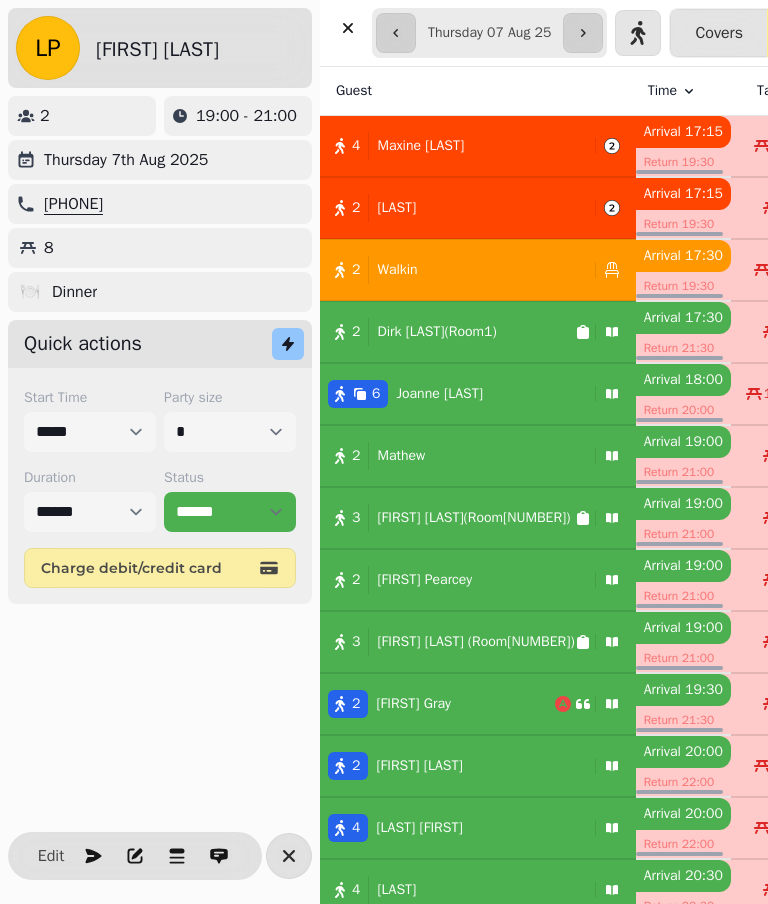 click on "2 Walkin" at bounding box center (453, 270) 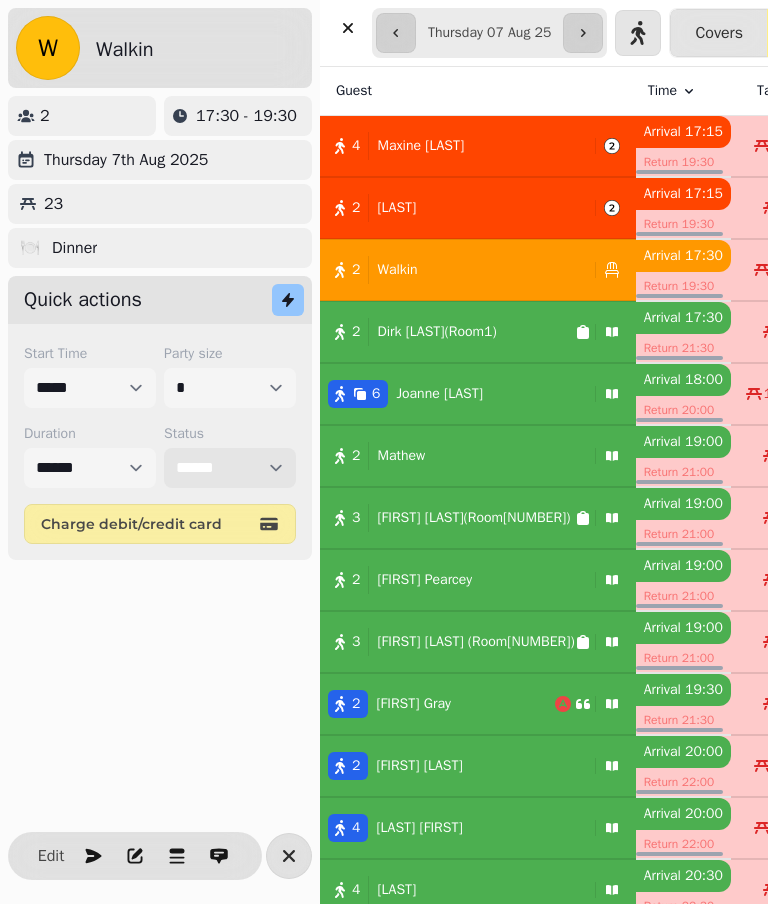 click on "**********" at bounding box center [230, 468] 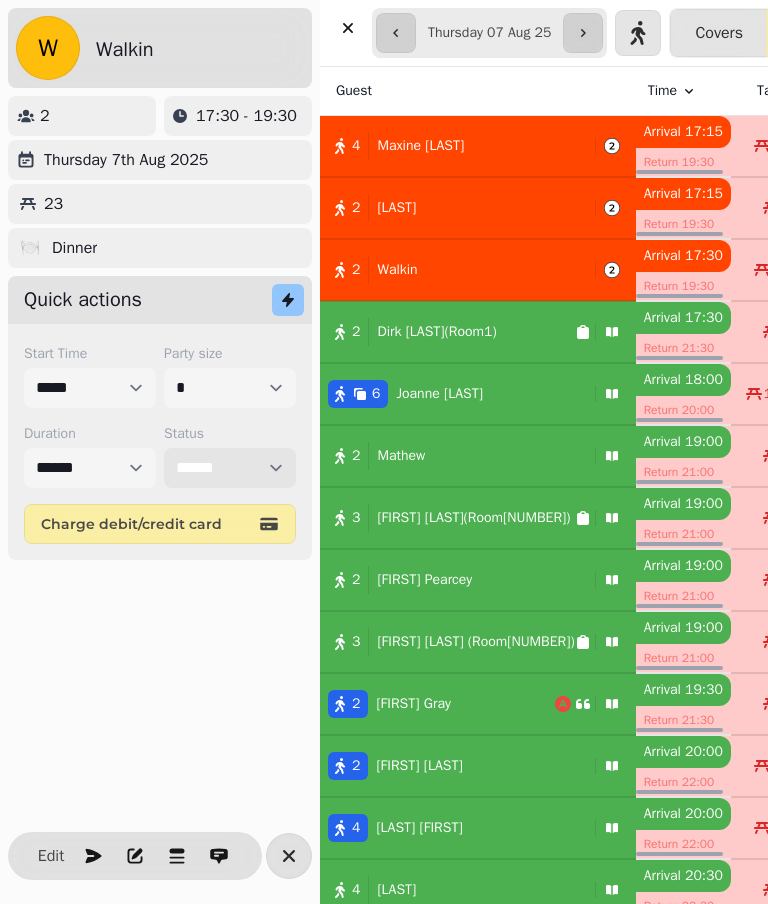 select on "******" 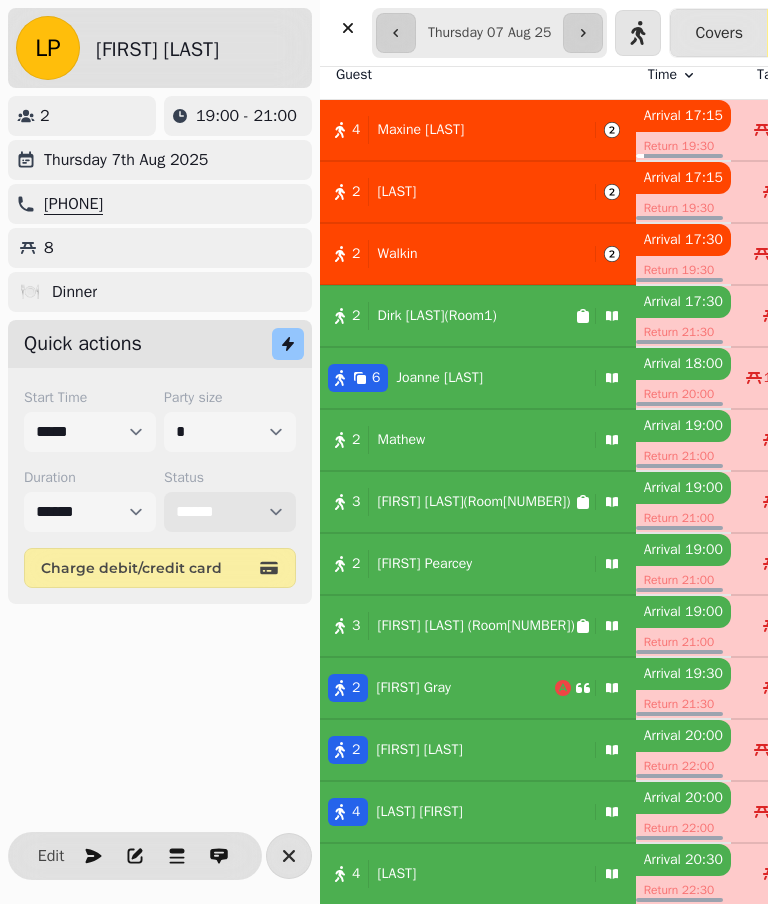 scroll, scrollTop: 484, scrollLeft: 0, axis: vertical 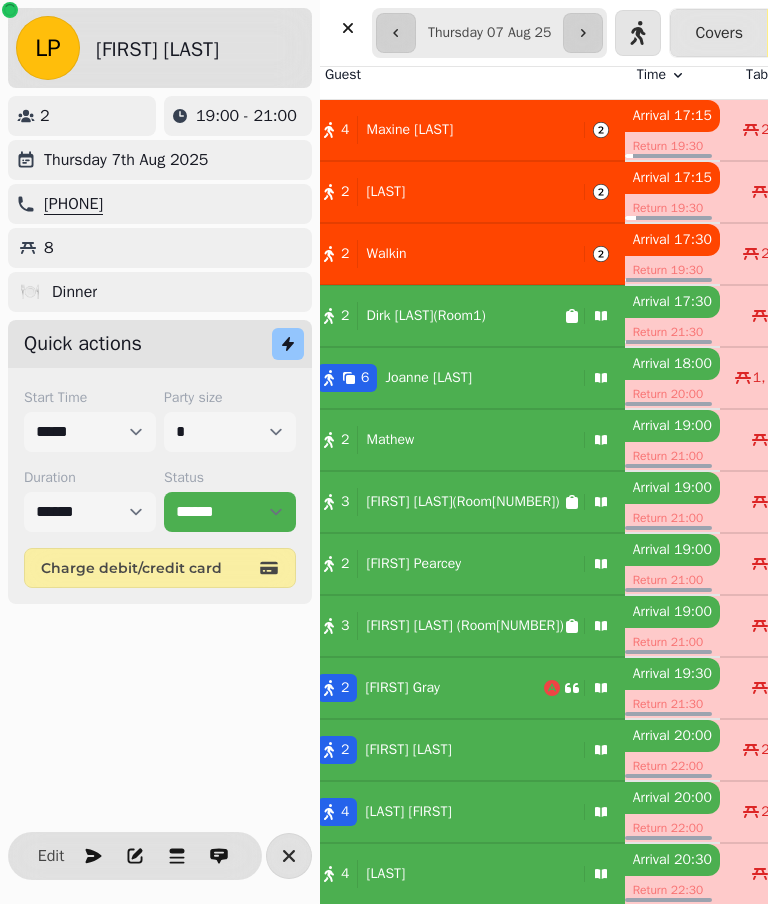 click 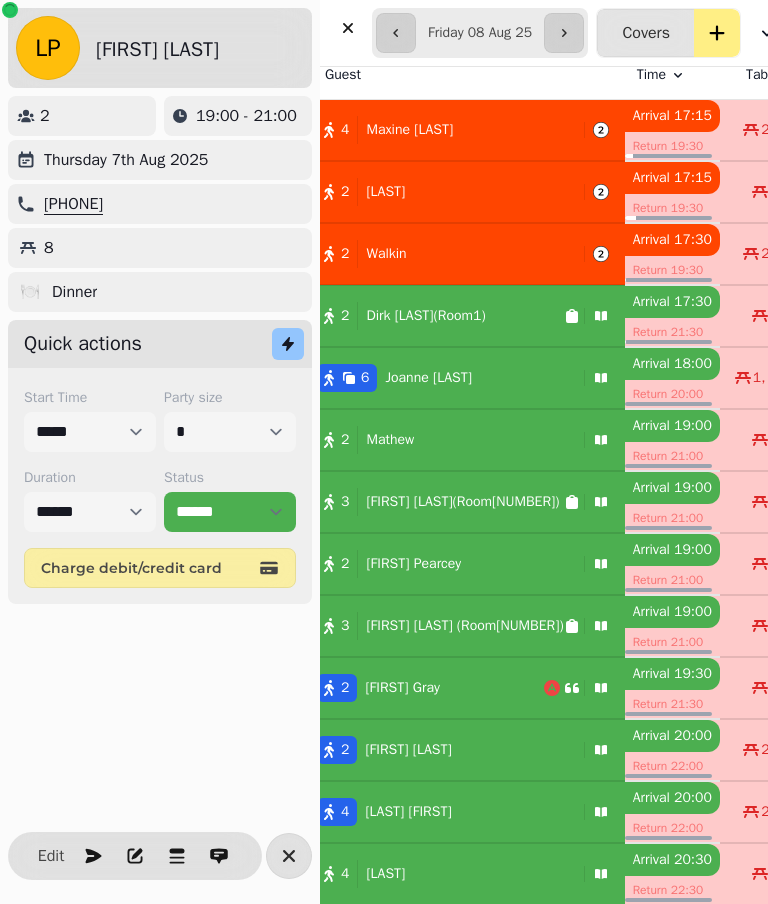 scroll, scrollTop: 484, scrollLeft: 31, axis: both 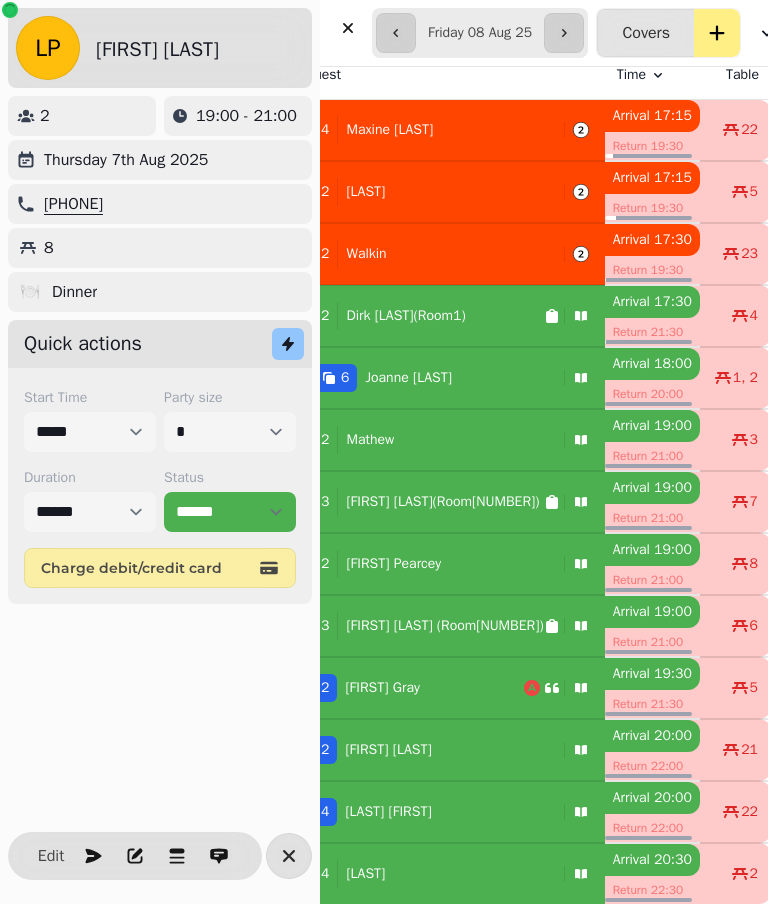 click at bounding box center (564, 33) 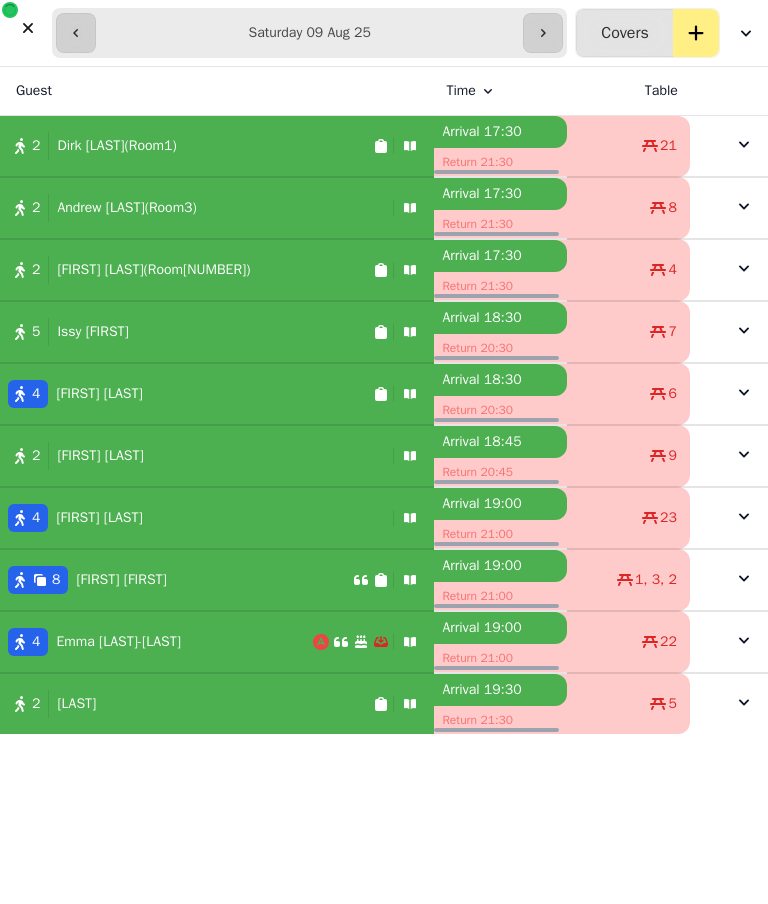 scroll, scrollTop: 0, scrollLeft: 0, axis: both 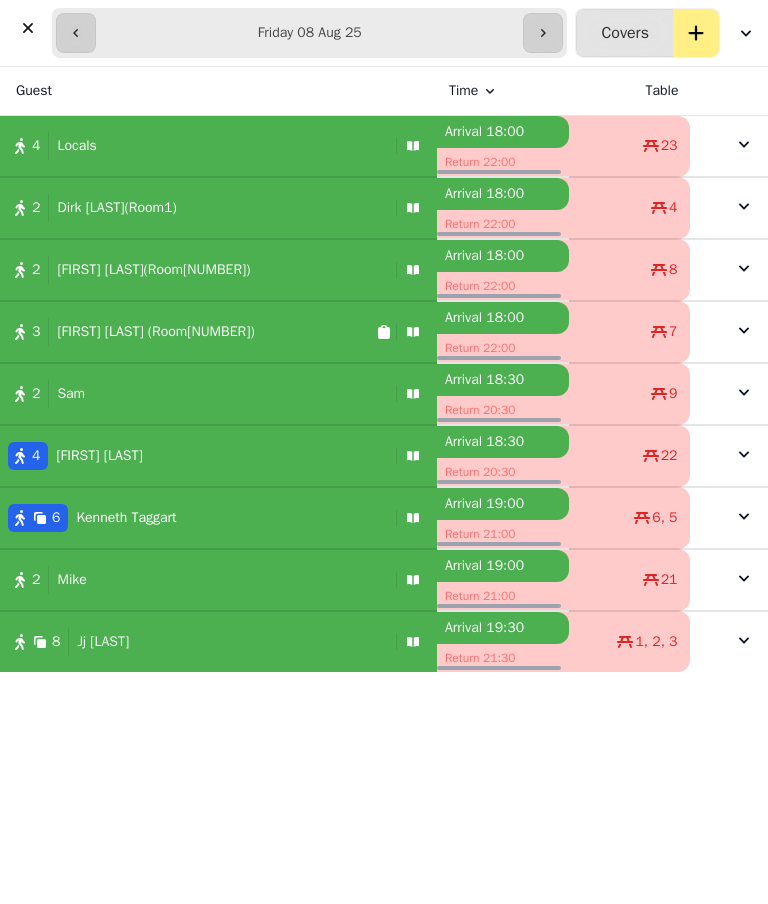 click 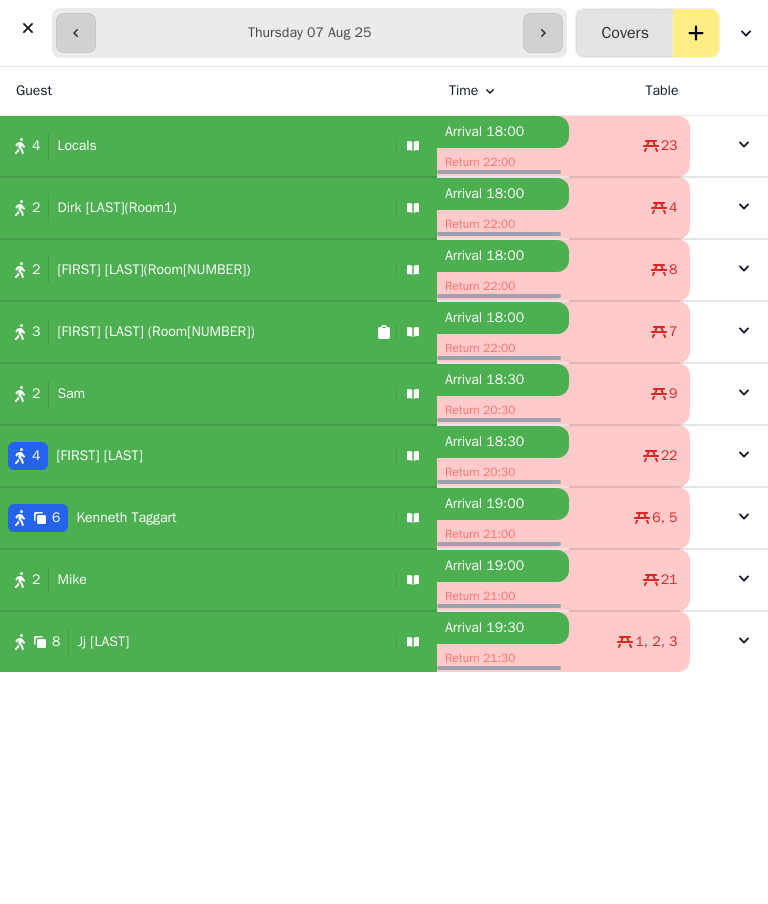 type on "**********" 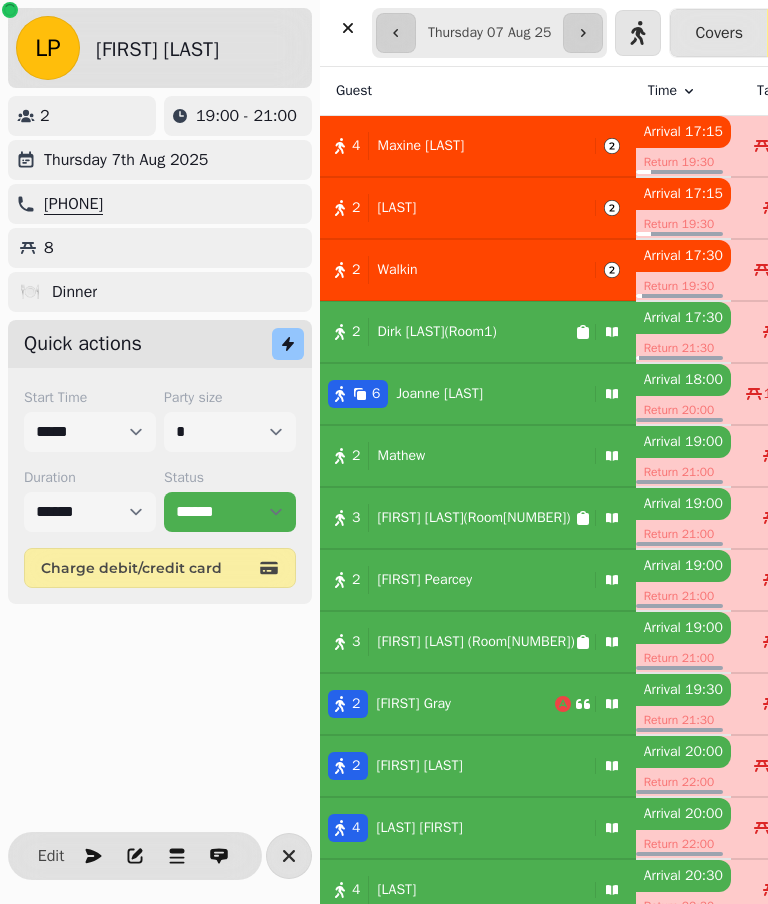 scroll, scrollTop: 16, scrollLeft: 0, axis: vertical 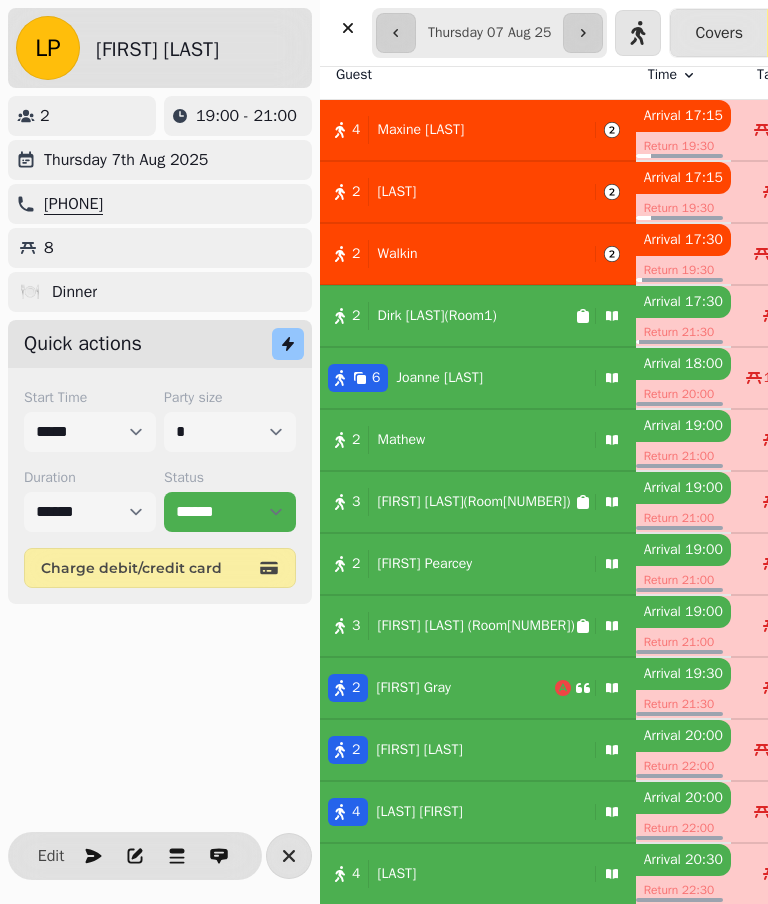 click 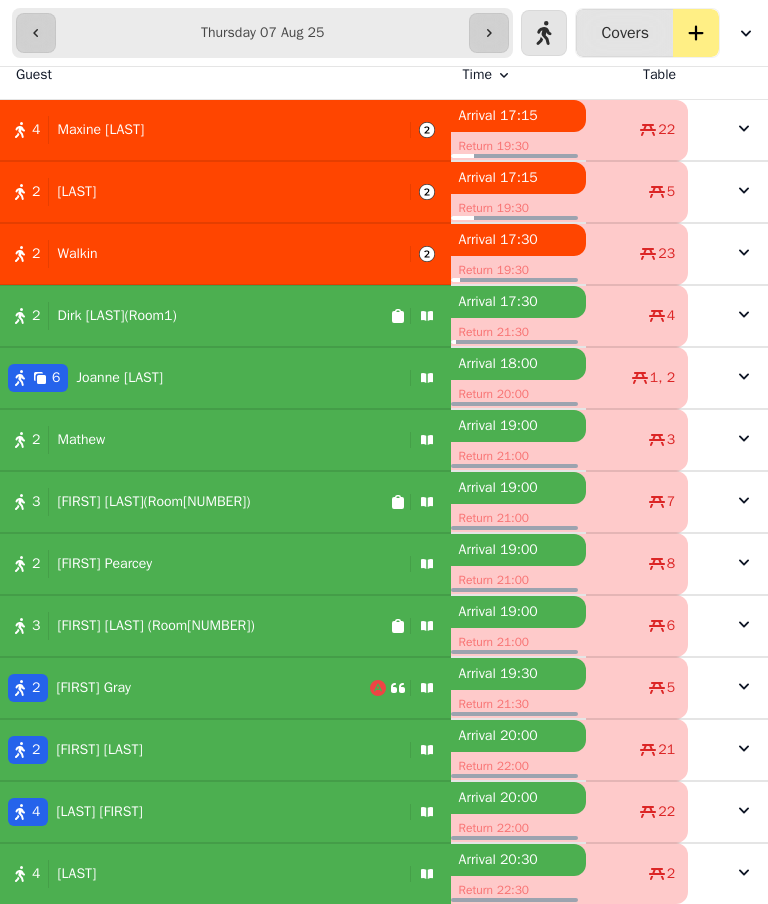 click 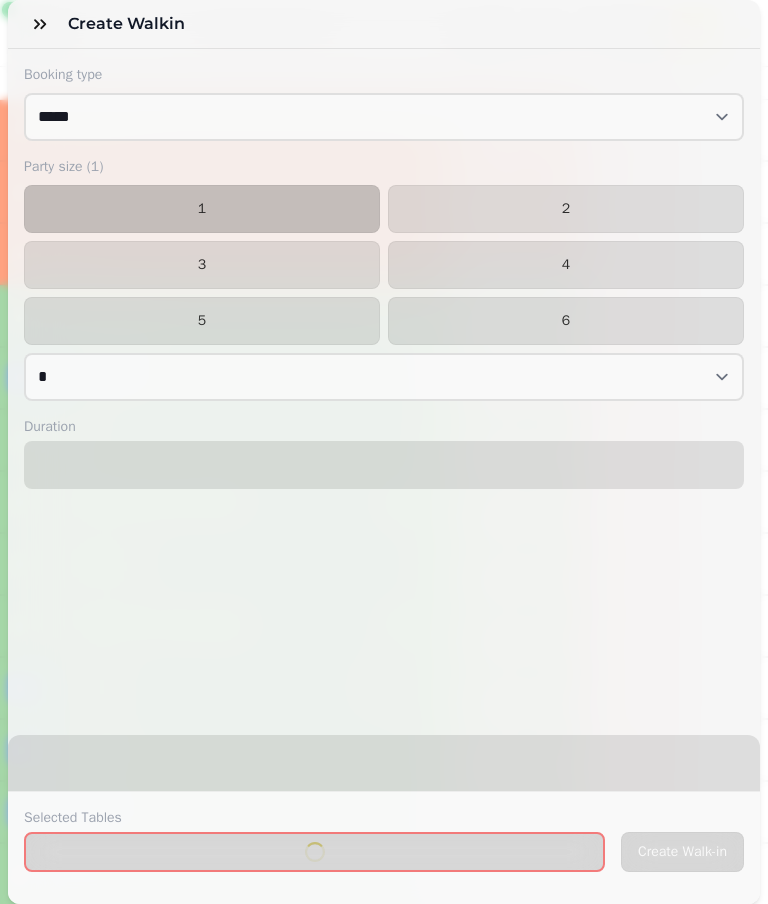 select on "****" 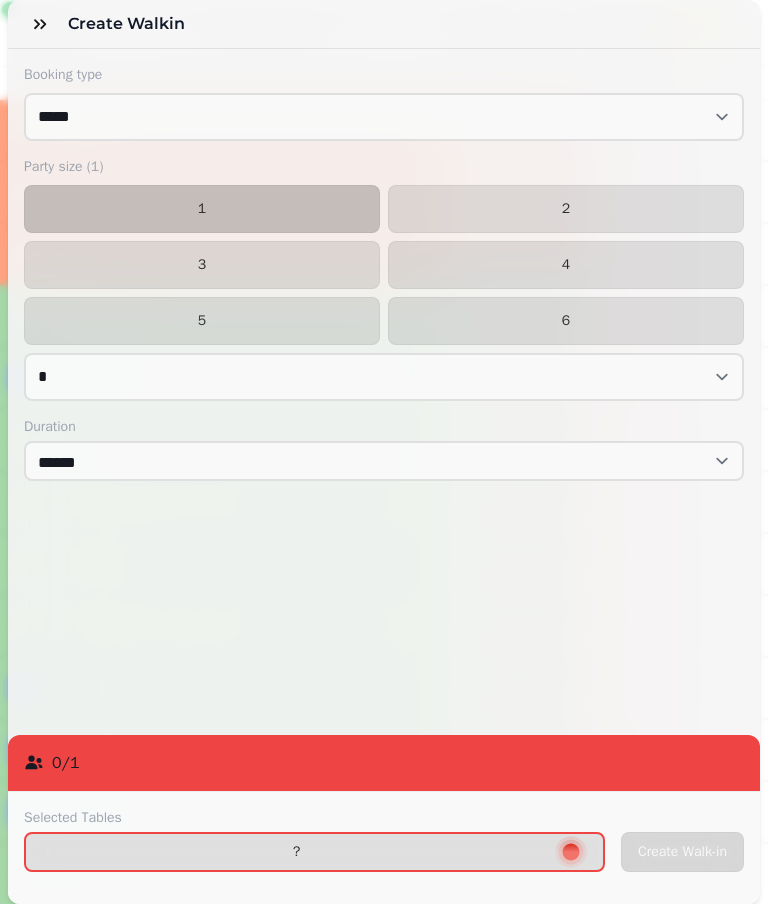 click on "1" at bounding box center (202, 209) 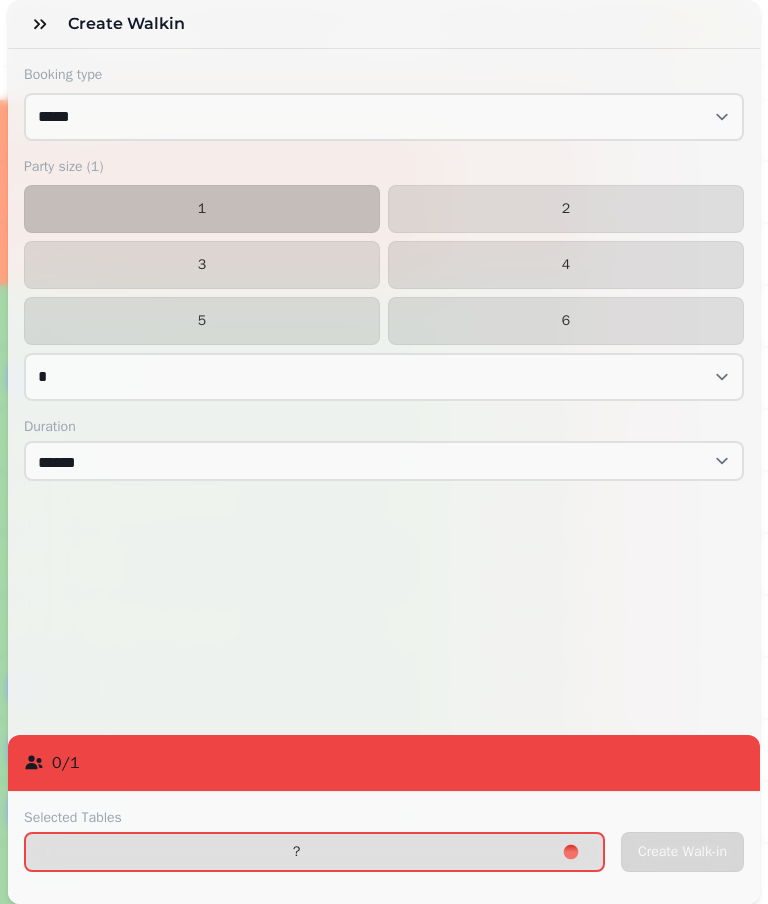 click on "?" at bounding box center [296, 852] 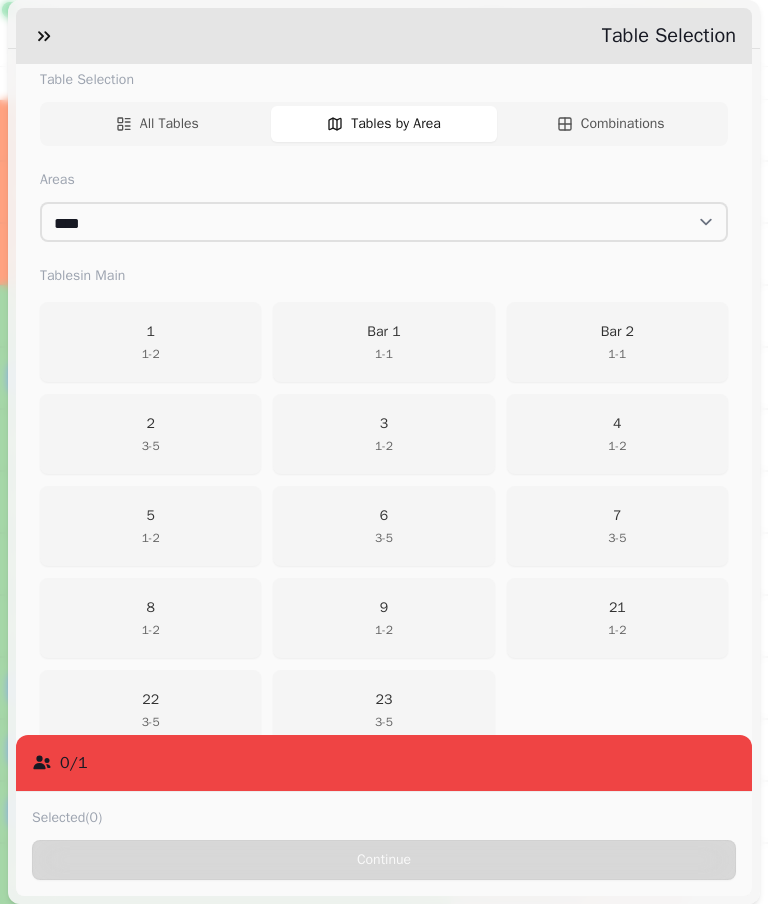 scroll, scrollTop: 292, scrollLeft: 0, axis: vertical 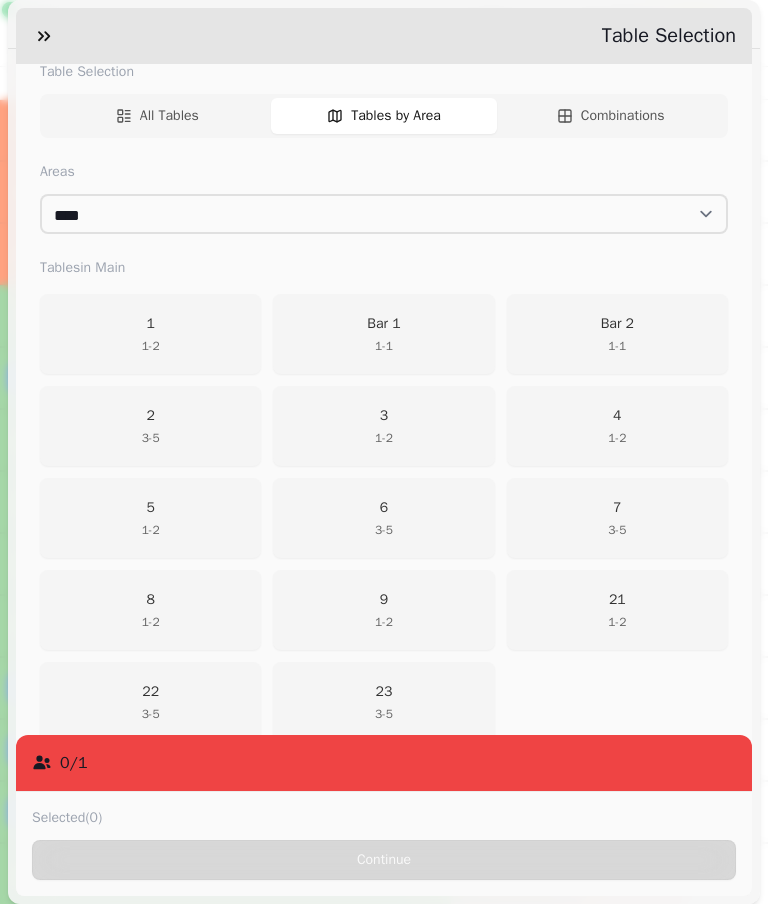 click on "9 1  -  2" at bounding box center [383, 610] 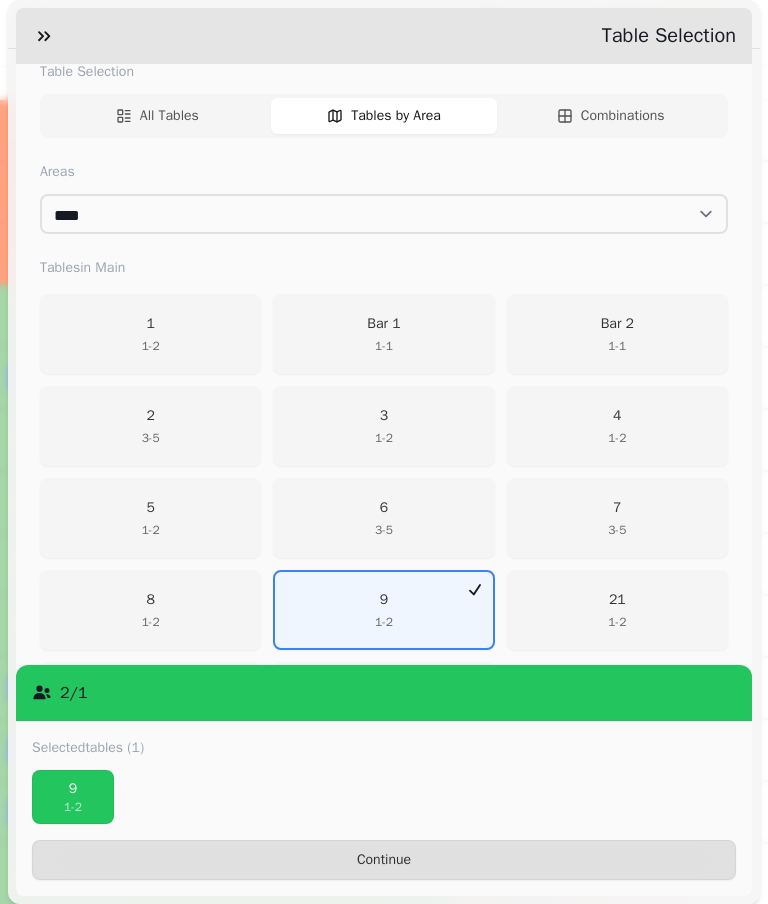 click on "Continue" at bounding box center (384, 860) 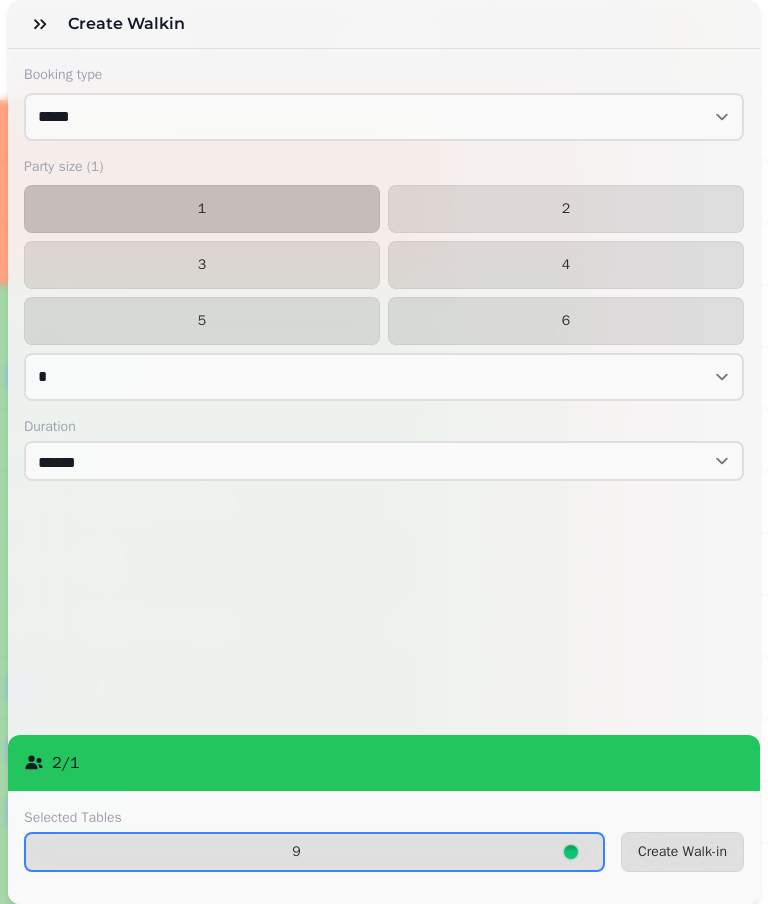 click on "Create Walk-in" at bounding box center [682, 852] 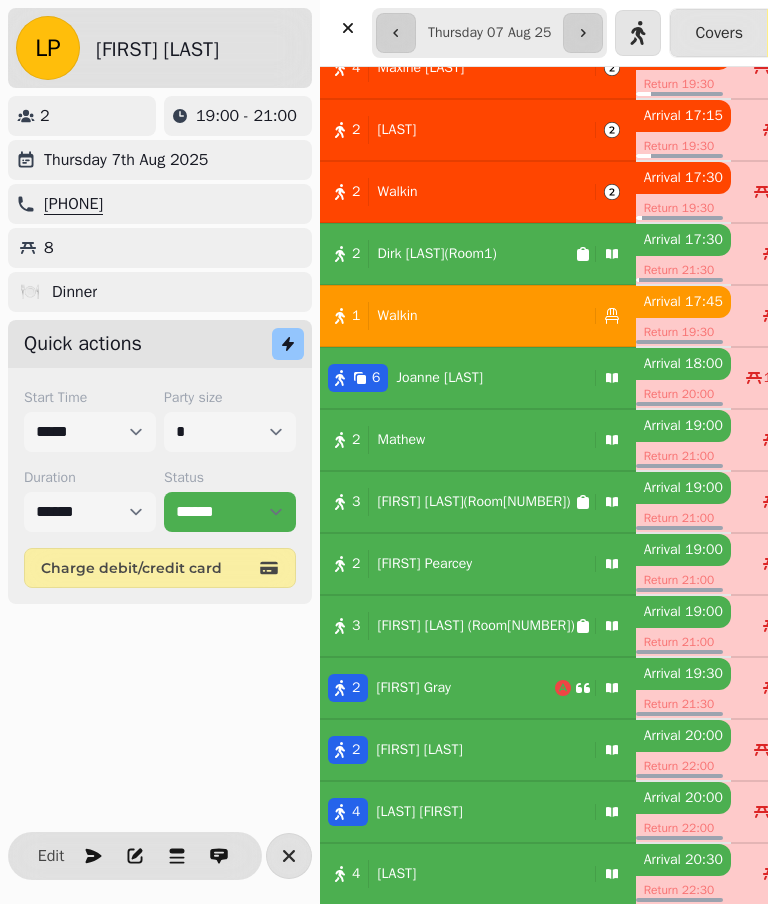 scroll, scrollTop: 170, scrollLeft: 0, axis: vertical 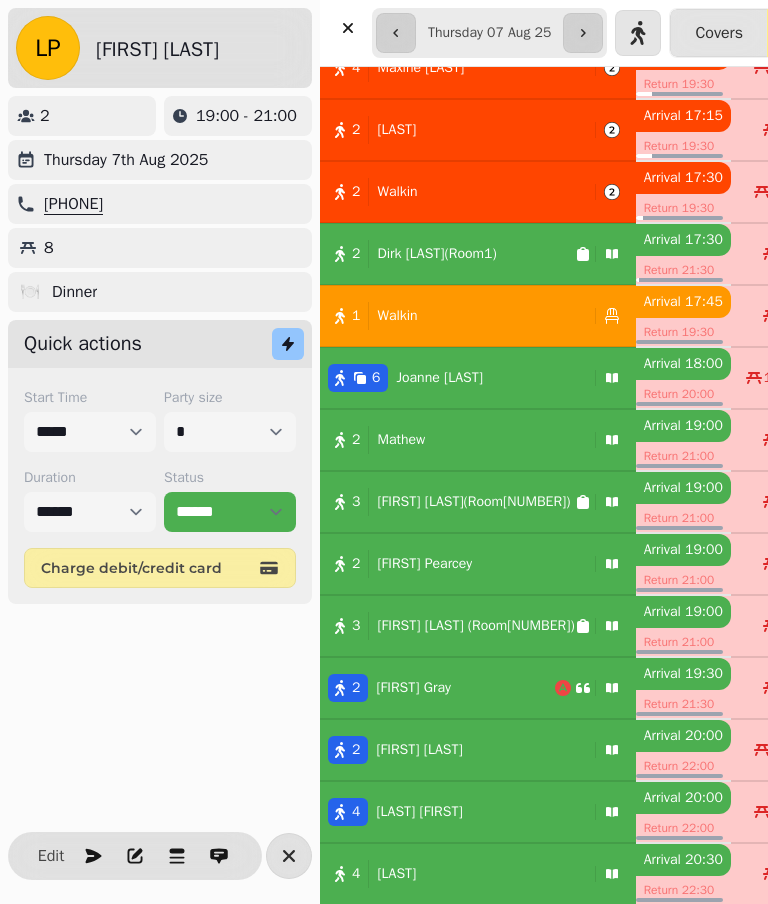 click at bounding box center [638, 33] 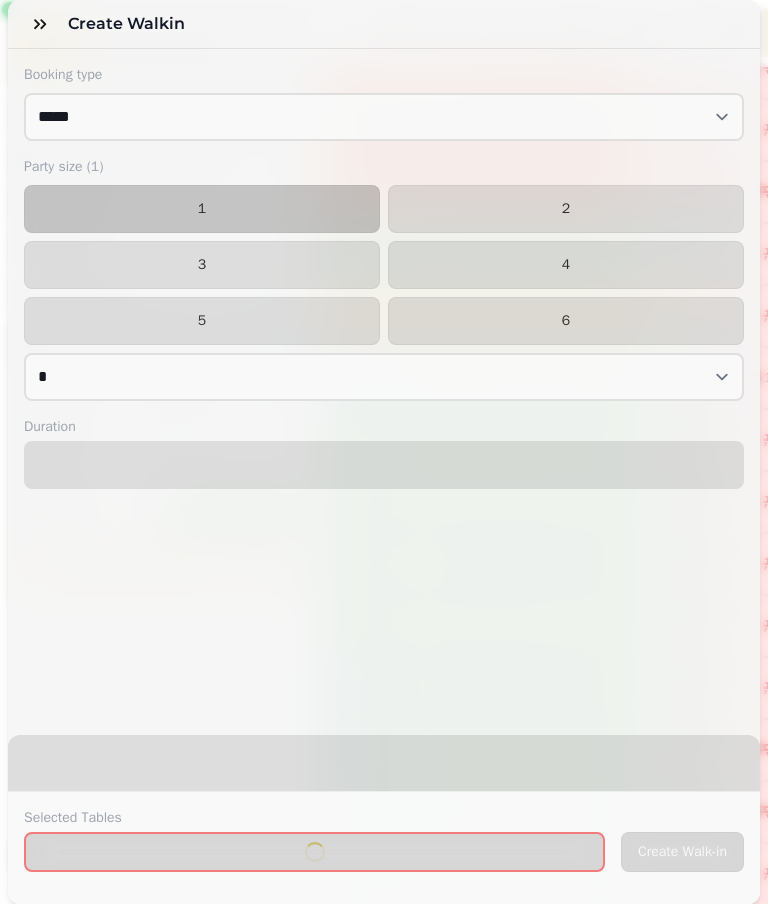 select on "****" 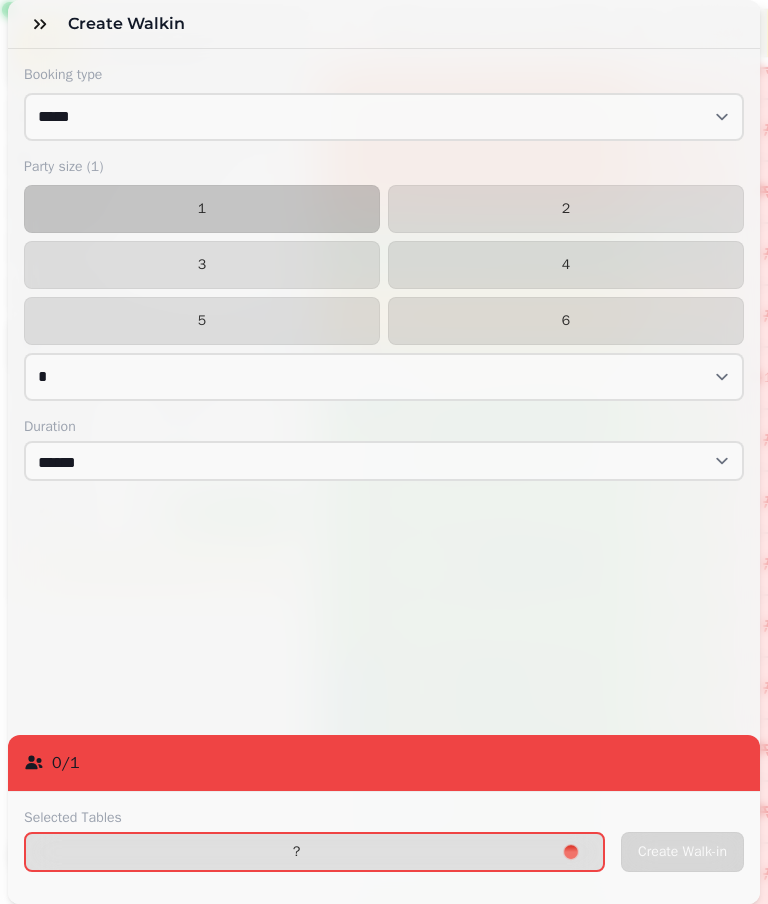 click on "3" at bounding box center (202, 265) 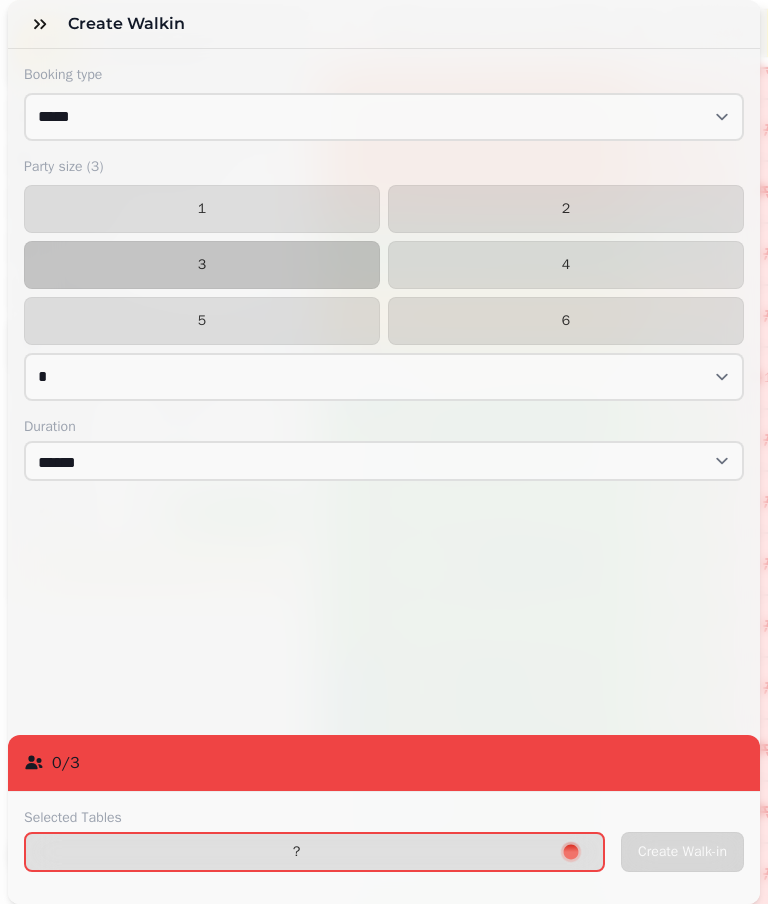 click on "?" at bounding box center (314, 852) 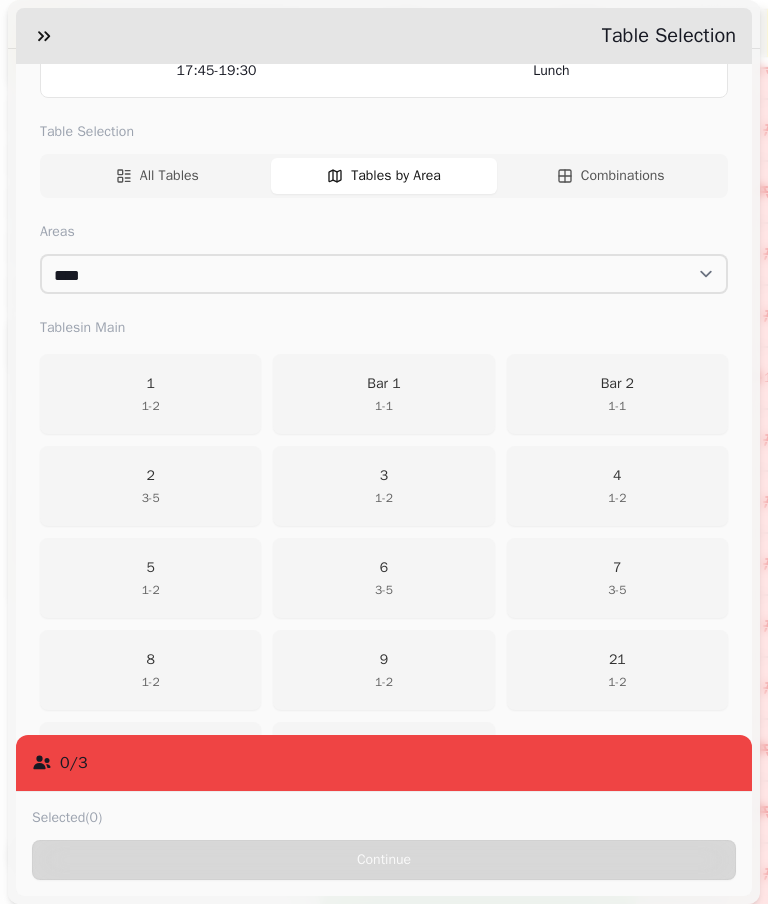 scroll, scrollTop: 232, scrollLeft: 0, axis: vertical 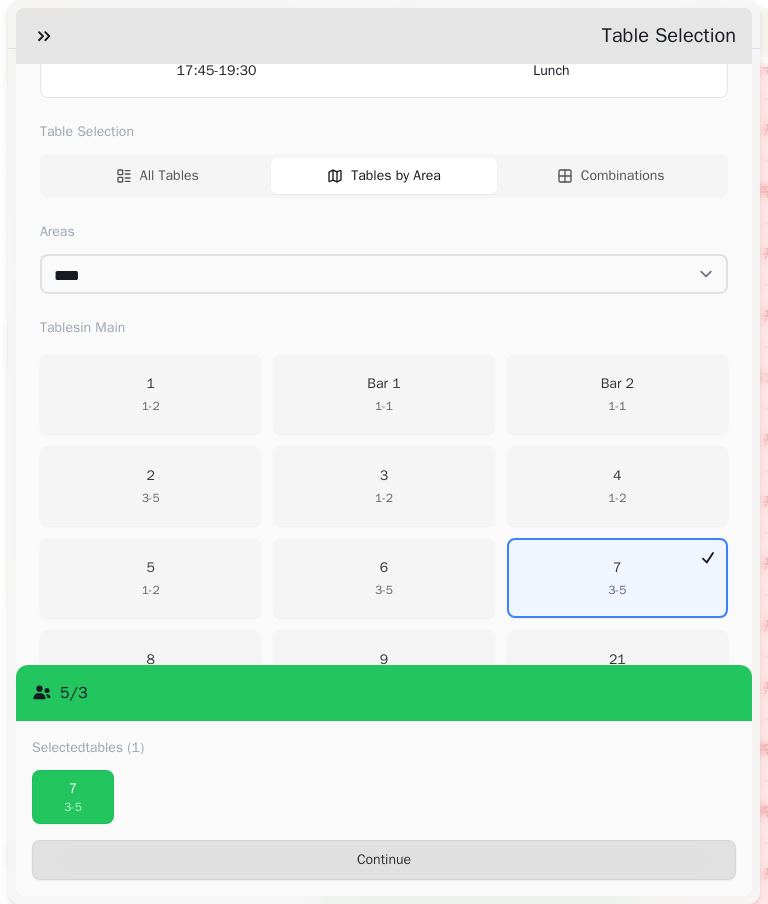 click on "Continue" at bounding box center [384, 860] 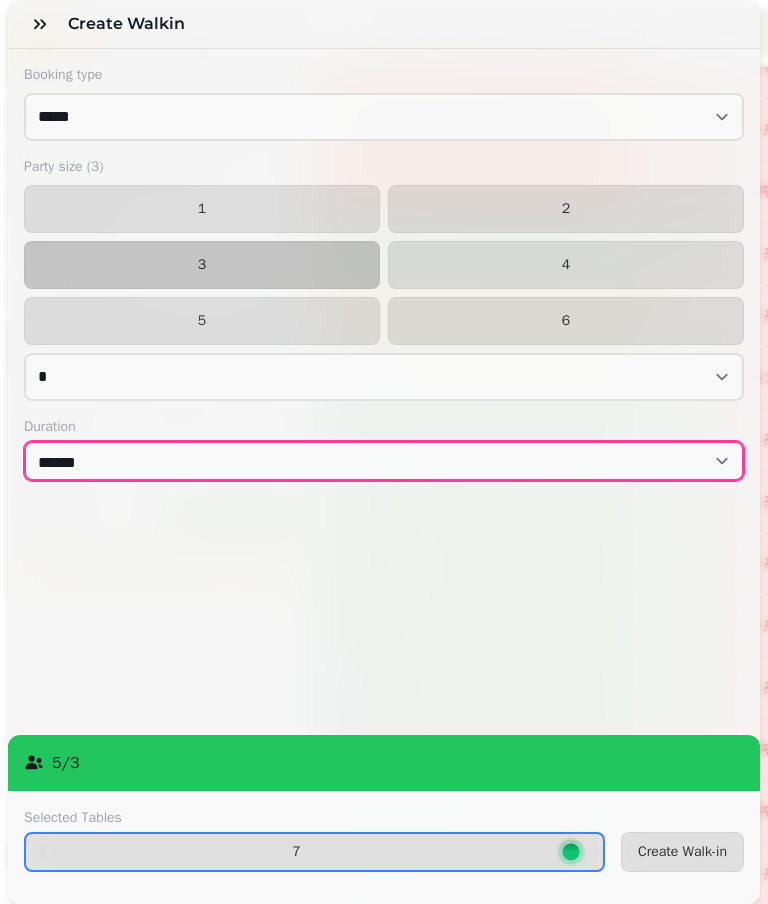 click on "****** ****** ****** ****** ****** ****** ****** ****** ****** ****** ****** ****** ****** ****** ****** ****** ****** ****** ****** ****** ****** ****** ****** ****** ****** ****** ****** ****** ****** ****** ****** ****** ****** ****** ****** ****** ****** ****** ****** ******* ******* ******* ******* ******* ******* ******* ******* ******* ******* ******* ******* ******* ******* ******* ******* ******* ******* ******* ******* ******* ******* ******* ******* ******* ******* ******* ******* ******* ******* ******* ******* ******* ******* ******* ******* ******* ******* ******* ******* ******* ******* ******* *******" at bounding box center [384, 461] 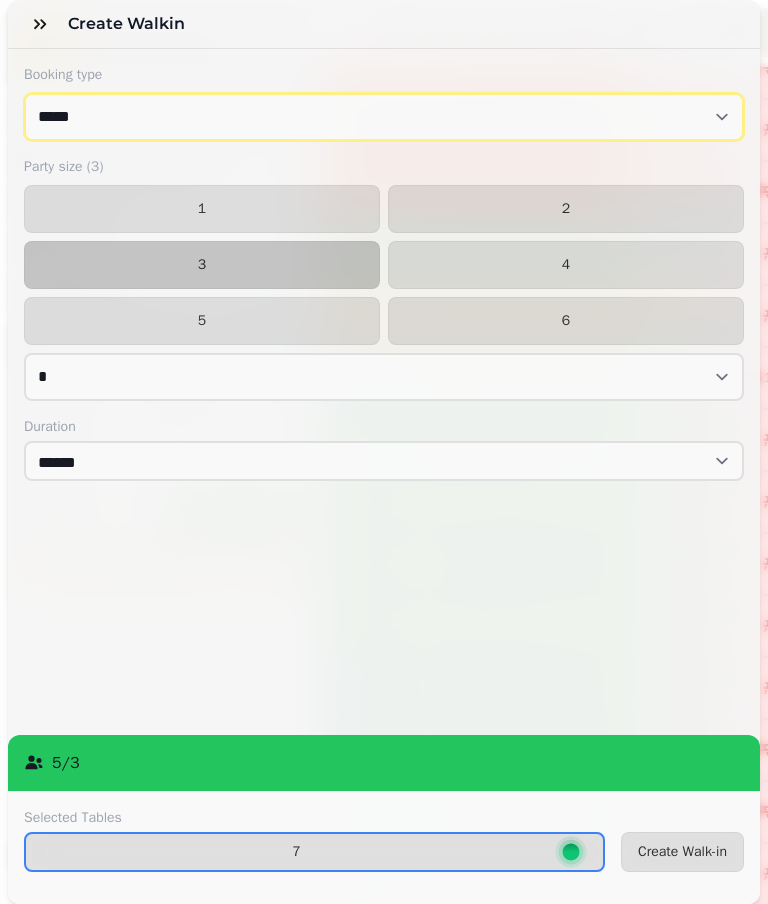 click on "**********" at bounding box center (384, 117) 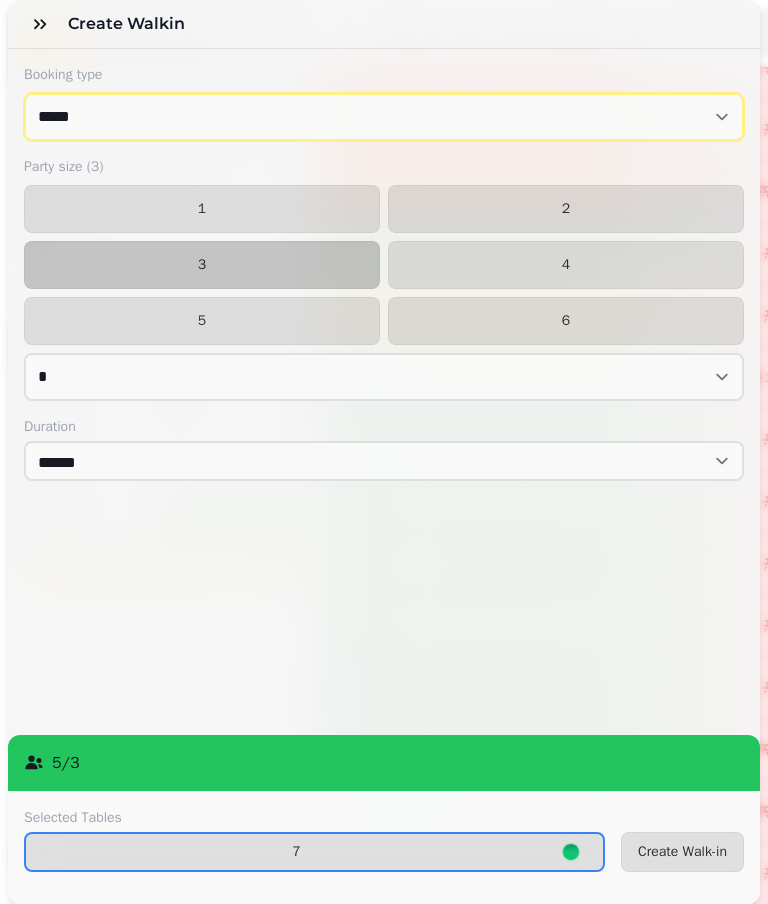 select on "**********" 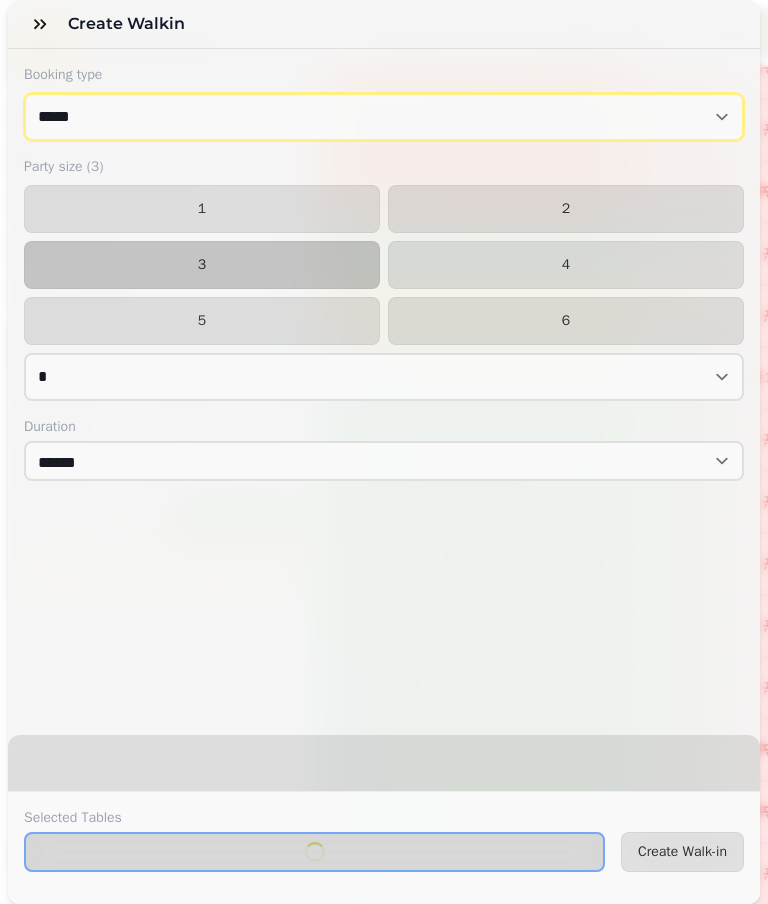 select on "****" 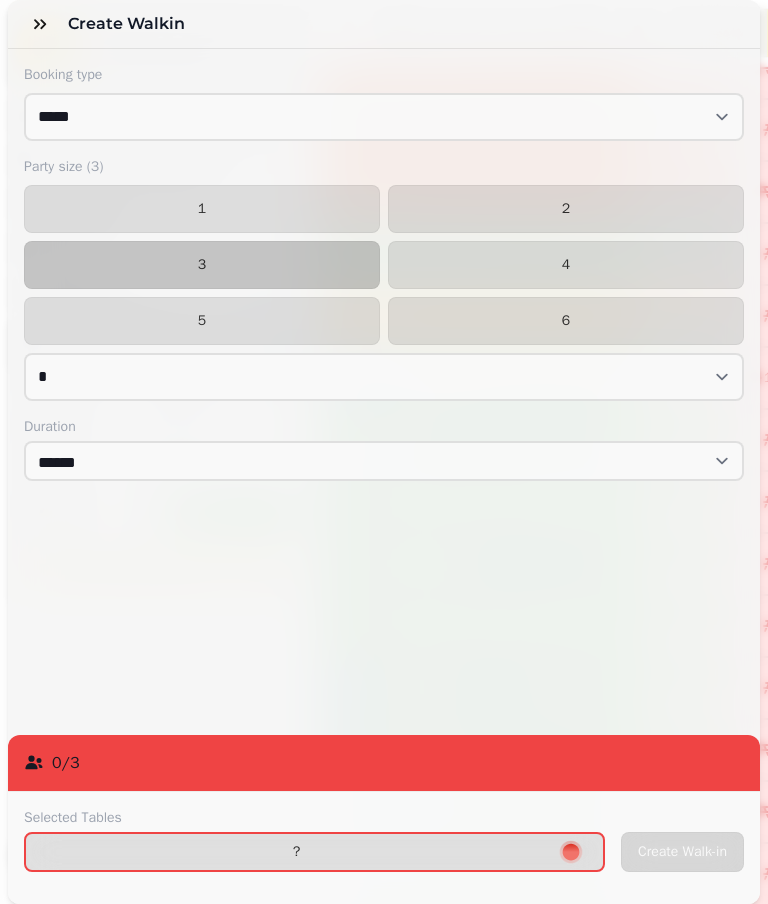 click on "?" at bounding box center [314, 852] 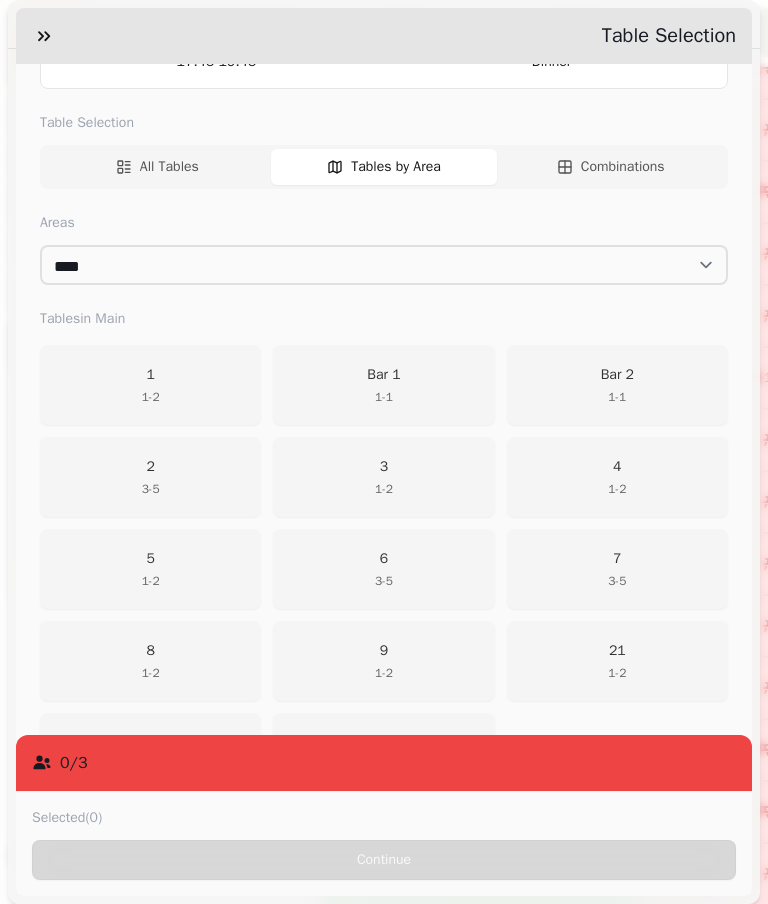 scroll, scrollTop: 247, scrollLeft: 0, axis: vertical 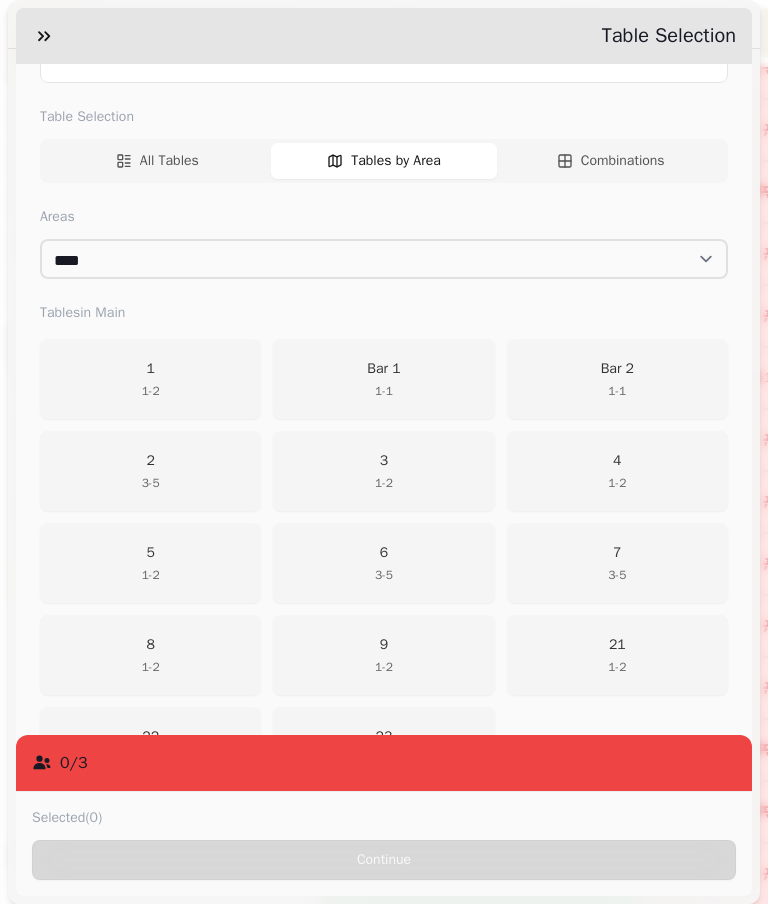 click on "7 3  -  5" at bounding box center (617, 563) 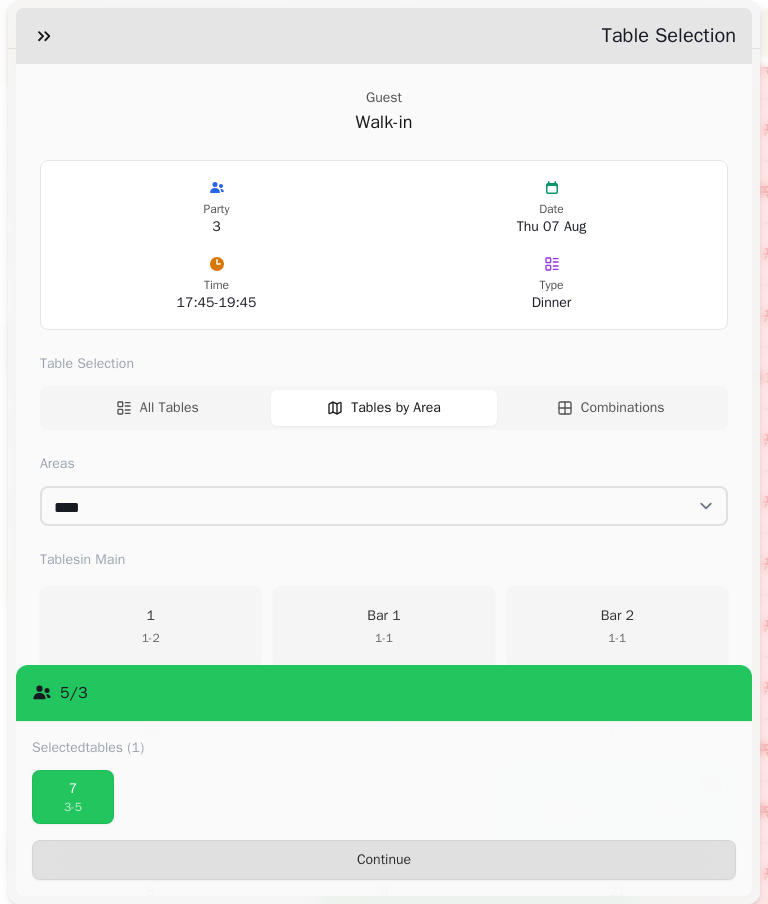 scroll, scrollTop: -8, scrollLeft: 0, axis: vertical 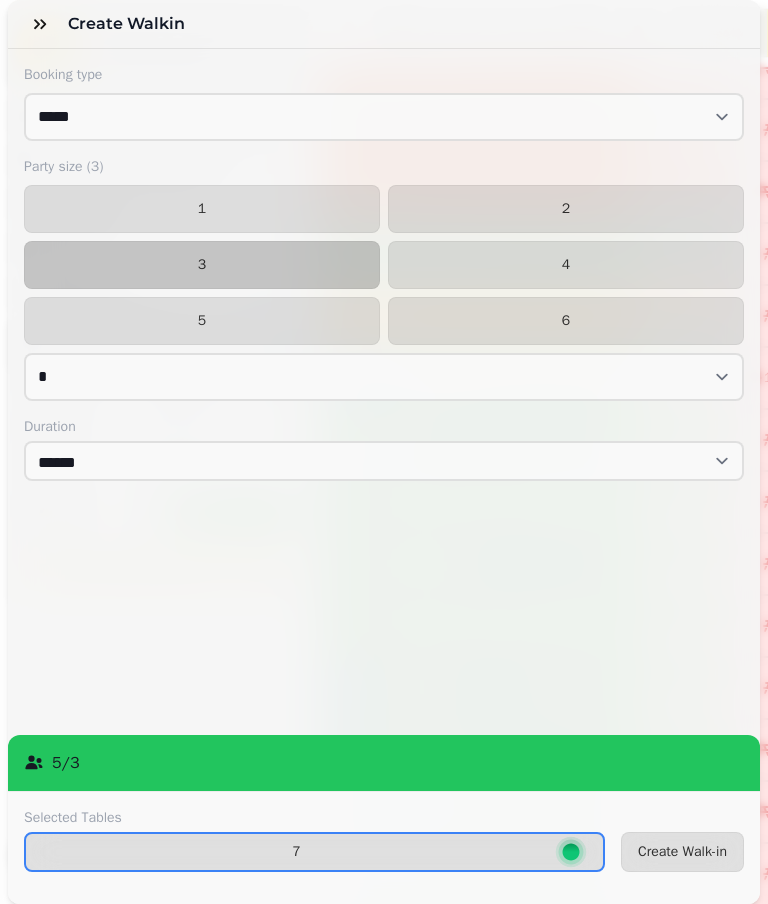 click on "Create Walk-in" at bounding box center (682, 852) 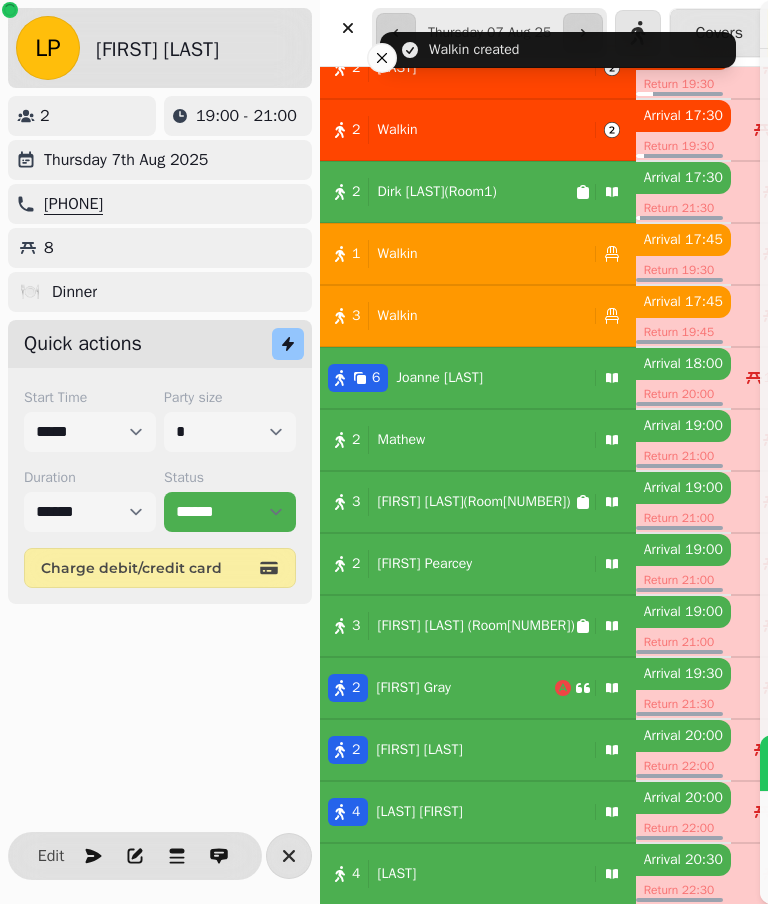 scroll, scrollTop: 168, scrollLeft: 0, axis: vertical 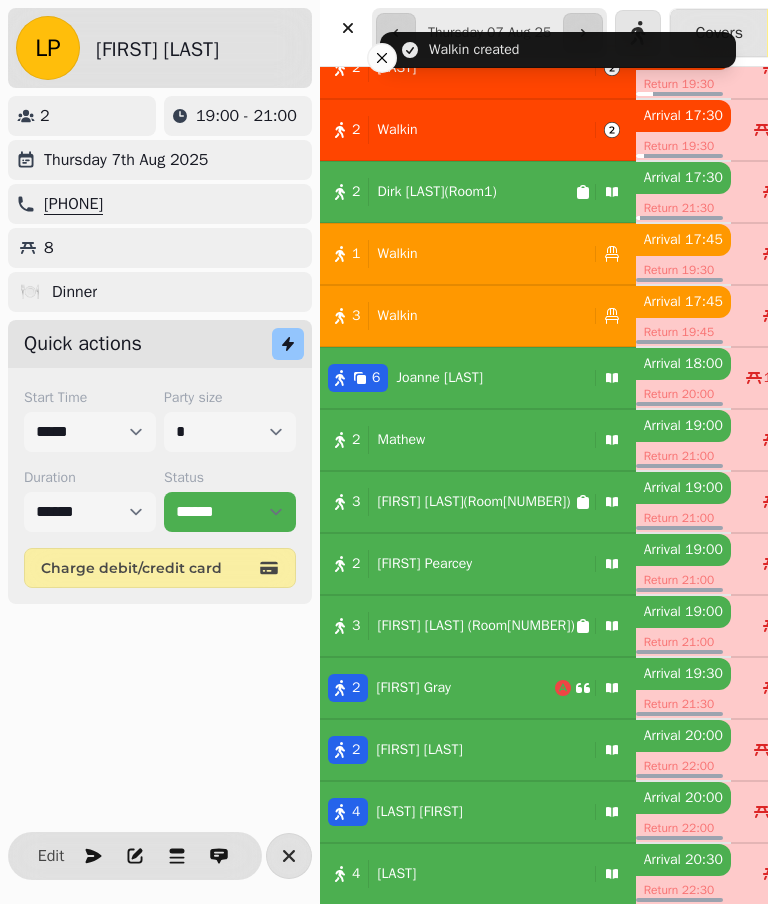 click on "[NUMBER] [FIRST]   [LAST]" at bounding box center [453, 378] 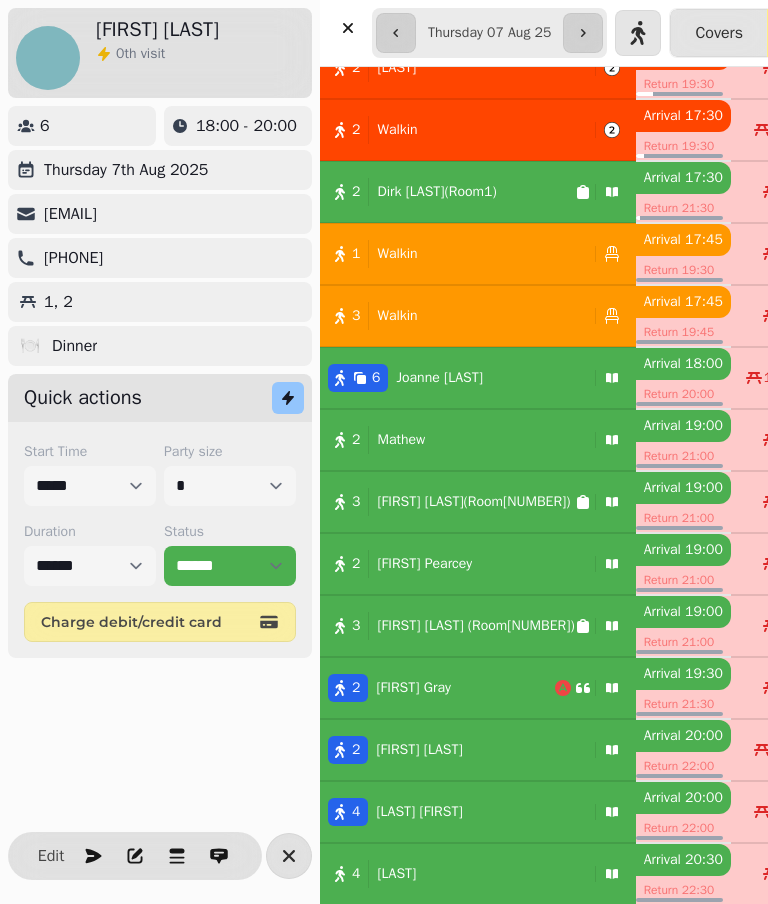 select on "**********" 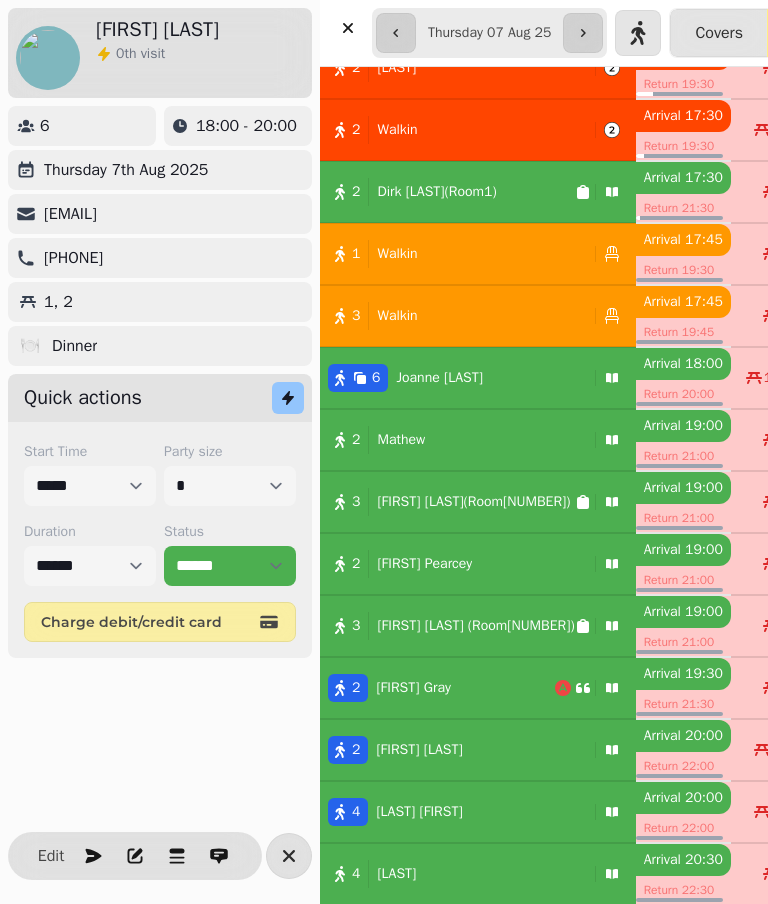 select on "*" 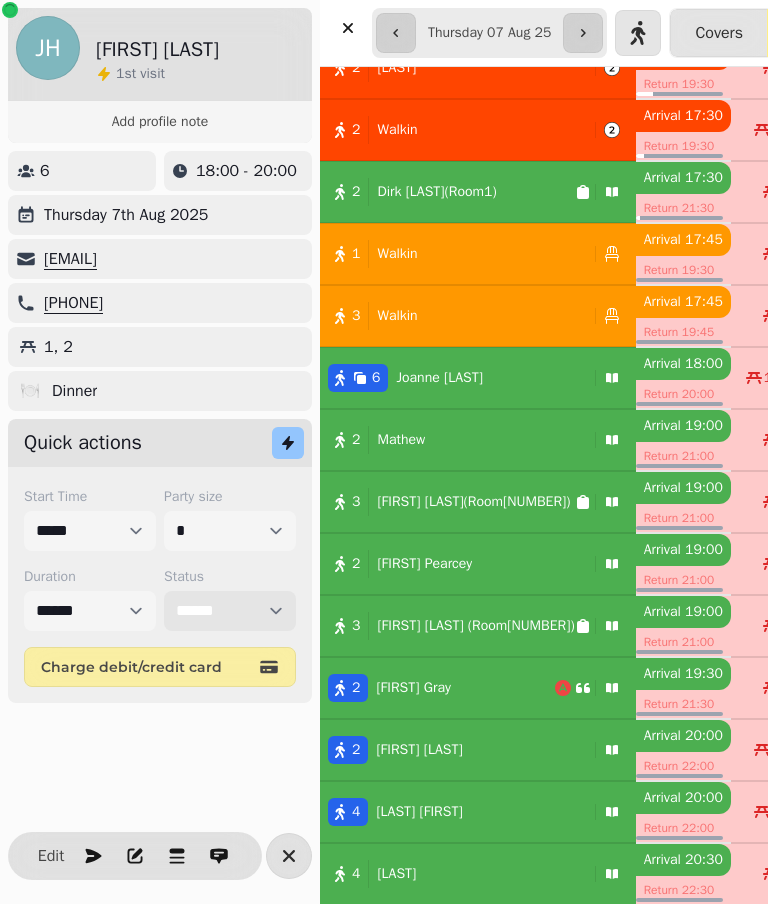 click on "**********" at bounding box center (230, 611) 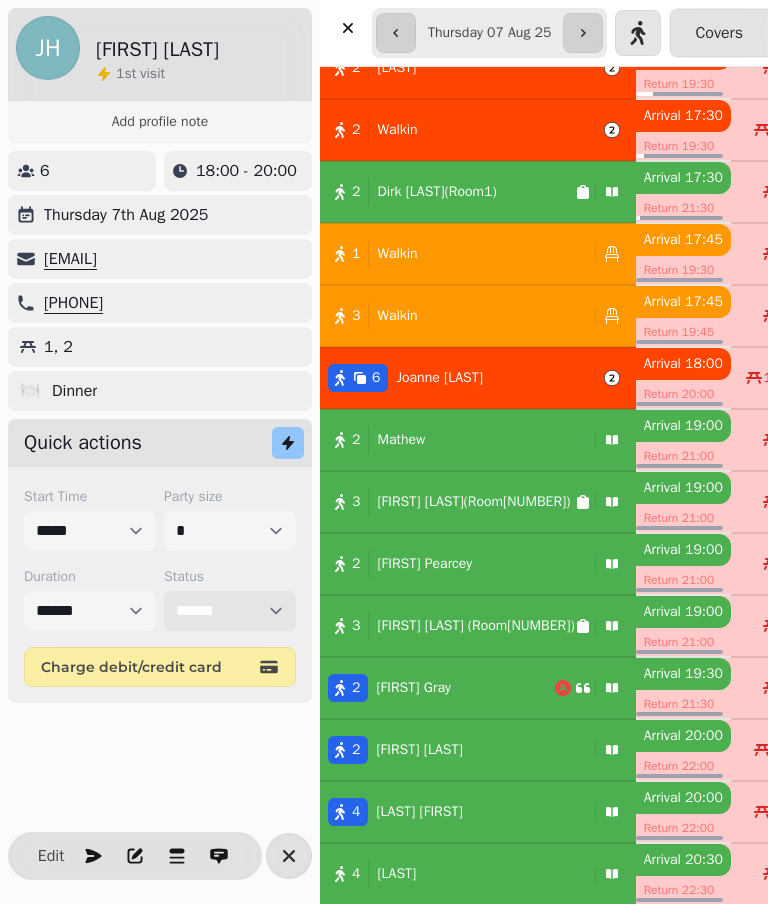 select on "******" 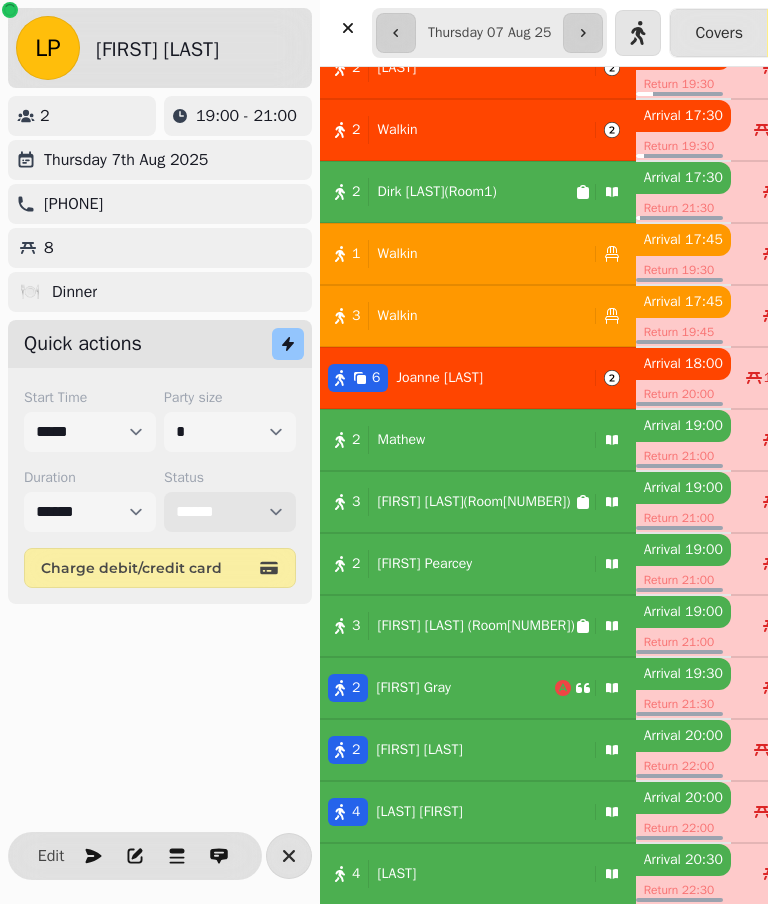 scroll, scrollTop: 169, scrollLeft: 0, axis: vertical 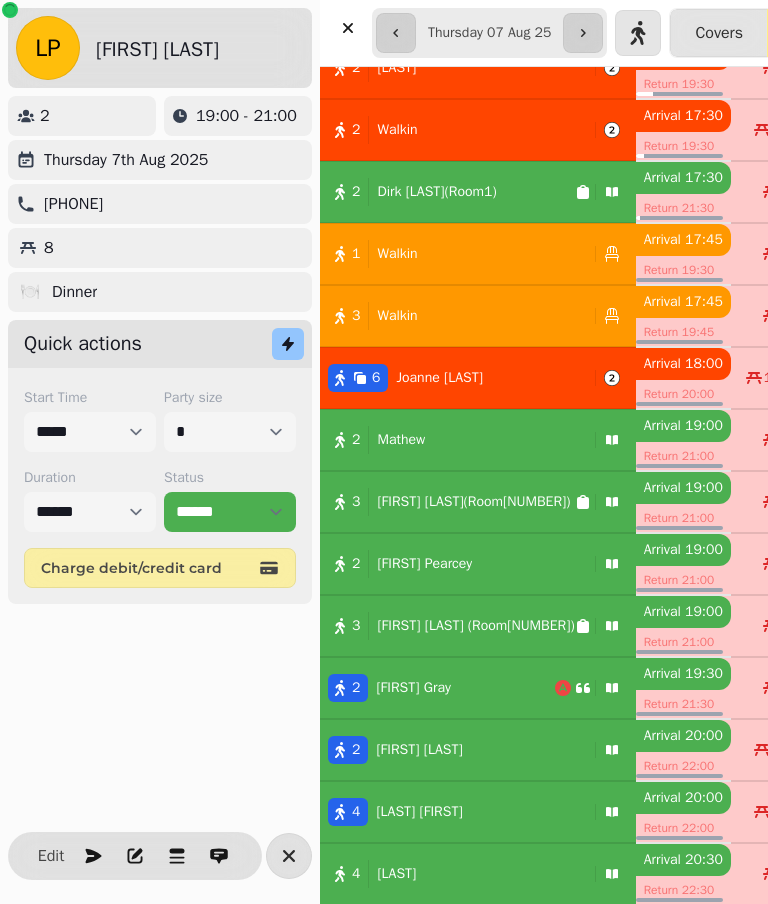 click on "1 Walkin" at bounding box center [453, 254] 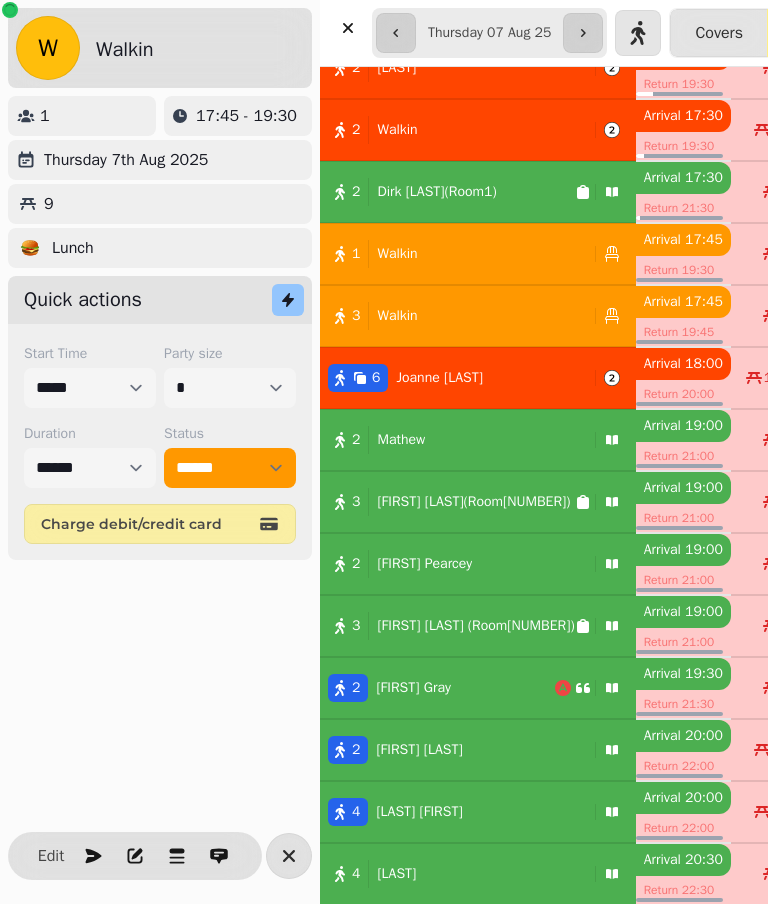 select on "**********" 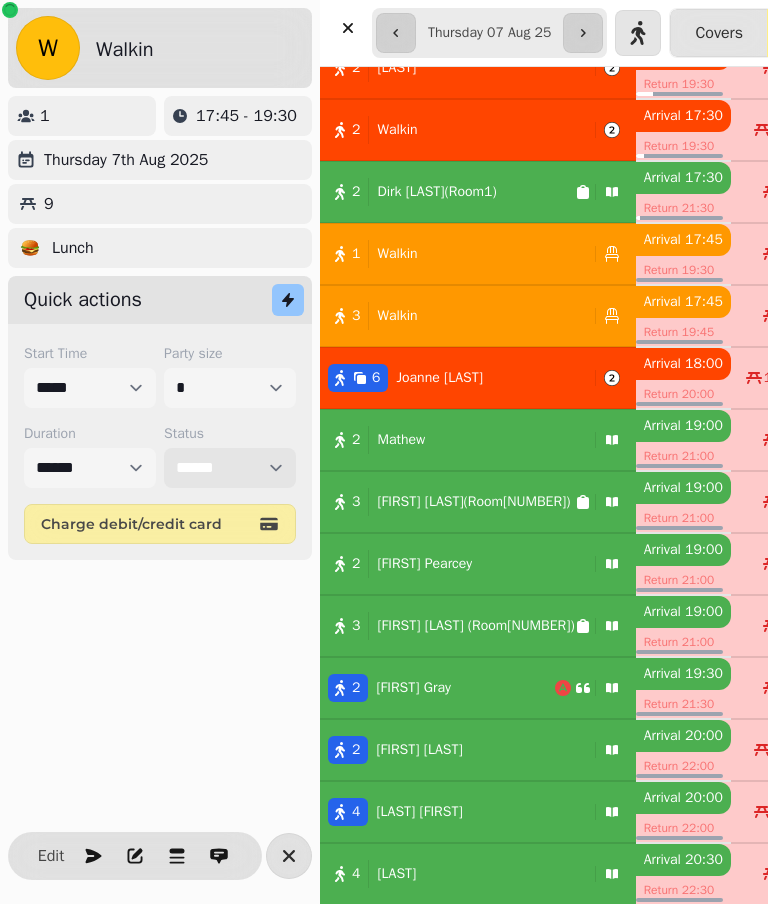 click on "**********" at bounding box center (230, 468) 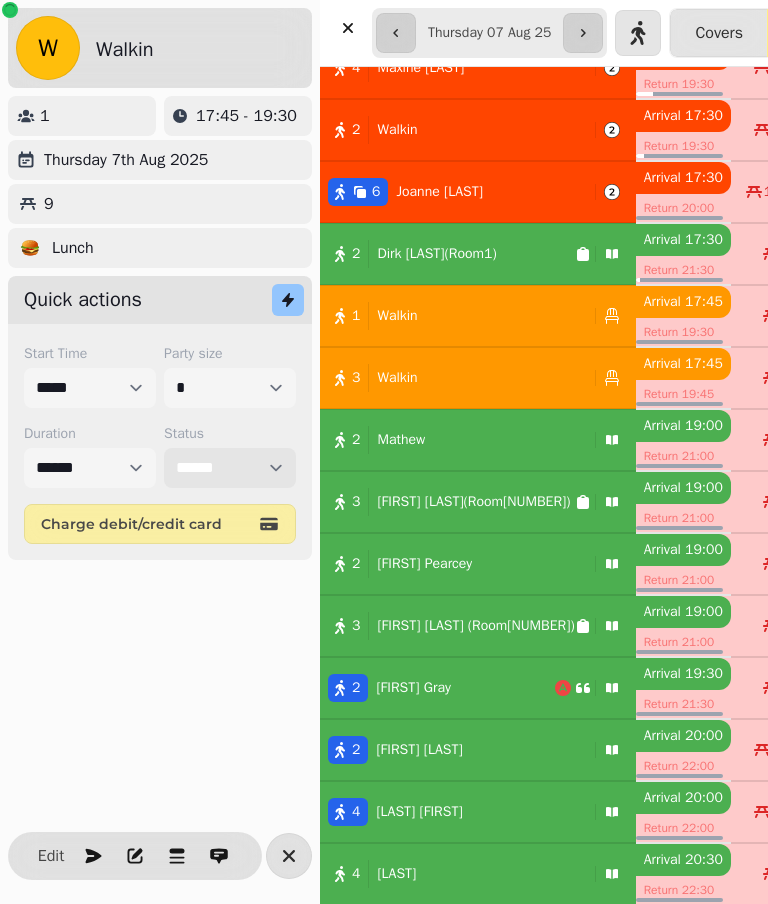 select on "**********" 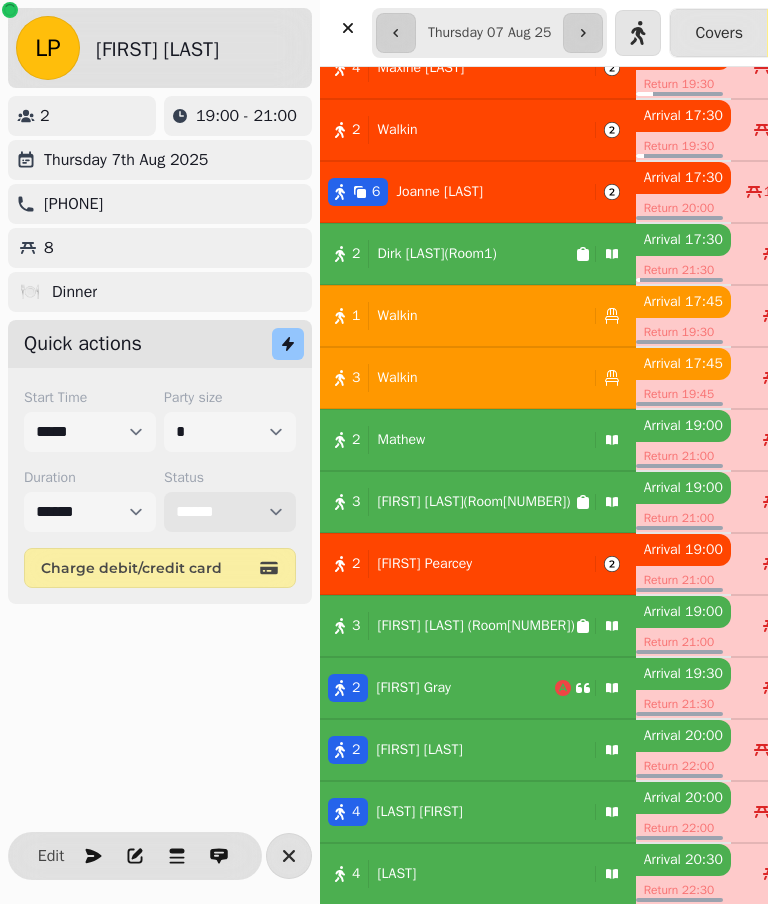 select on "******" 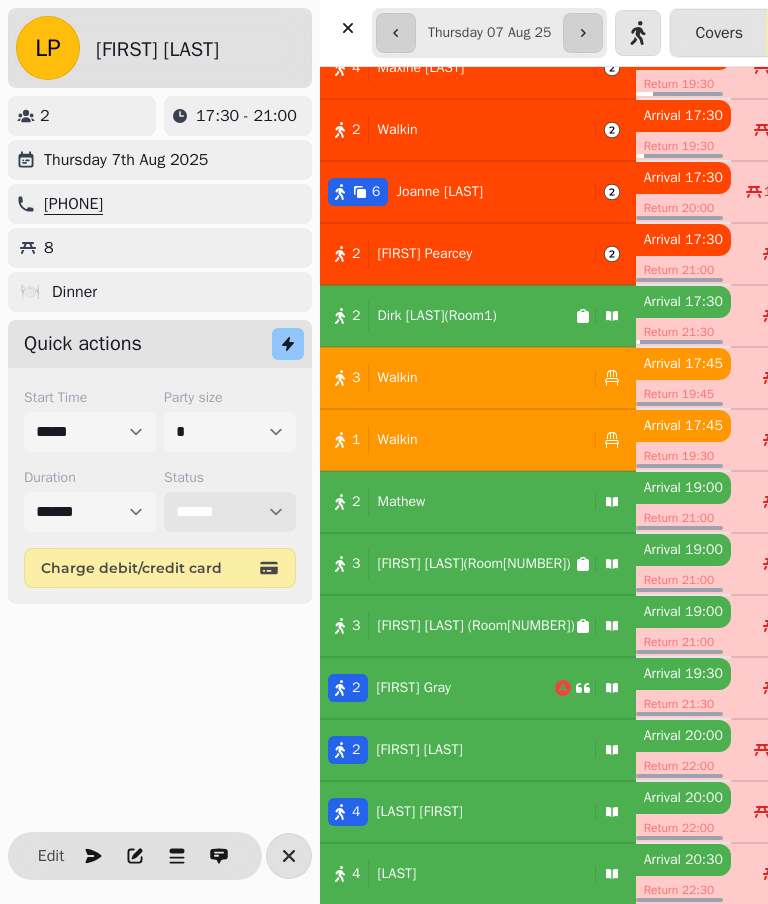 select on "**********" 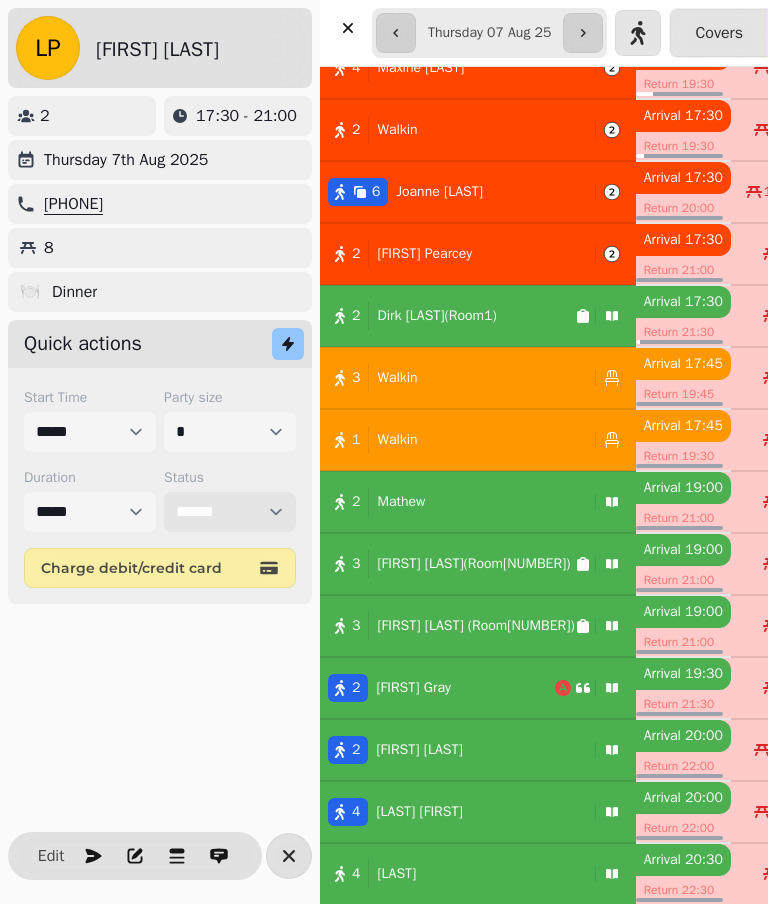 scroll, scrollTop: 266, scrollLeft: 0, axis: vertical 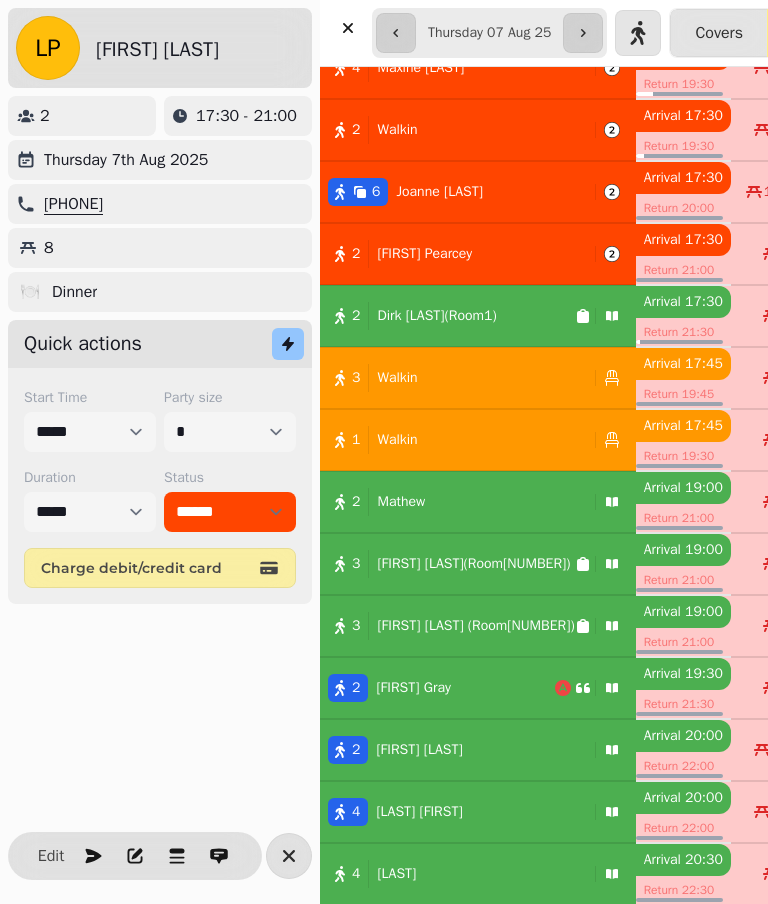 click on "[FIRST]   [LAST]" at bounding box center (424, 254) 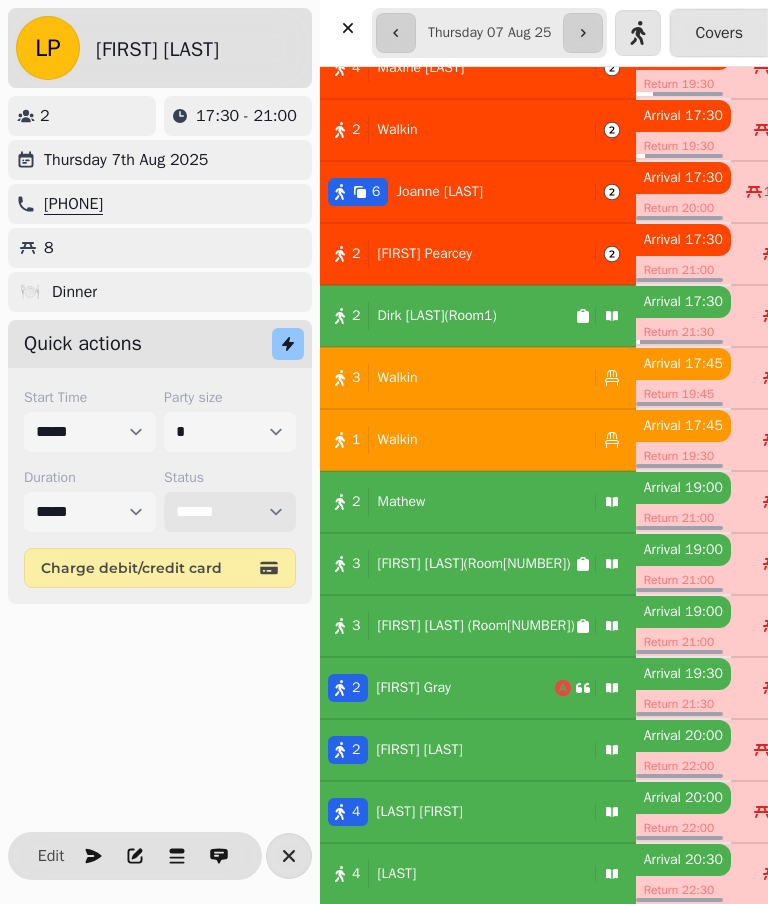 click on "**********" at bounding box center (230, 512) 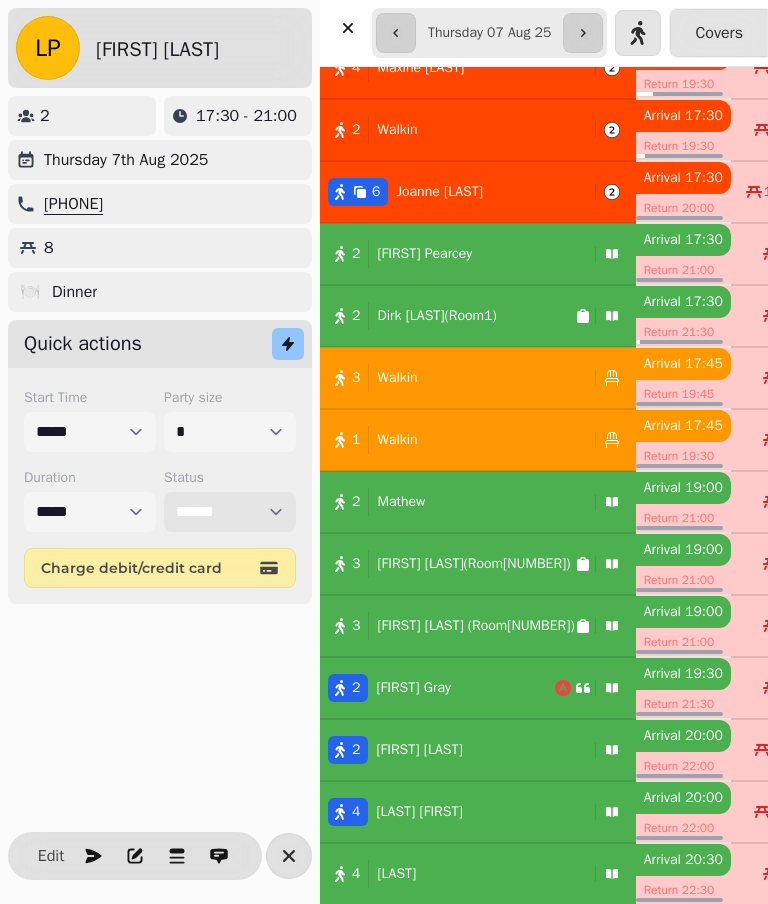 select on "******" 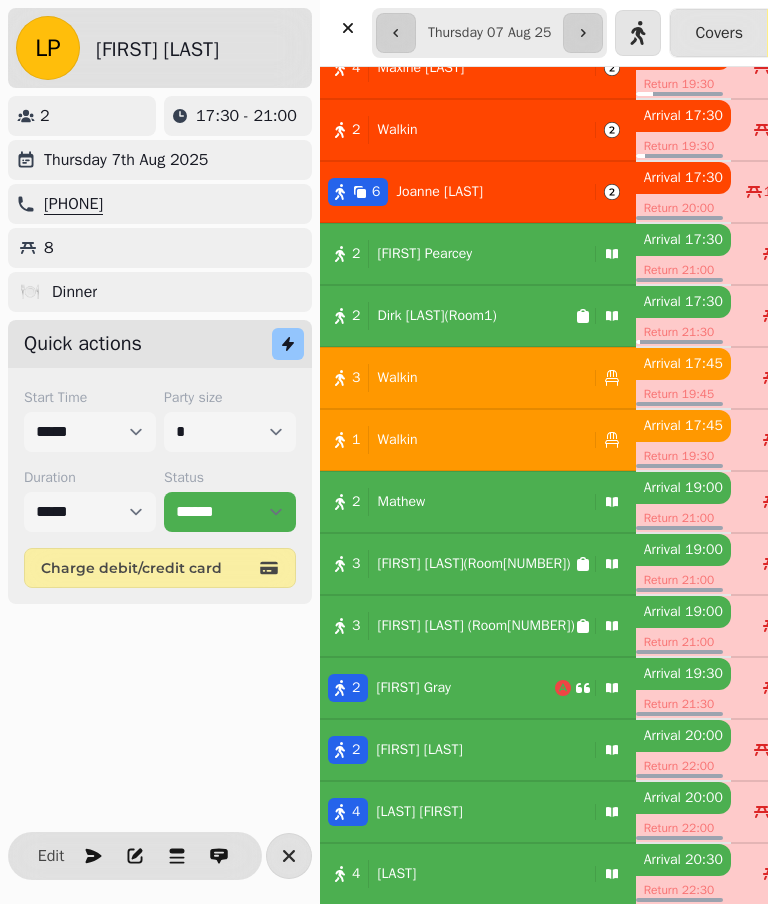 click on "[FIRST]   [LAST]" at bounding box center (424, 254) 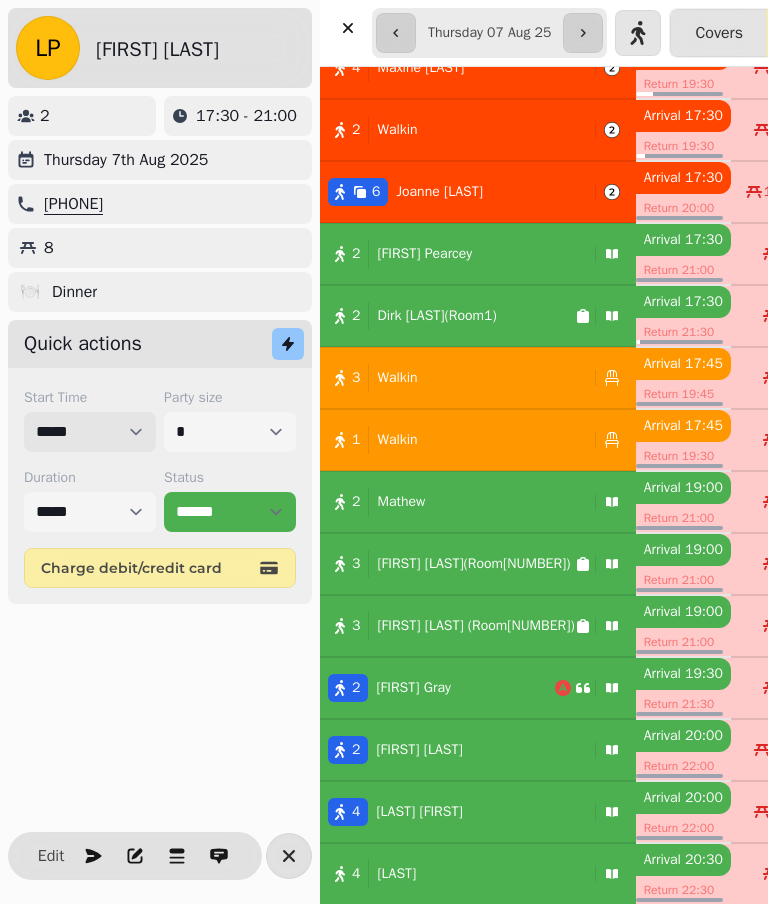click on "***** ***** ***** ***** ***** ***** ***** ***** ***** ***** ***** ***** ***** ***** ***** ***** ***** ***** ***** ***** ***** ***** ***** ***** ***** ***** ***** ***** ***** ***** ***** ***** ***** ***** ***** ***** ***** ***** ***** ***** ***** ***** ***** ***** ***** ***** ***** ***** ***** ***** ***** ***** ***** ***** ***** ***** ***** ***** ***** ***** ***** ***** ***** ***** ***** ***** ***** ***** ***** ***** ***** ***** ***** ***** ***** ***** ***** ***** ***** ***** ***** ***** ***** ***** ***** ***** ***** ***** ***** ***** ***** ***** ***** ***** ***** *****" at bounding box center [90, 432] 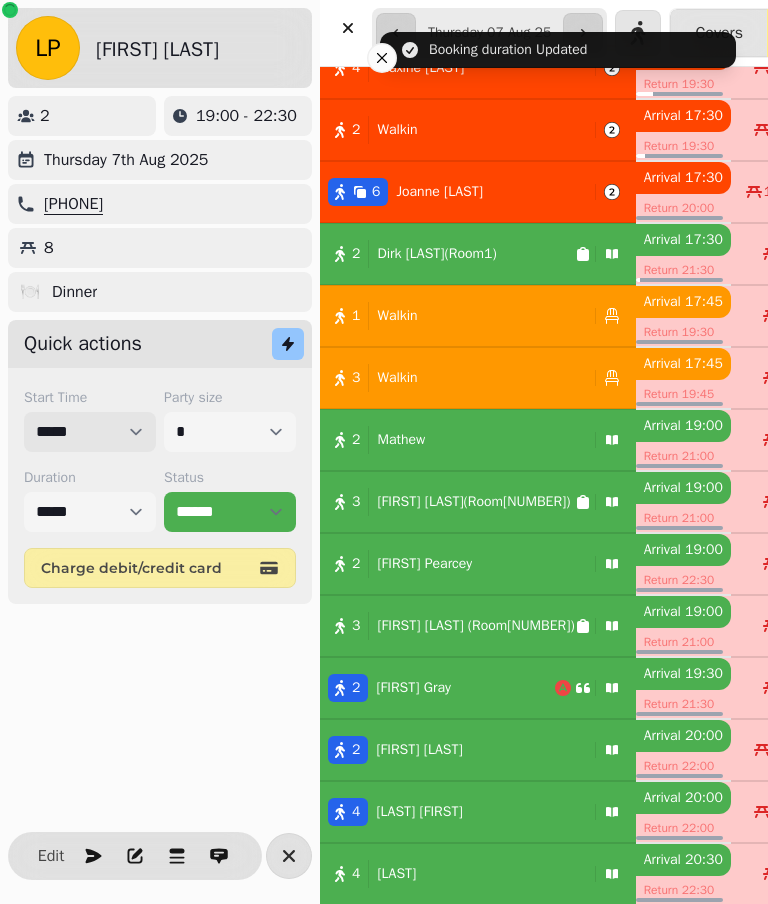 scroll, scrollTop: 231, scrollLeft: 0, axis: vertical 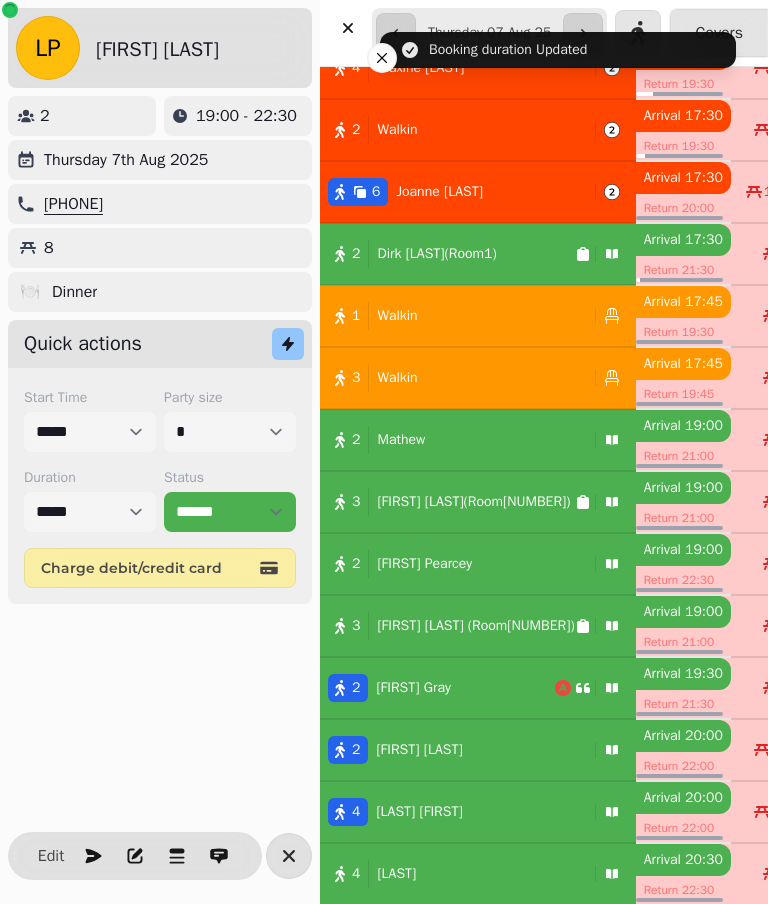 click on "3 Walkin" at bounding box center [478, 378] 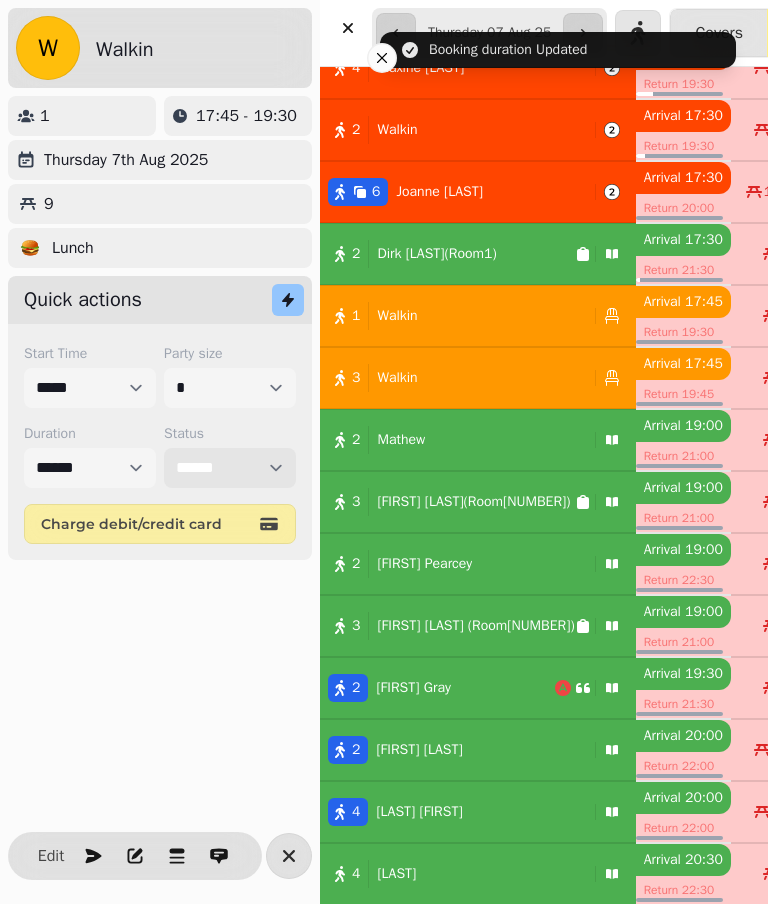 click on "**********" at bounding box center (230, 468) 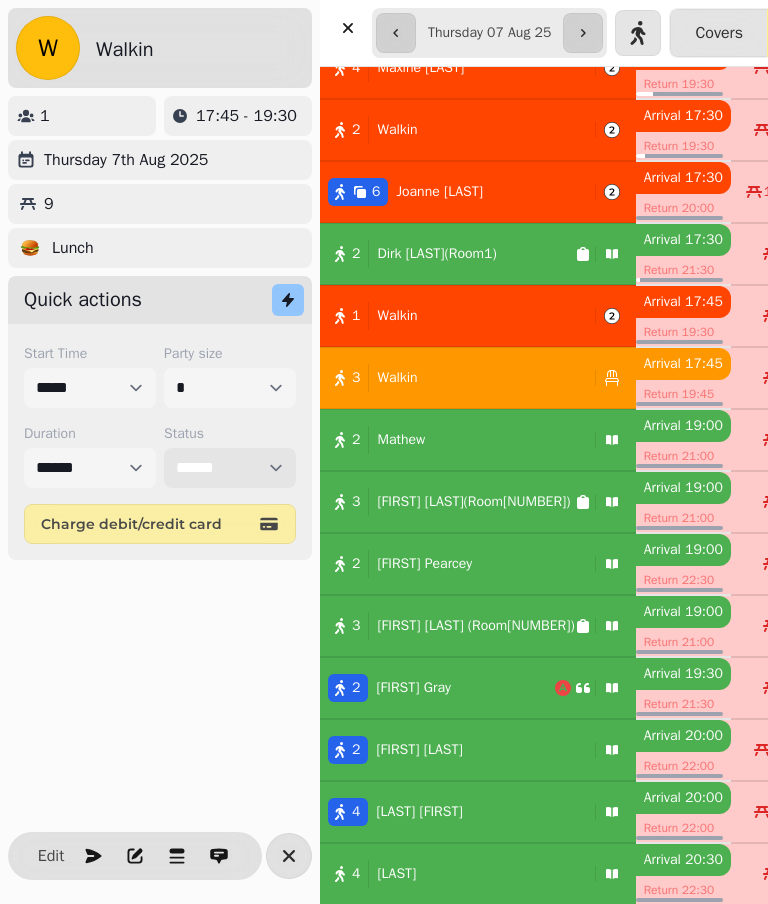 select on "******" 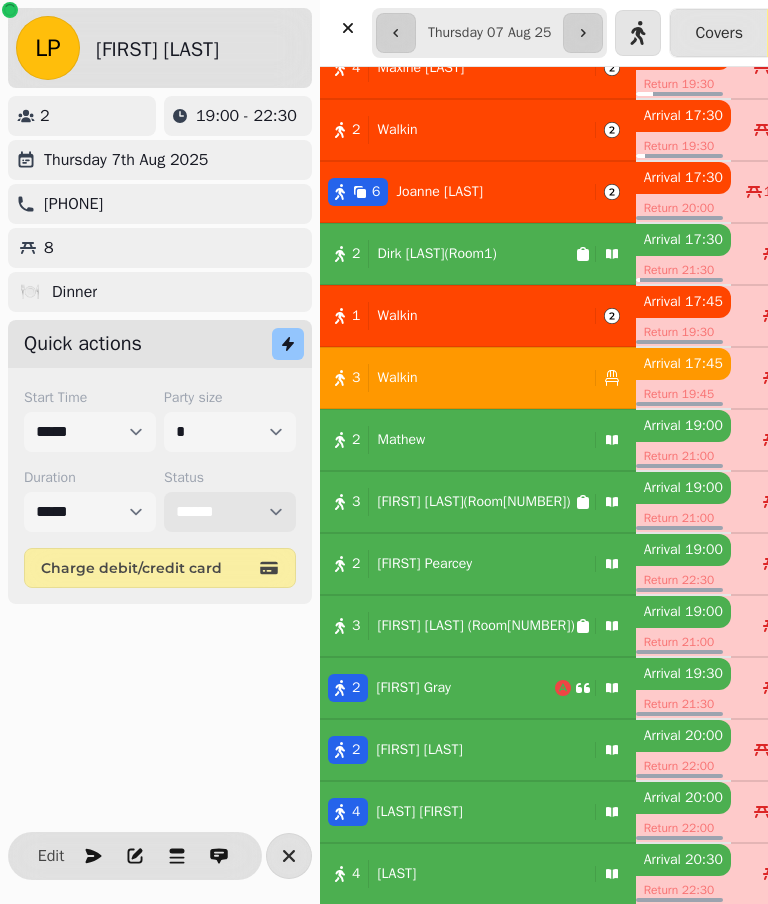 scroll, scrollTop: 267, scrollLeft: 0, axis: vertical 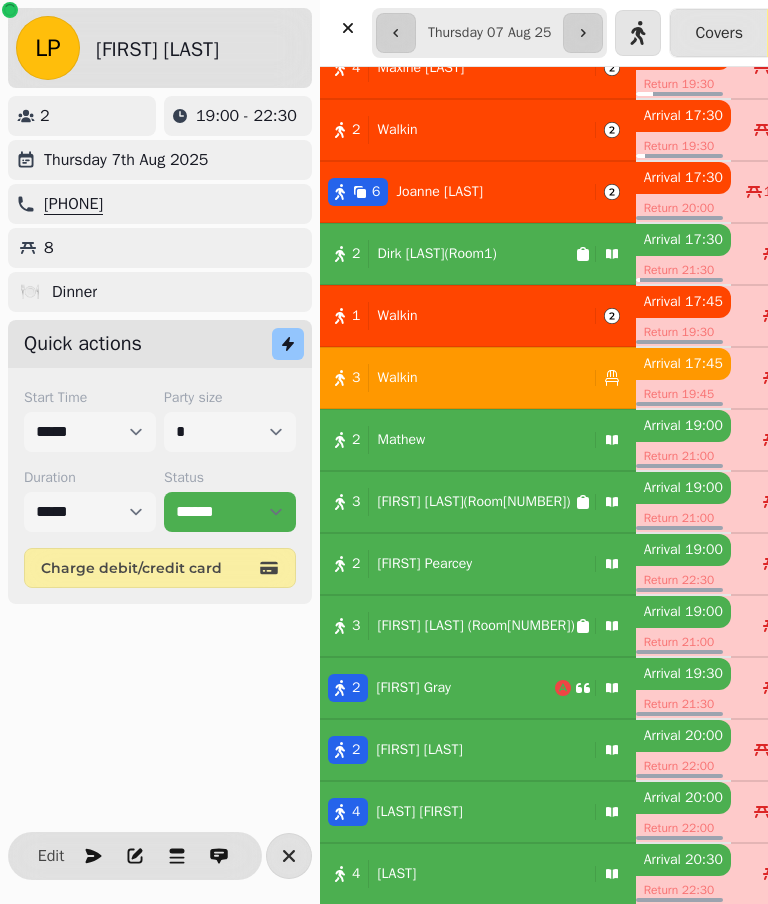 click on "3 Walkin" at bounding box center (453, 378) 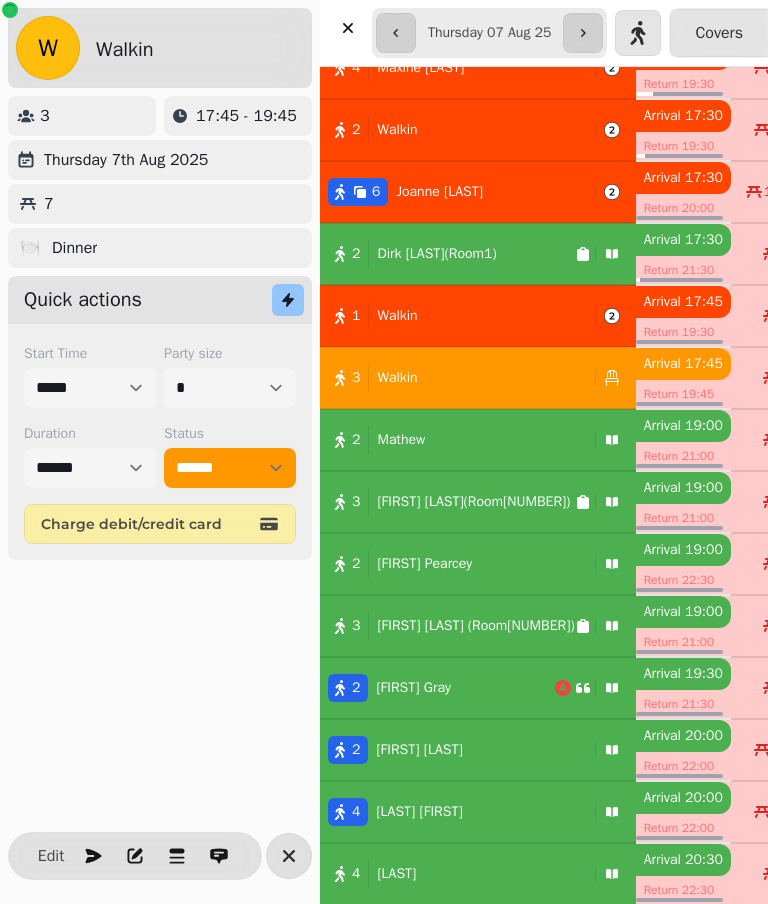 select on "**********" 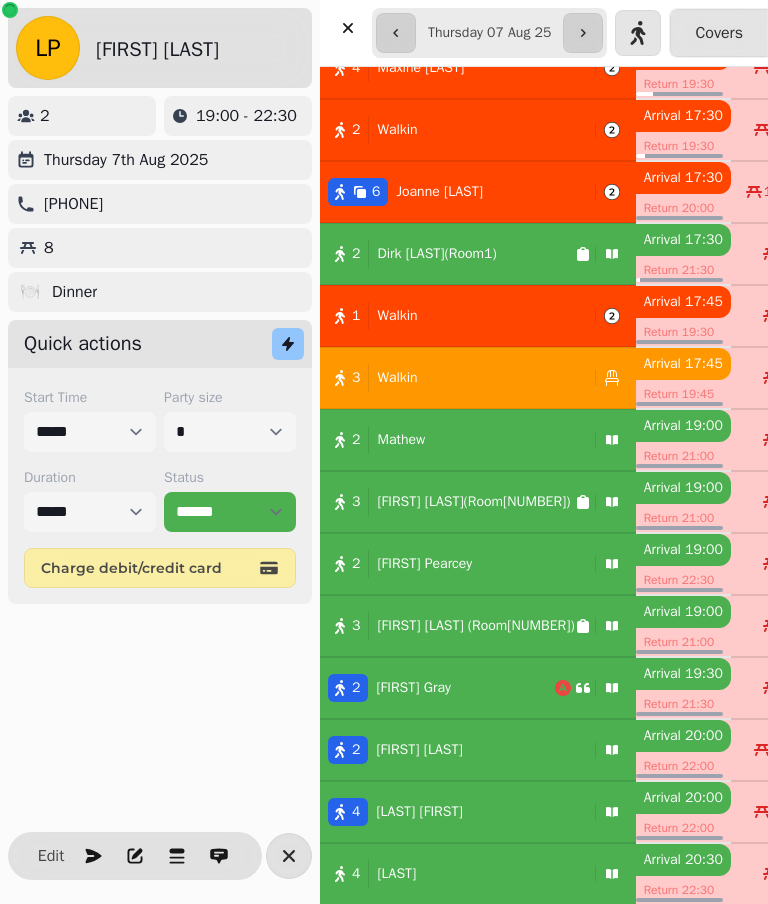 scroll, scrollTop: 267, scrollLeft: 0, axis: vertical 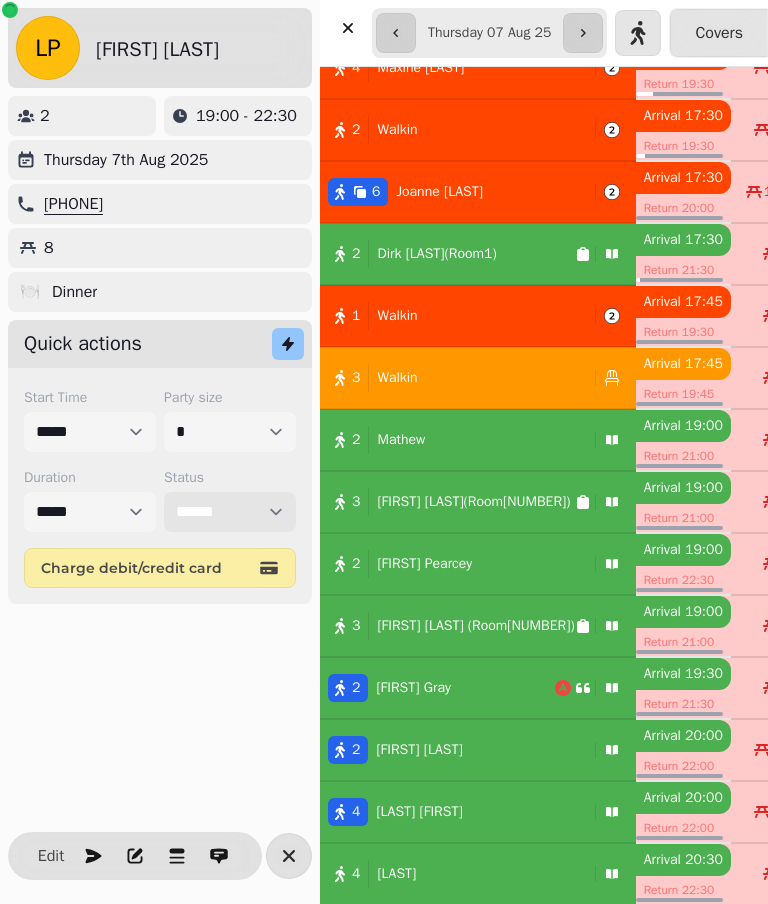 click on "**********" at bounding box center [230, 512] 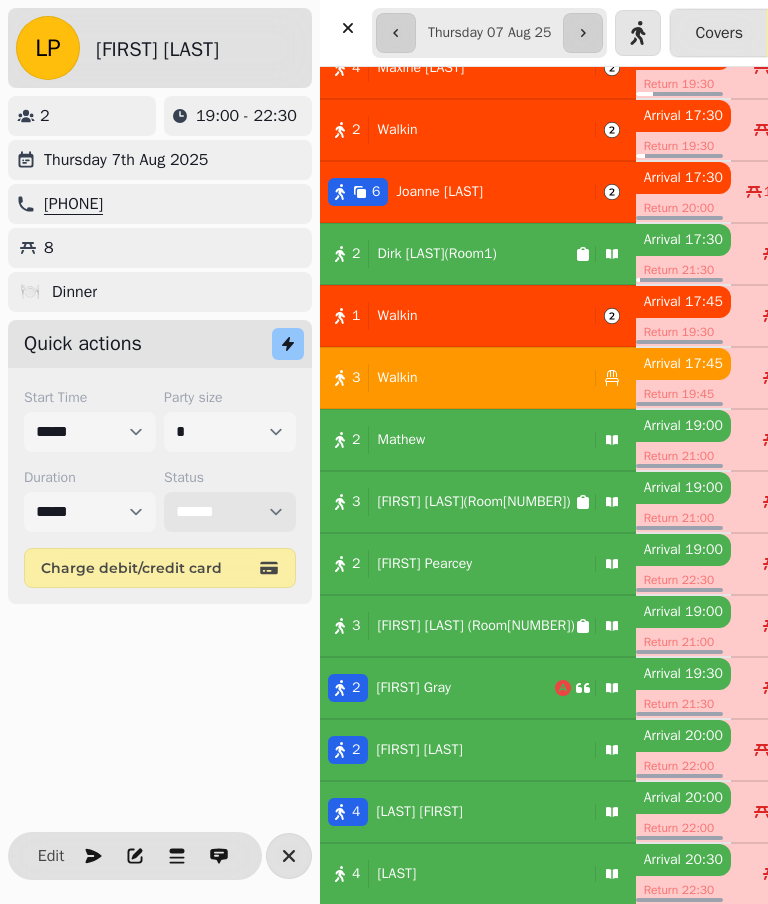 scroll, scrollTop: 296, scrollLeft: 0, axis: vertical 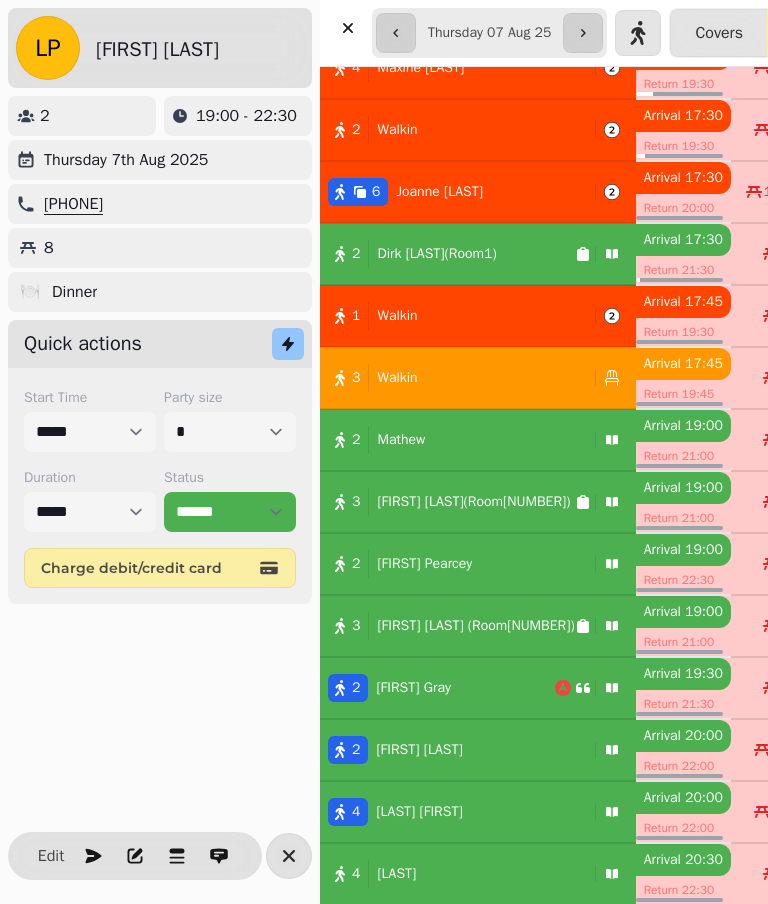 click on "3 Walkin" at bounding box center [453, 378] 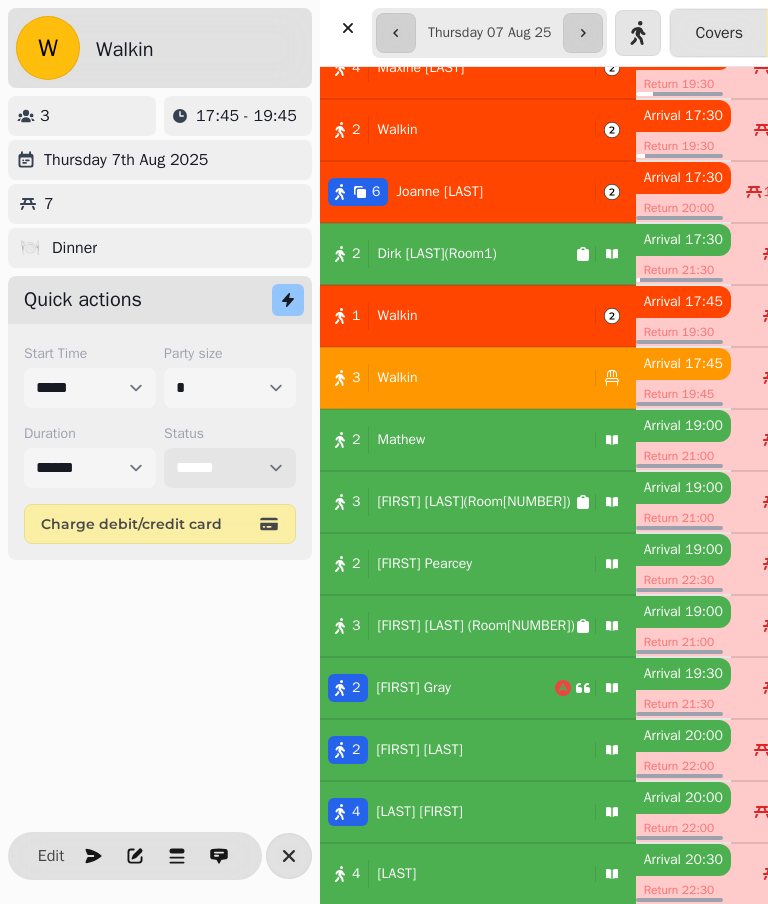 click on "**********" at bounding box center (230, 468) 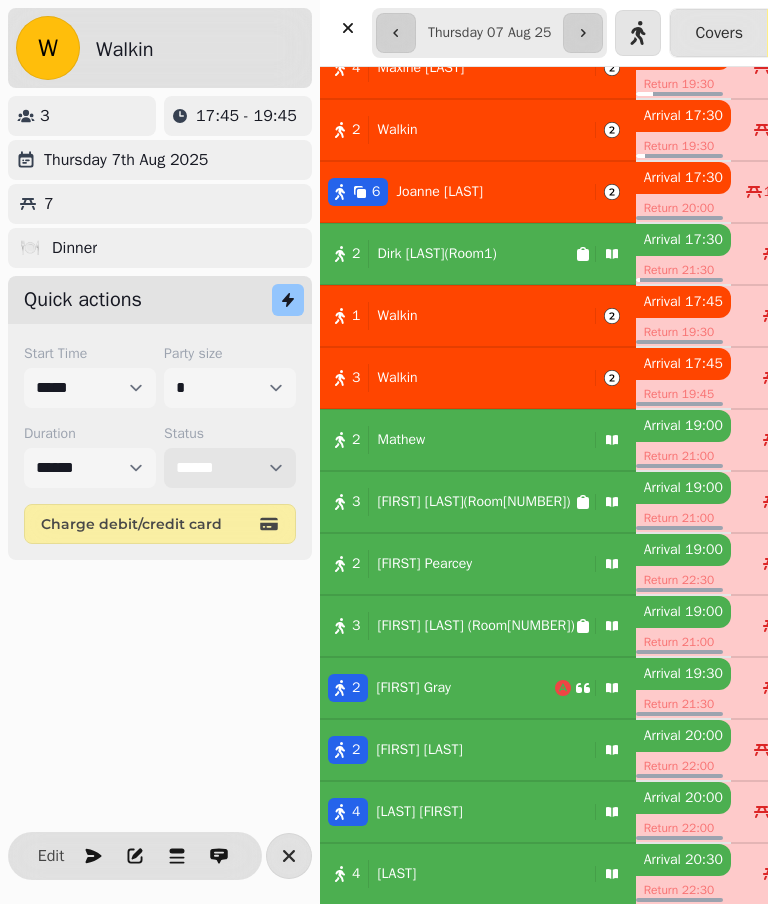select on "******" 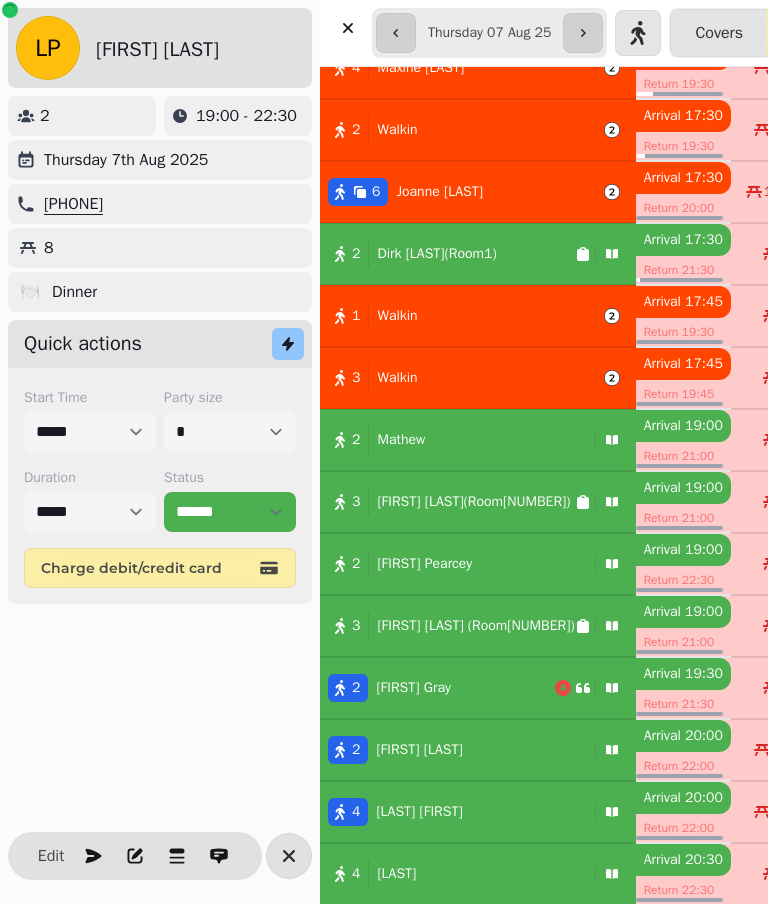 click 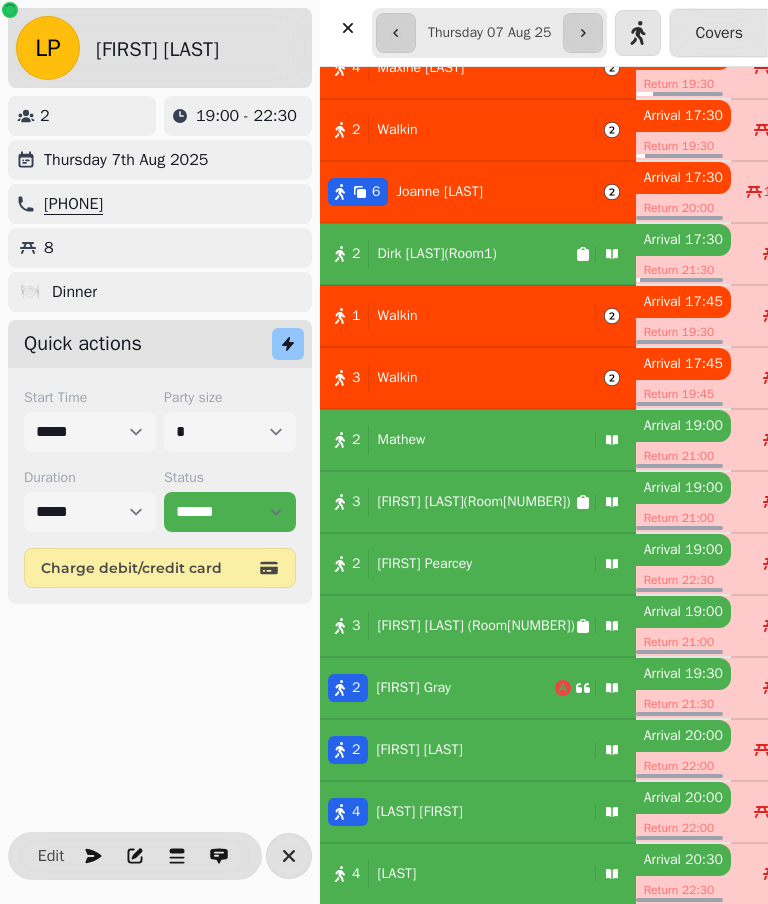 scroll, scrollTop: 140, scrollLeft: 0, axis: vertical 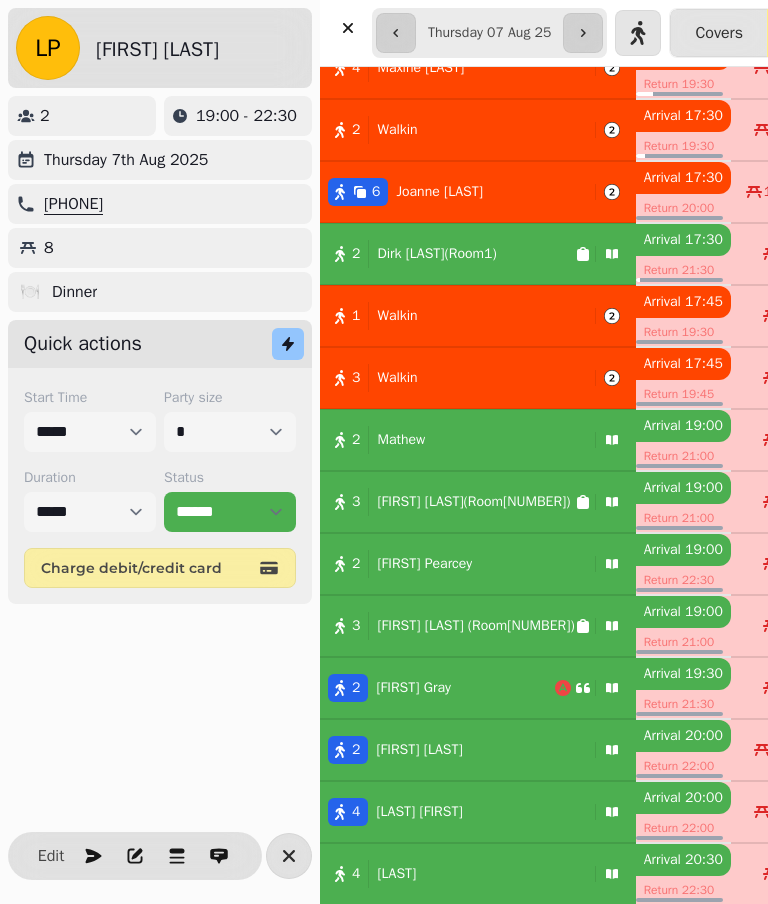 click 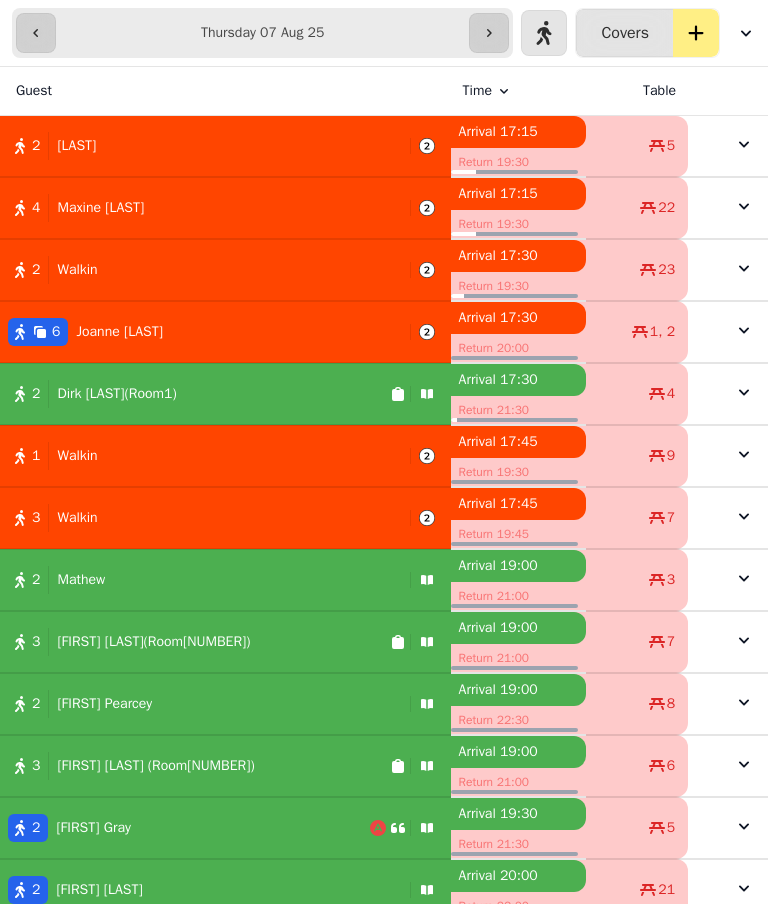 scroll, scrollTop: 0, scrollLeft: 0, axis: both 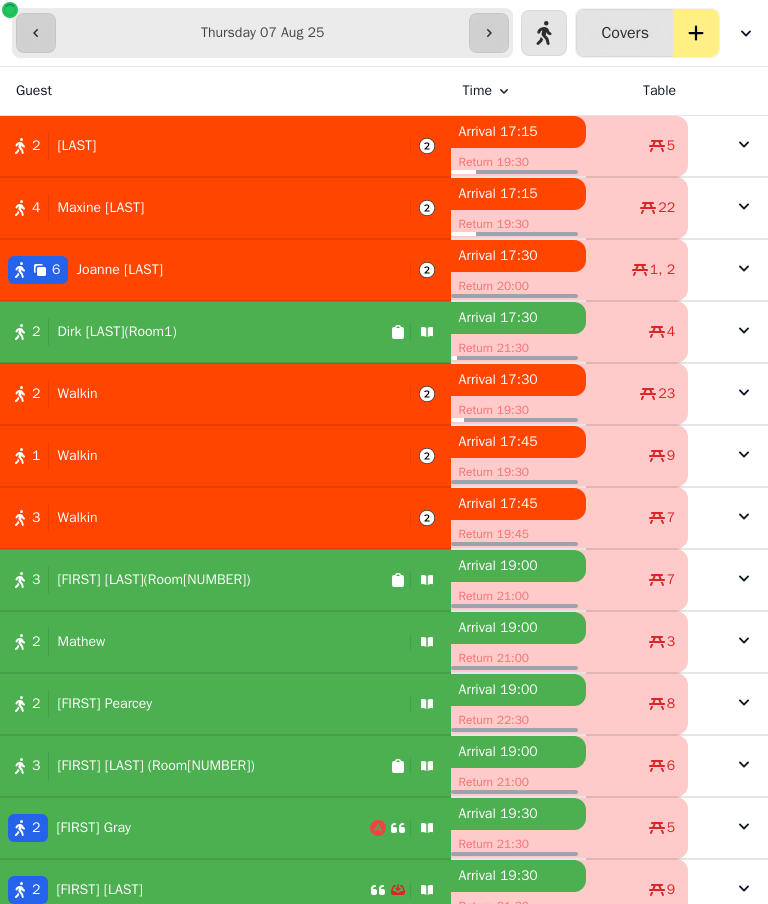 click on "2 Walkin" at bounding box center (201, 394) 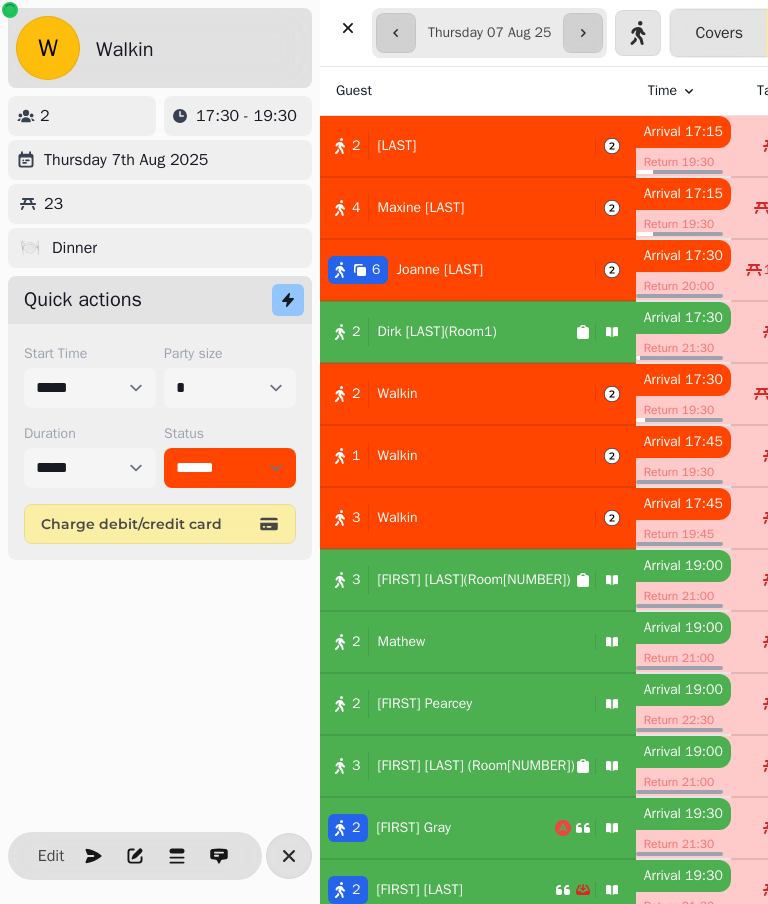 select on "**********" 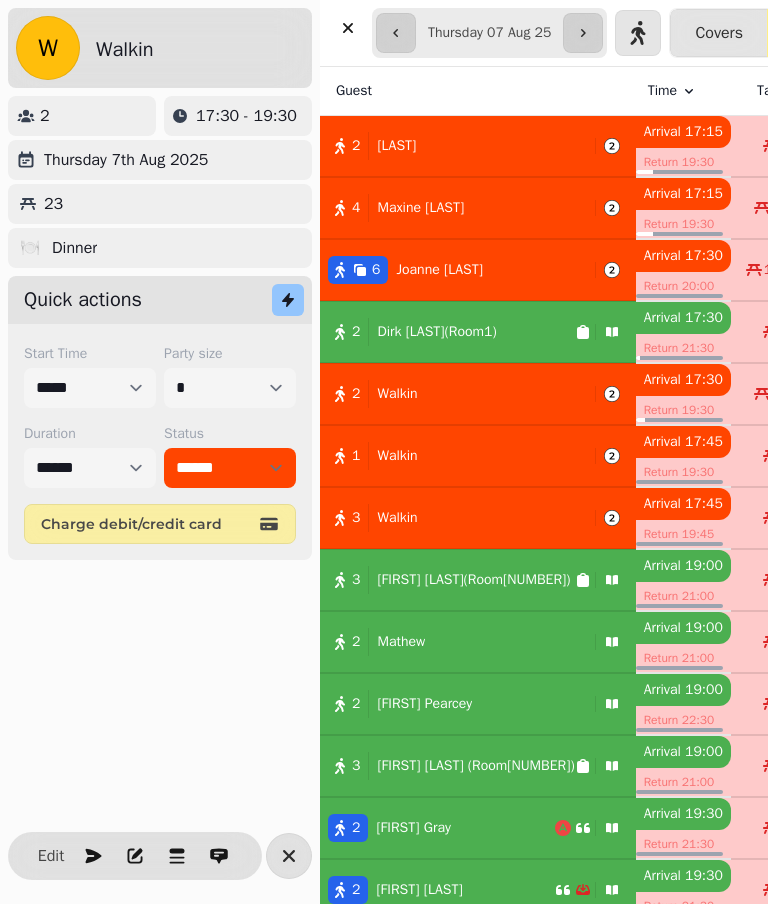 click on "[FIRST]   [LAST](Room1)" at bounding box center (436, 332) 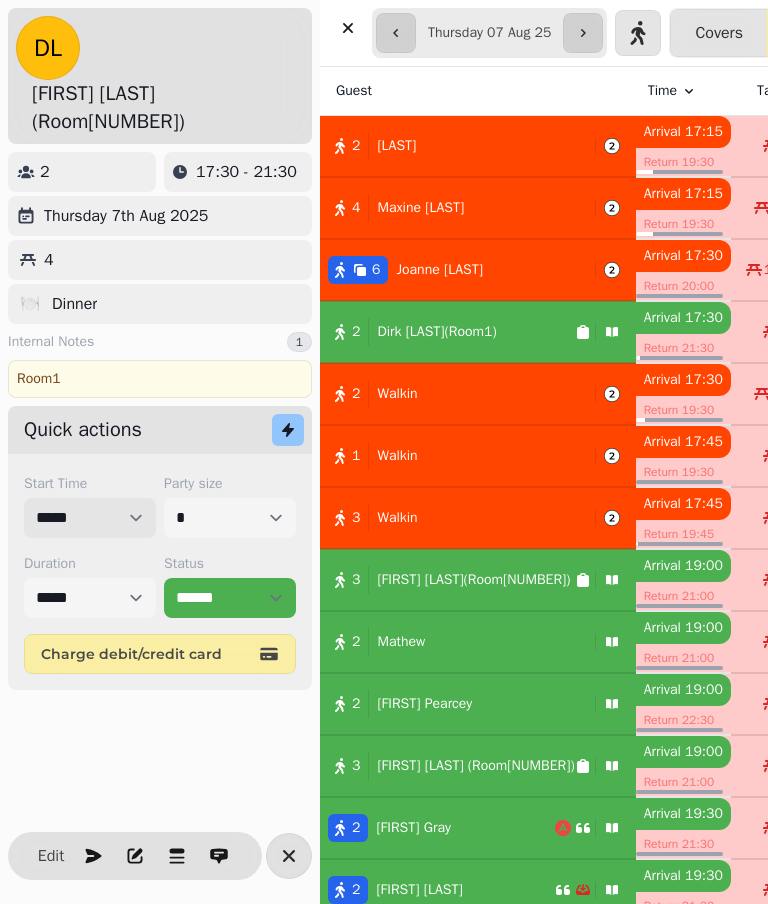 click on "***** ***** ***** ***** ***** ***** ***** ***** ***** ***** ***** ***** ***** ***** ***** ***** ***** ***** ***** ***** ***** ***** ***** ***** ***** ***** ***** ***** ***** ***** ***** ***** ***** ***** ***** ***** ***** ***** ***** ***** ***** ***** ***** ***** ***** ***** ***** ***** ***** ***** ***** ***** ***** ***** ***** ***** ***** ***** ***** ***** ***** ***** ***** ***** ***** ***** ***** ***** ***** ***** ***** ***** ***** ***** ***** ***** ***** ***** ***** ***** ***** ***** ***** ***** ***** ***** ***** ***** ***** ***** ***** ***** ***** ***** ***** *****" at bounding box center (90, 518) 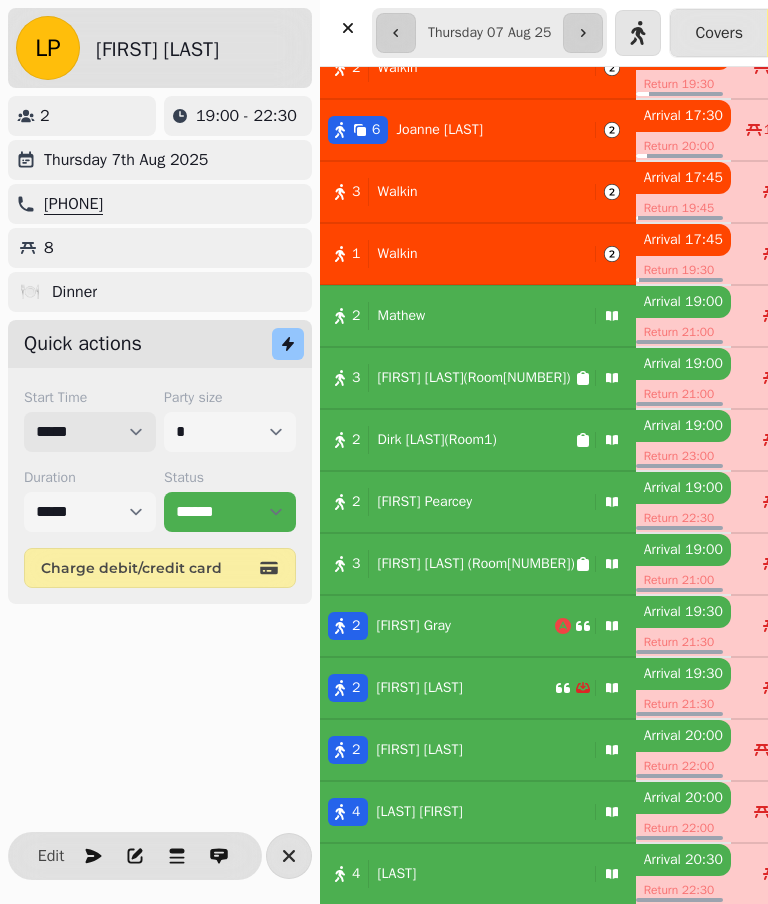 scroll, scrollTop: 778, scrollLeft: 0, axis: vertical 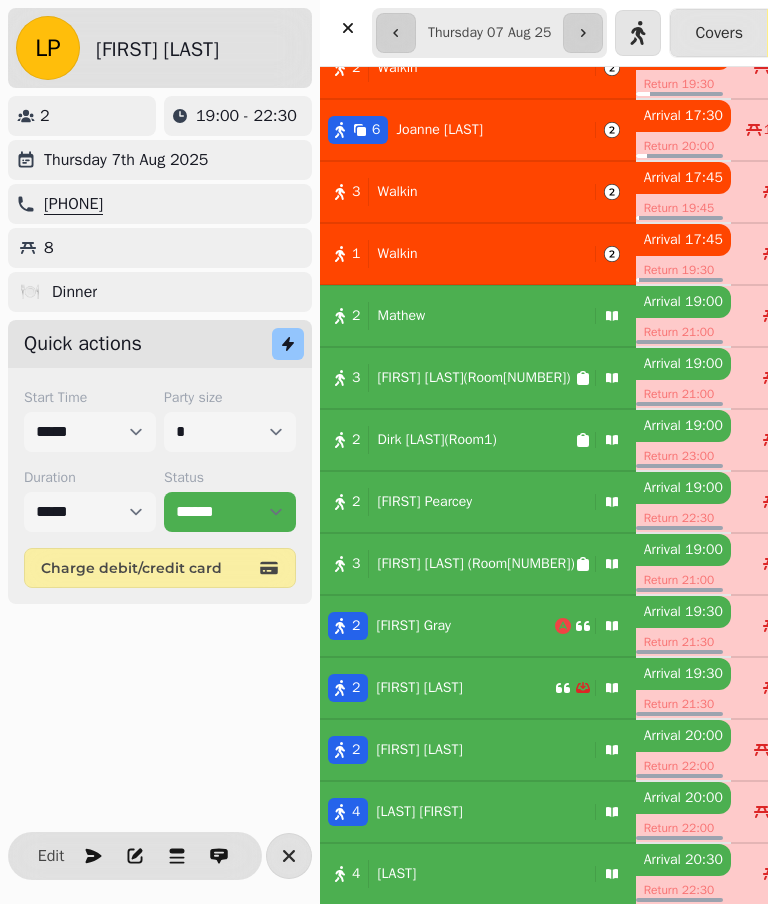 click on "2 [FIRST]   [LAST]" at bounding box center (437, 688) 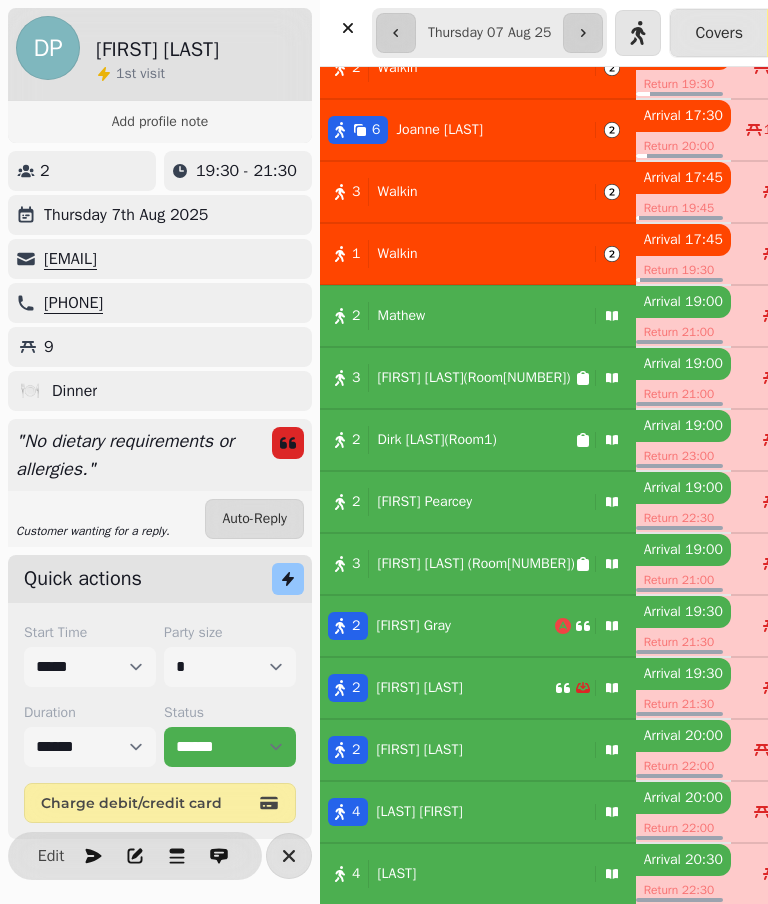 scroll, scrollTop: 251, scrollLeft: 0, axis: vertical 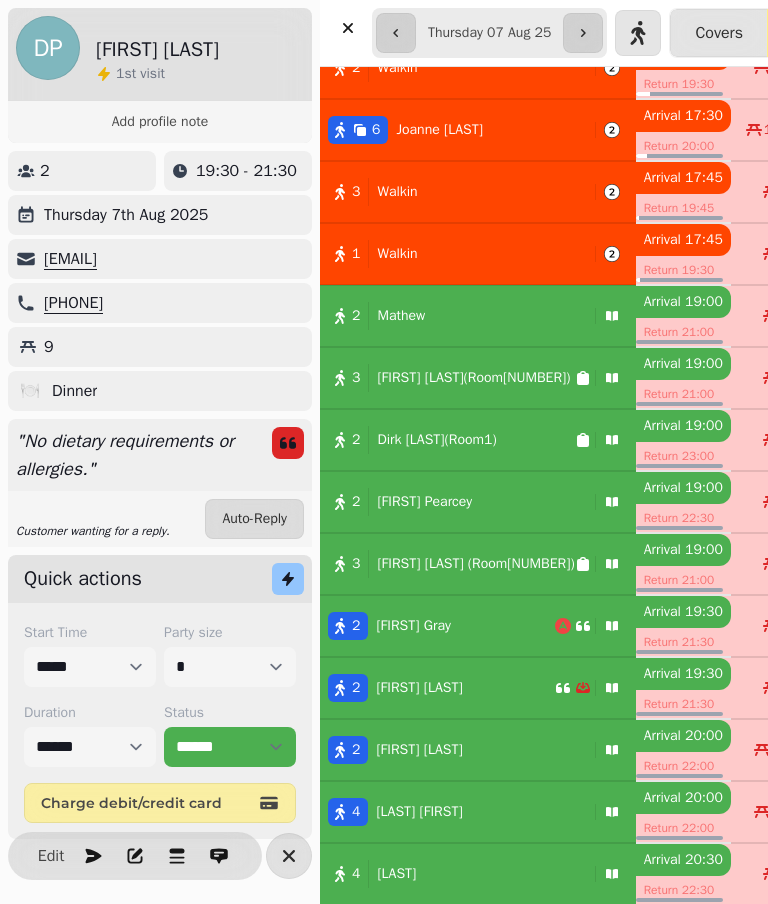 click on "Edit" at bounding box center [51, 856] 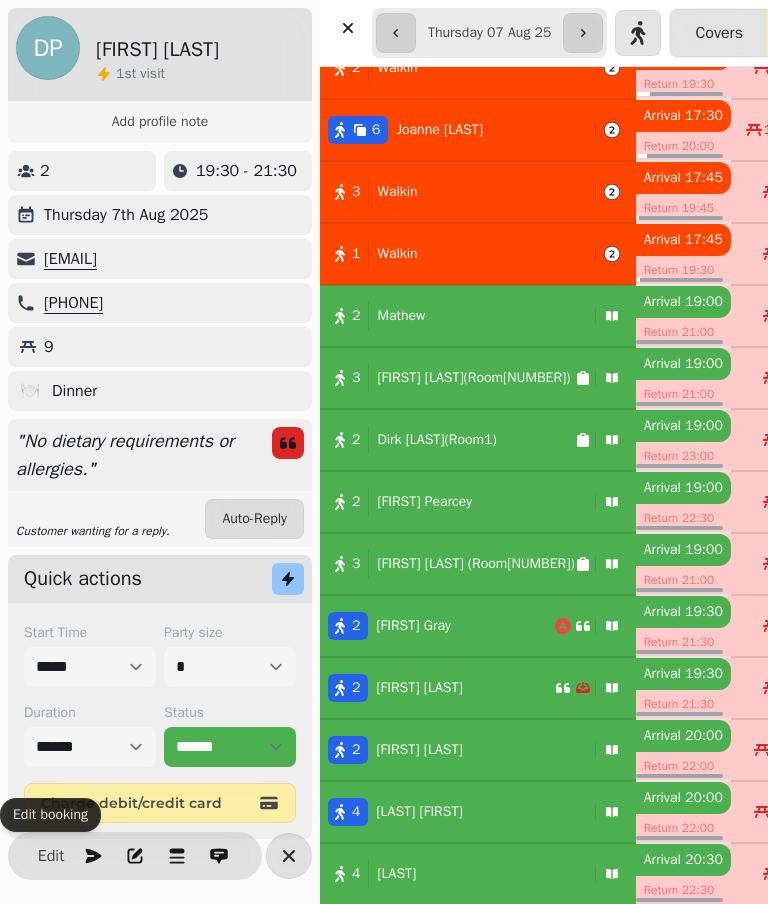 click on "Edit" at bounding box center [51, 856] 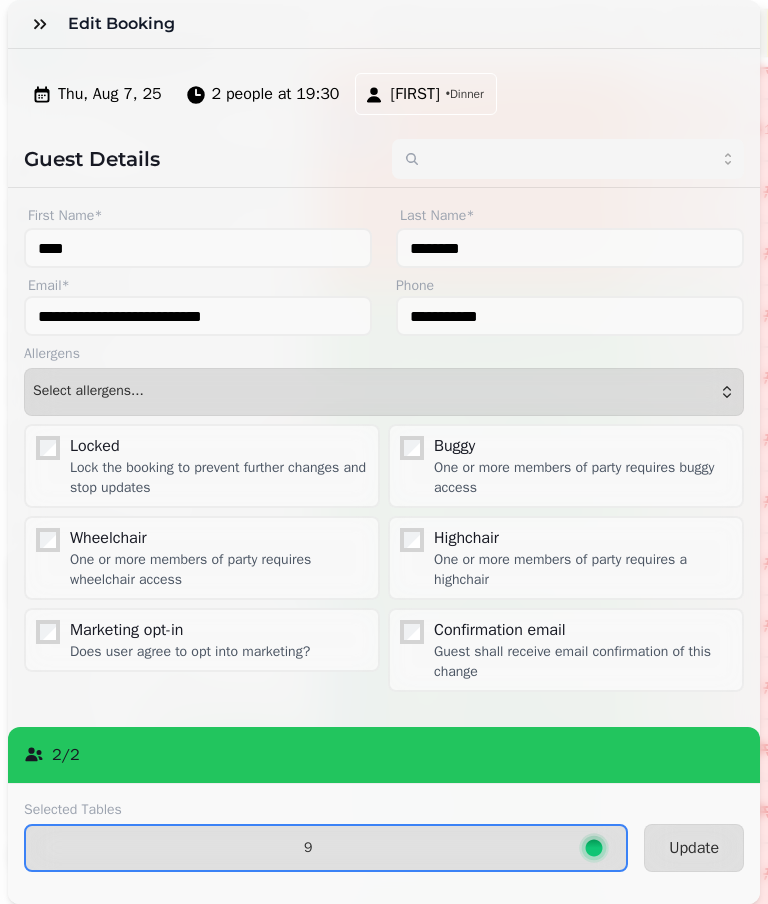 click on "9" at bounding box center (308, 848) 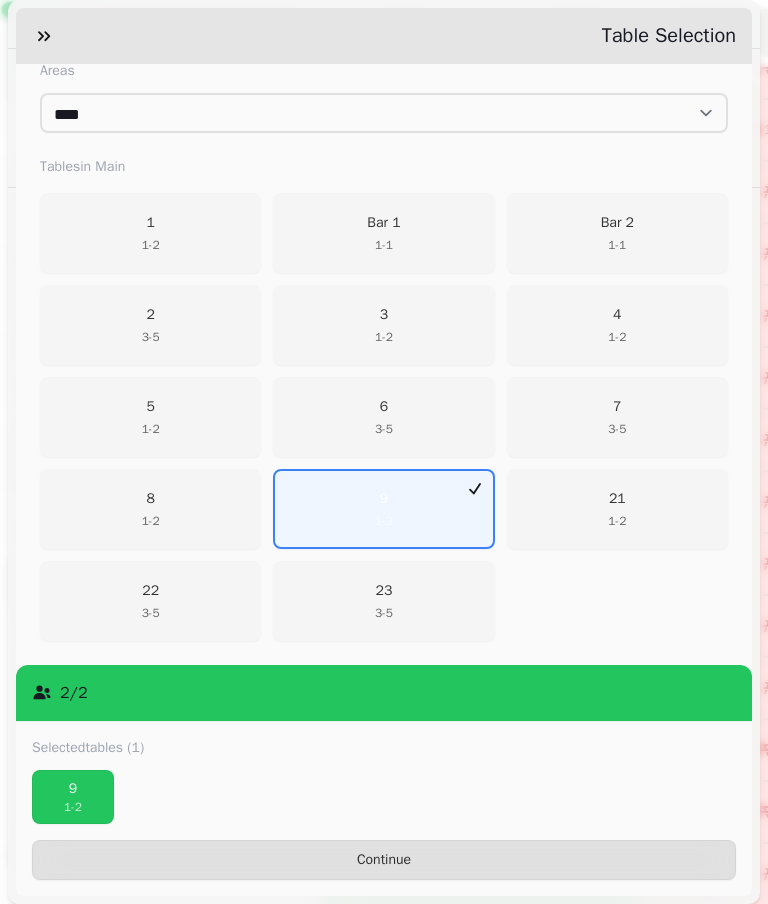 click on "9" at bounding box center [73, 789] 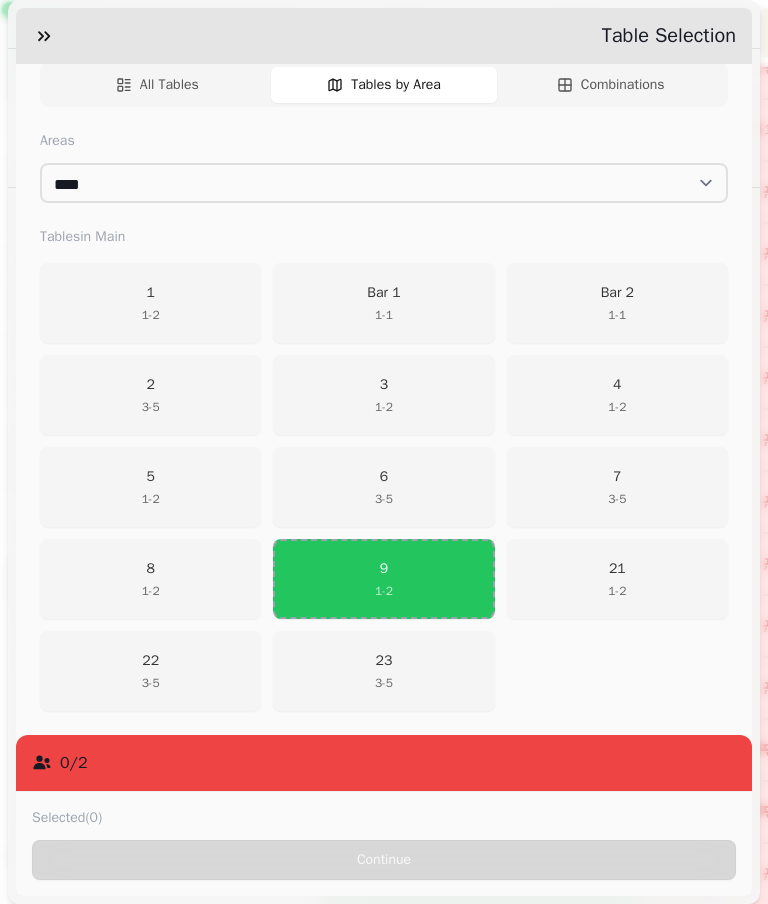 scroll, scrollTop: 323, scrollLeft: 0, axis: vertical 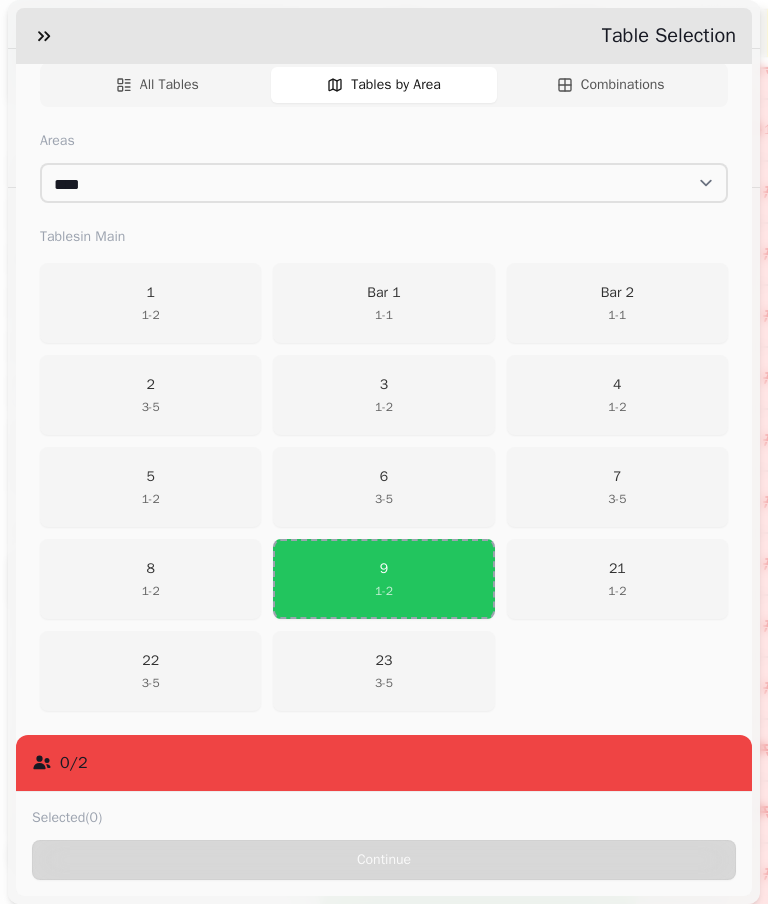 click on "21" at bounding box center [617, 569] 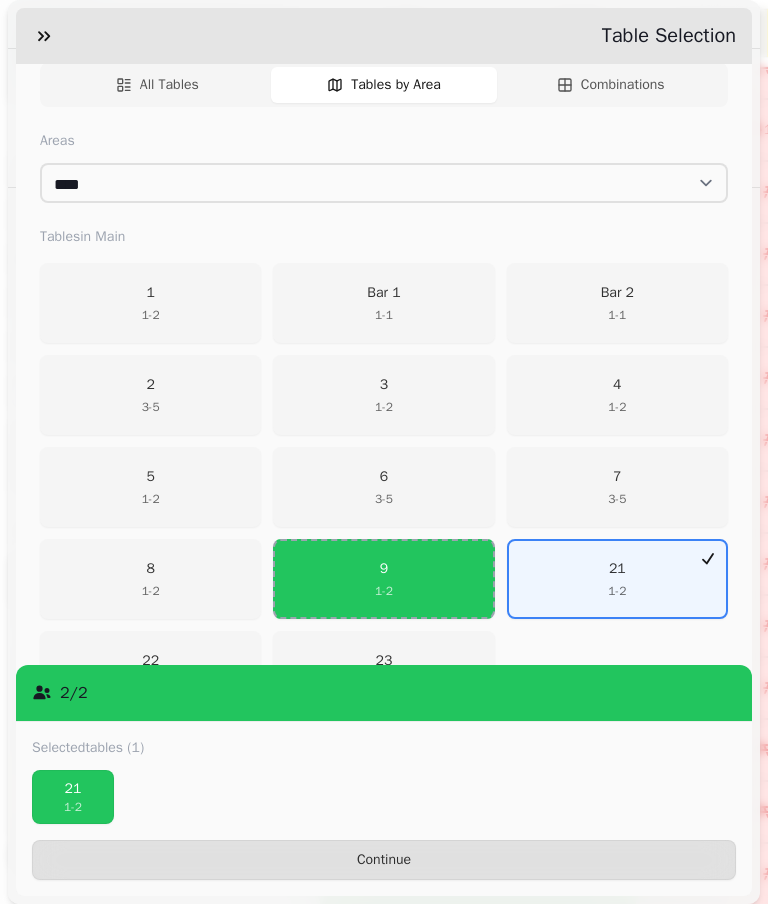 click on "9 1  -  2" at bounding box center [383, 579] 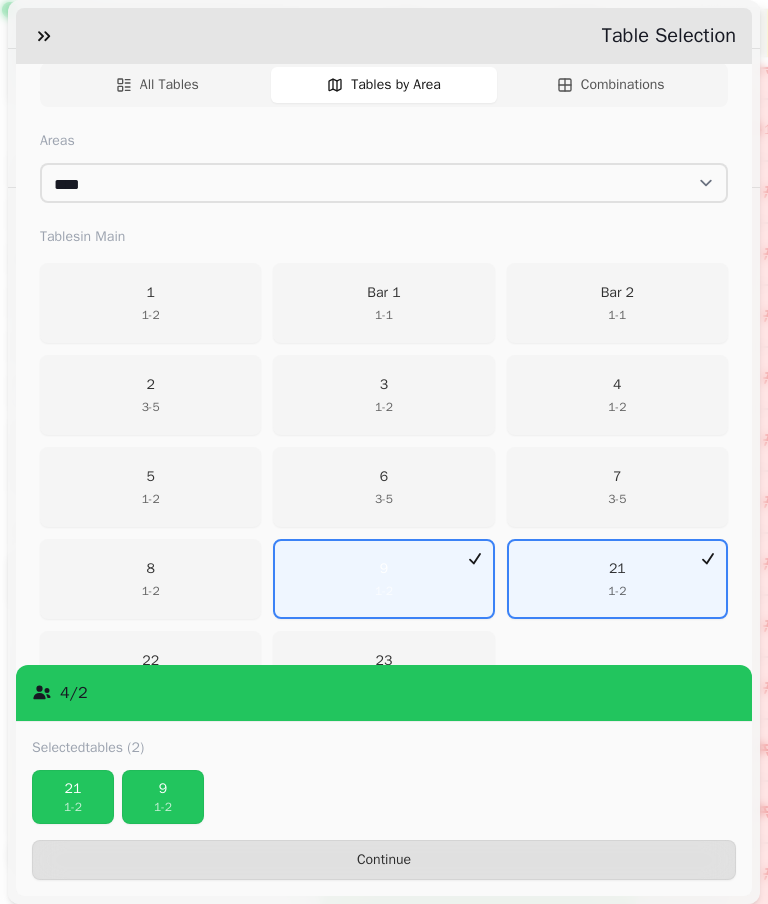 click on "1 - 2" at bounding box center [163, 807] 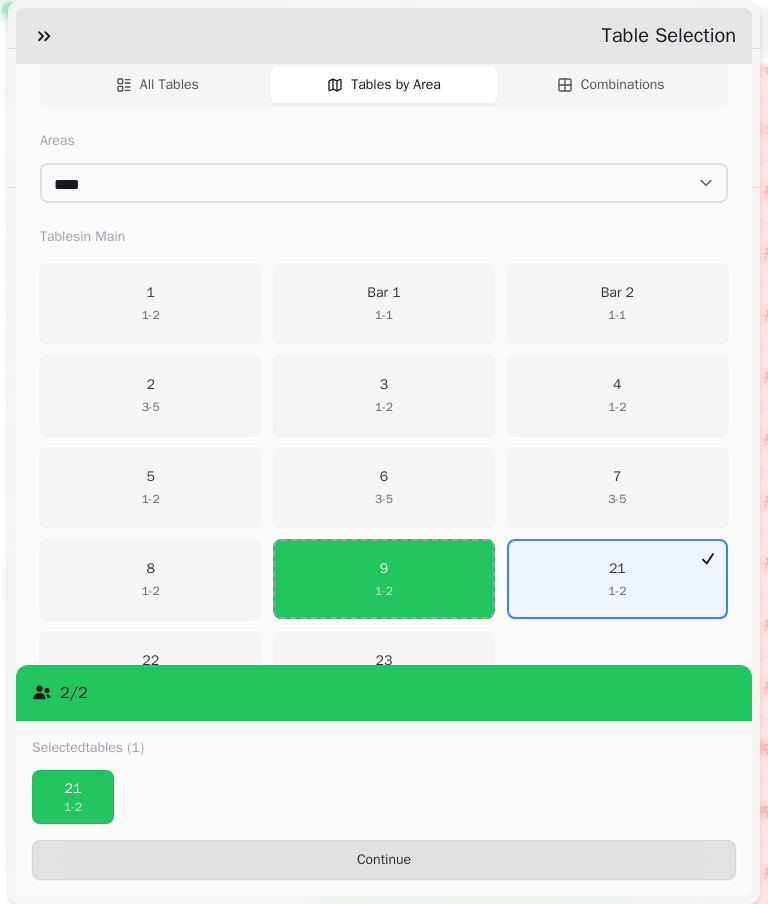 click on "Continue" at bounding box center [384, 860] 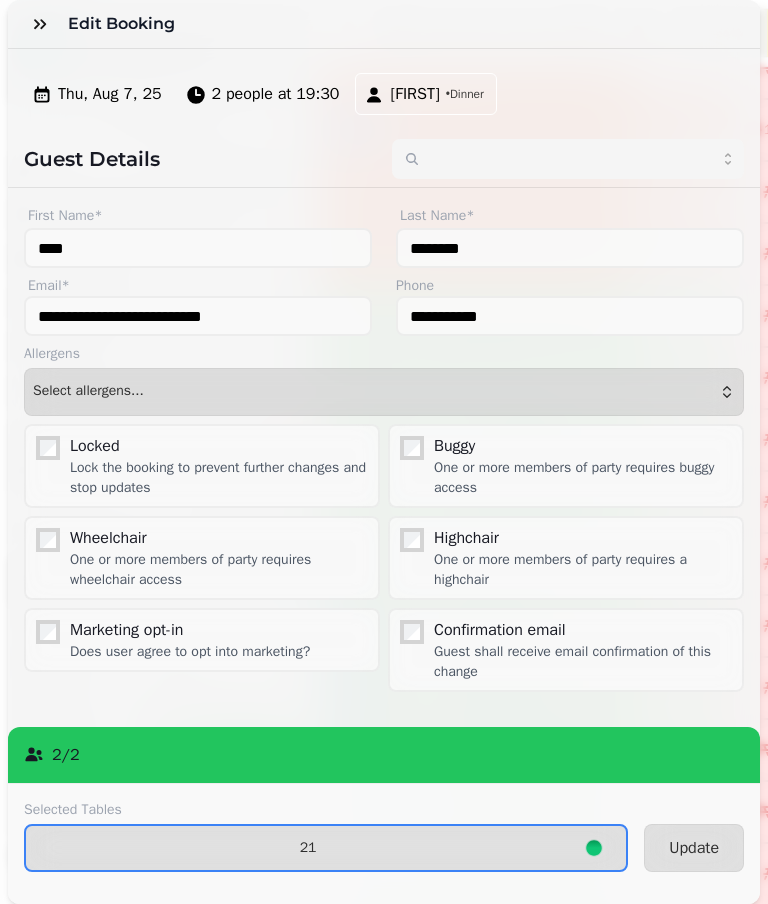 click on "Update" at bounding box center [694, 848] 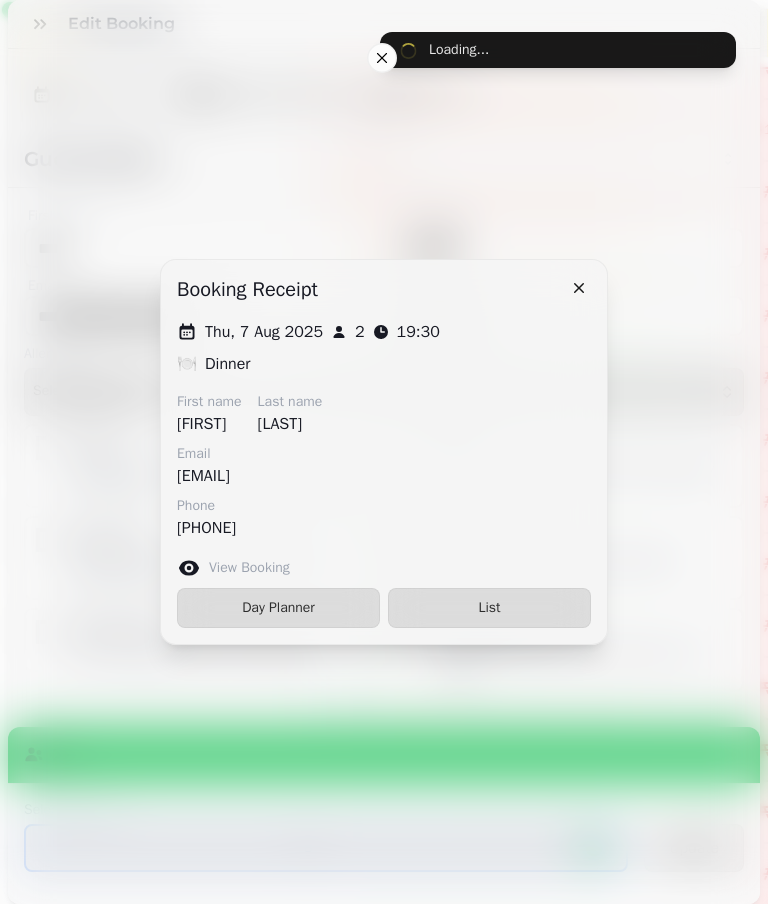 scroll, scrollTop: 778, scrollLeft: 0, axis: vertical 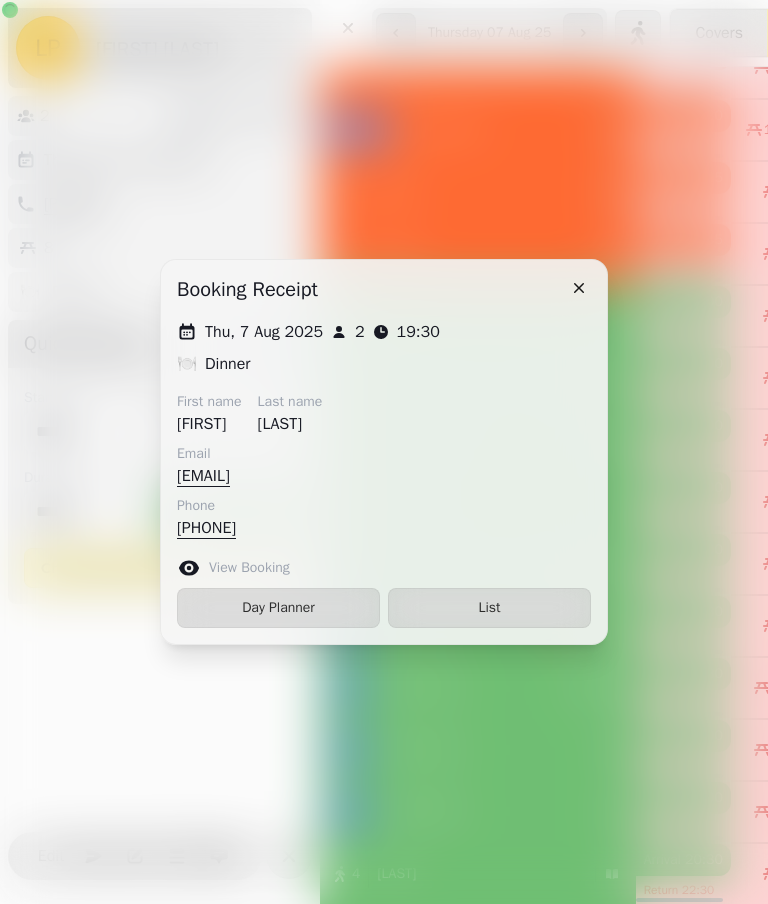 click on "List" at bounding box center (489, 608) 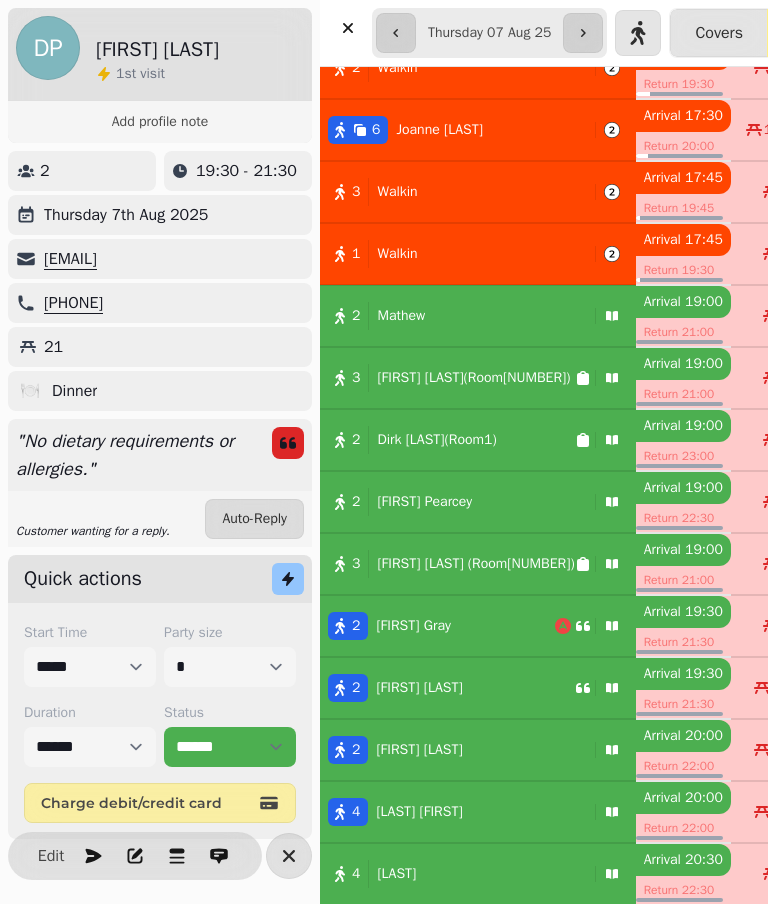 click on "2 [FIRST]   [LAST]" at bounding box center (478, 688) 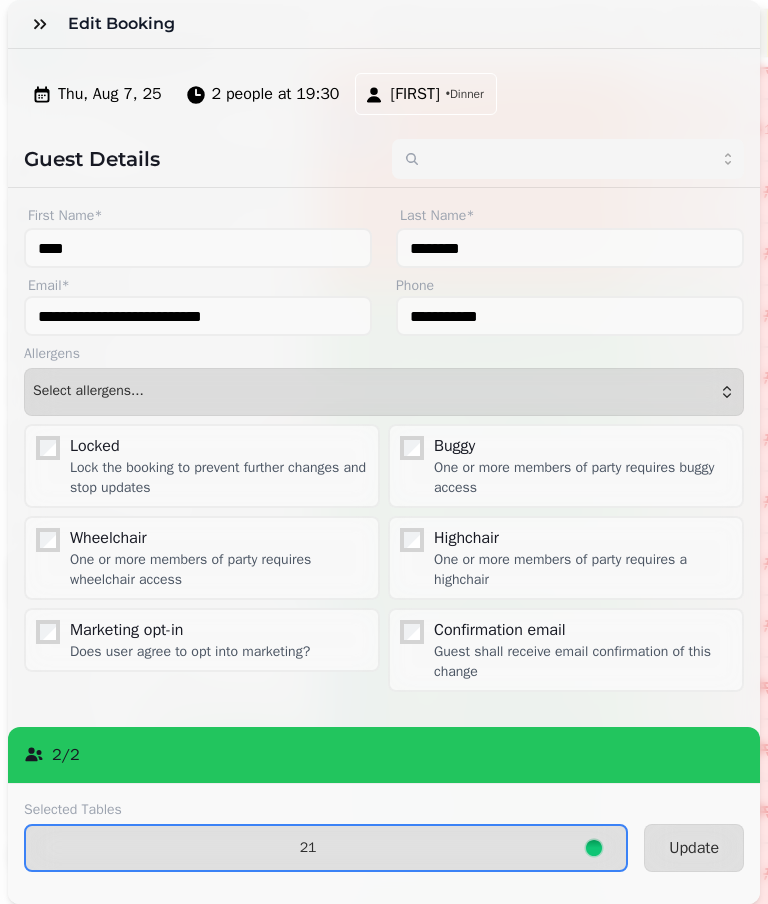 click on "21" at bounding box center [308, 848] 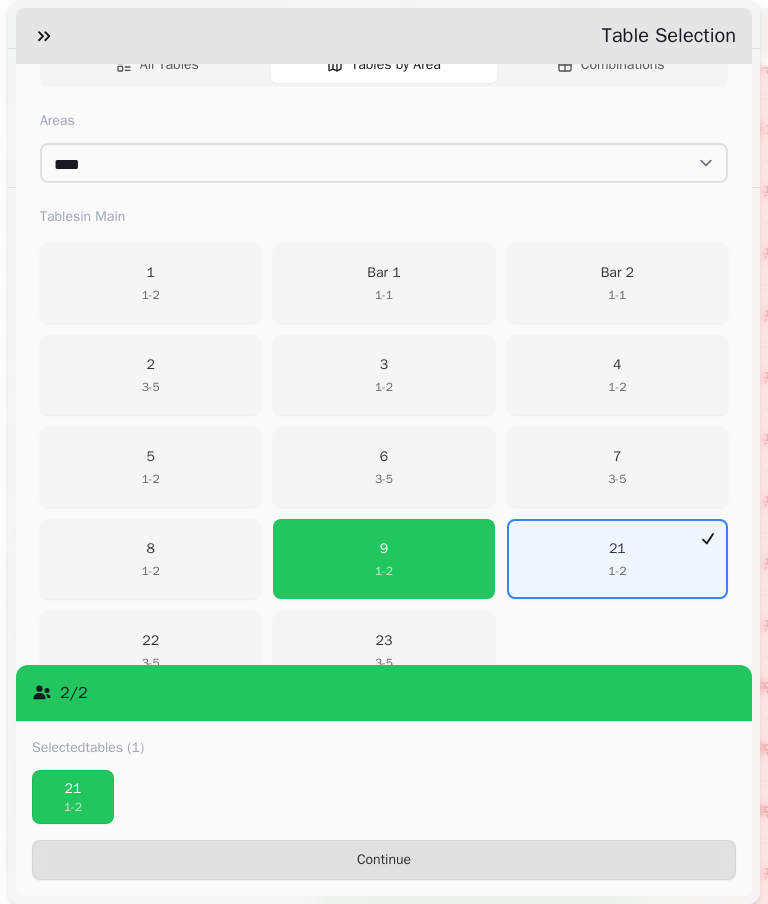 scroll, scrollTop: 393, scrollLeft: 0, axis: vertical 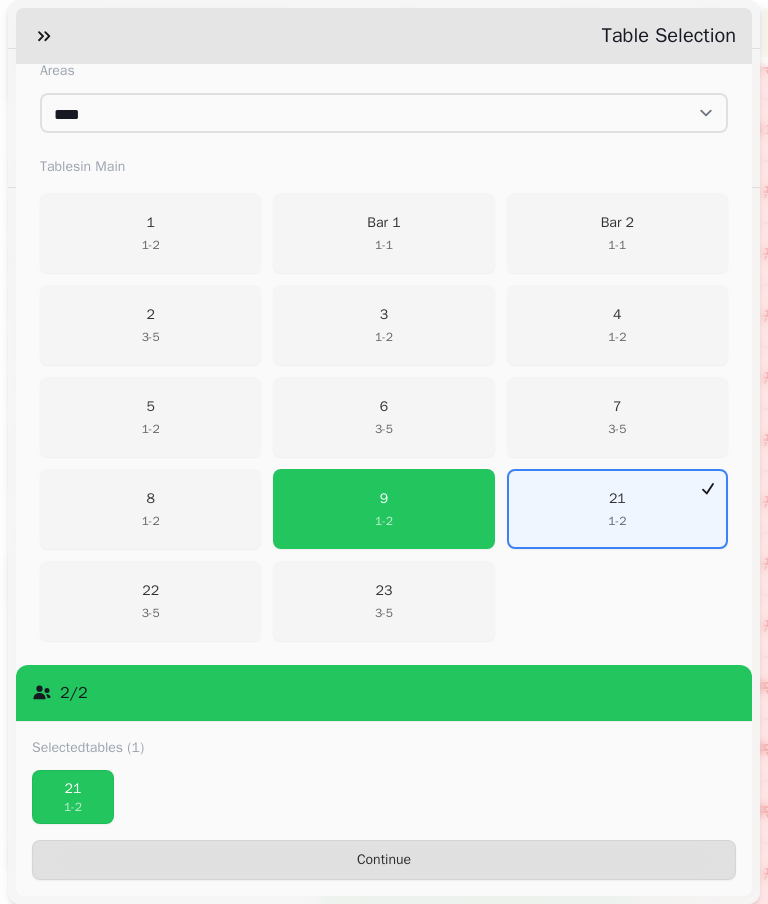 click on "9 1  -  2" at bounding box center (383, 509) 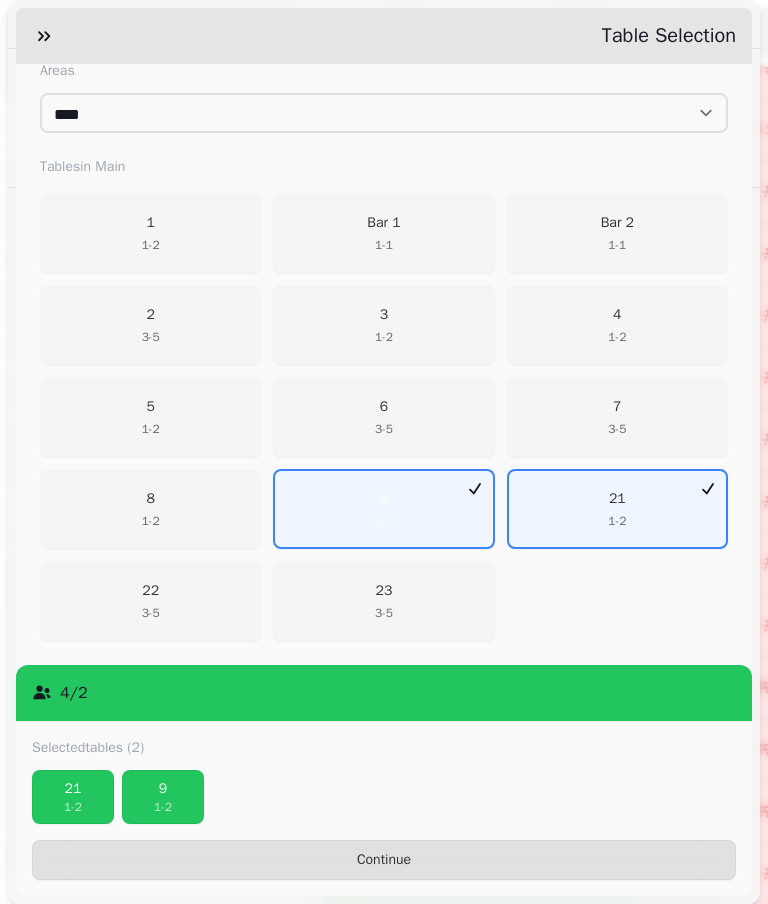 click on "21 1 - 2" at bounding box center [73, 797] 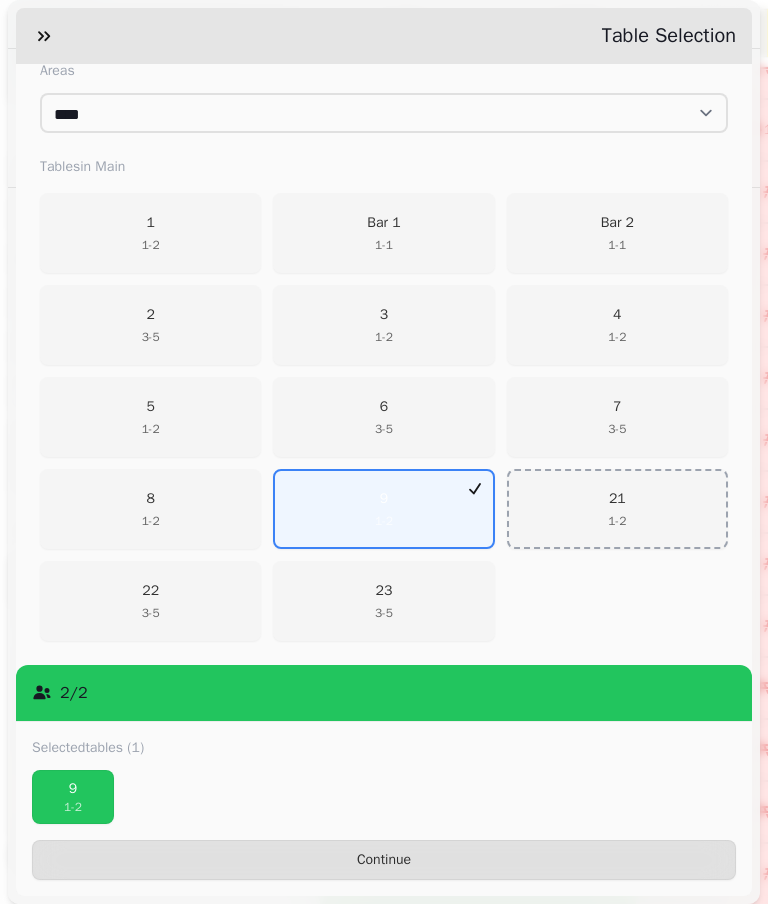 click on "Continue" at bounding box center [384, 860] 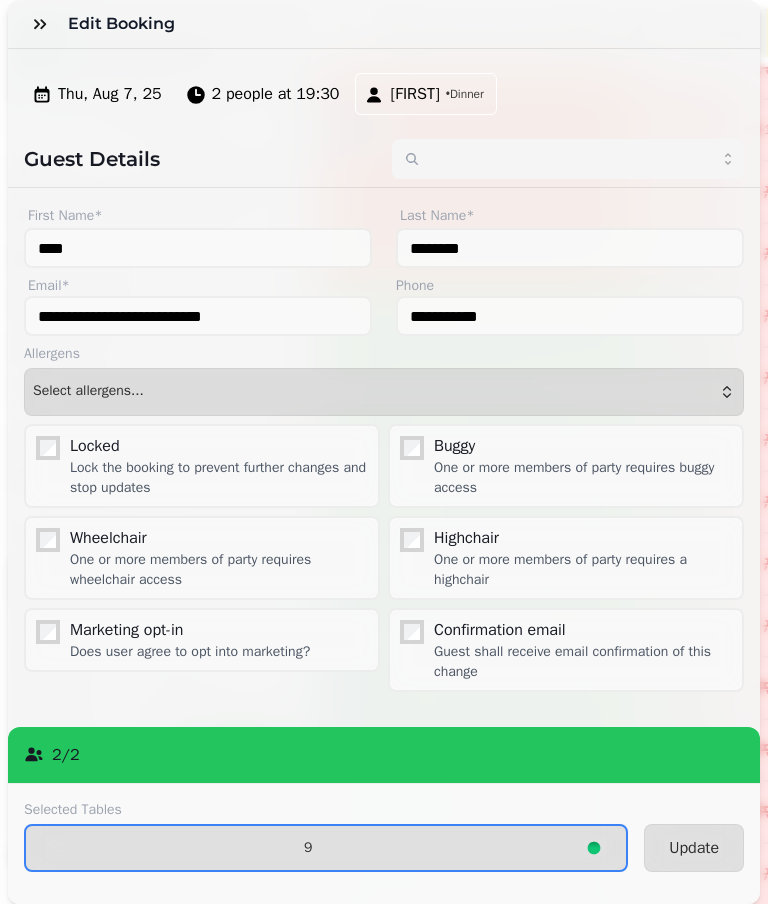 click on "Update" at bounding box center [694, 848] 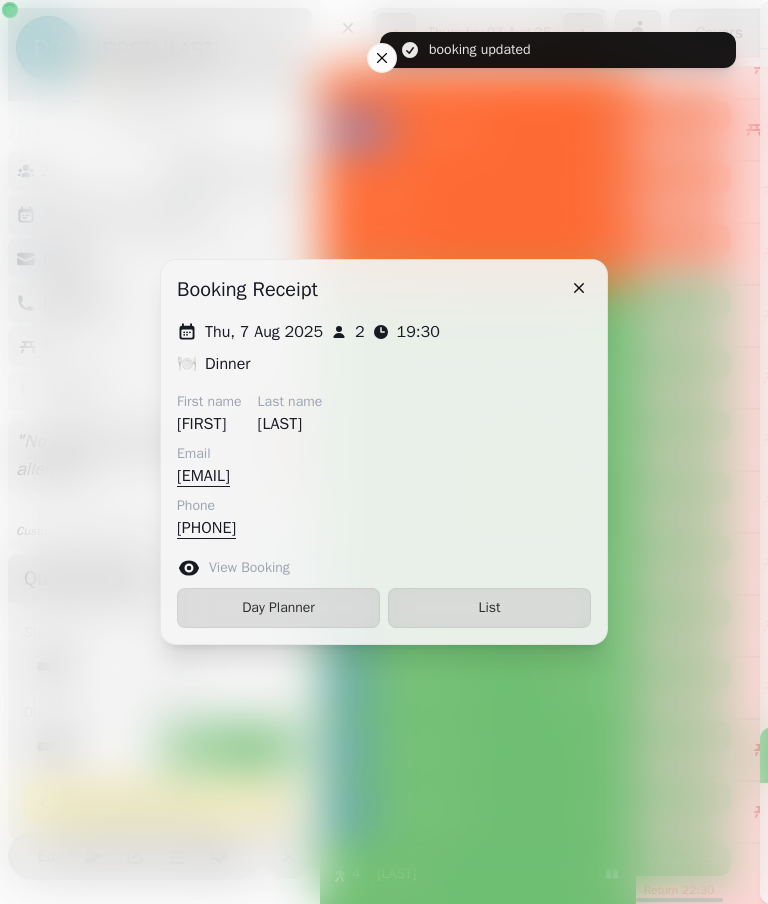 click on "List" at bounding box center (489, 608) 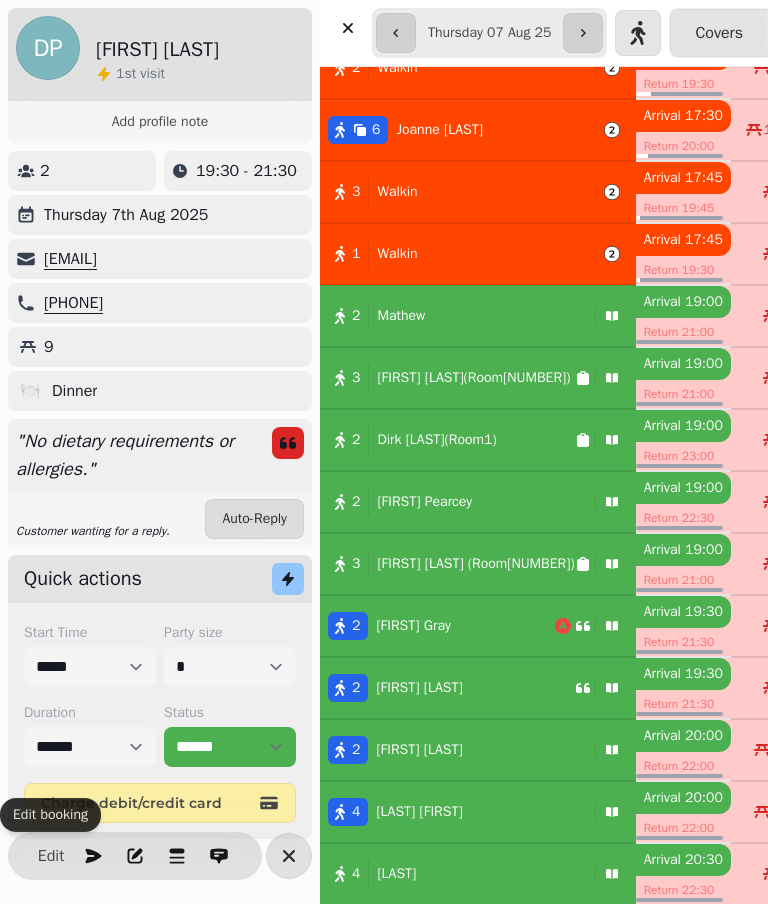 scroll, scrollTop: 368, scrollLeft: 0, axis: vertical 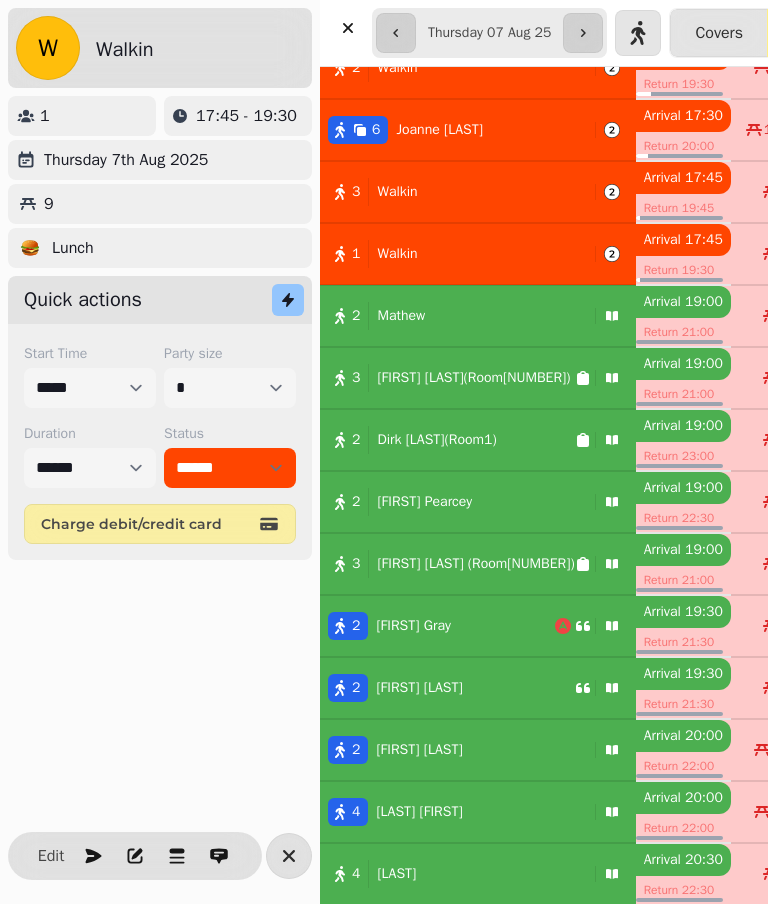 click on "Edit" at bounding box center [51, 856] 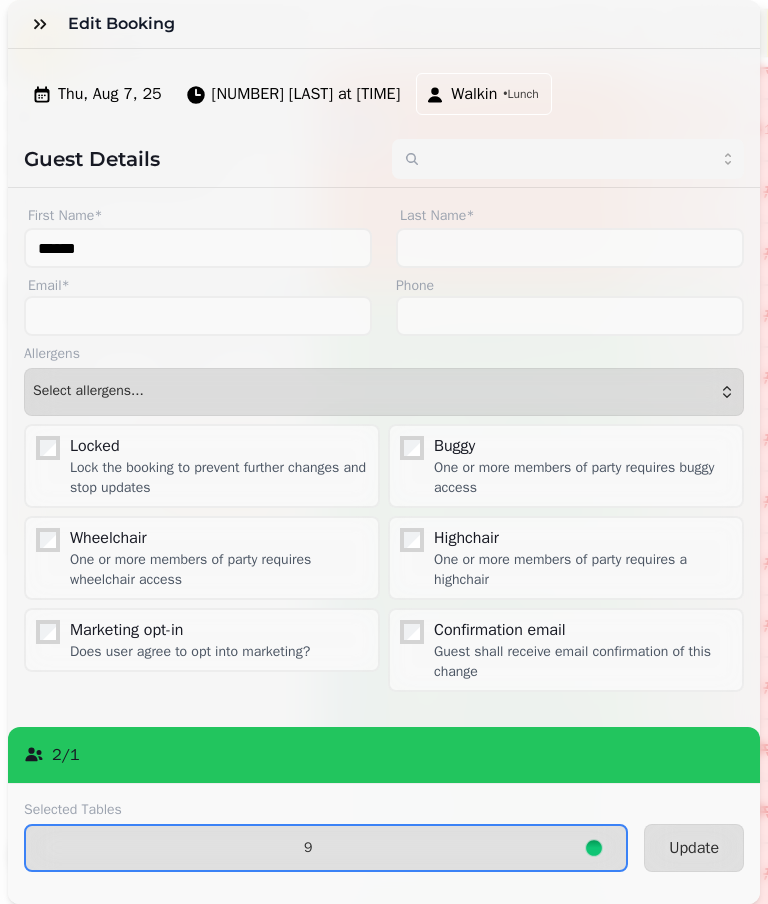 click on "9" at bounding box center (308, 848) 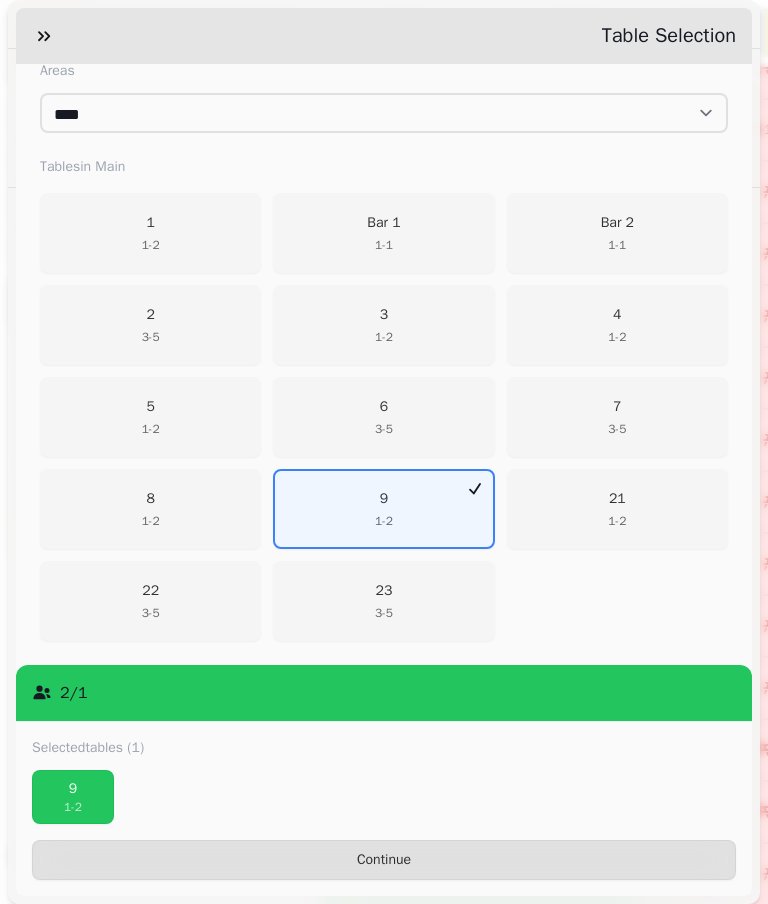 click on "9 1  -  2" at bounding box center [383, 509] 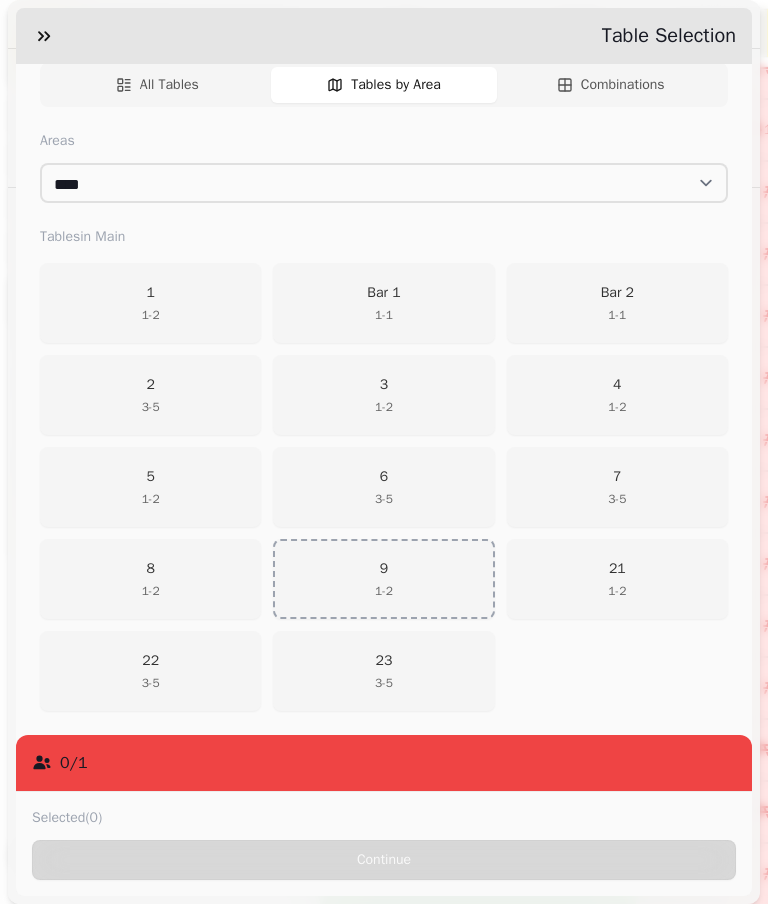 click on "21 1  -  2" at bounding box center (617, 579) 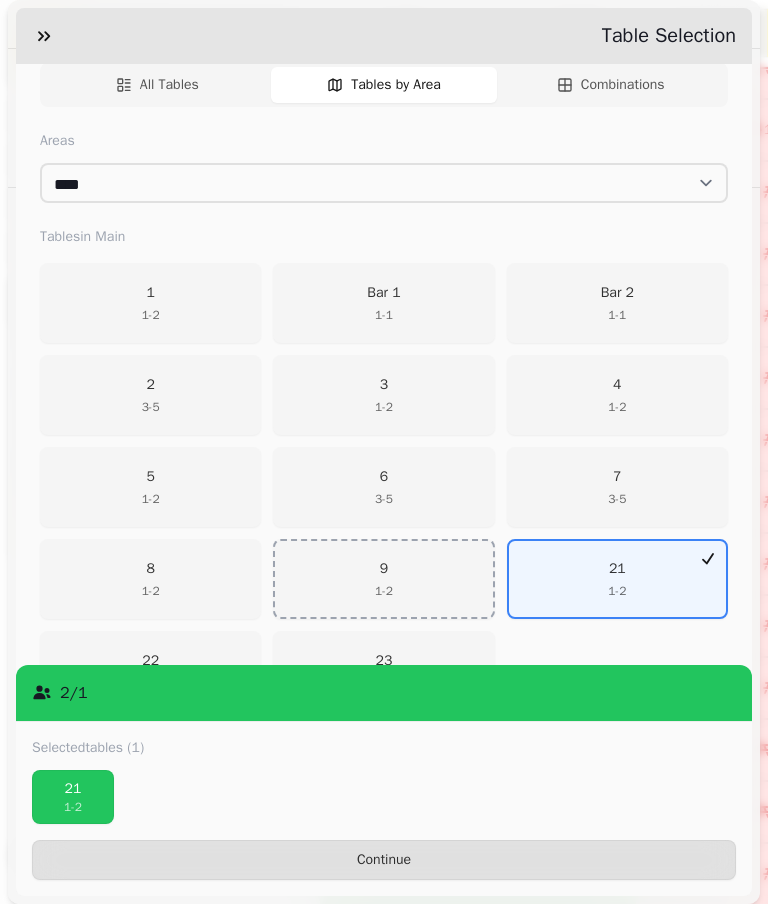 click on "Continue" at bounding box center (384, 860) 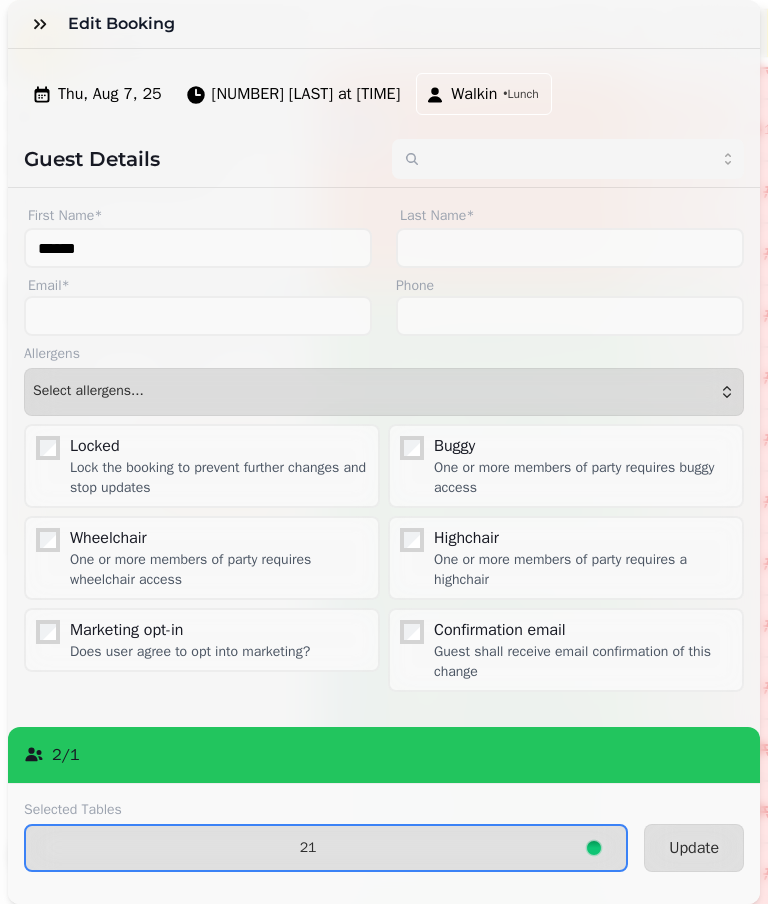 click on "21" at bounding box center [308, 848] 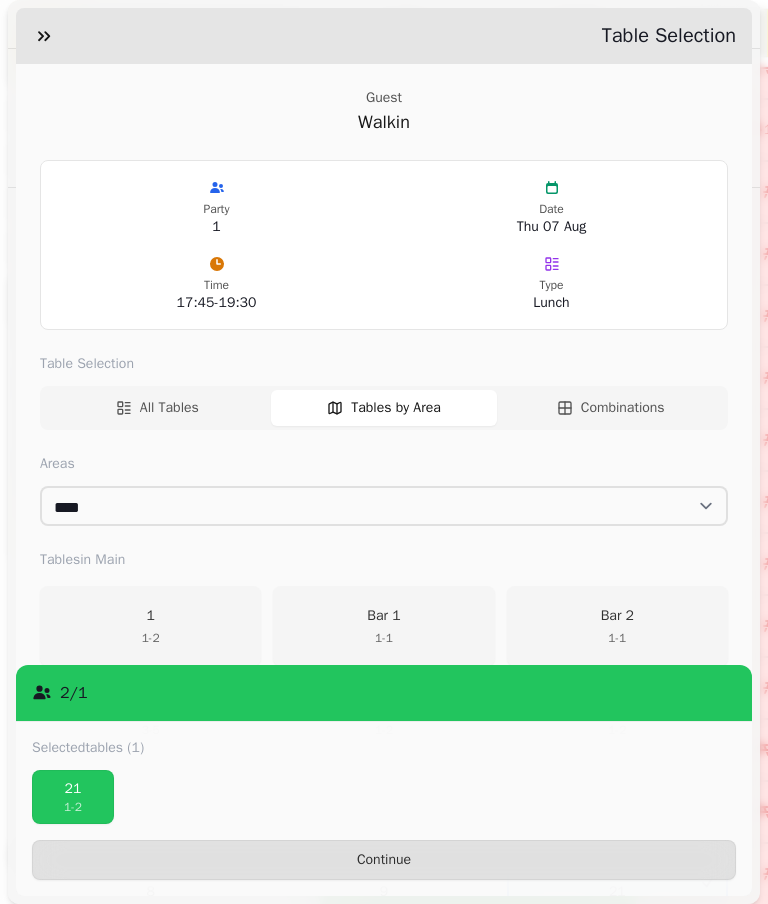 click on "Continue" at bounding box center [384, 860] 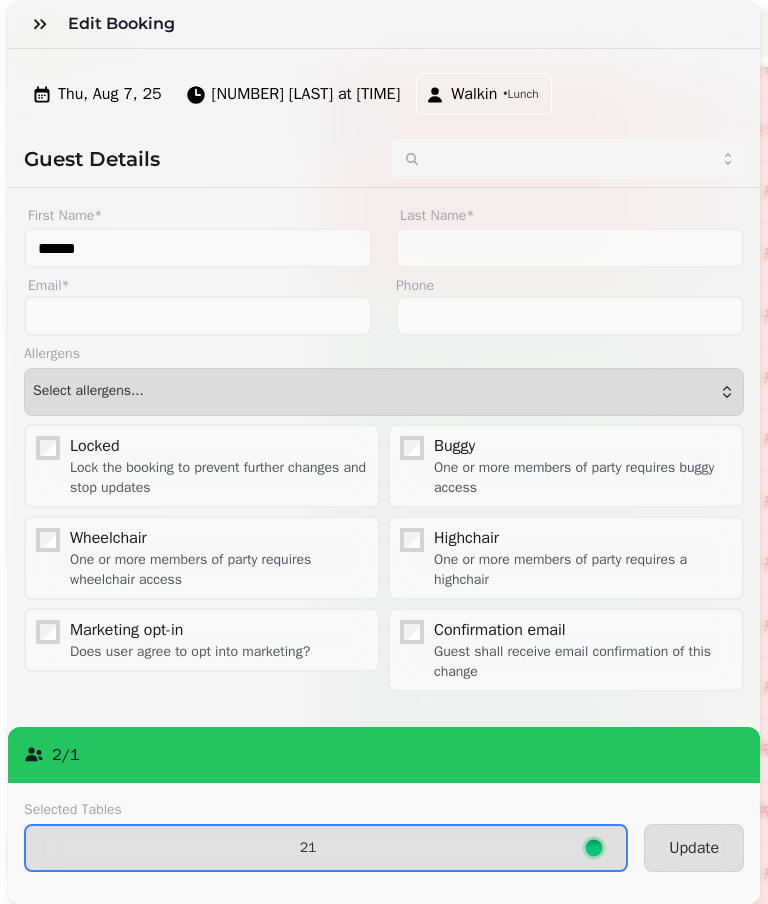 click on "Update" at bounding box center [694, 848] 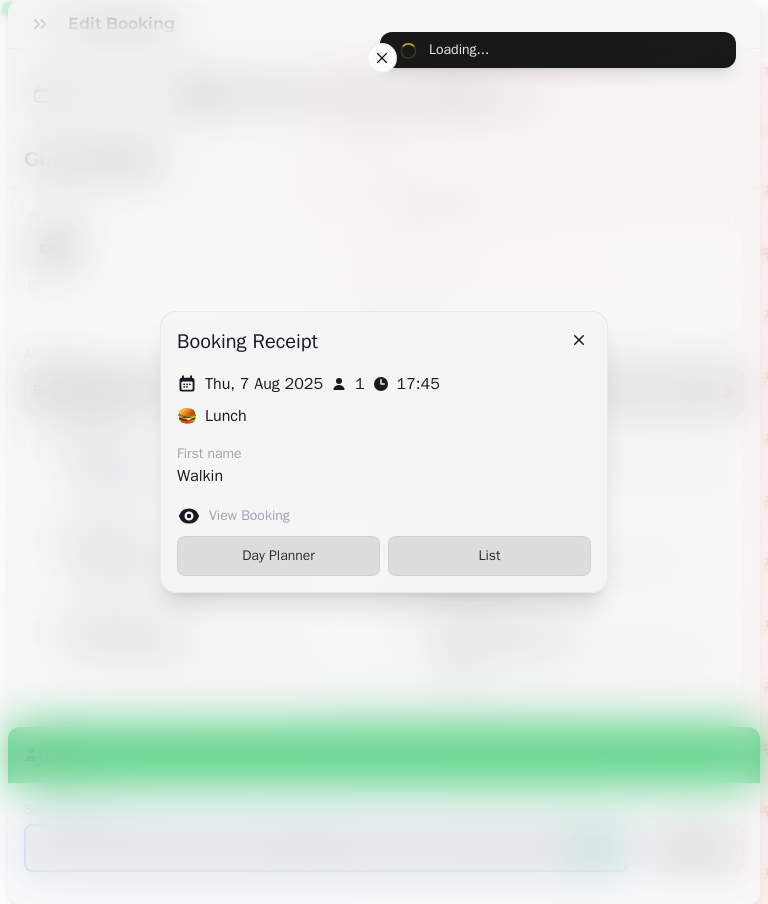 scroll, scrollTop: 778, scrollLeft: 0, axis: vertical 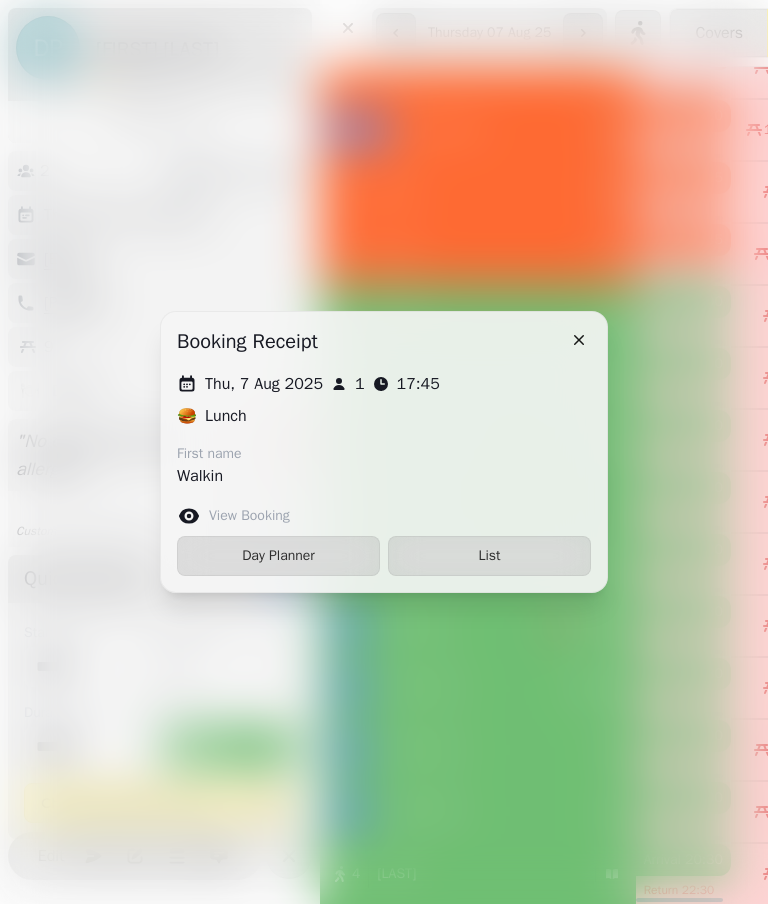 click on "List" at bounding box center (489, 556) 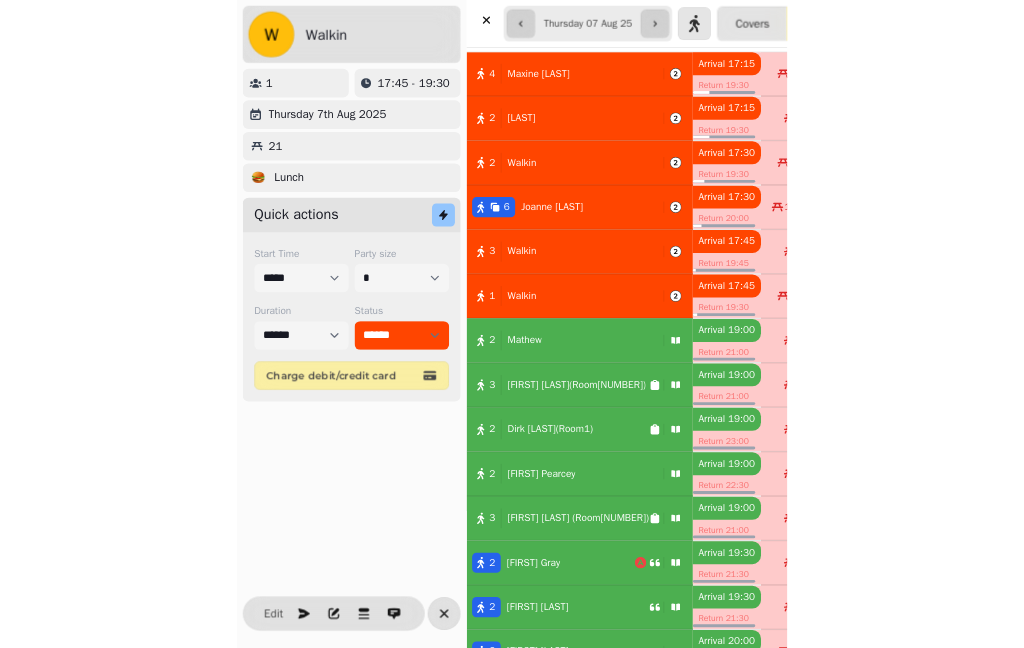 scroll, scrollTop: 42, scrollLeft: 0, axis: vertical 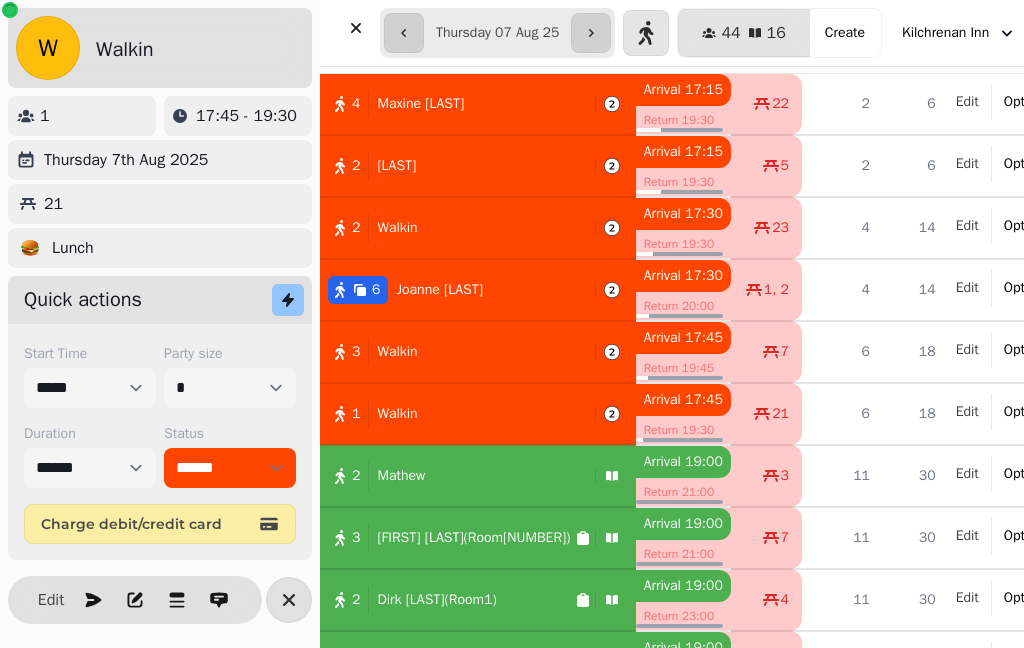 click 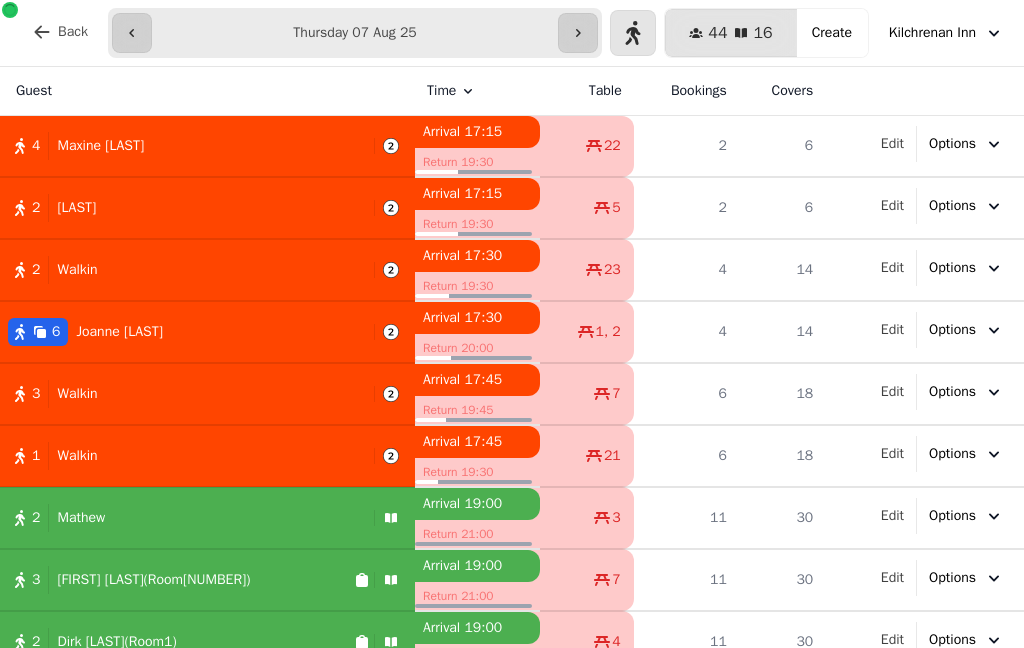 scroll, scrollTop: 473, scrollLeft: 0, axis: vertical 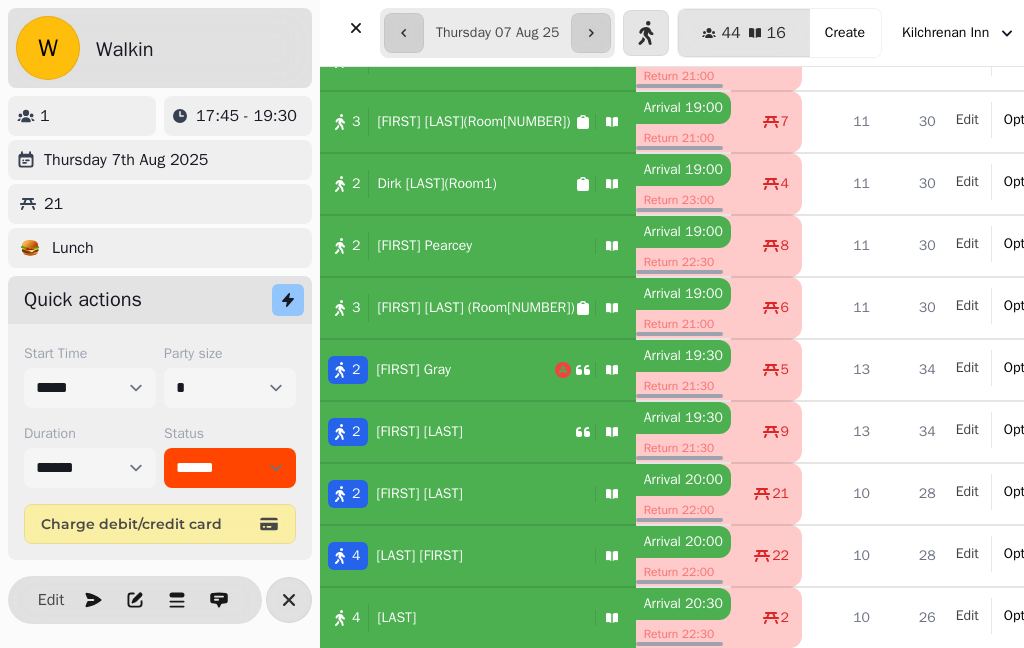 click at bounding box center (289, 600) 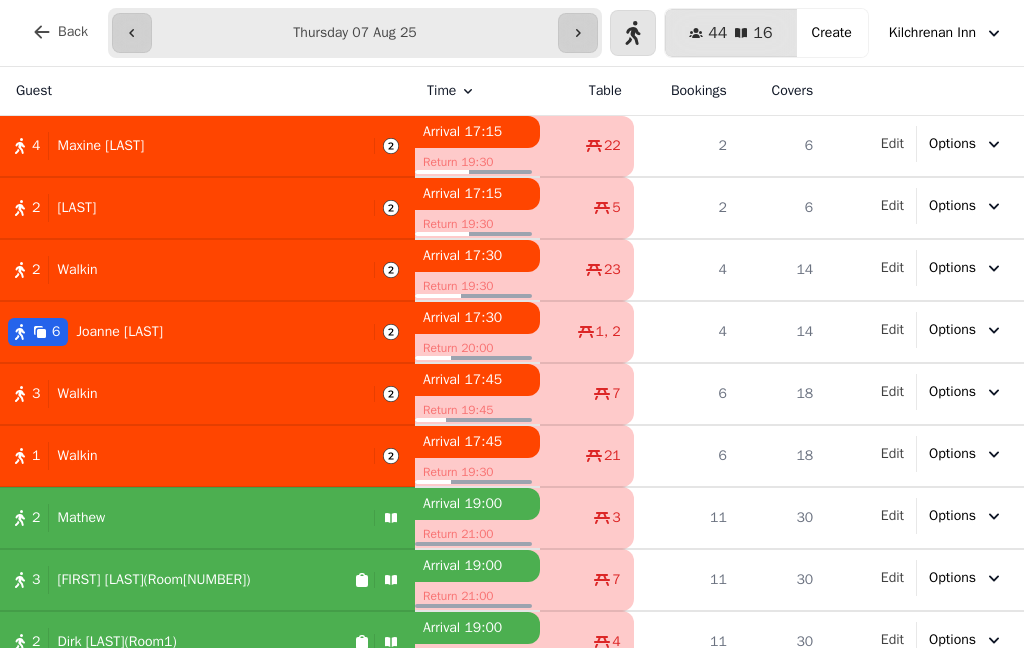 scroll, scrollTop: 0, scrollLeft: 0, axis: both 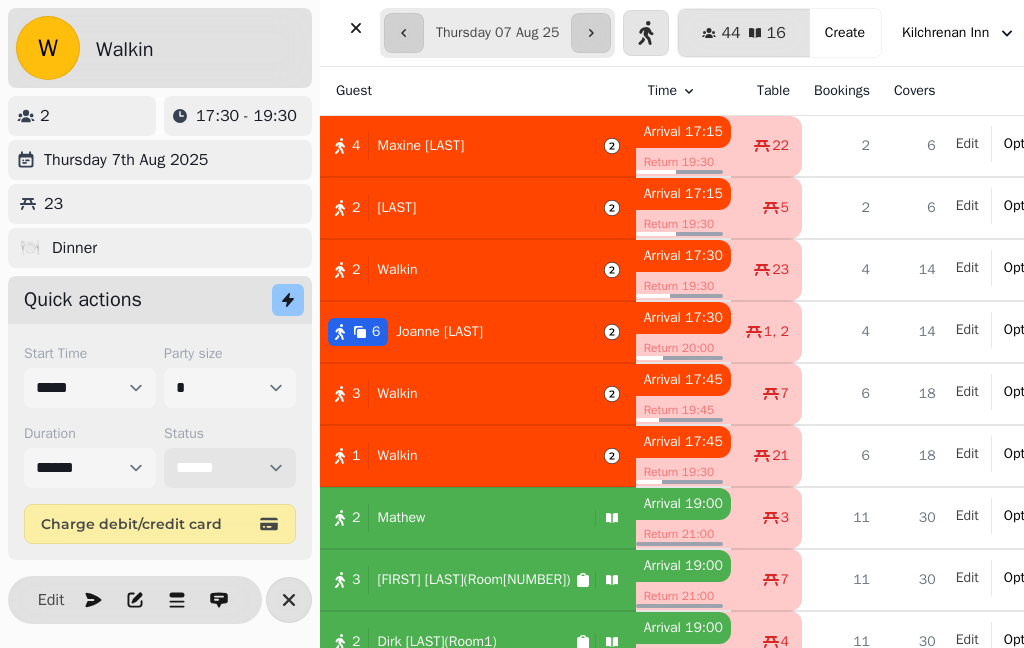 click on "**********" at bounding box center (230, 468) 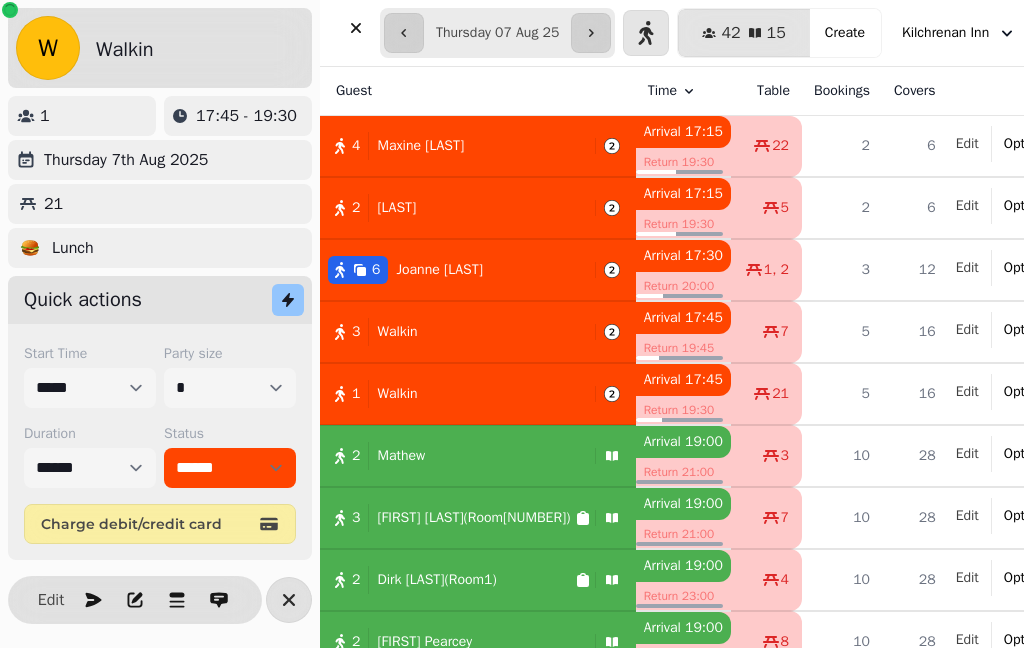 click 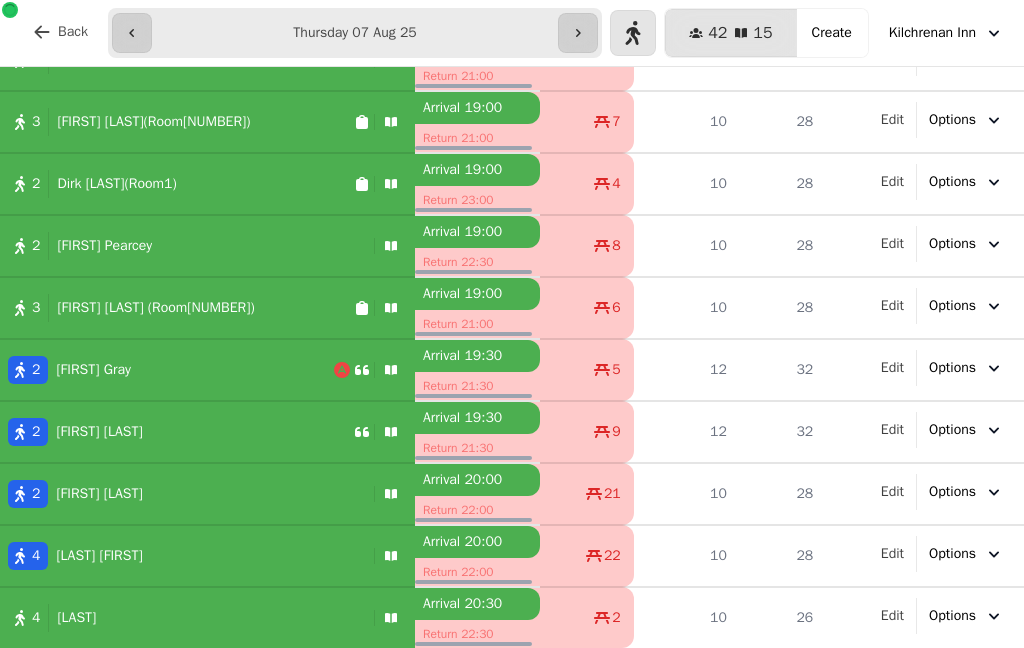 scroll, scrollTop: 396, scrollLeft: 0, axis: vertical 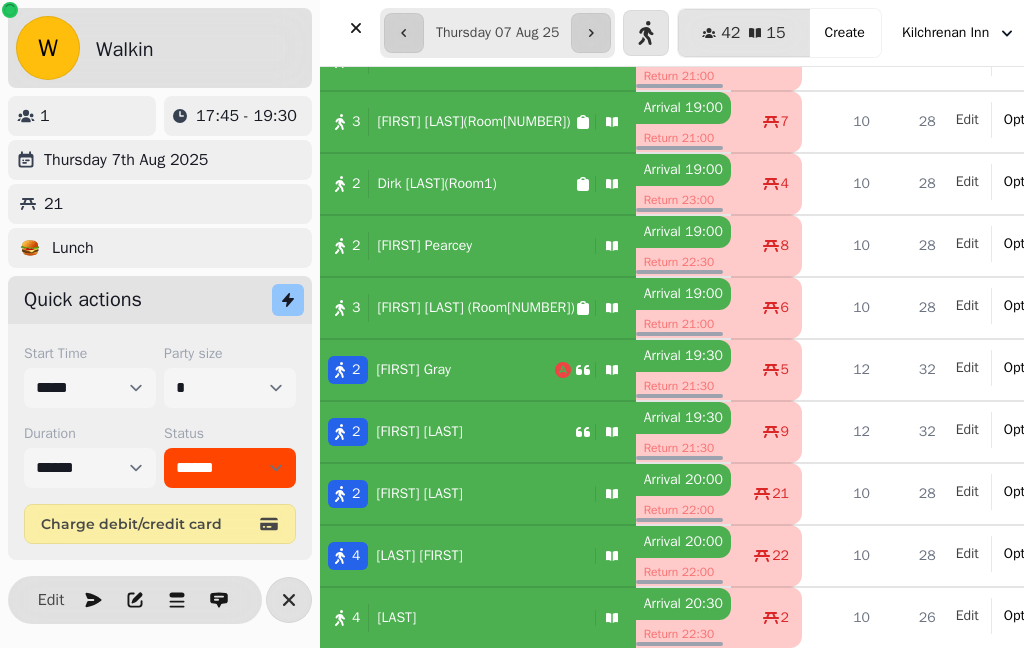 click on "4 [FIRST]" at bounding box center [478, 618] 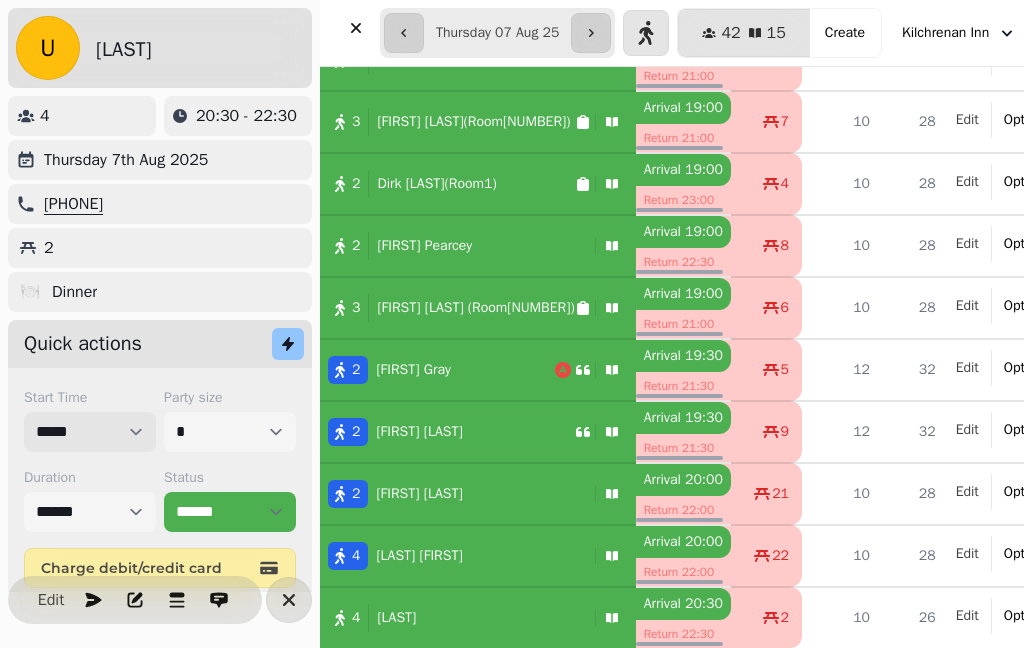 click on "***** ***** ***** ***** ***** ***** ***** ***** ***** ***** ***** ***** ***** ***** ***** ***** ***** ***** ***** ***** ***** ***** ***** ***** ***** ***** ***** ***** ***** ***** ***** ***** ***** ***** ***** ***** ***** ***** ***** ***** ***** ***** ***** ***** ***** ***** ***** ***** ***** ***** ***** ***** ***** ***** ***** ***** ***** ***** ***** ***** ***** ***** ***** ***** ***** ***** ***** ***** ***** ***** ***** ***** ***** ***** ***** ***** ***** ***** ***** ***** ***** ***** ***** ***** ***** ***** ***** ***** ***** ***** ***** ***** ***** ***** ***** *****" at bounding box center [90, 432] 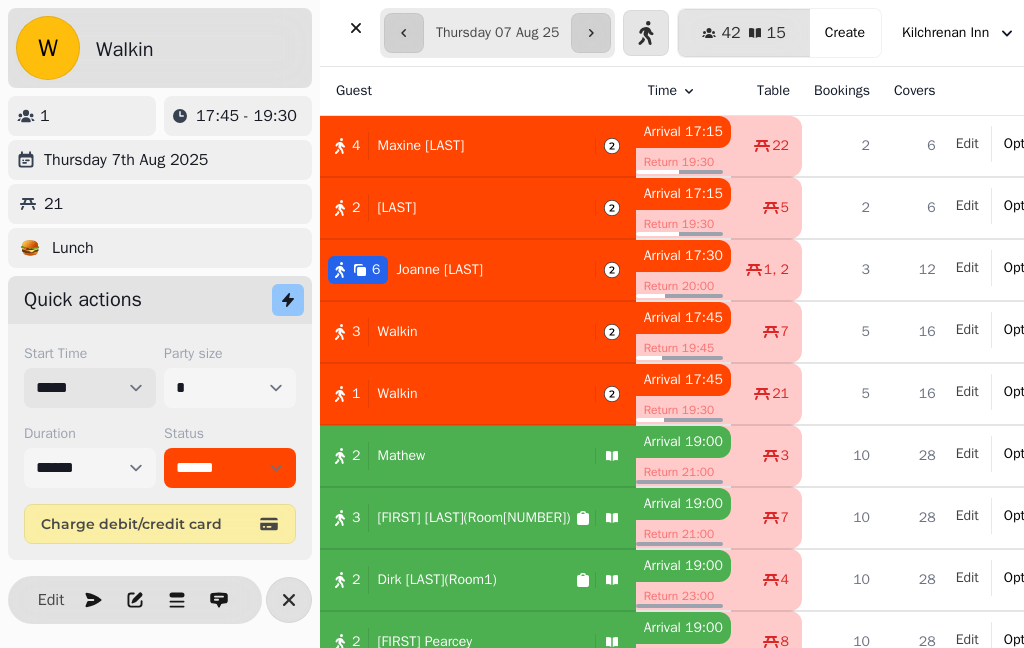 scroll, scrollTop: 0, scrollLeft: 0, axis: both 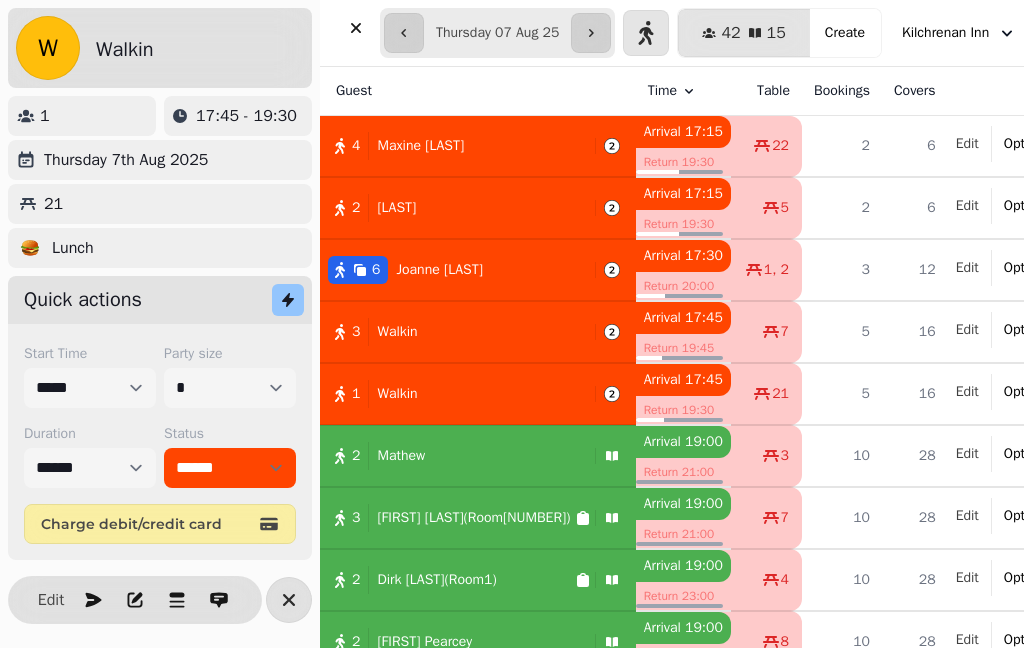 click at bounding box center [289, 600] 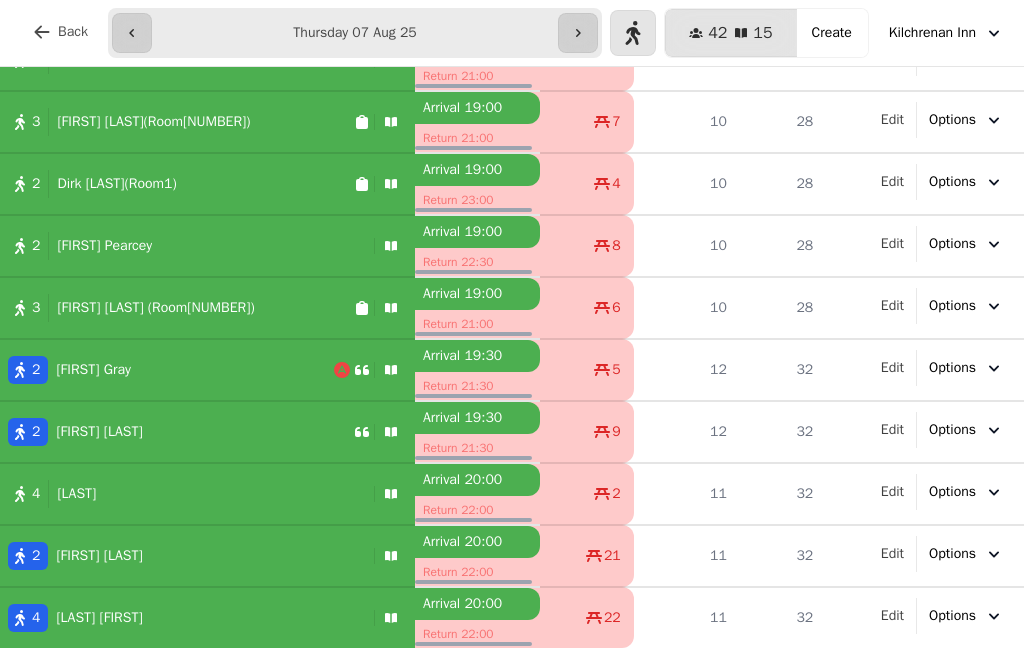 scroll, scrollTop: 396, scrollLeft: 0, axis: vertical 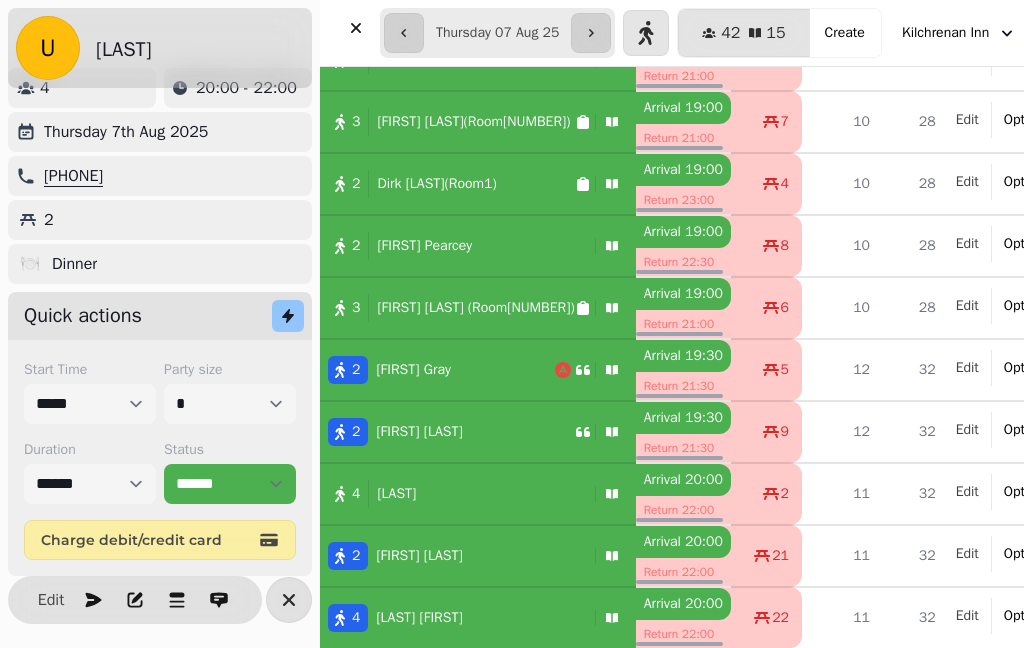 click on "Edit" at bounding box center [51, 600] 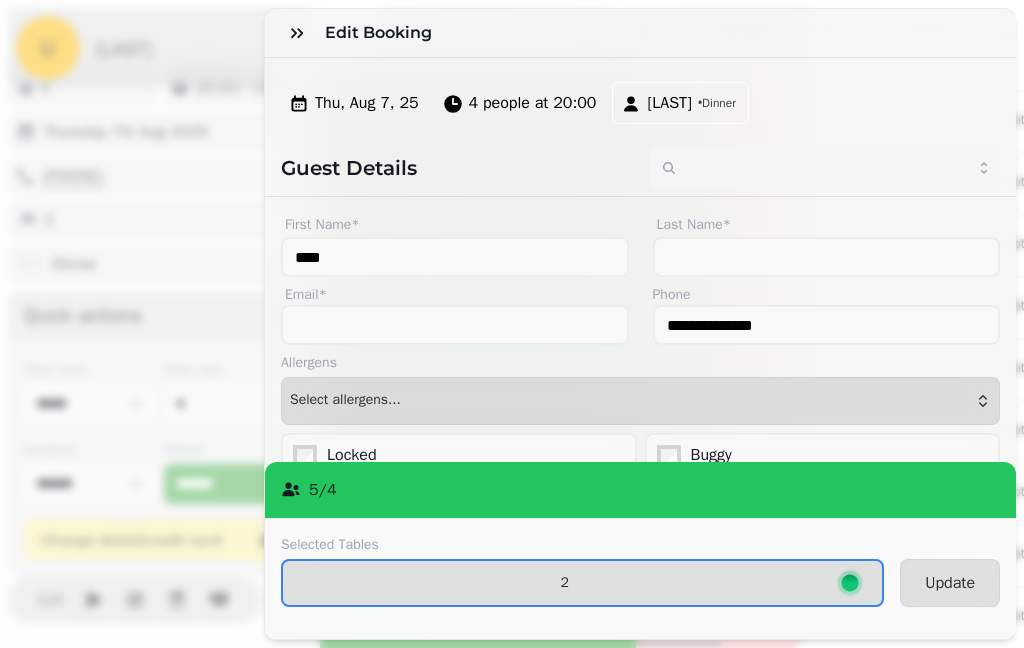 click on "2" at bounding box center (582, 583) 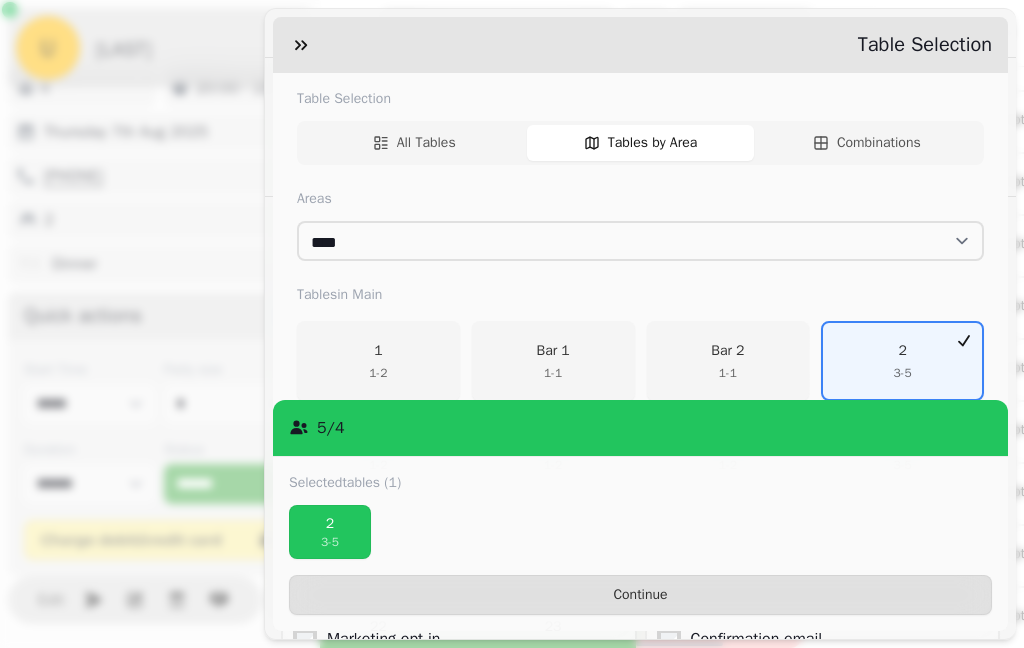 scroll, scrollTop: 198, scrollLeft: 0, axis: vertical 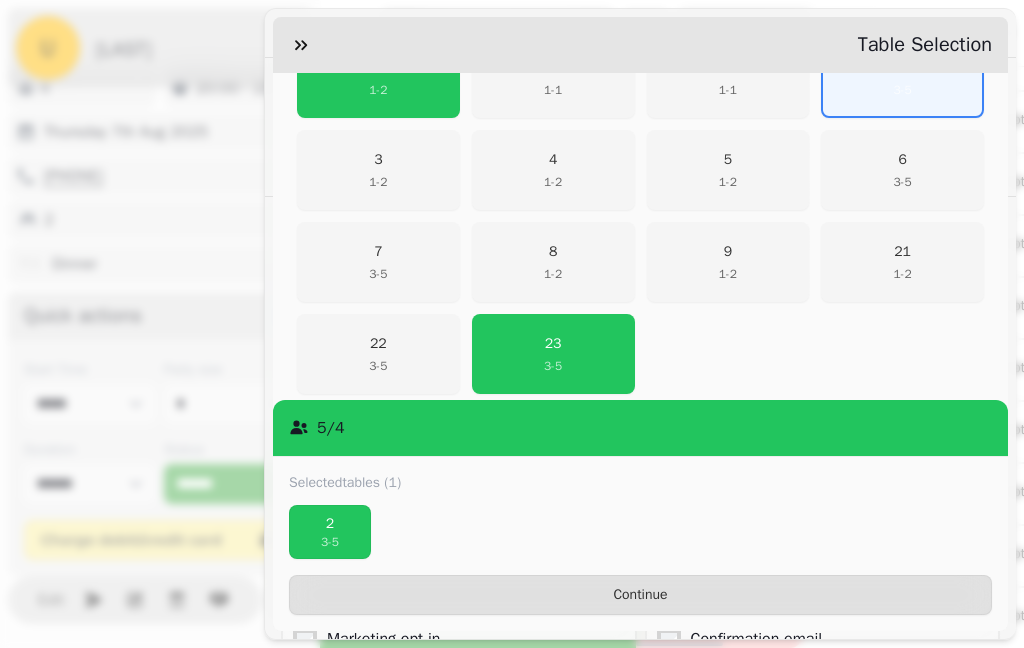 click on "2" at bounding box center [330, 524] 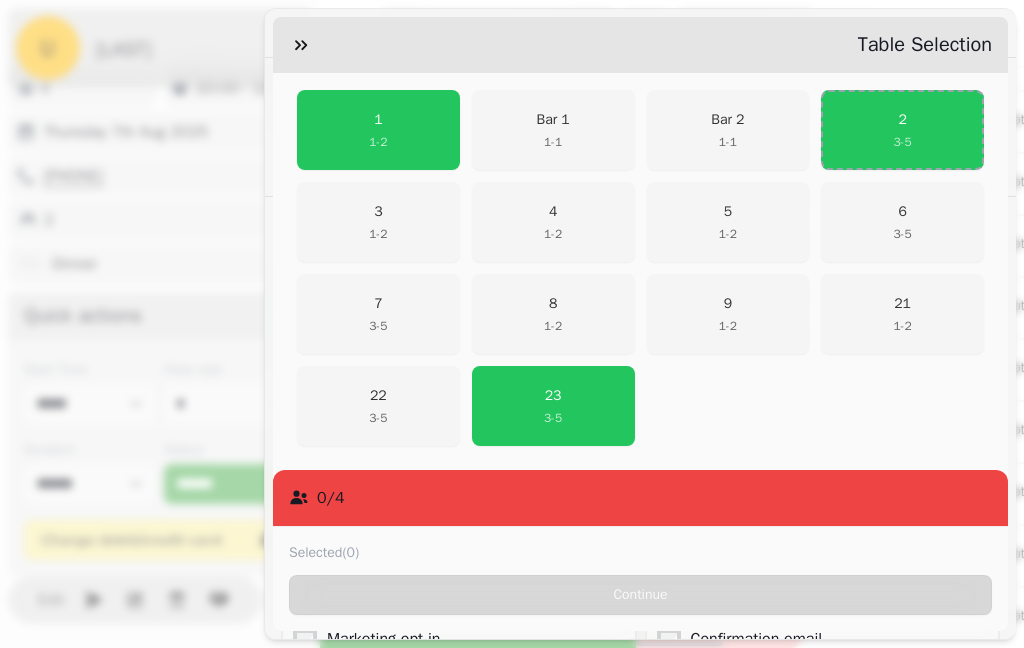 scroll, scrollTop: 411, scrollLeft: 0, axis: vertical 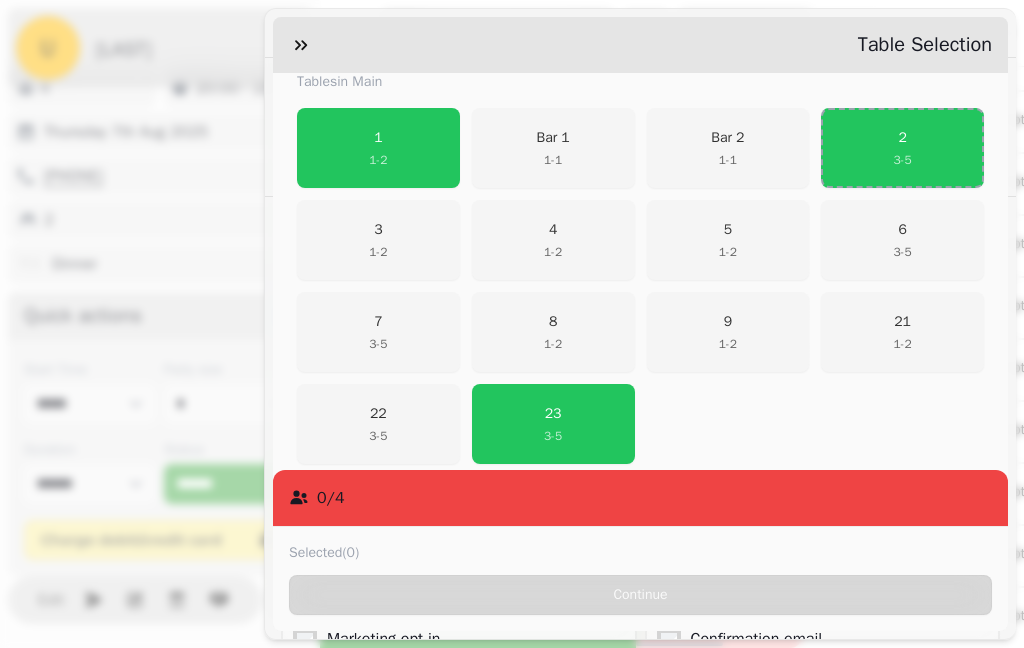 click on "23 3  -  5" at bounding box center [553, 424] 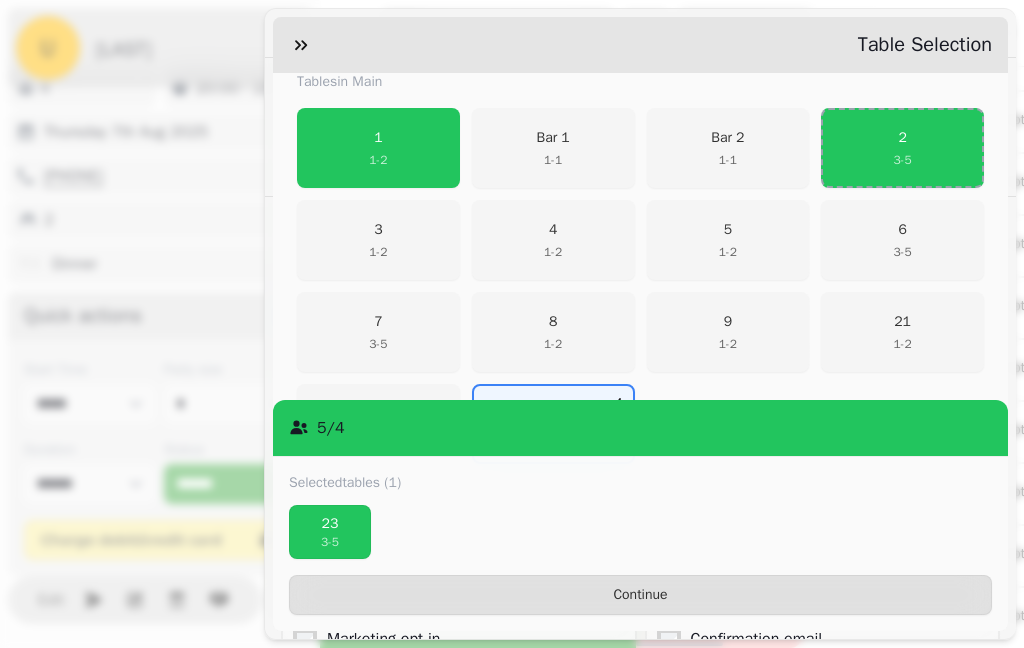 click on "Continue" at bounding box center (640, 595) 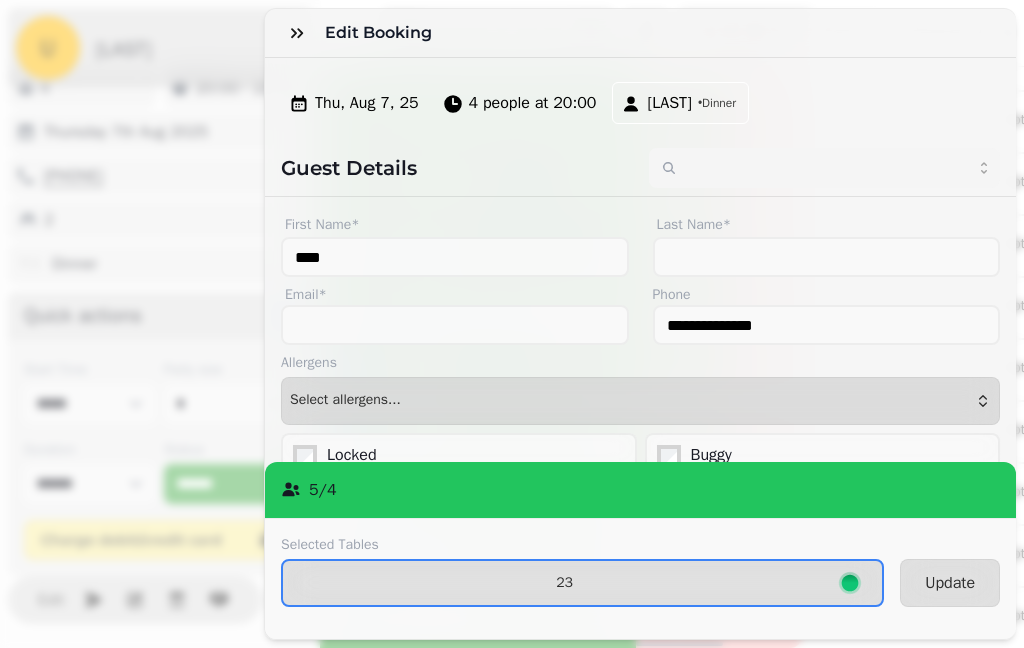 click on "Update" at bounding box center (950, 583) 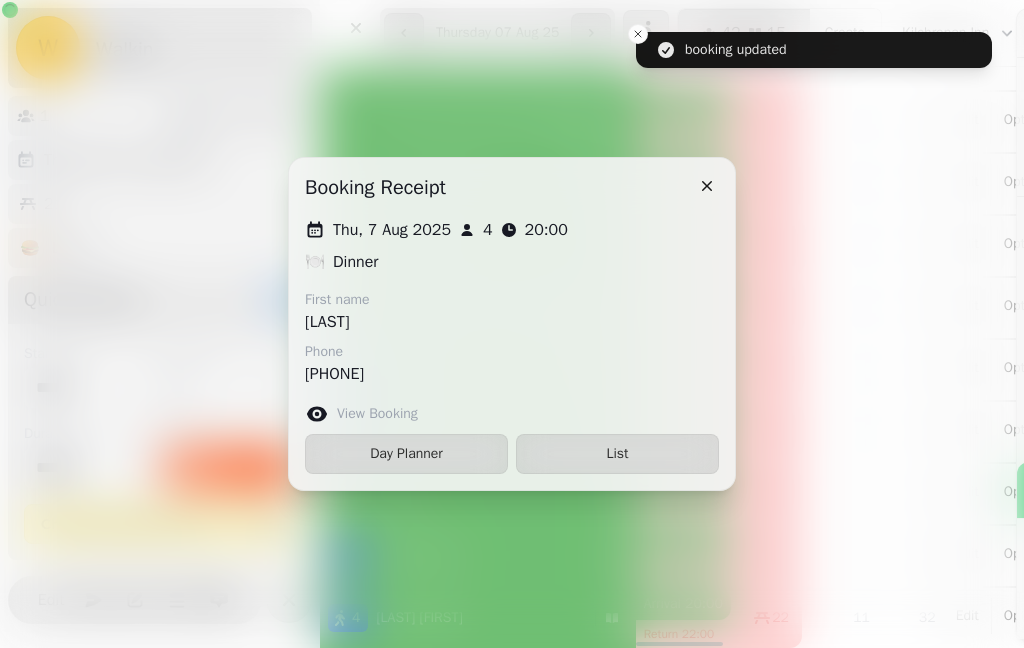 scroll, scrollTop: 0, scrollLeft: 0, axis: both 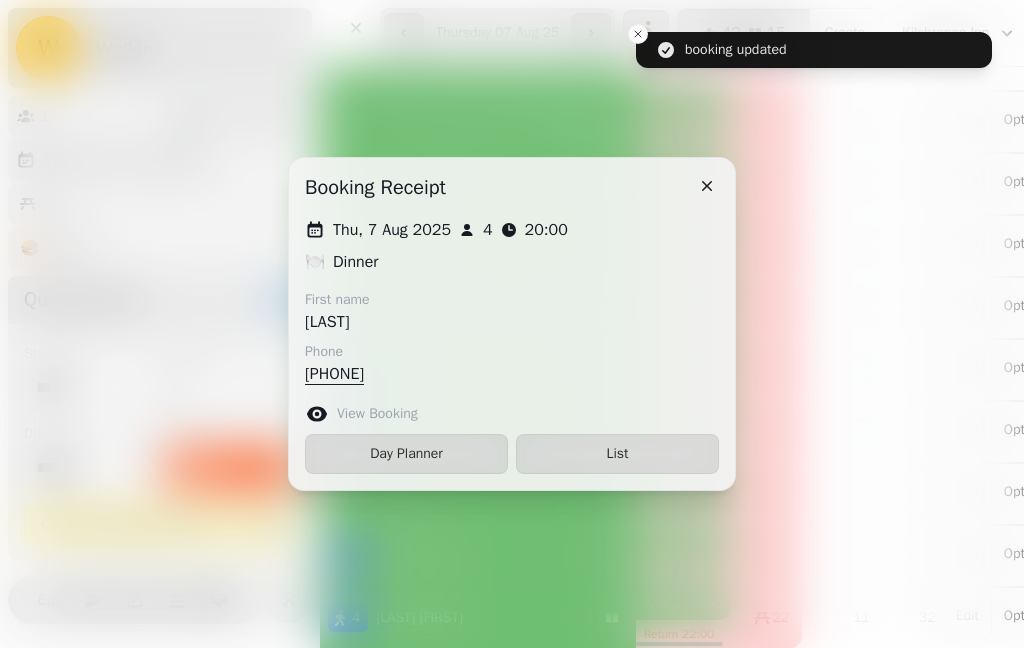 click on "List" at bounding box center (617, 454) 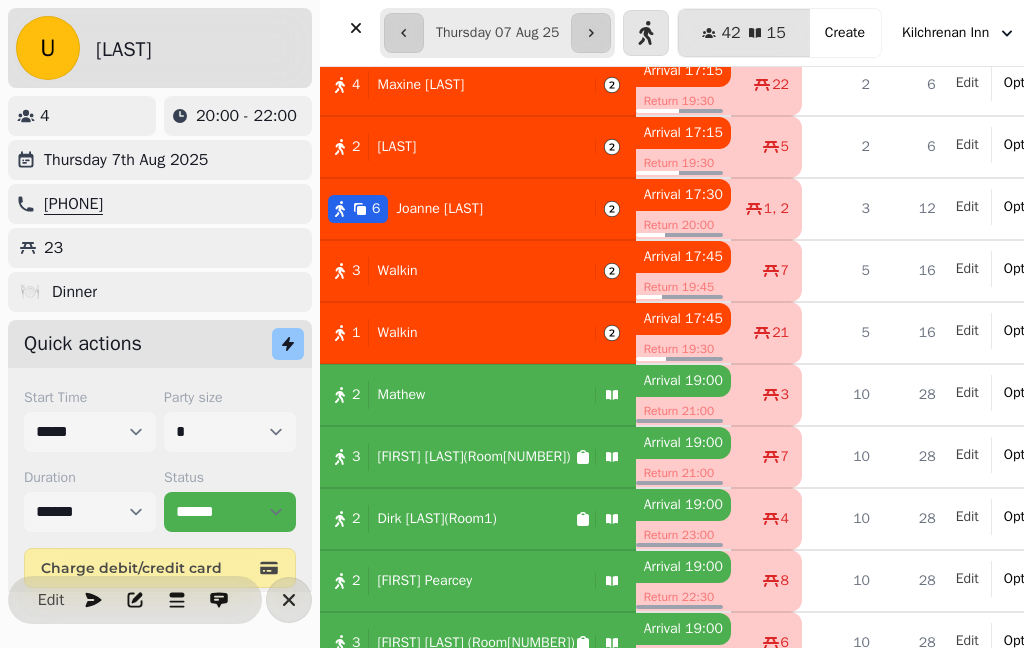 scroll, scrollTop: 60, scrollLeft: 0, axis: vertical 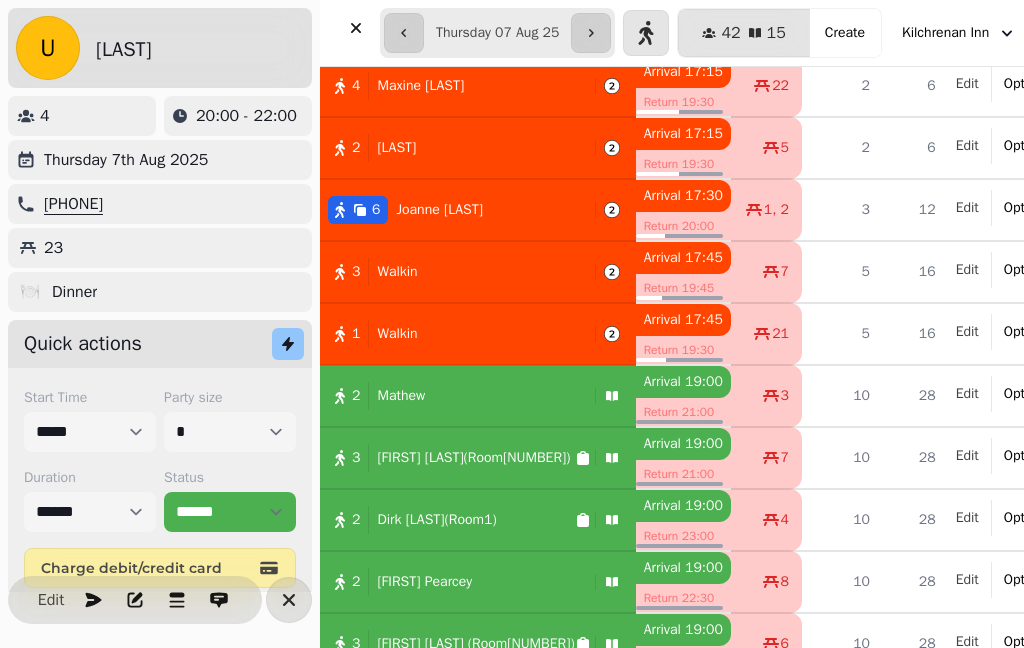 click on "[NUMBER] [FIRST]   [LAST]" at bounding box center (453, 210) 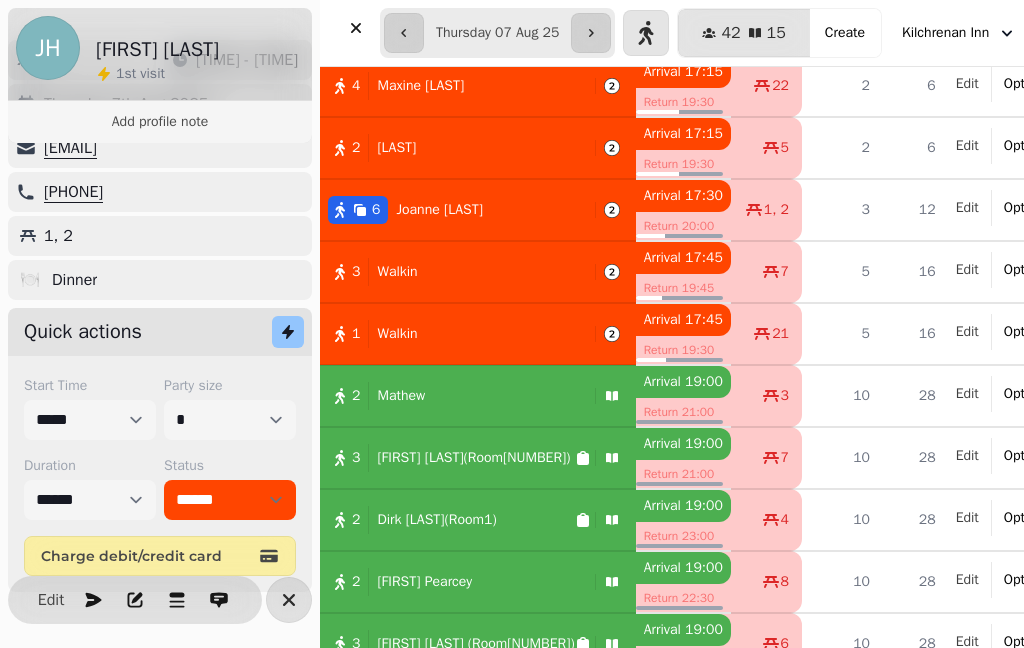 scroll, scrollTop: 113, scrollLeft: 0, axis: vertical 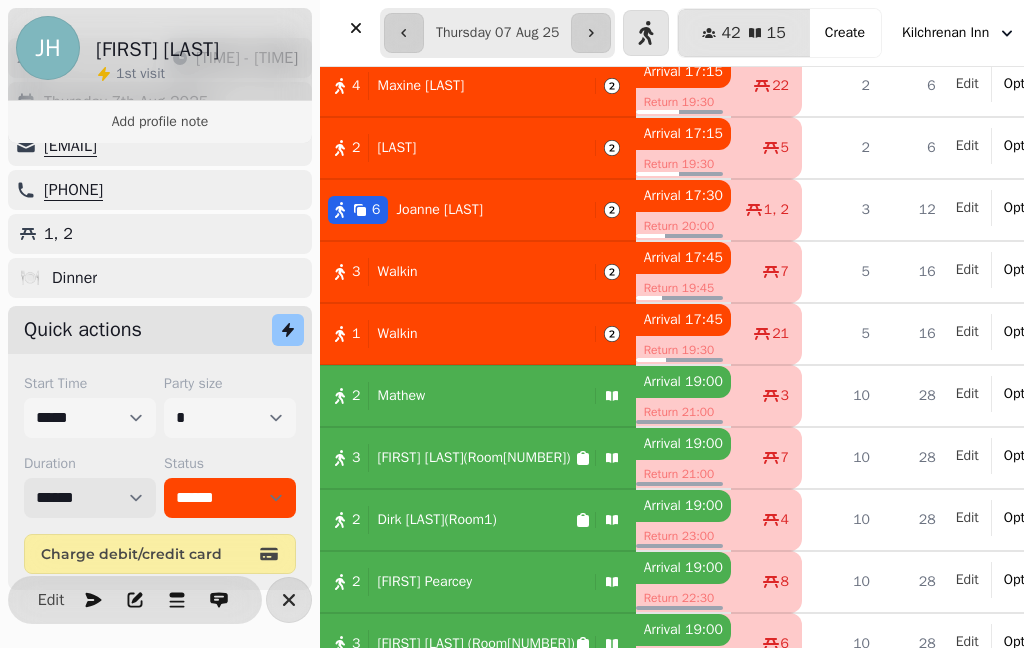click on "****** ****** ****** ***** ****** ****** ****** ***** ****** ****** ****** ***** ****** ****** ****** ***** ****** ****** ****** ***** ****** ****** ****** ***** ****** ****** ****** ***** ****** ****** ****** ***** ****** ****** ****** ***** ****** ****** ****** ****** ******* ******* ******* ****** ******* ******* ******* ****** ******* ******* ******* ****** ******* ******* ******* ****** ******* ******* ******* ****** ******* ******* ******* ****** ******* ******* ******* ****** ******* ******* ******* ****** ******* ******* ******* ****** ******* ******* ******* ****** ******* ******* ******* ****** ******* ******* ******* ****** ******* ******* ******* ****** ******* ******* ******* ******" at bounding box center [90, 498] 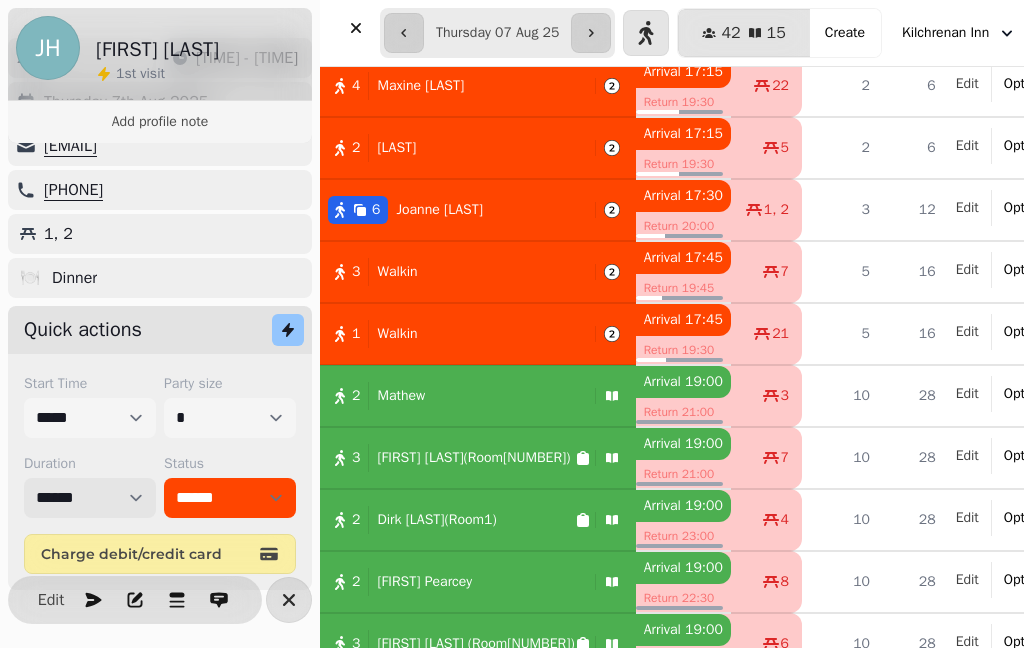 click on "****** ****** ****** ***** ****** ****** ****** ***** ****** ****** ****** ***** ****** ****** ****** ***** ****** ****** ****** ***** ****** ****** ****** ***** ****** ****** ****** ***** ****** ****** ****** ***** ****** ****** ****** ***** ****** ****** ****** ****** ******* ******* ******* ****** ******* ******* ******* ****** ******* ******* ******* ****** ******* ******* ******* ****** ******* ******* ******* ****** ******* ******* ******* ****** ******* ******* ******* ****** ******* ******* ******* ****** ******* ******* ******* ****** ******* ******* ******* ****** ******* ******* ******* ****** ******* ******* ******* ****** ******* ******* ******* ****** ******* ******* ******* ******" at bounding box center [90, 498] 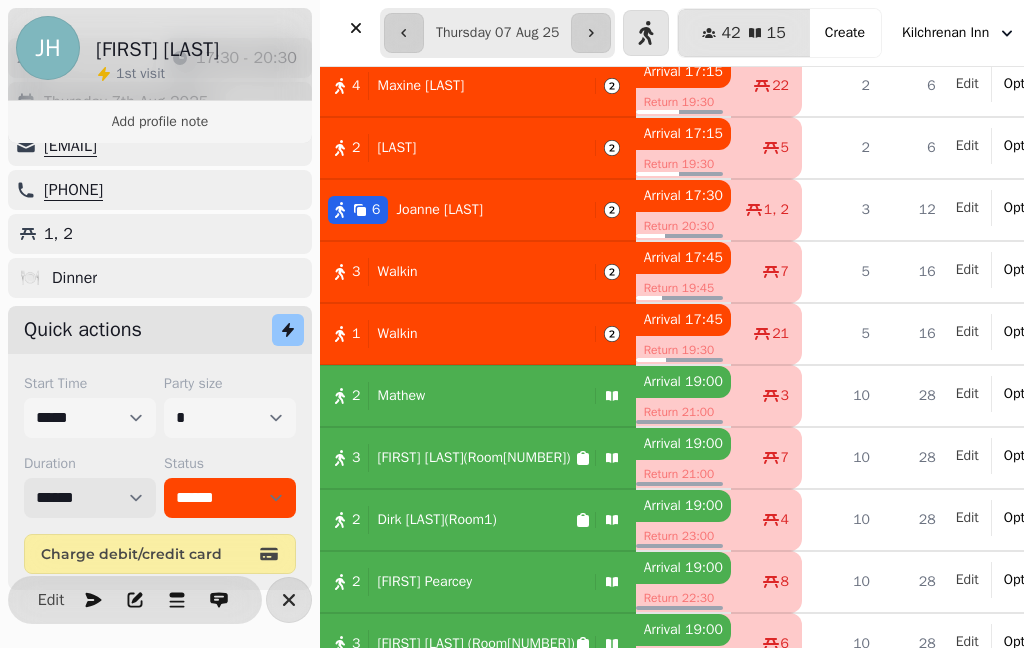 scroll, scrollTop: 28, scrollLeft: 0, axis: vertical 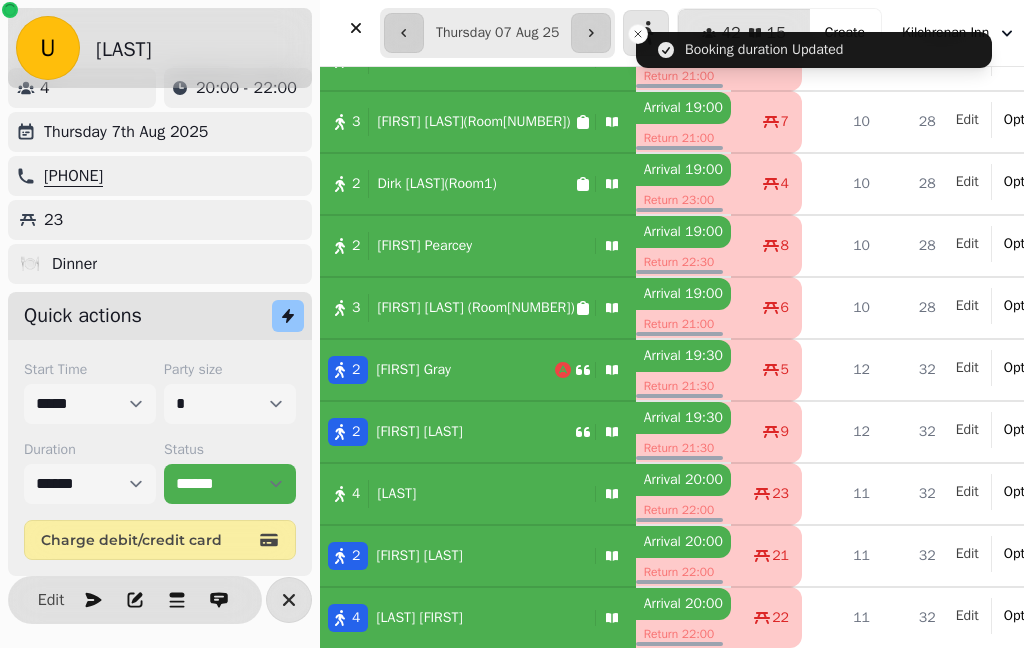 click 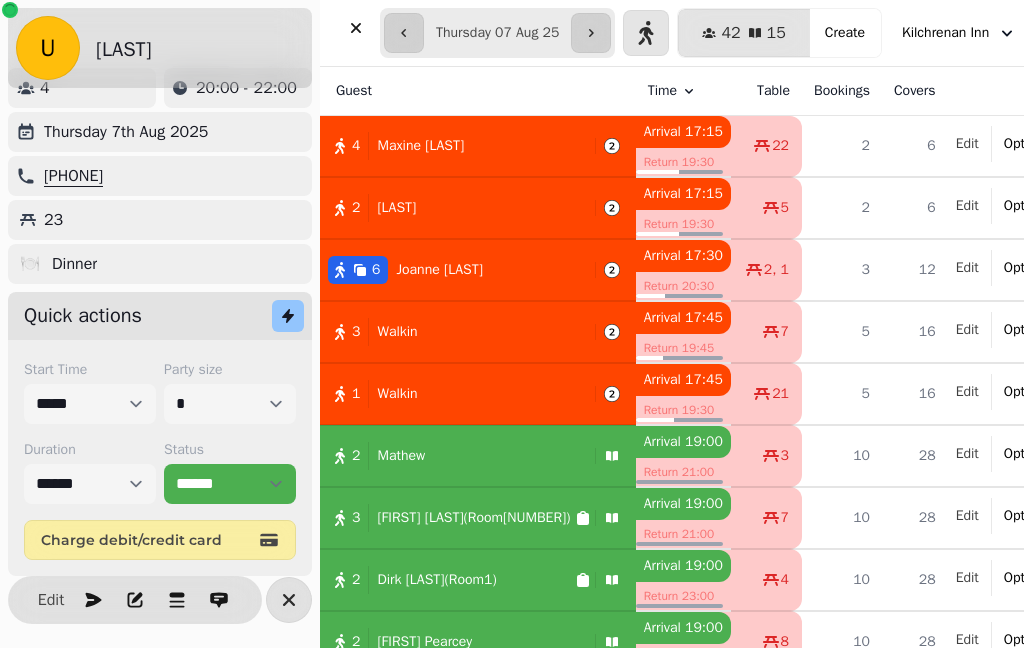 scroll, scrollTop: 40, scrollLeft: 0, axis: vertical 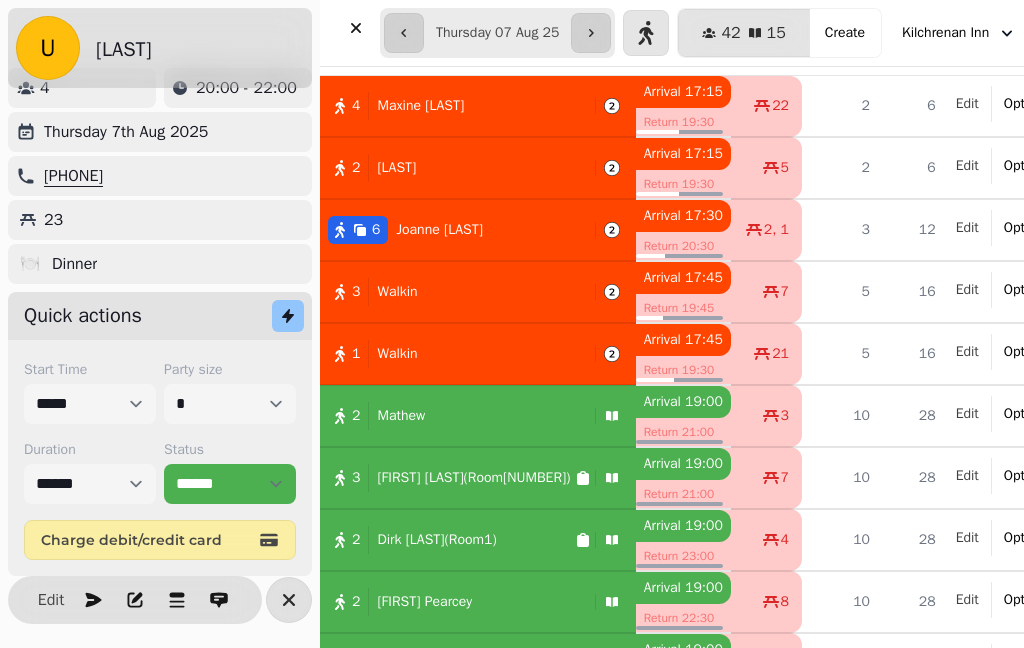 click 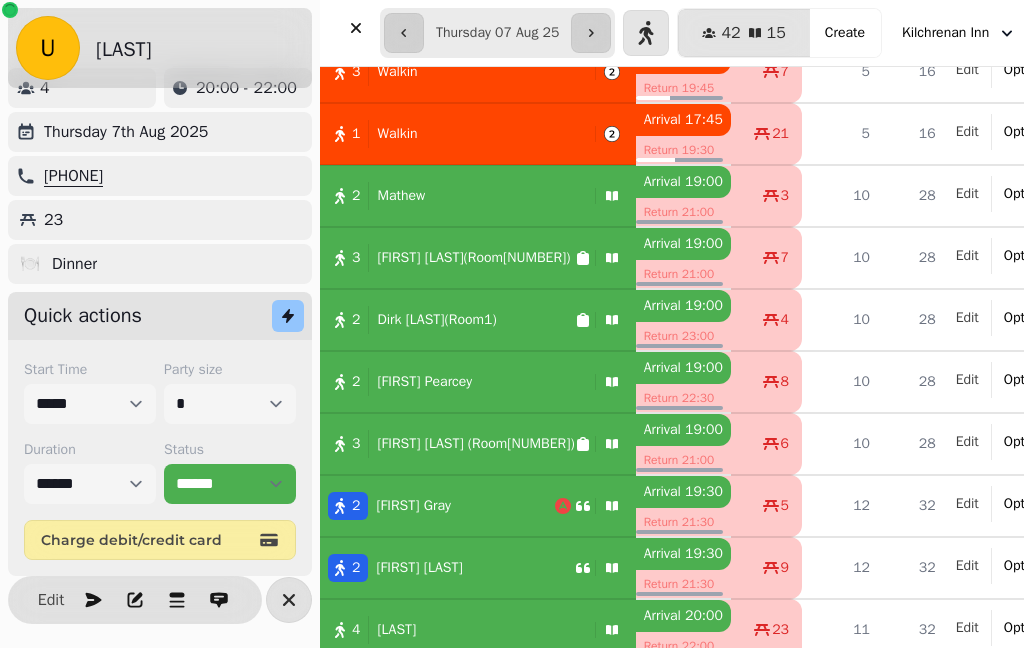scroll, scrollTop: 565, scrollLeft: 0, axis: vertical 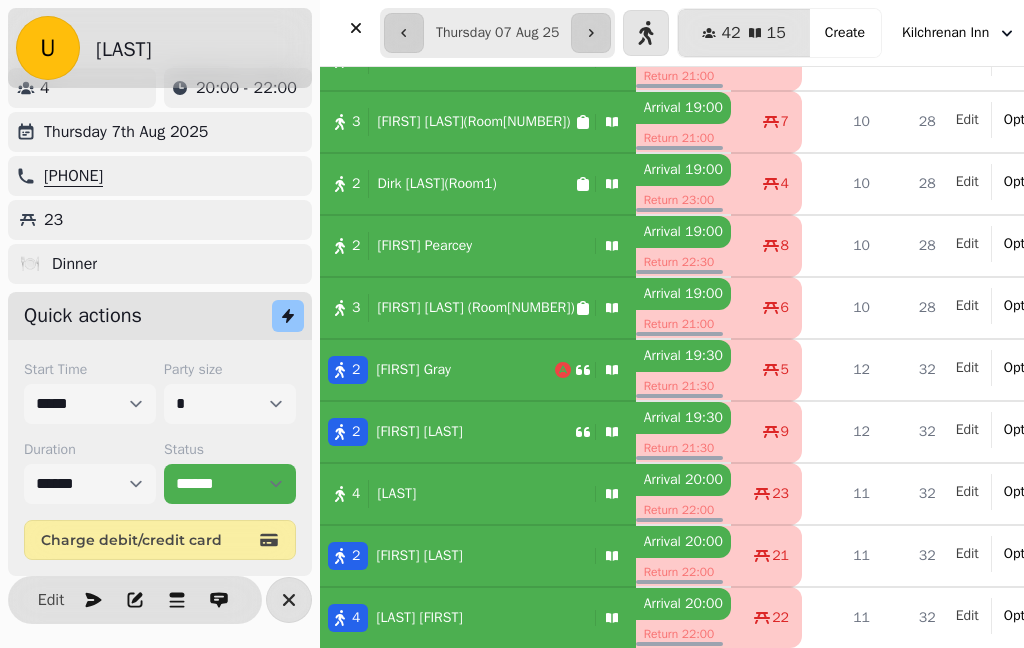 click 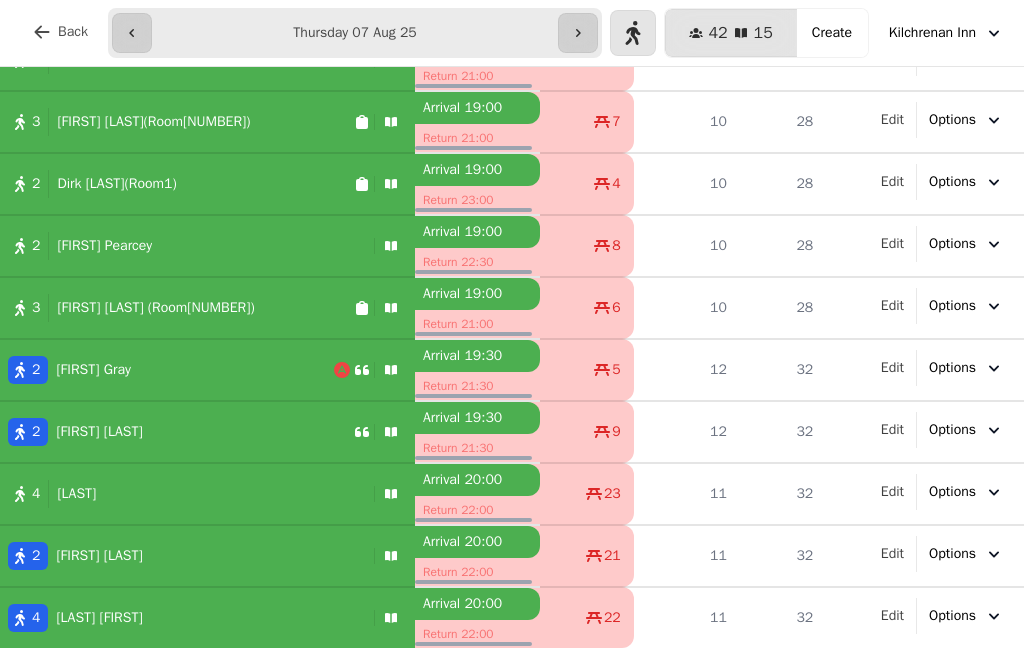 scroll, scrollTop: 396, scrollLeft: 0, axis: vertical 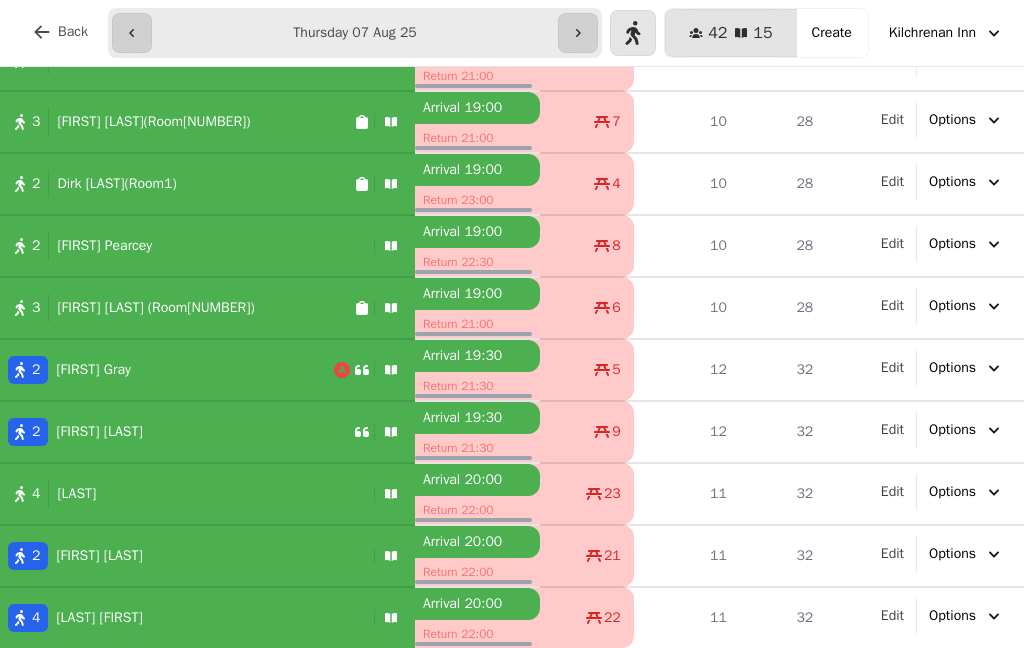 click on "[FIRST]   [LAST]" at bounding box center [104, 246] 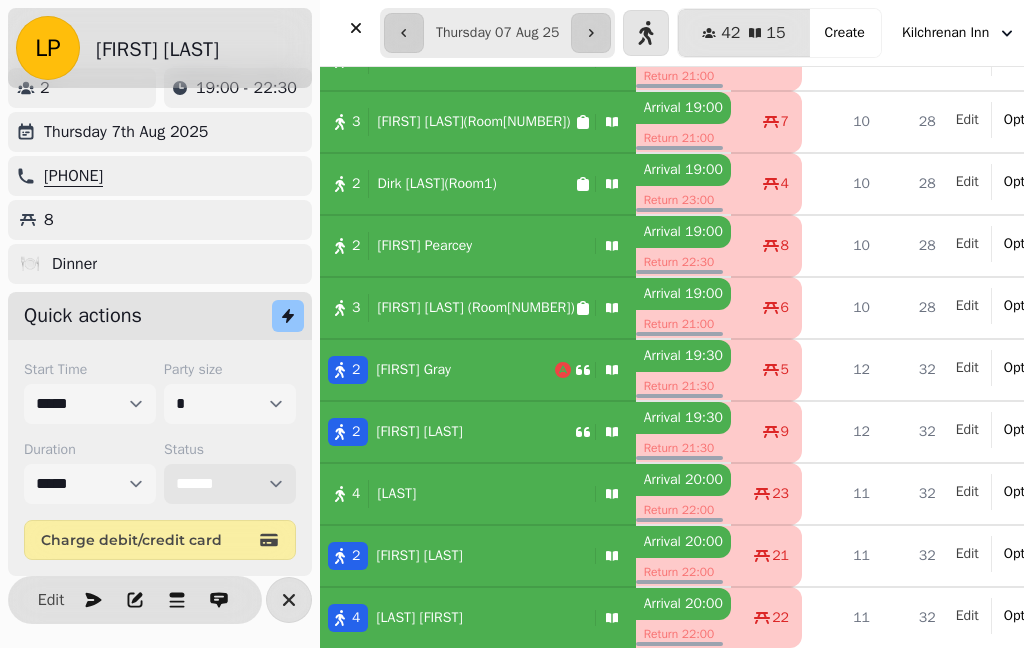 click on "**********" at bounding box center [230, 484] 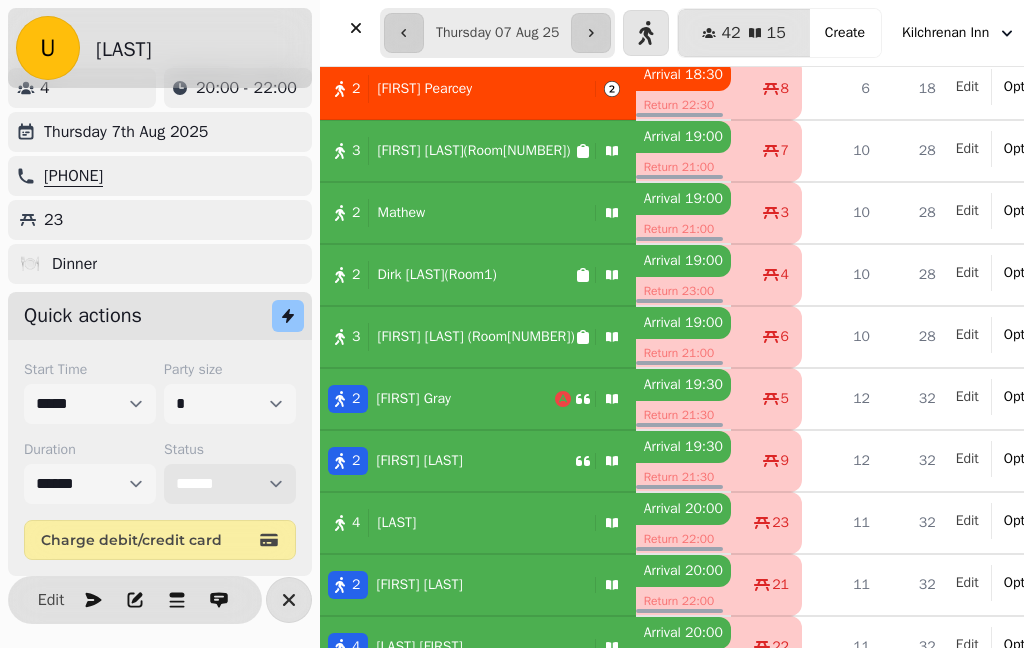 scroll, scrollTop: 367, scrollLeft: 0, axis: vertical 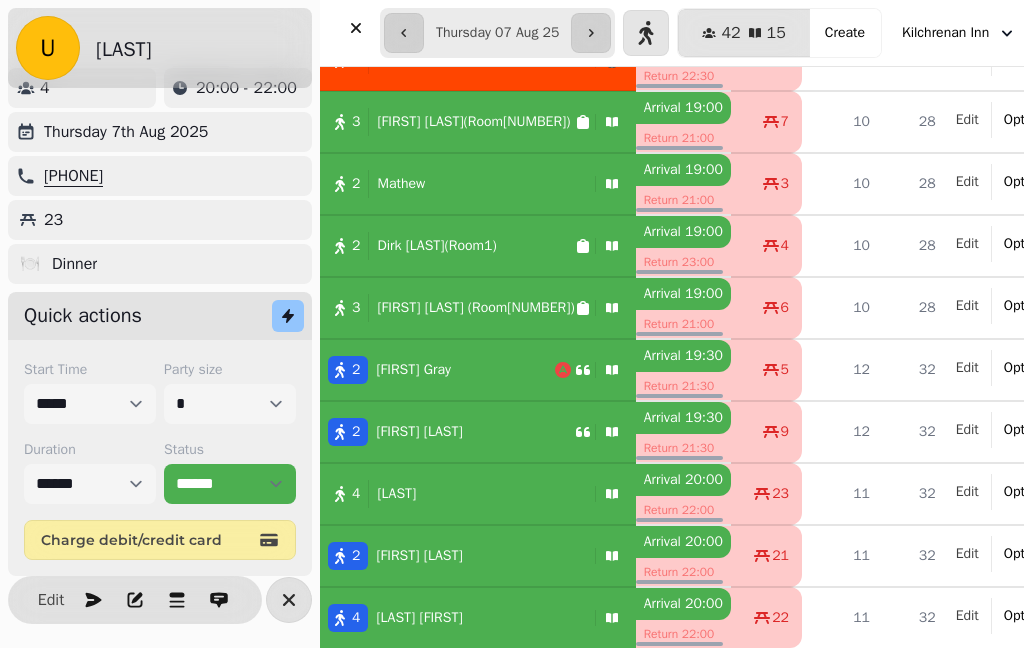 click 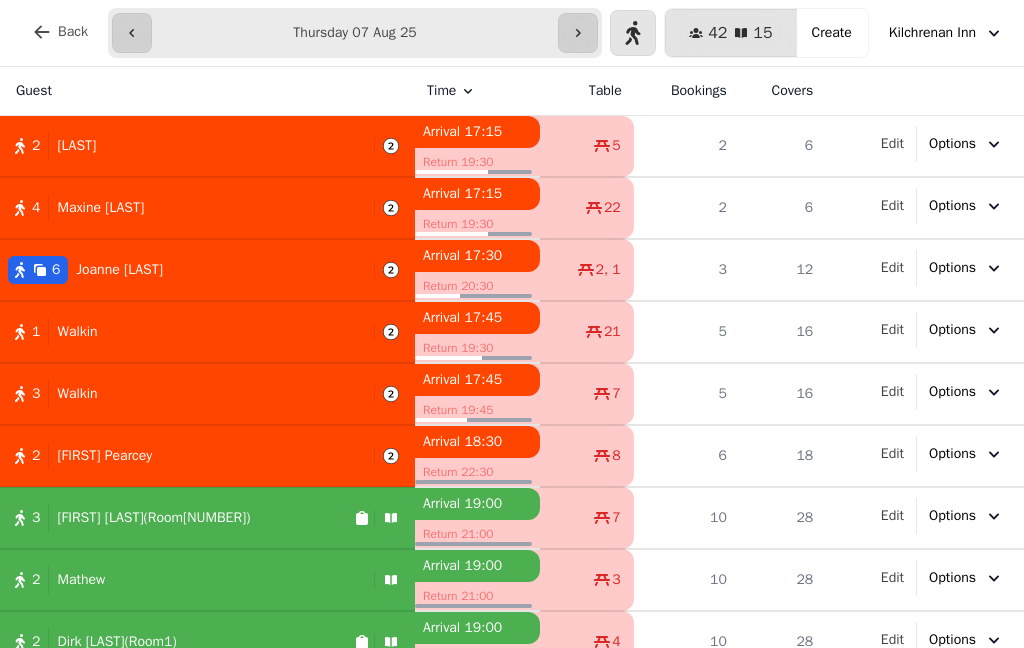 scroll, scrollTop: 0, scrollLeft: 0, axis: both 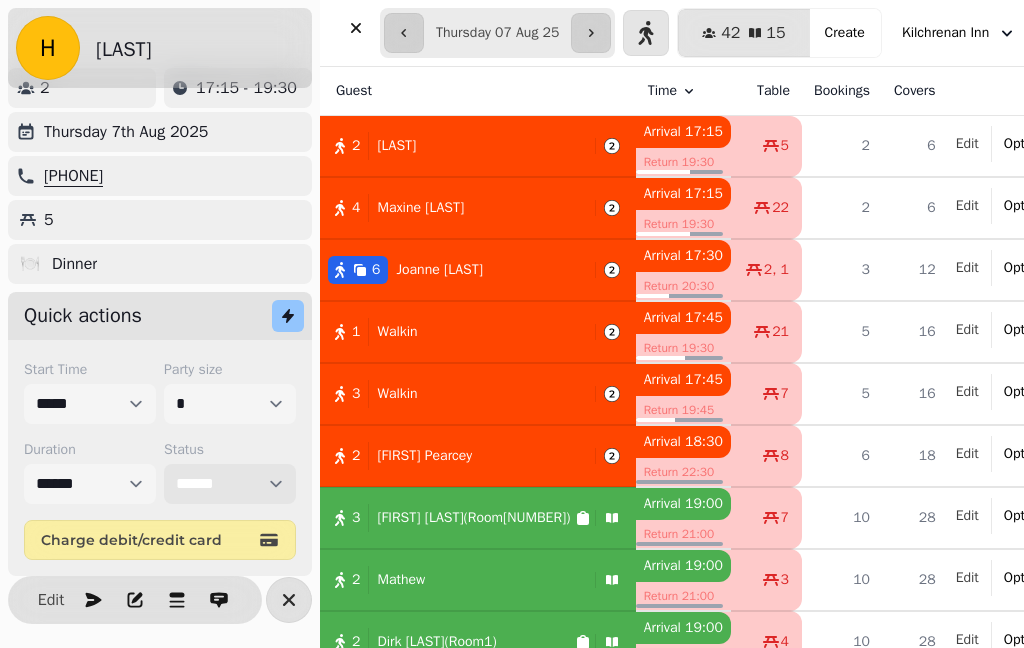 click on "**********" at bounding box center [230, 484] 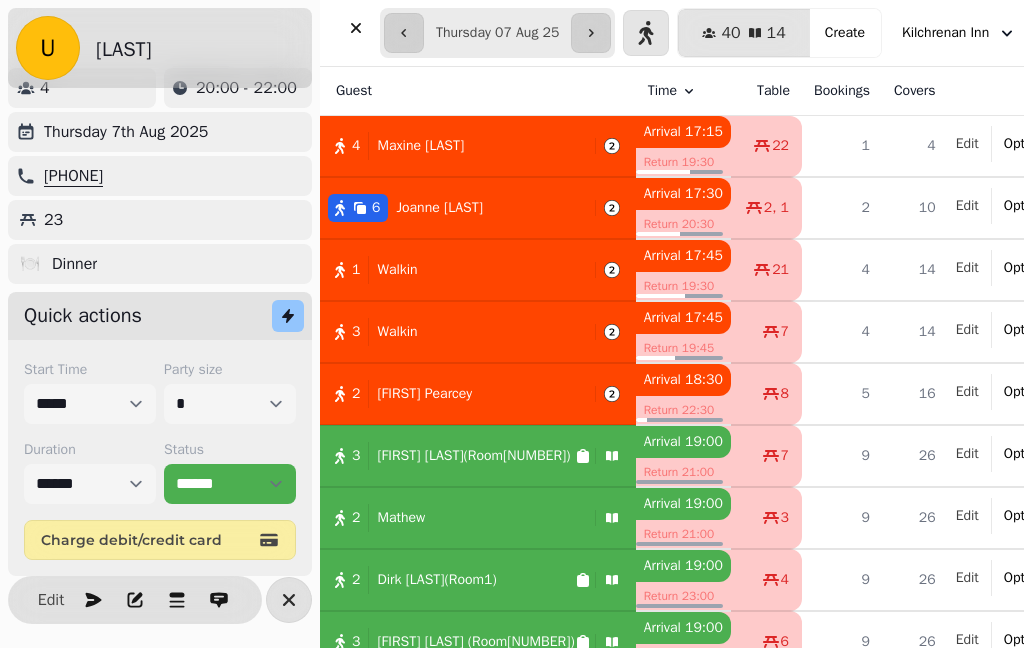 click on "1 Walkin" at bounding box center (453, 270) 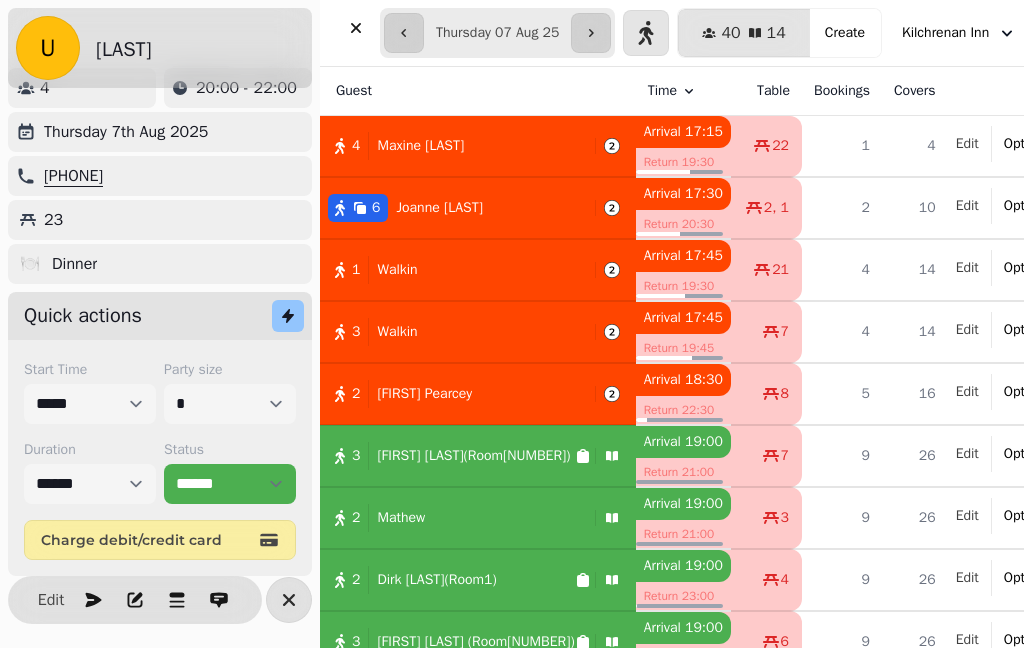 scroll, scrollTop: 0, scrollLeft: 0, axis: both 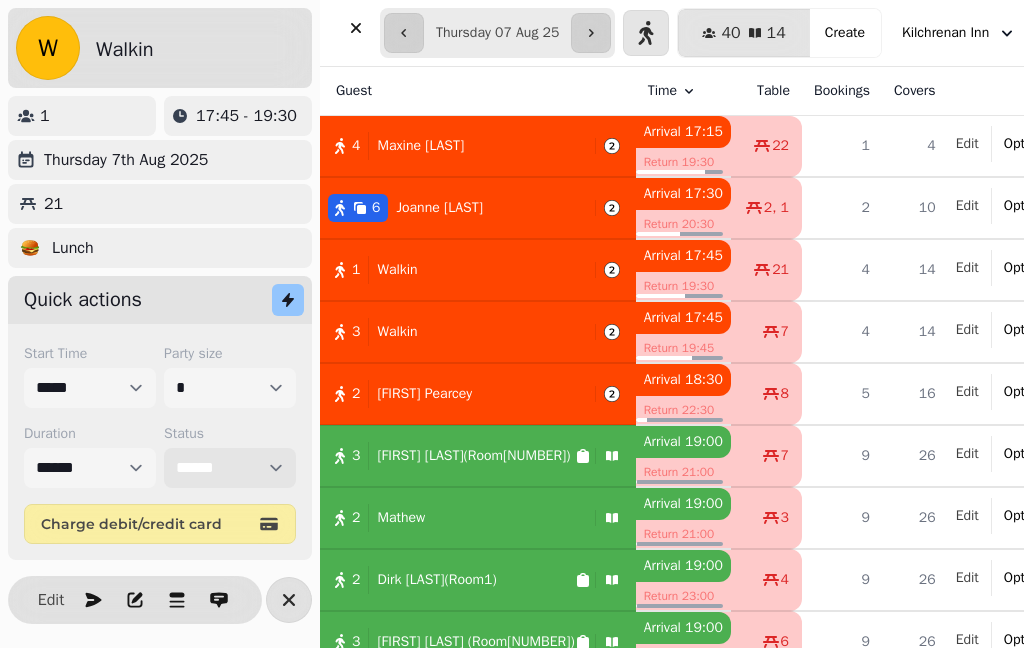 click on "**********" at bounding box center [230, 468] 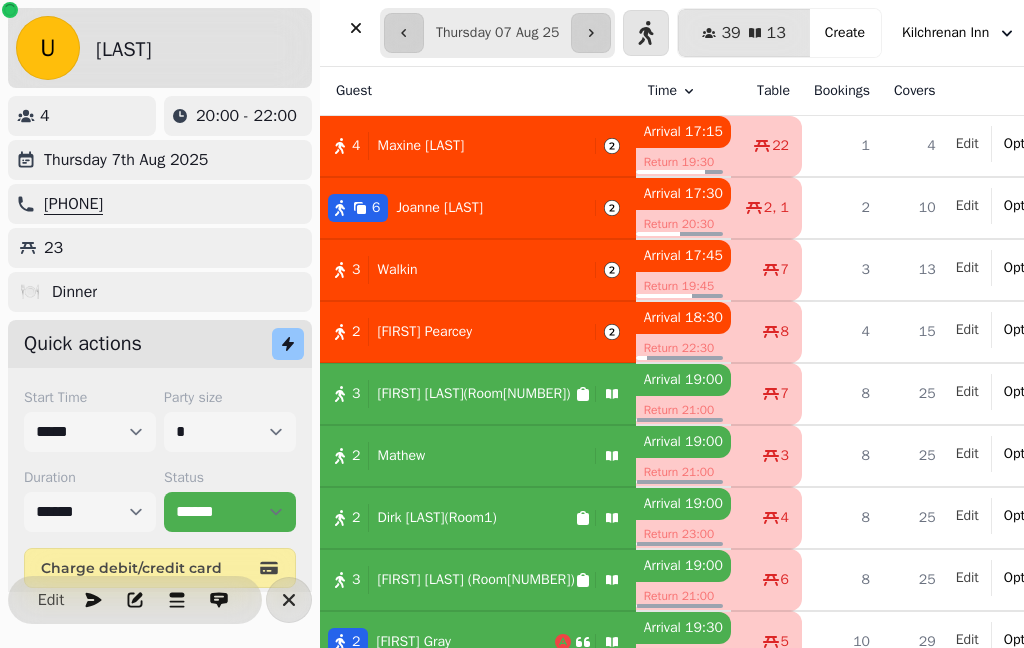 click at bounding box center [356, 28] 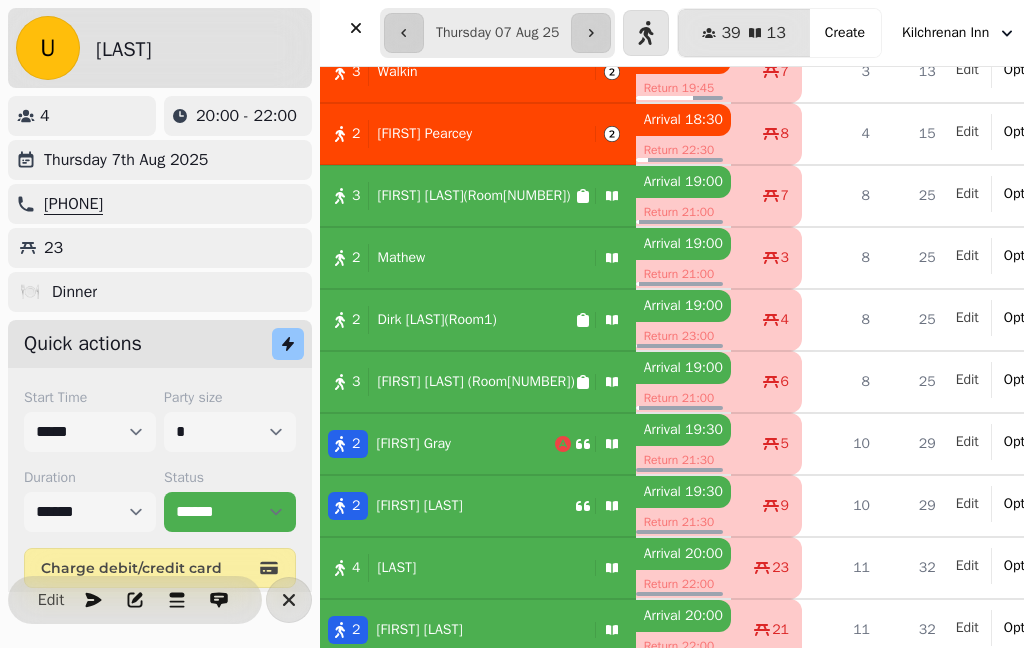 scroll, scrollTop: 198, scrollLeft: 0, axis: vertical 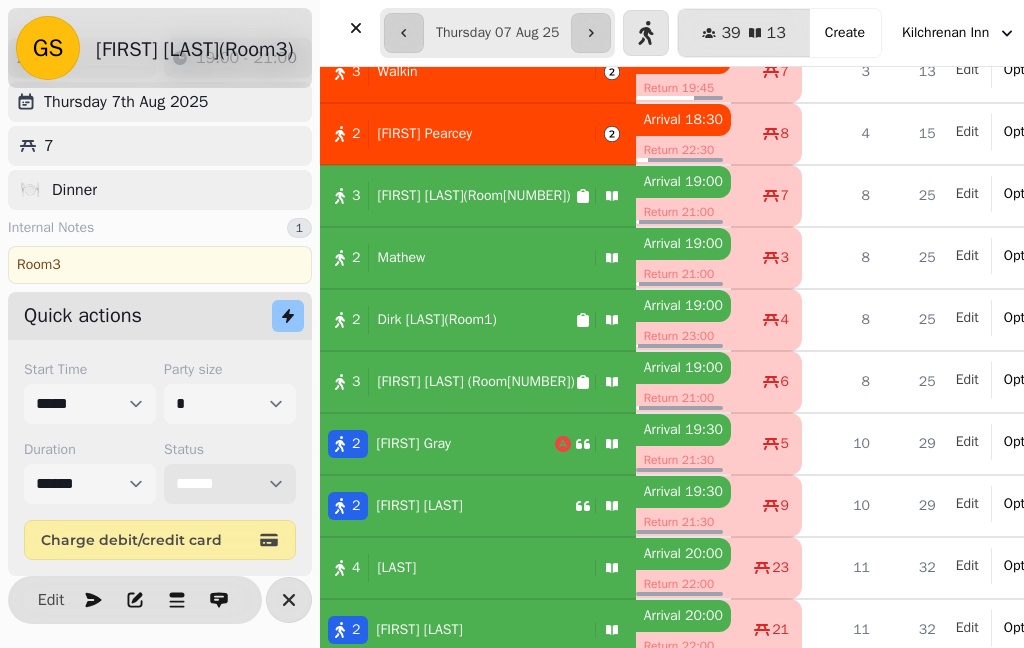 click on "**********" at bounding box center (230, 484) 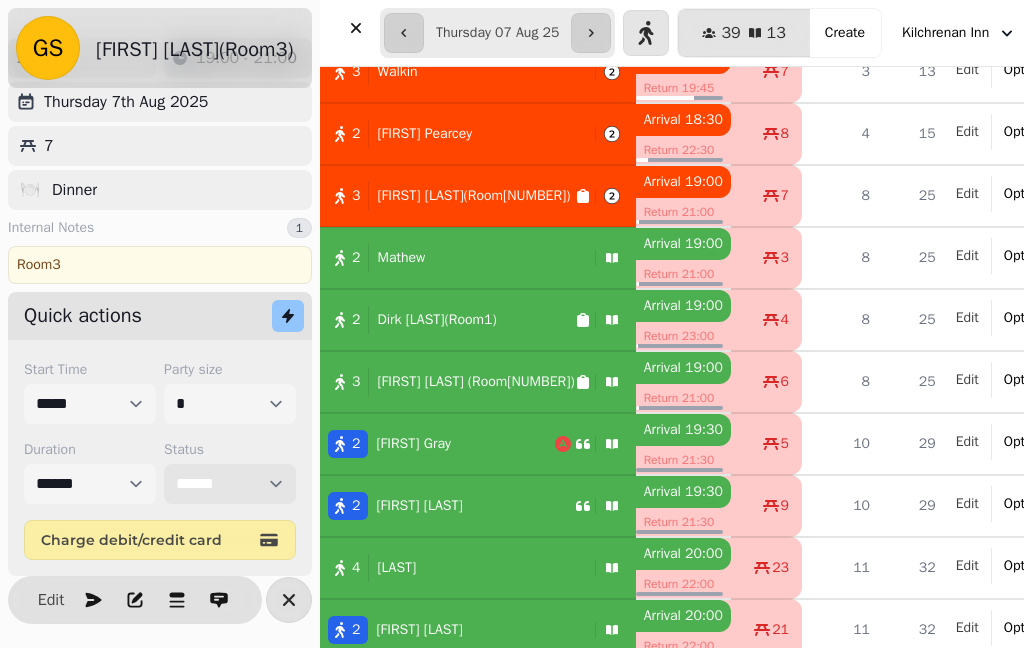 scroll, scrollTop: 28, scrollLeft: 0, axis: vertical 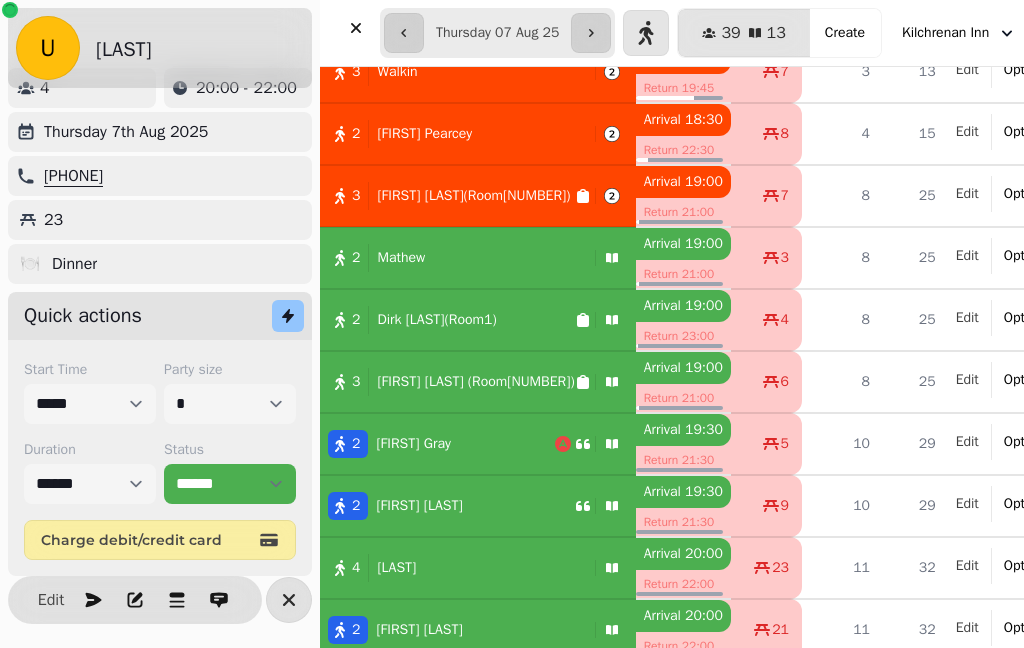 click on "2 [FIRST]" at bounding box center (453, 258) 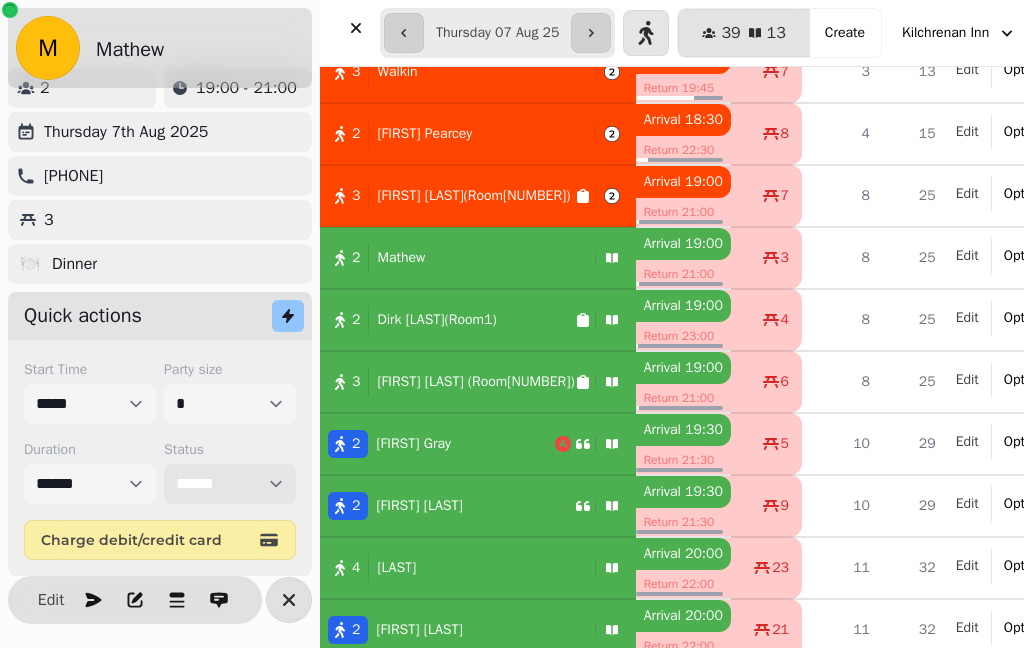 click on "**********" at bounding box center [230, 484] 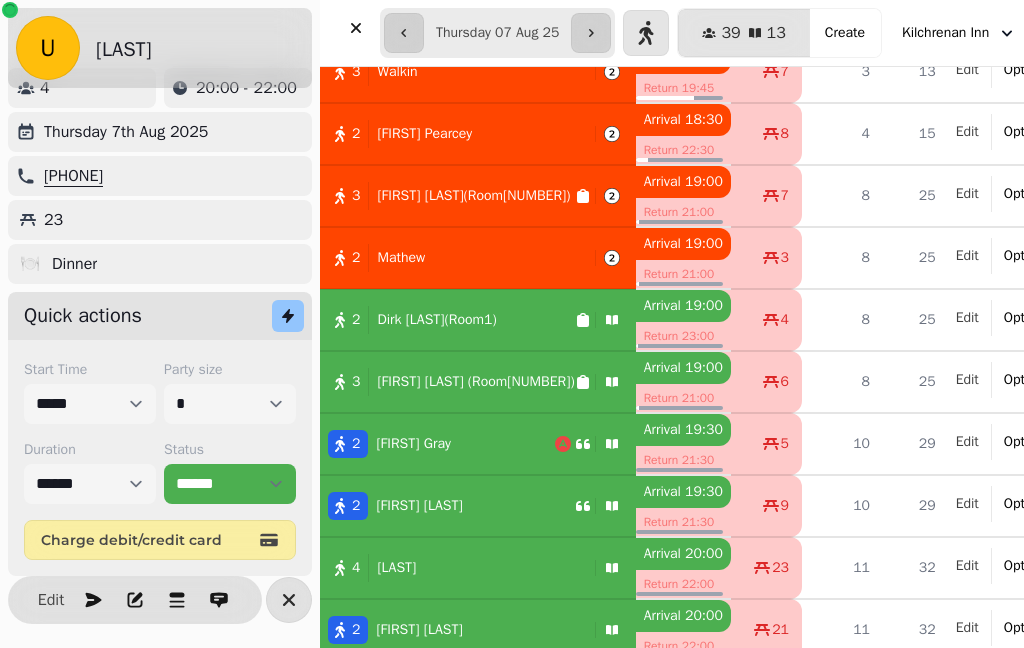 click on "[FIRST]   [LAST](Room1)" at bounding box center (436, 320) 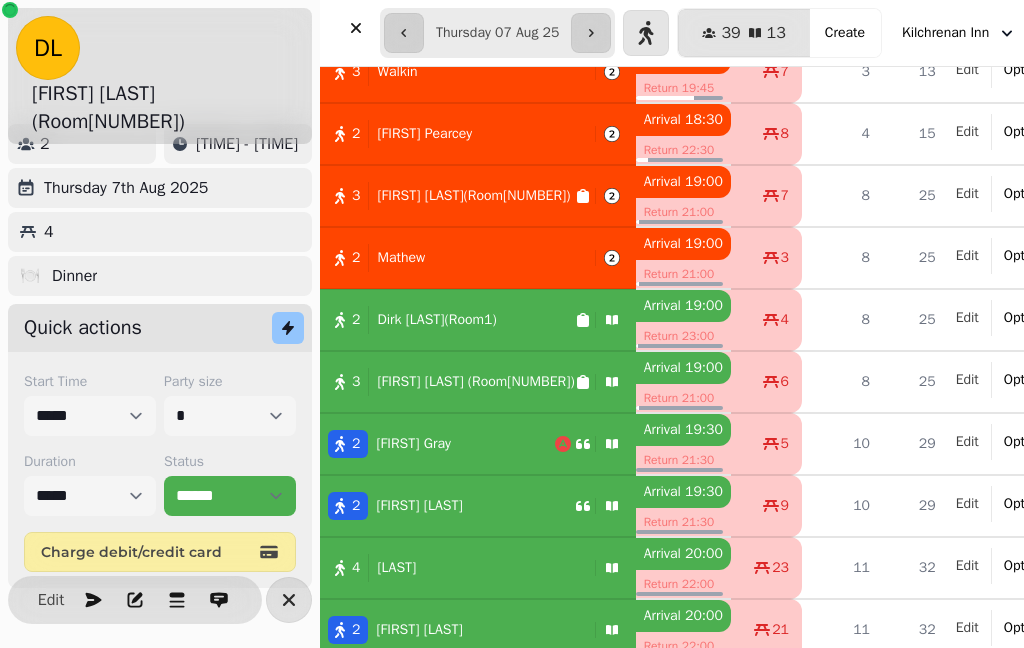 scroll, scrollTop: 0, scrollLeft: 0, axis: both 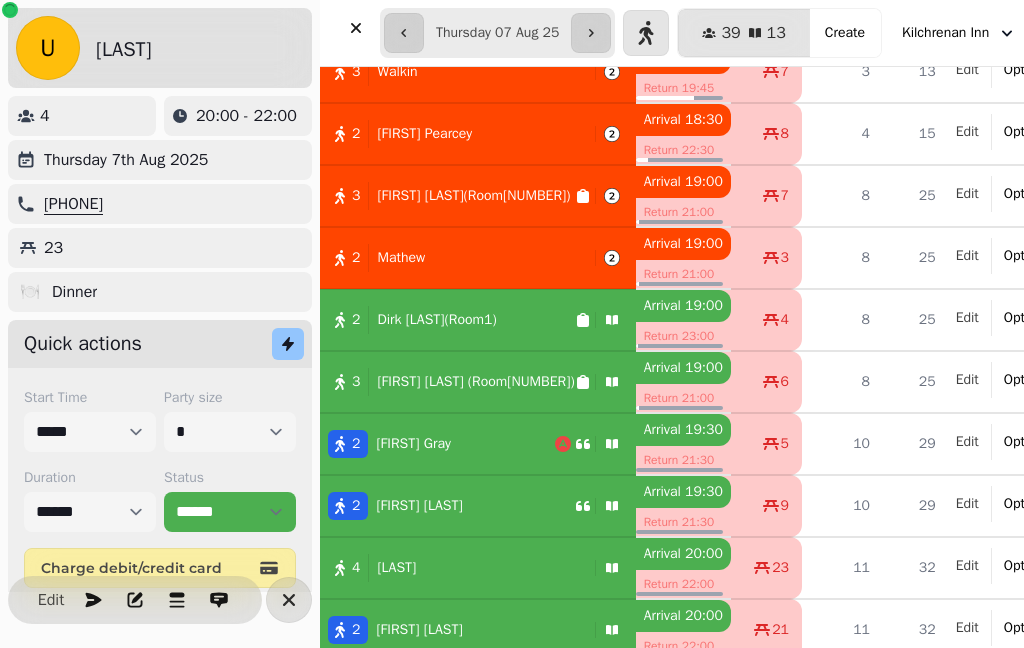 click on "[FIRST]   [LAST](Room1)" at bounding box center [436, 320] 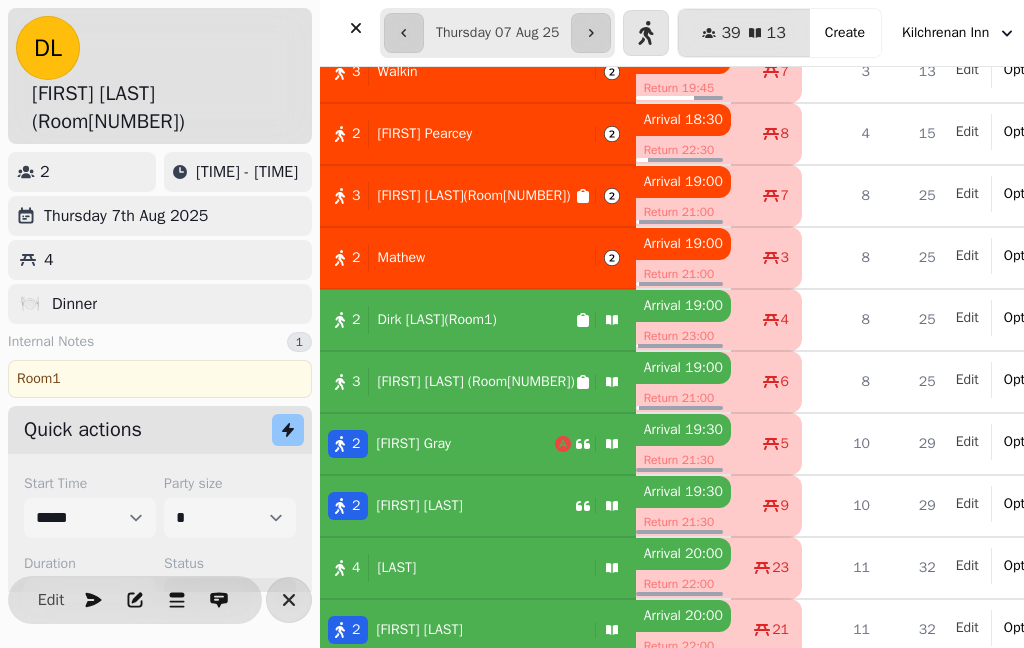 click on "**********" at bounding box center [230, 598] 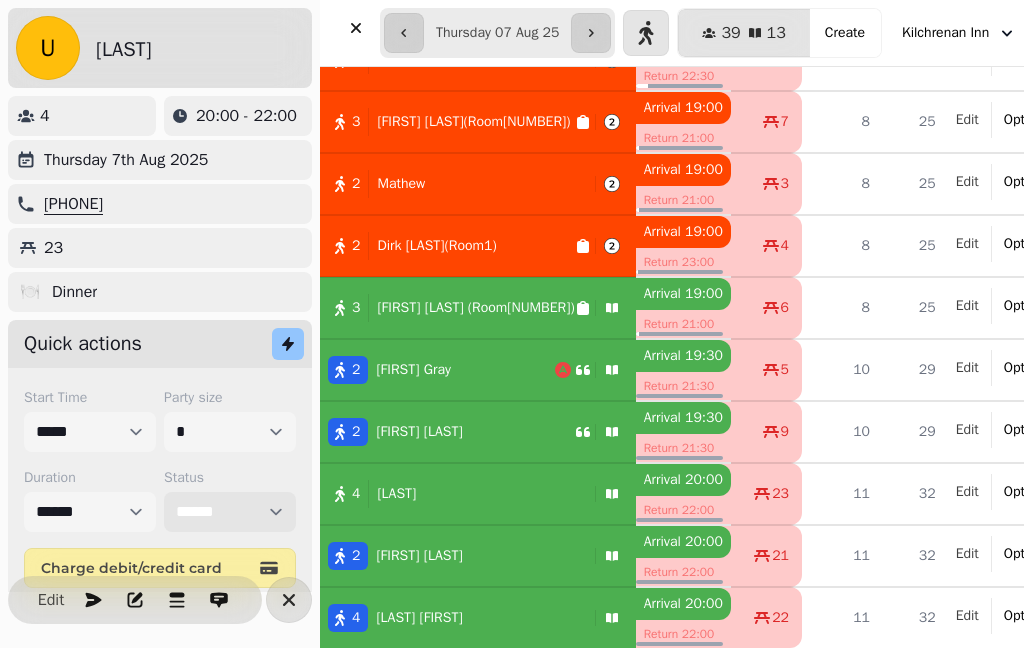scroll, scrollTop: 311, scrollLeft: 0, axis: vertical 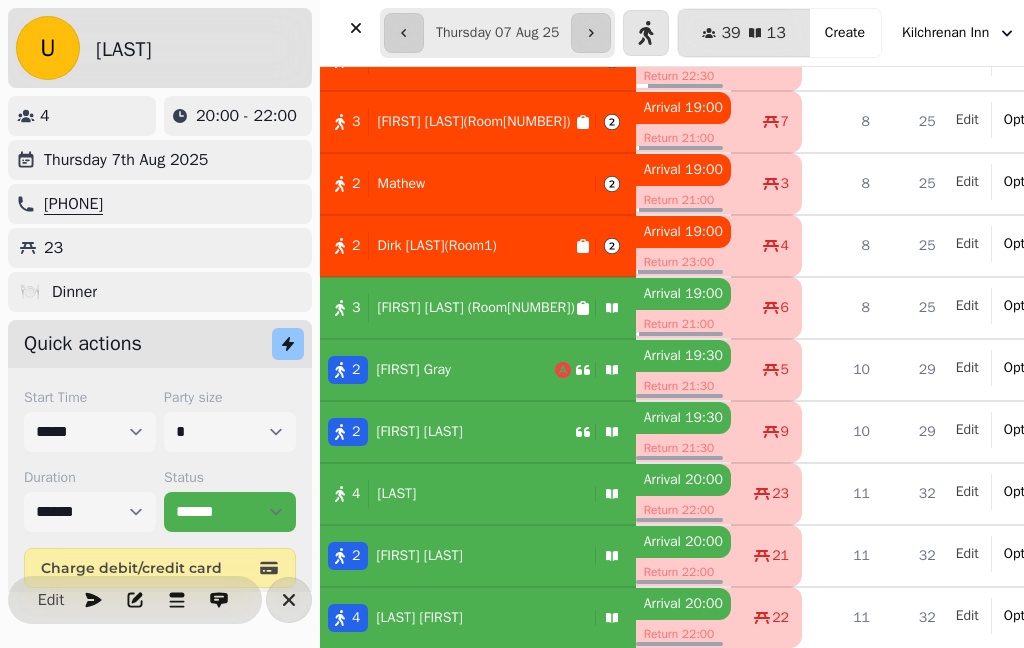 click 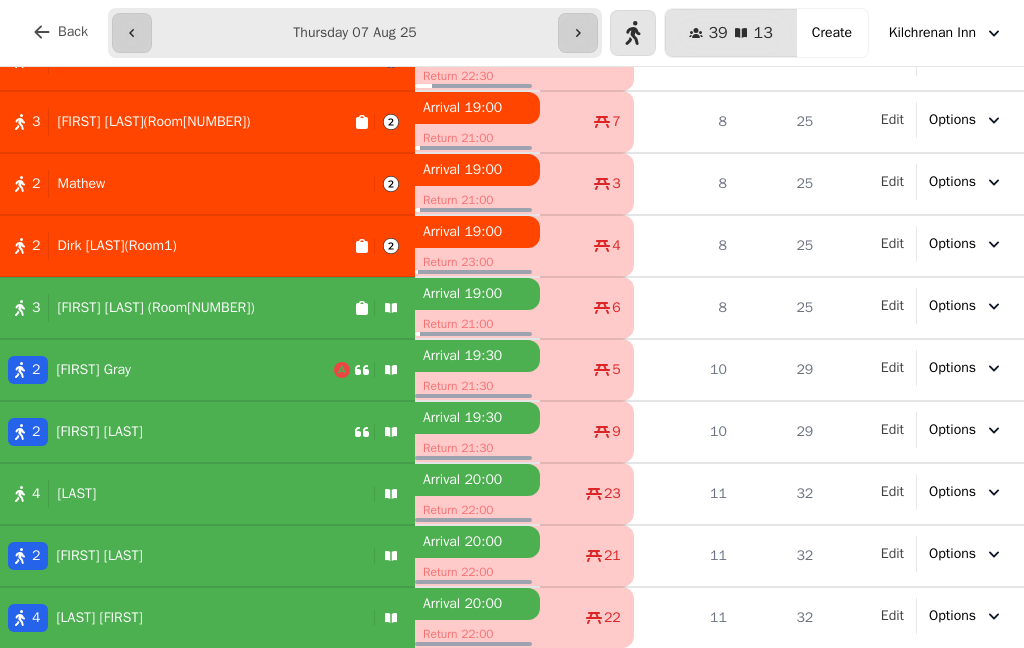 scroll, scrollTop: 272, scrollLeft: 0, axis: vertical 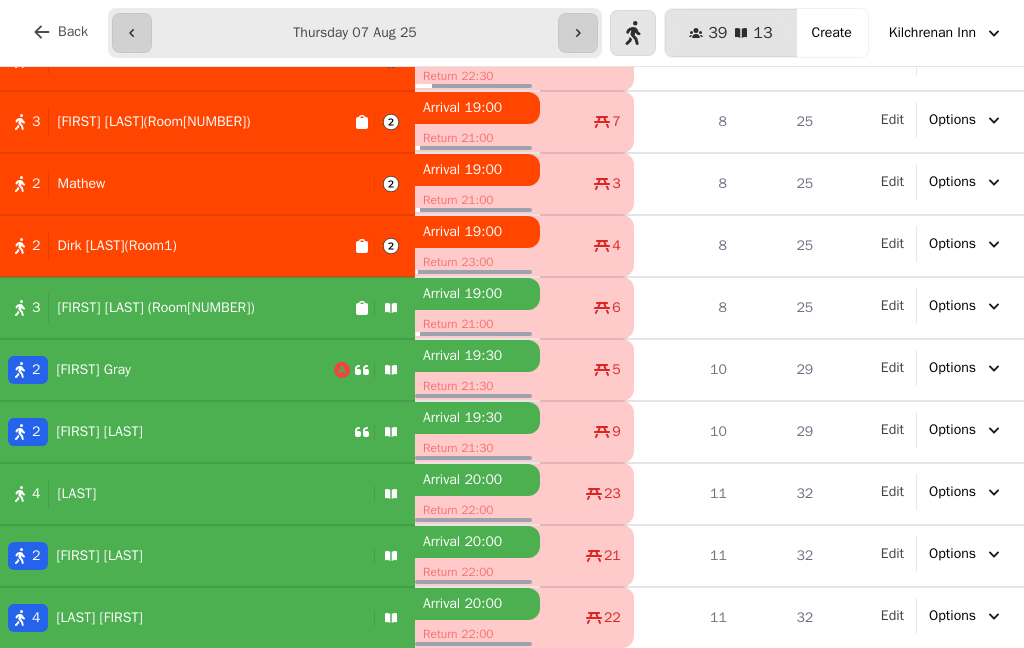 click 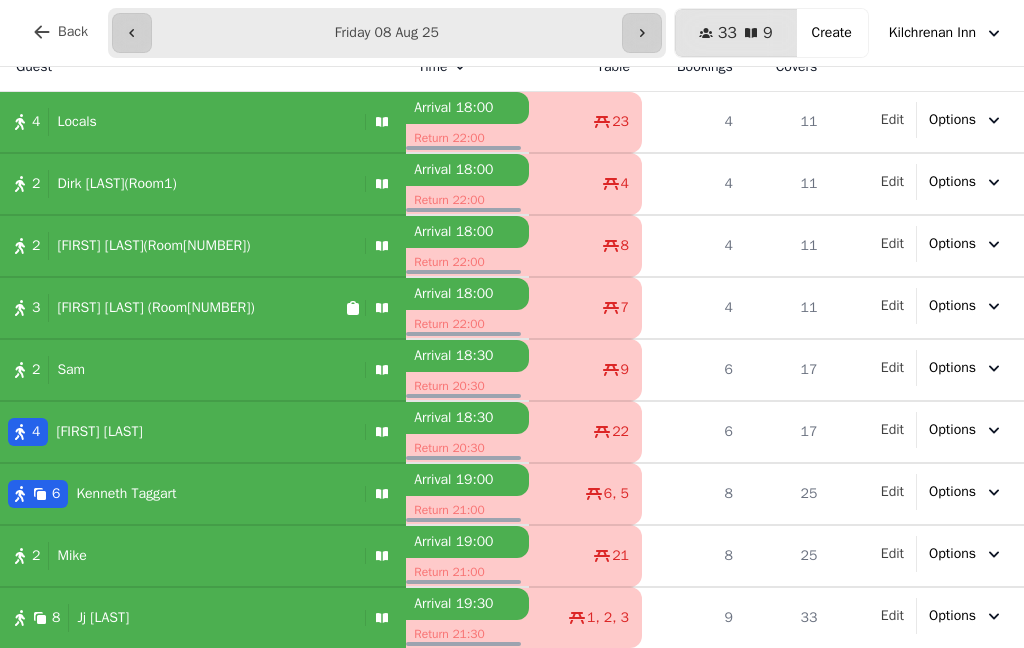 scroll, scrollTop: 24, scrollLeft: 0, axis: vertical 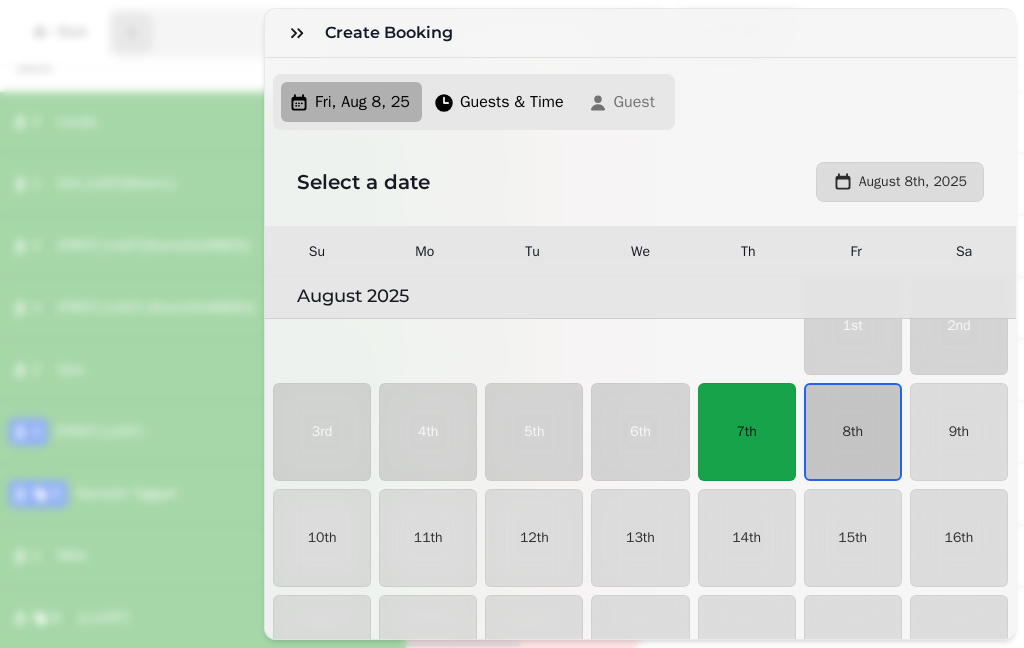 click on "8th" at bounding box center (853, 432) 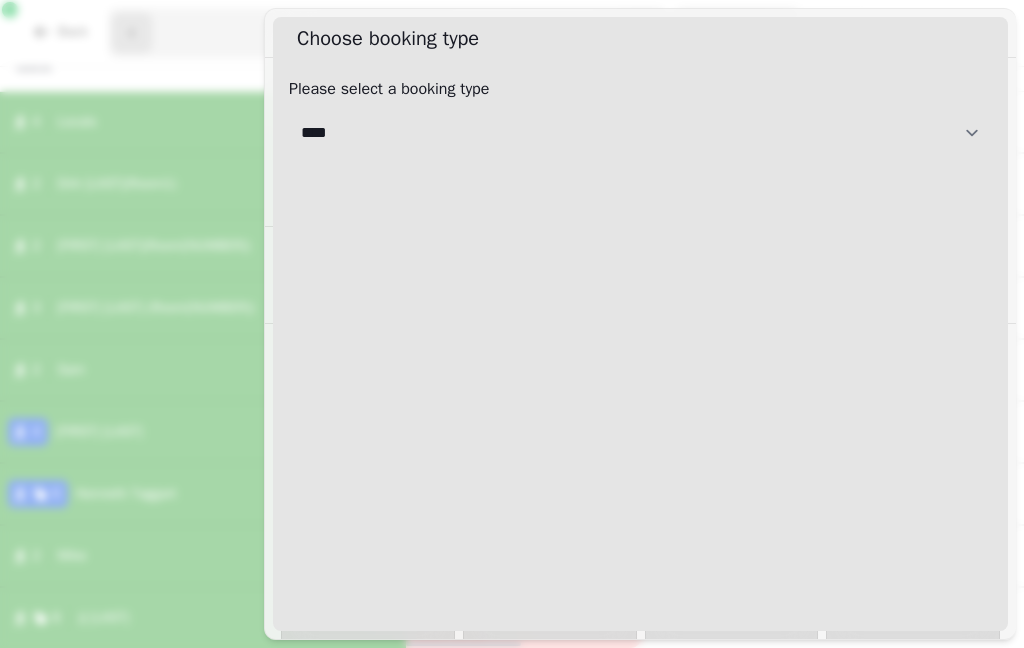 click on "**********" at bounding box center [640, 133] 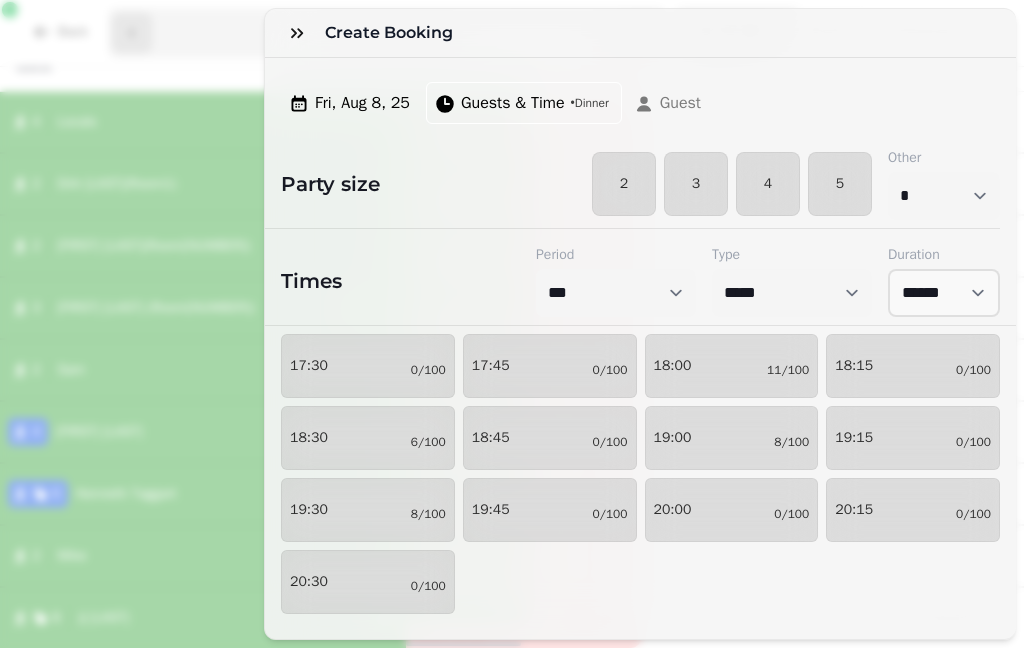 click on "2" at bounding box center (624, 184) 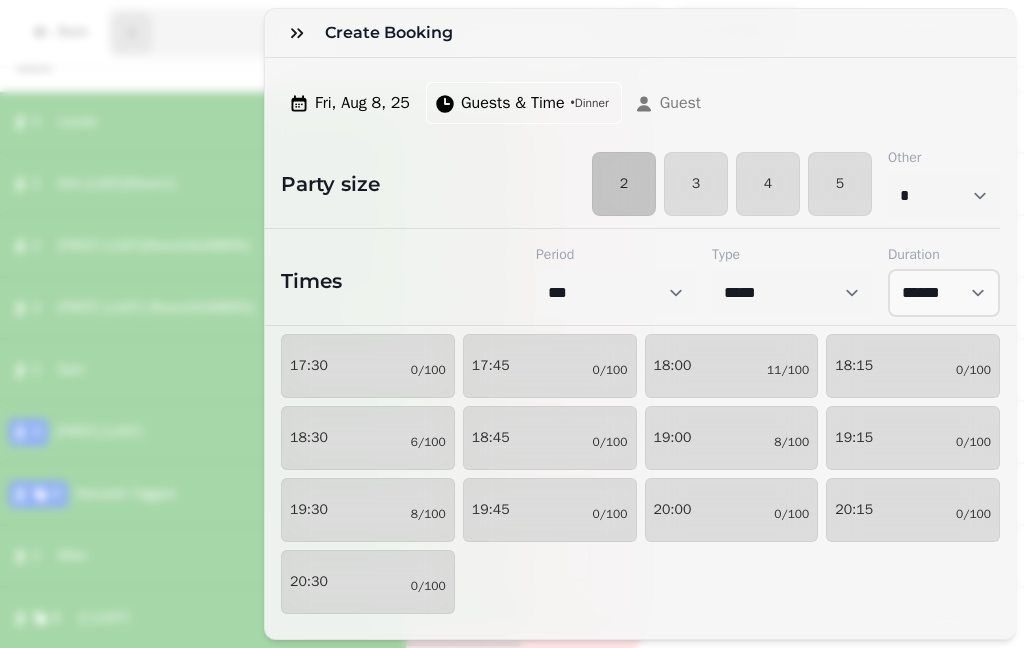 click on "[TIME] [NUMBER]/100" at bounding box center (368, 582) 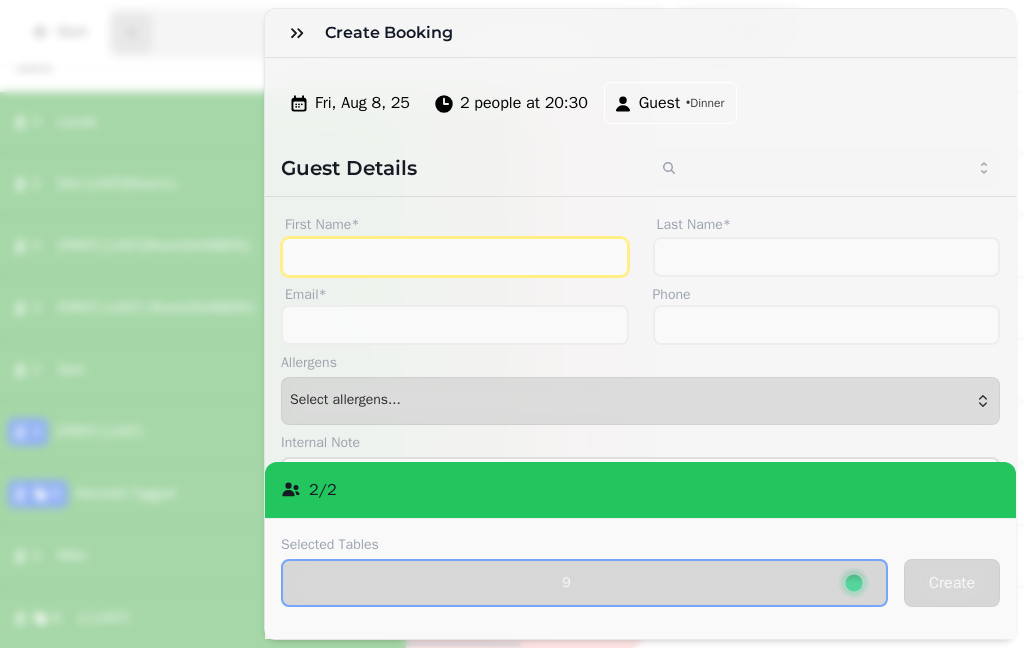 click on "First Name*" at bounding box center [455, 257] 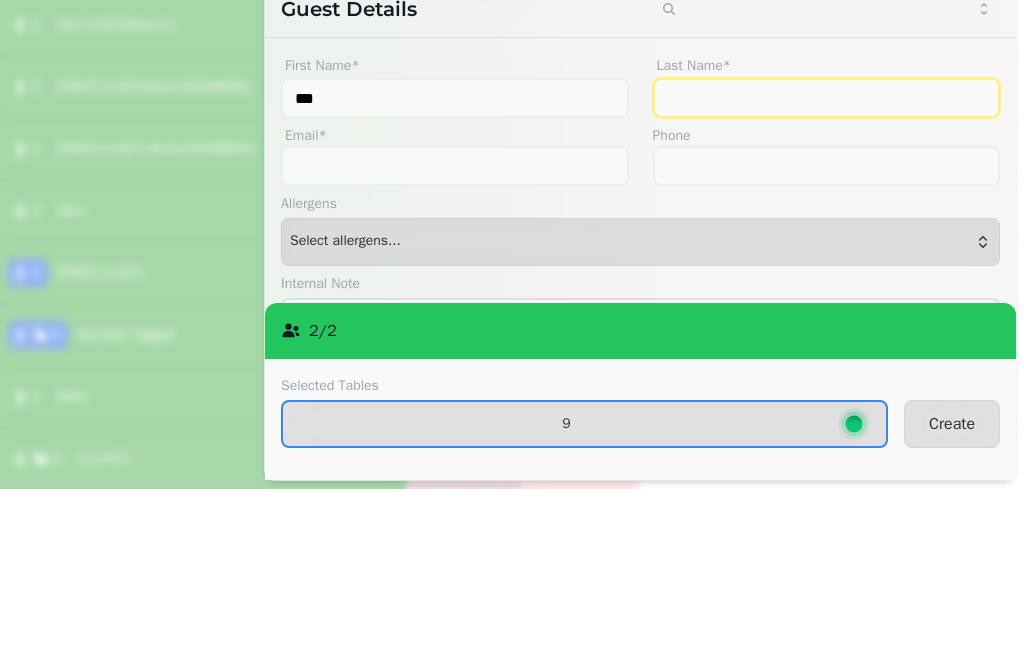 click on "Last Name*" at bounding box center (827, 257) 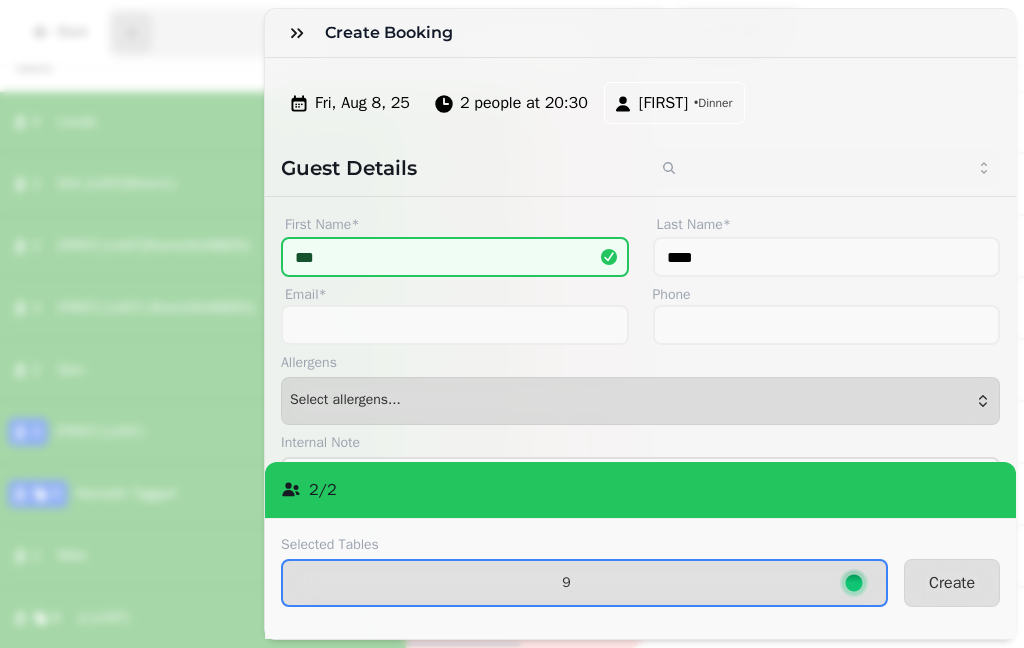 click on "9" at bounding box center (566, 583) 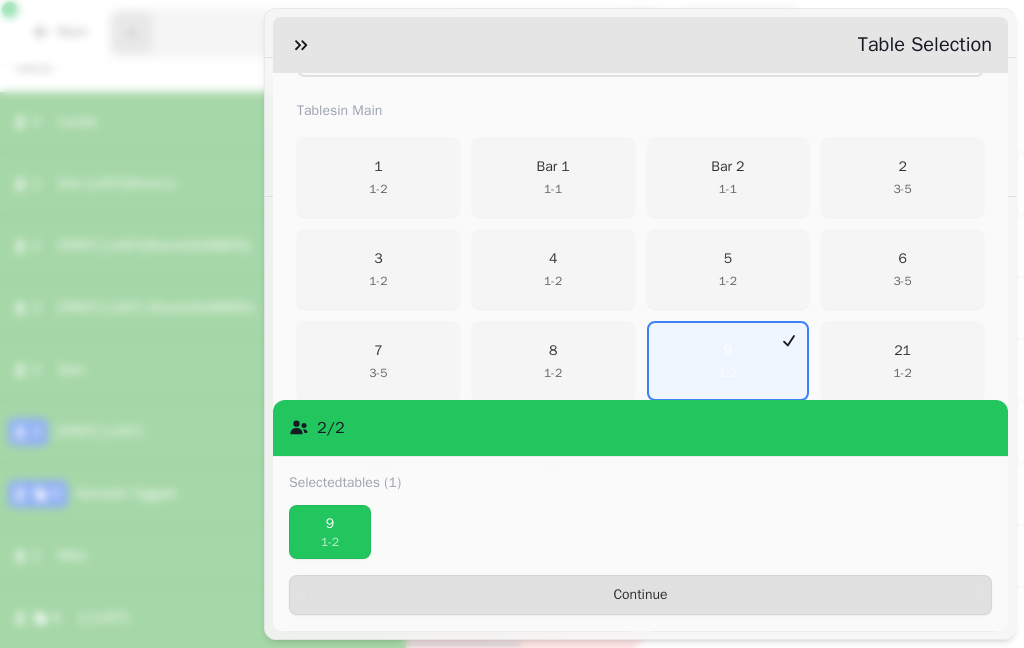scroll, scrollTop: 382, scrollLeft: 0, axis: vertical 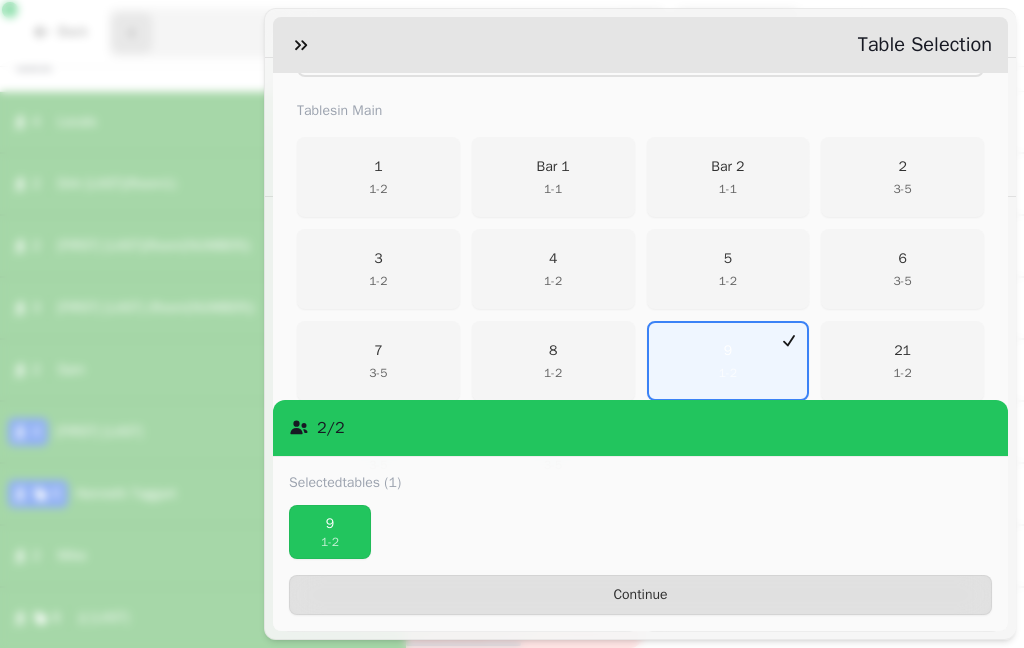 click on "9" at bounding box center [330, 524] 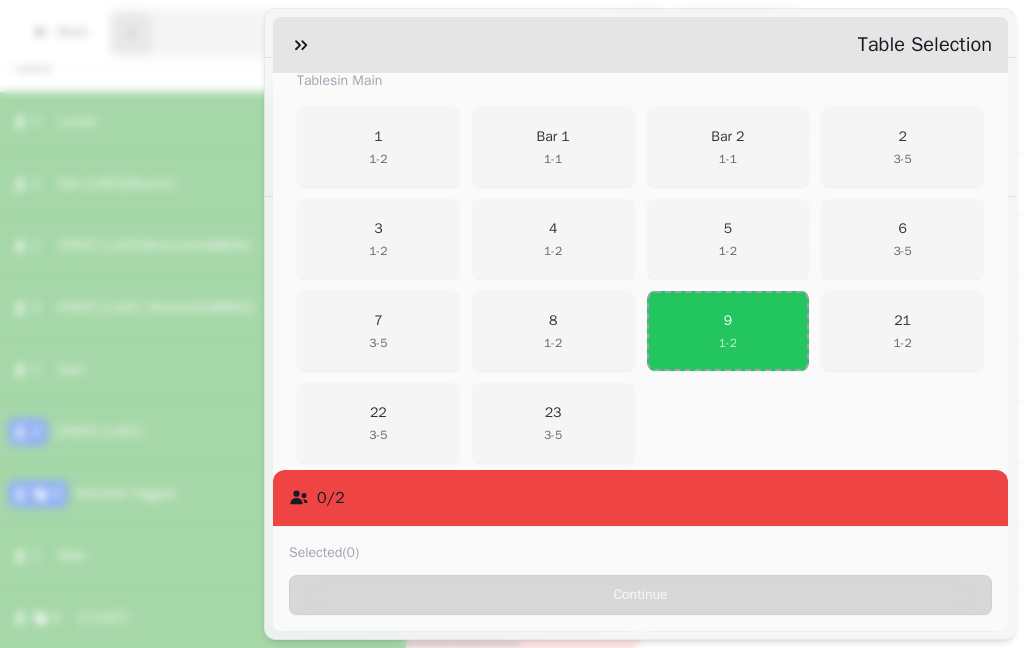 scroll, scrollTop: 411, scrollLeft: 0, axis: vertical 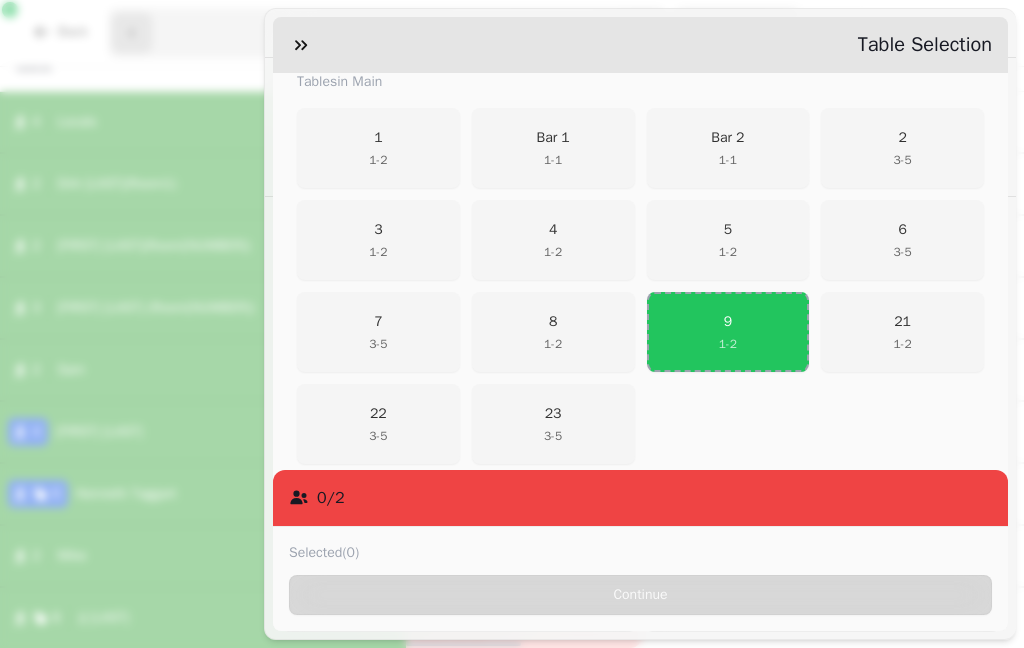 click on "22" at bounding box center (378, 414) 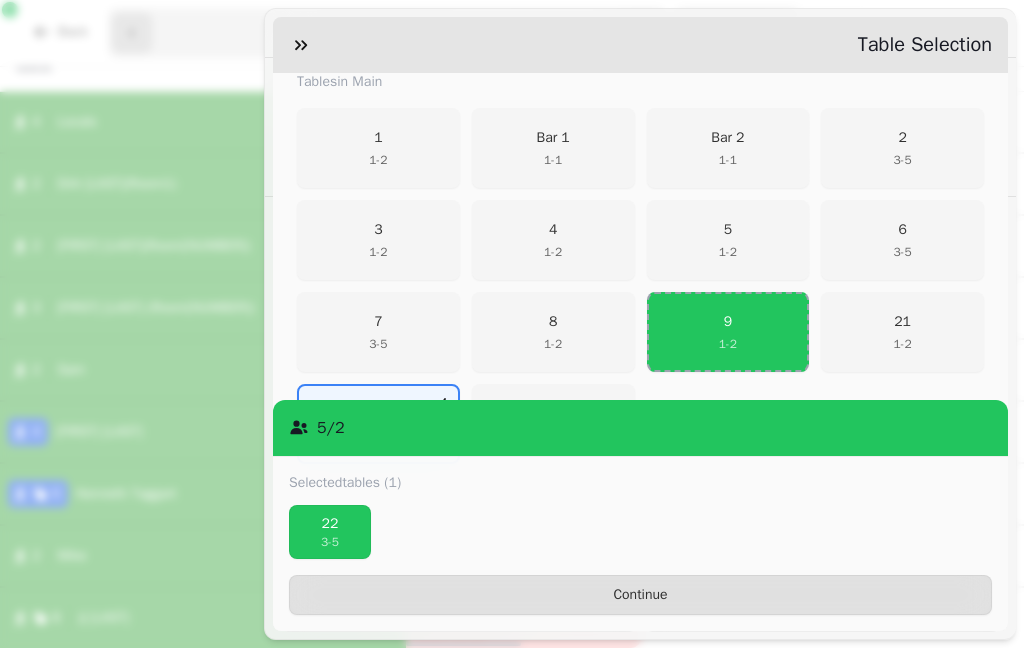 click on "Continue" at bounding box center (640, 595) 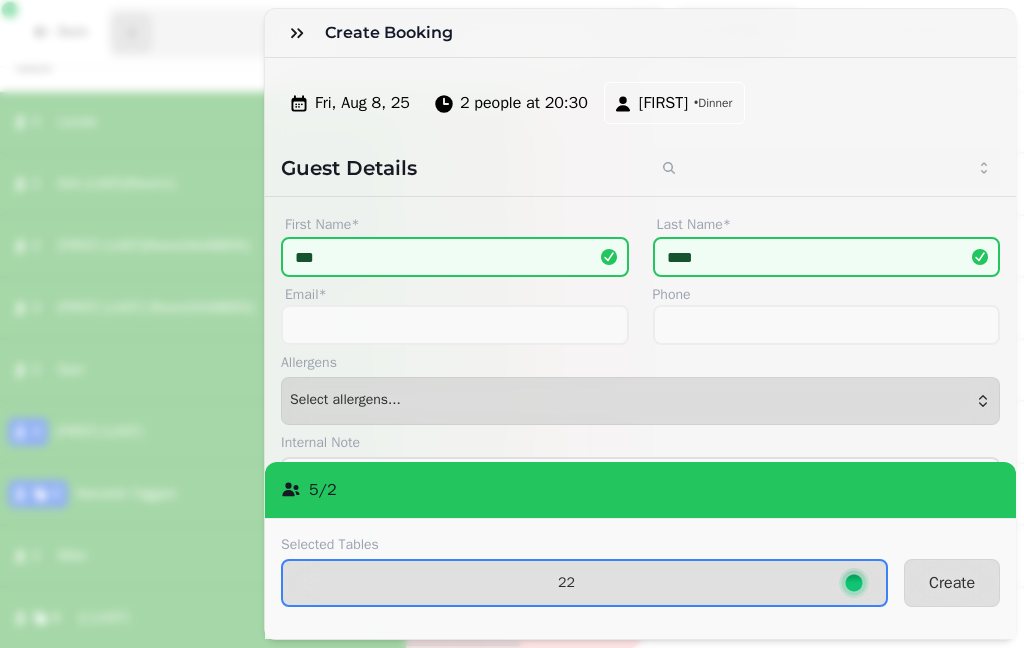 click on "Create" at bounding box center [952, 583] 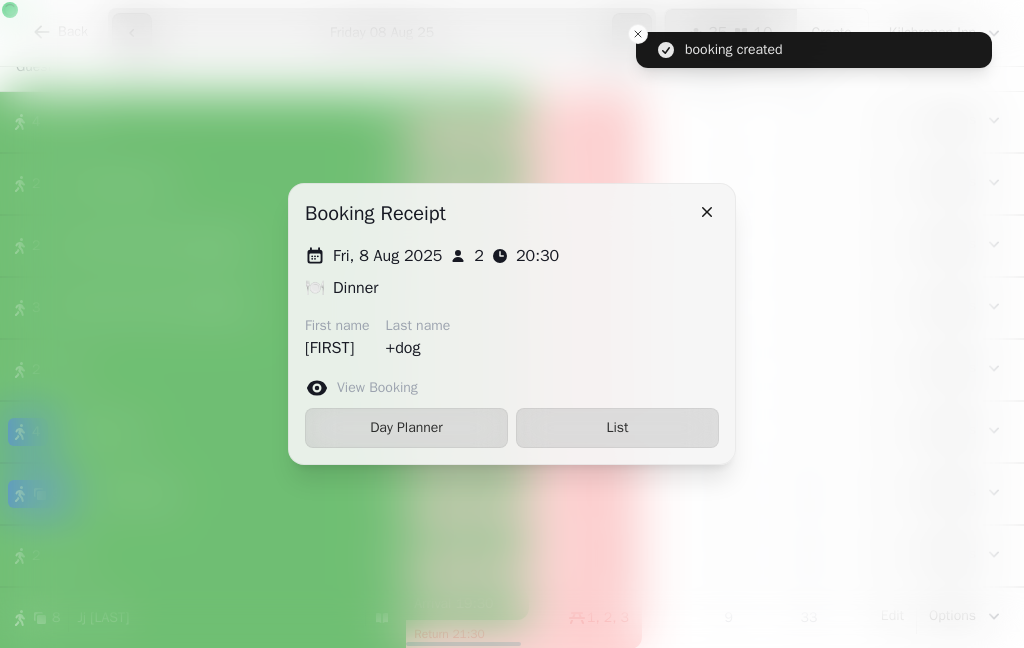 click on "List" at bounding box center (617, 428) 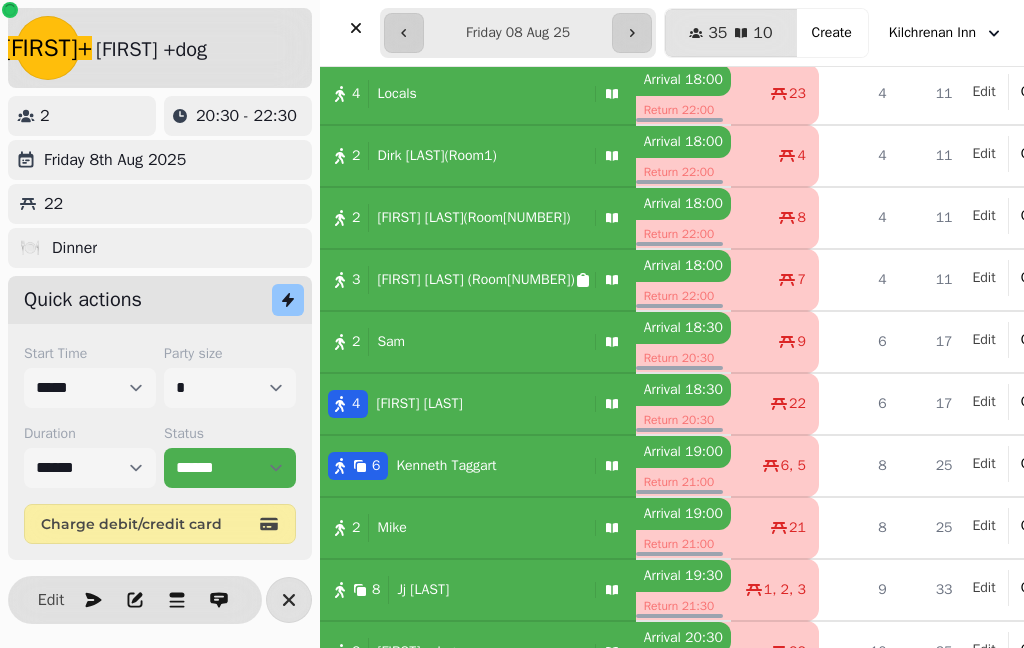 scroll, scrollTop: 86, scrollLeft: 0, axis: vertical 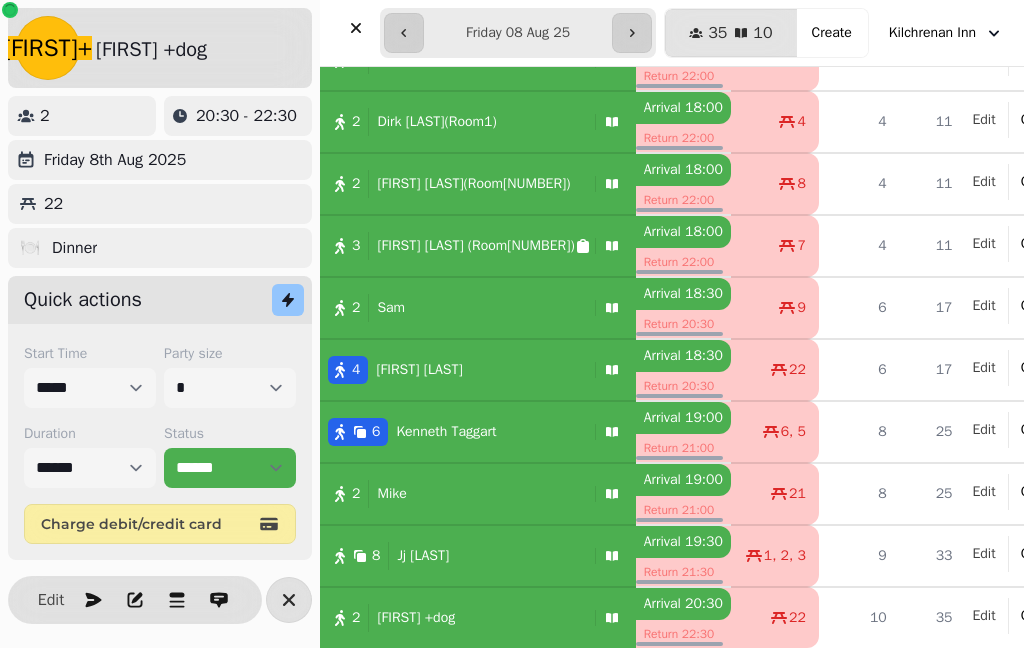 click 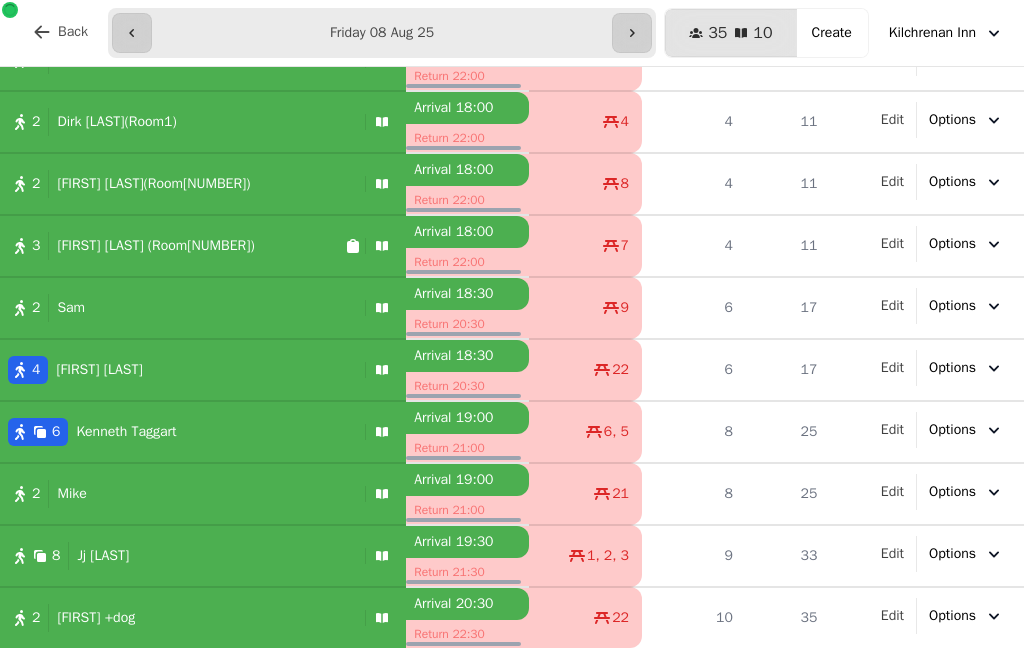 scroll, scrollTop: 86, scrollLeft: 0, axis: vertical 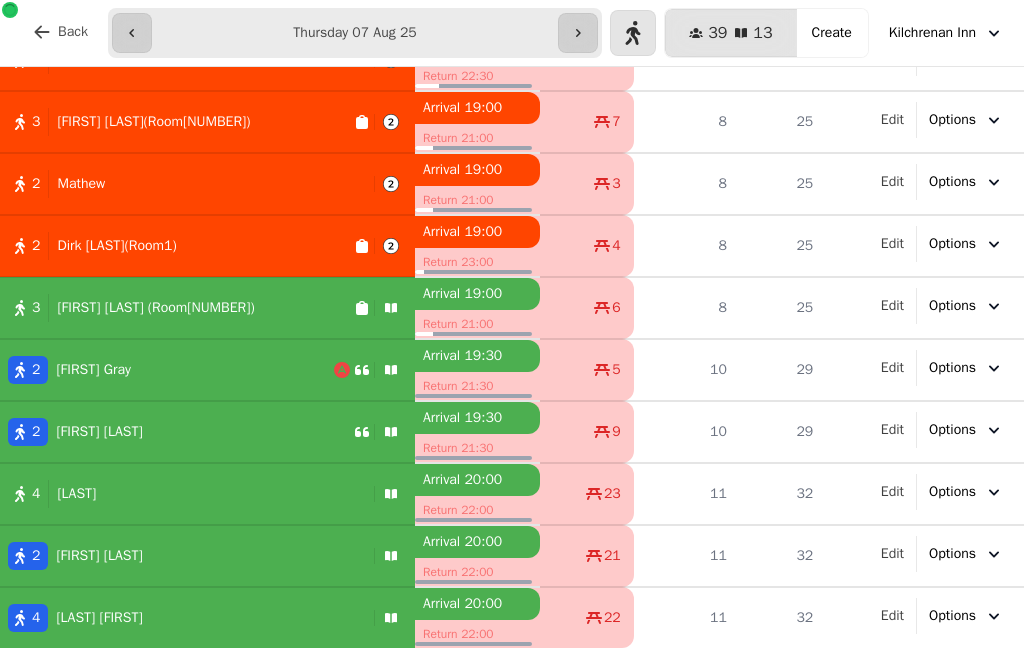 click on "[NUMBER] [FIRST]   [LAST]" at bounding box center (167, 370) 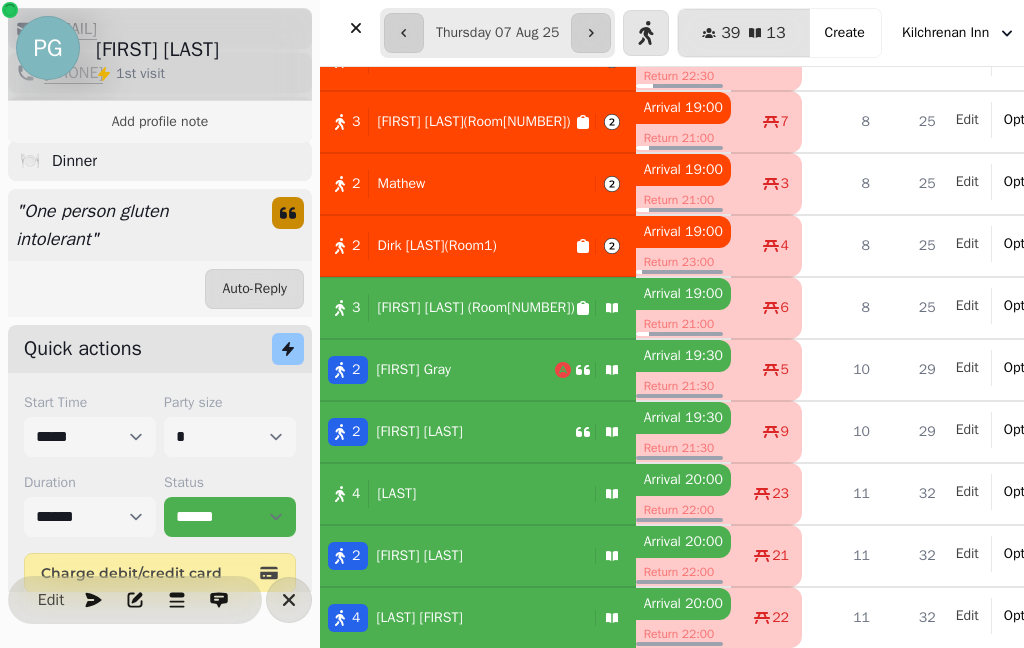 scroll, scrollTop: 287, scrollLeft: 0, axis: vertical 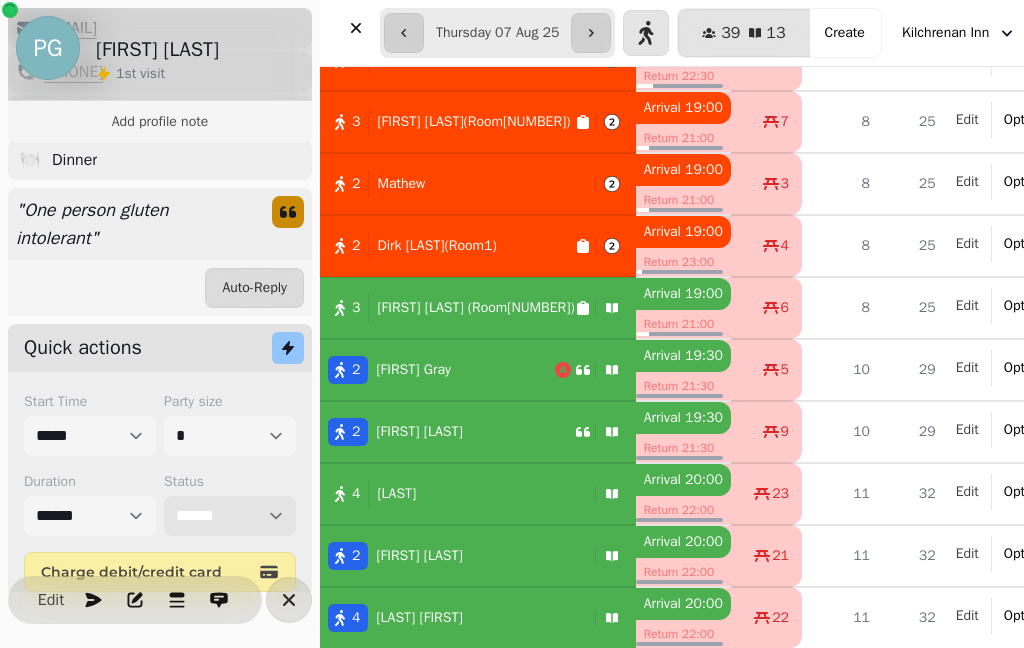 click on "**********" at bounding box center [230, 516] 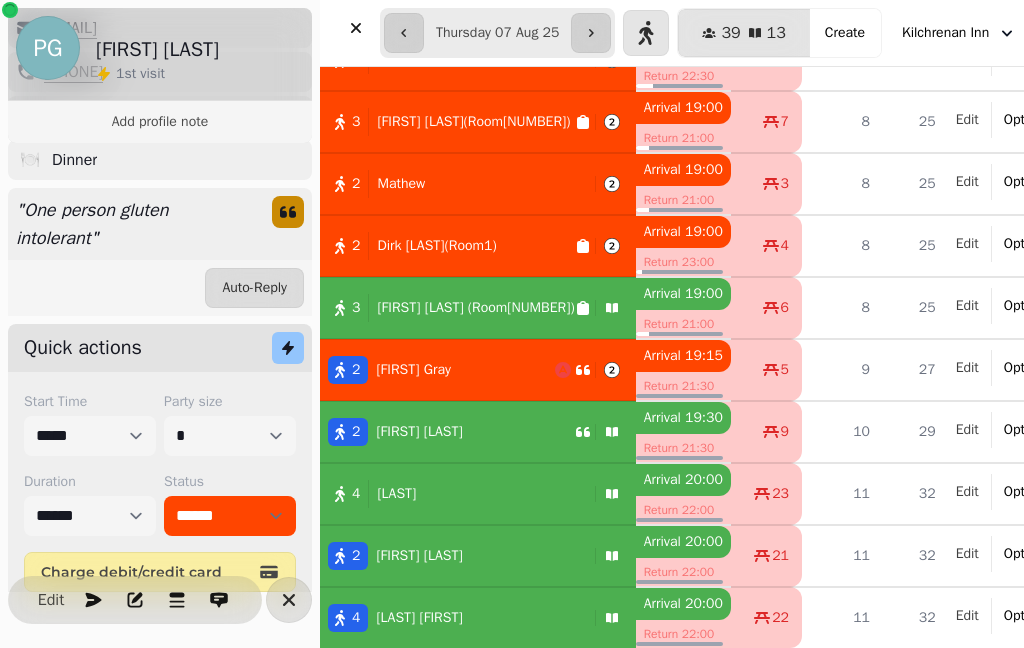click on "[FIRST]   [LAST](Room2)" at bounding box center [471, 308] 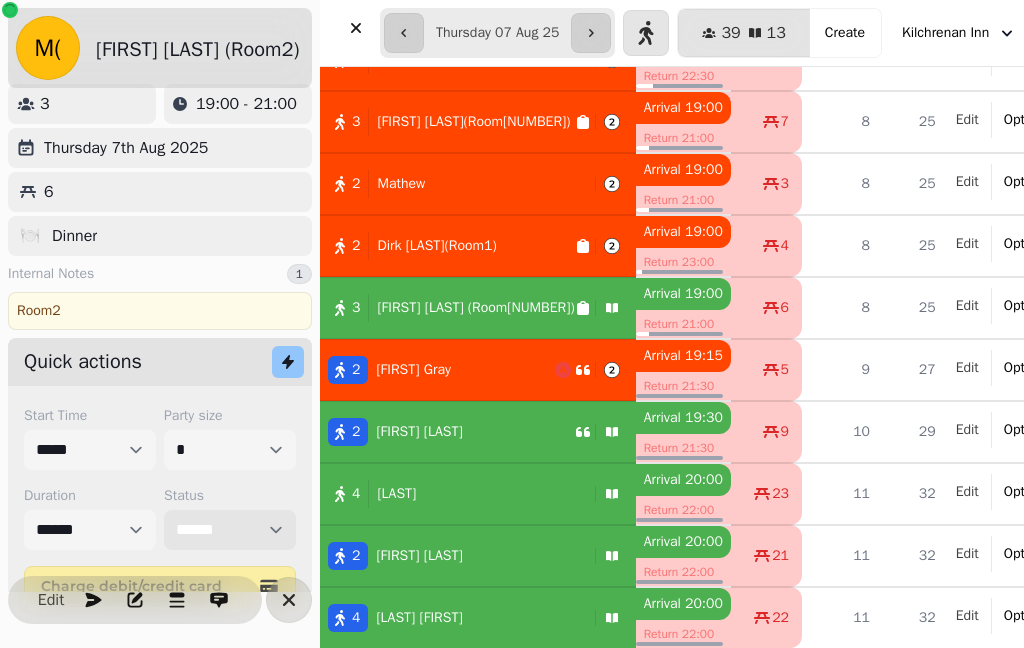 click on "**********" at bounding box center [230, 530] 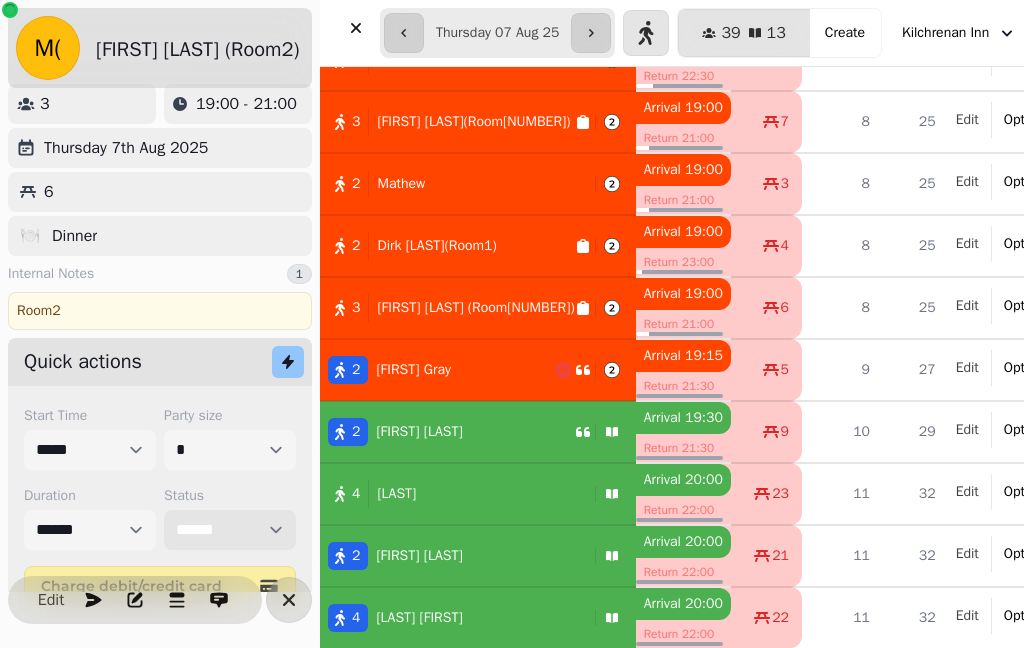 scroll, scrollTop: 740, scrollLeft: 0, axis: vertical 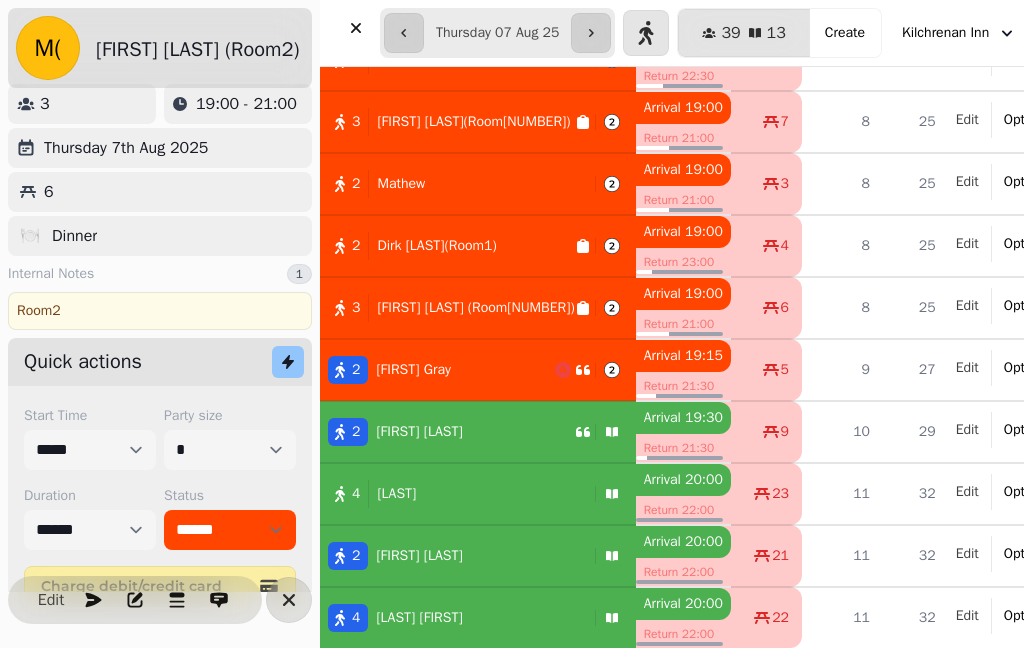 click on "[NUMBER] [FIRST]   [LAST]" at bounding box center (453, 556) 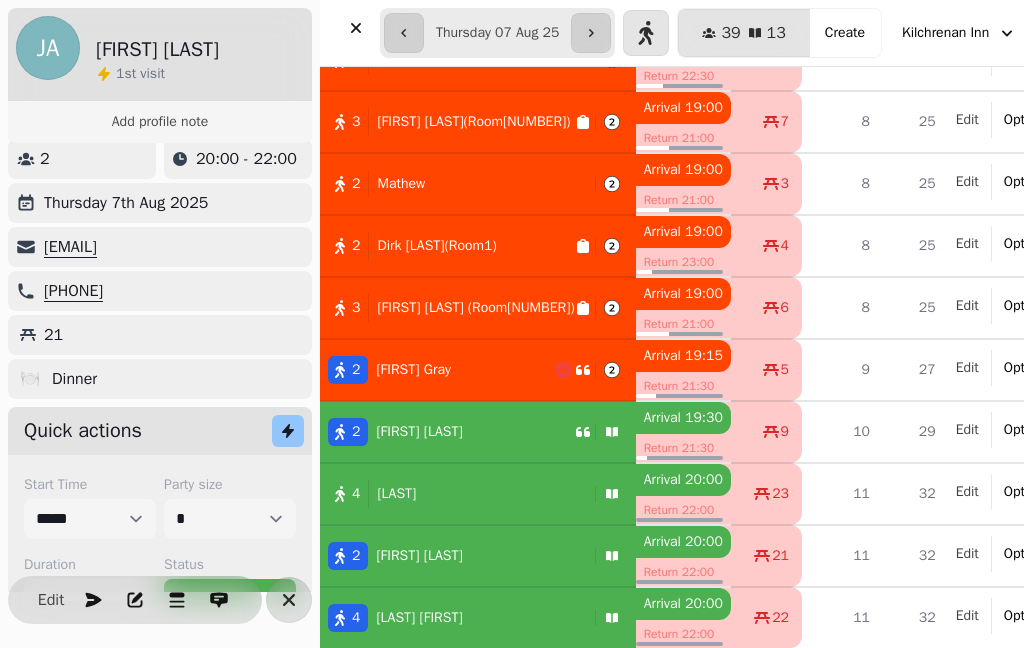 click on "Edit" at bounding box center (51, 600) 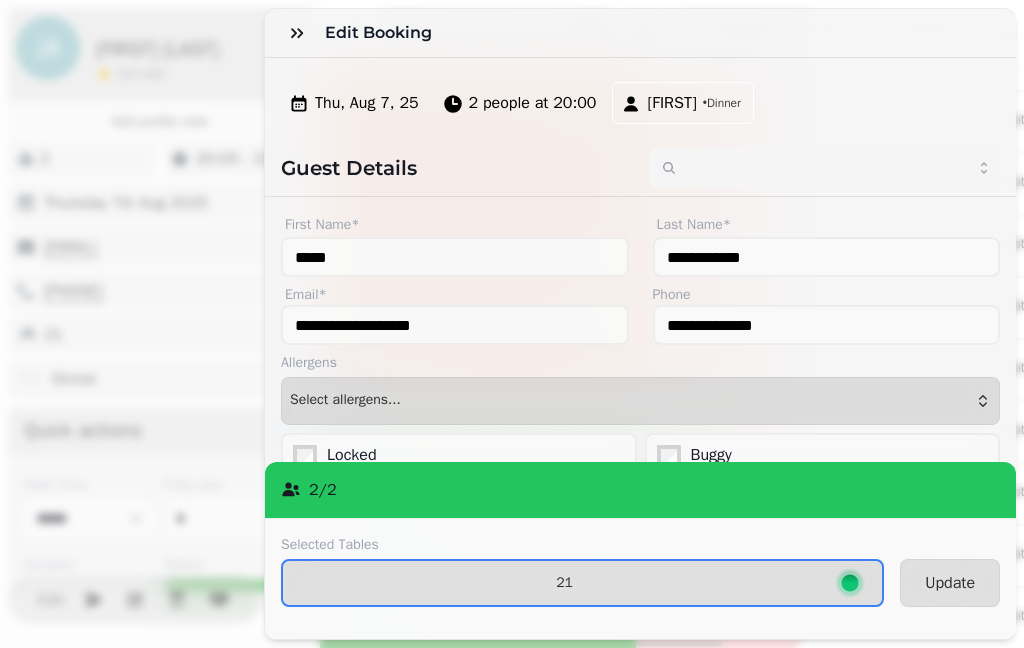 click on "21" at bounding box center [564, 583] 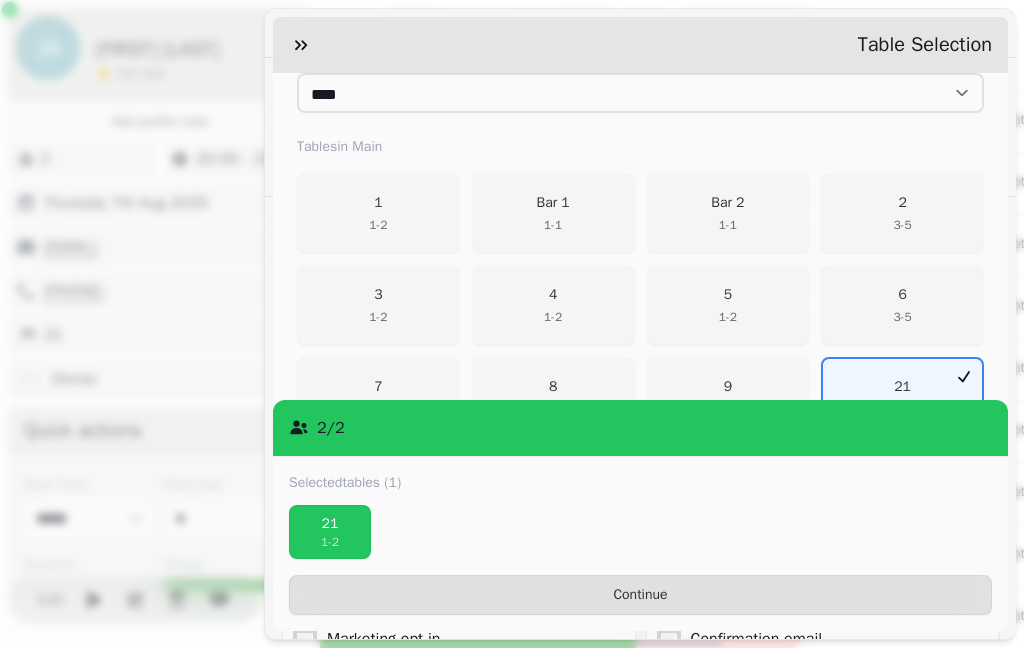 scroll, scrollTop: 382, scrollLeft: 0, axis: vertical 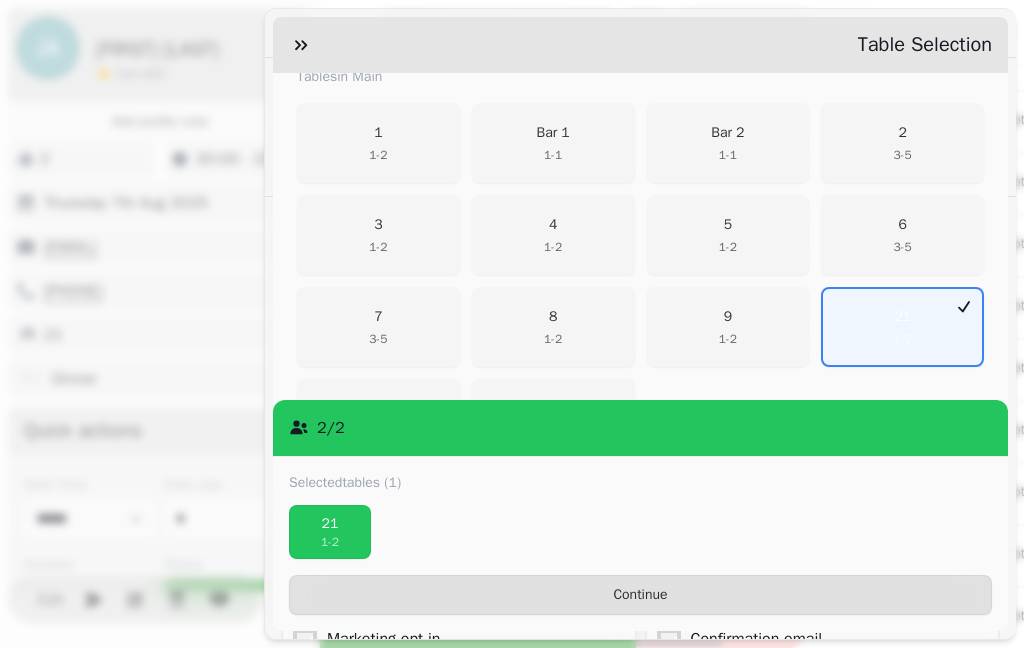 click on "21" at bounding box center (330, 524) 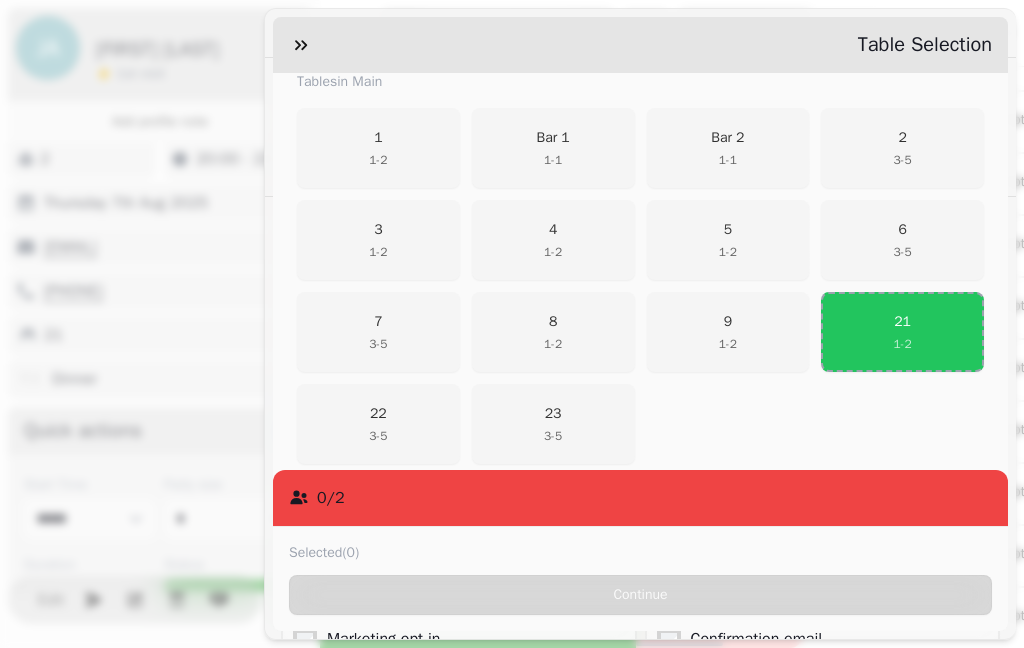 click on "8 1  -  2" at bounding box center (553, 332) 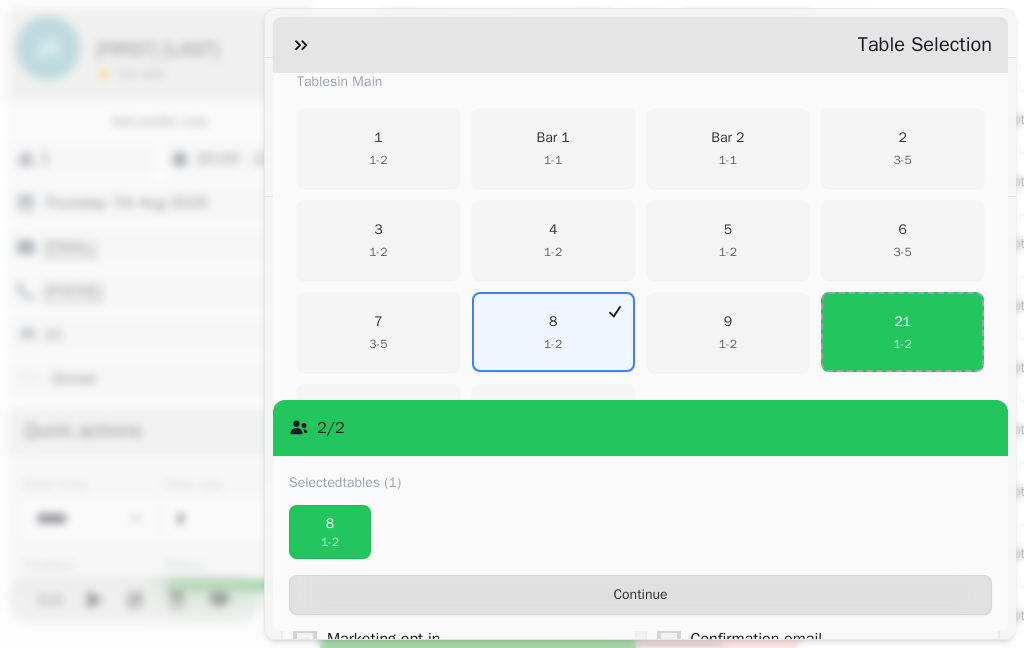 click on "Continue" at bounding box center (640, 595) 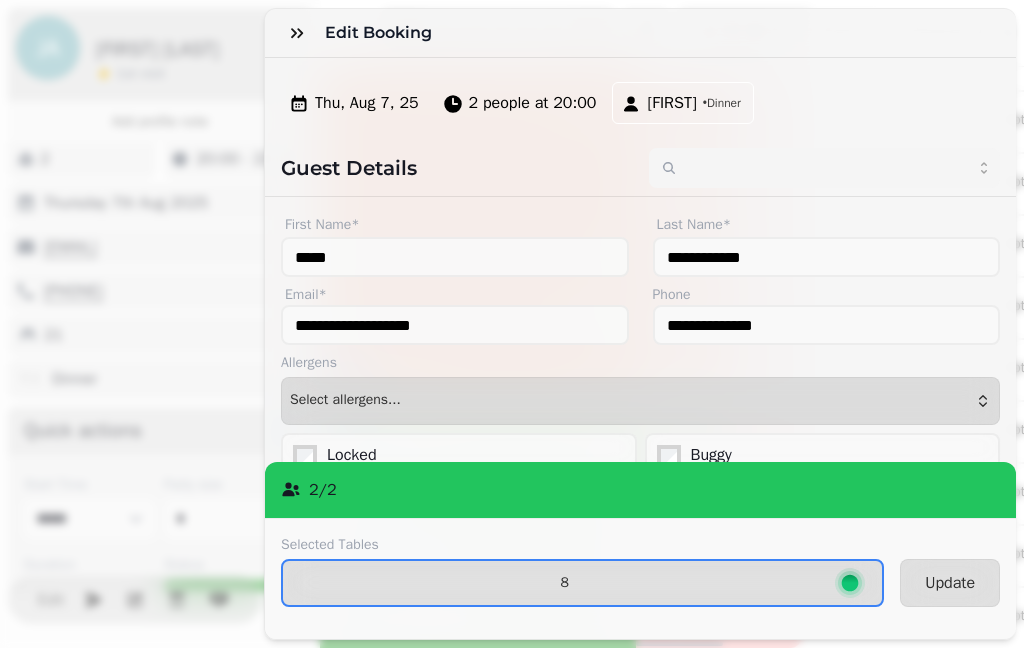 click on "8" at bounding box center [582, 583] 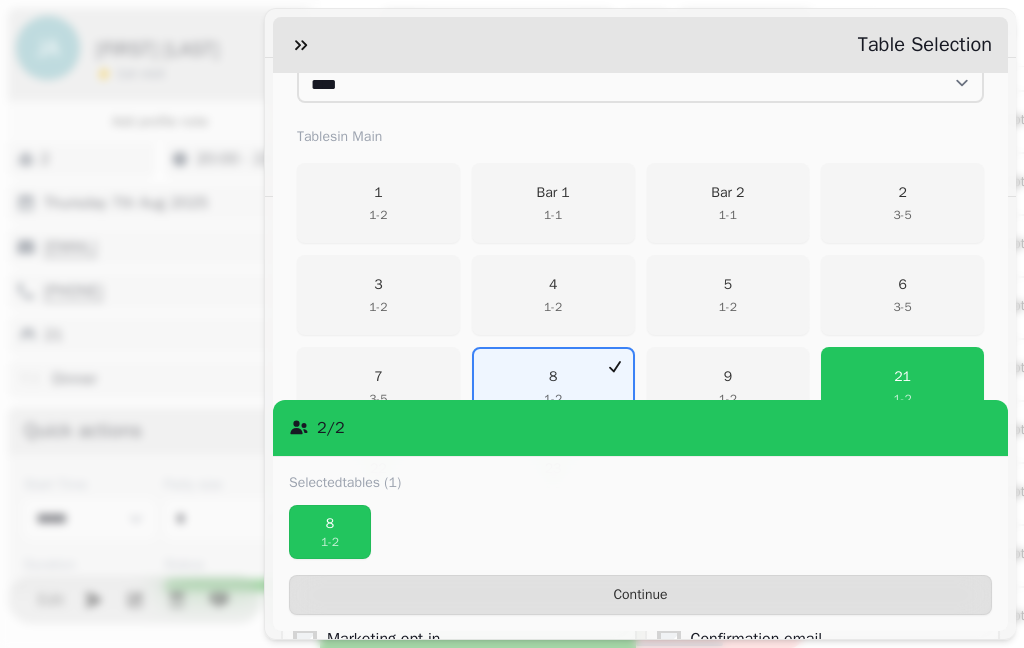 scroll, scrollTop: 382, scrollLeft: 0, axis: vertical 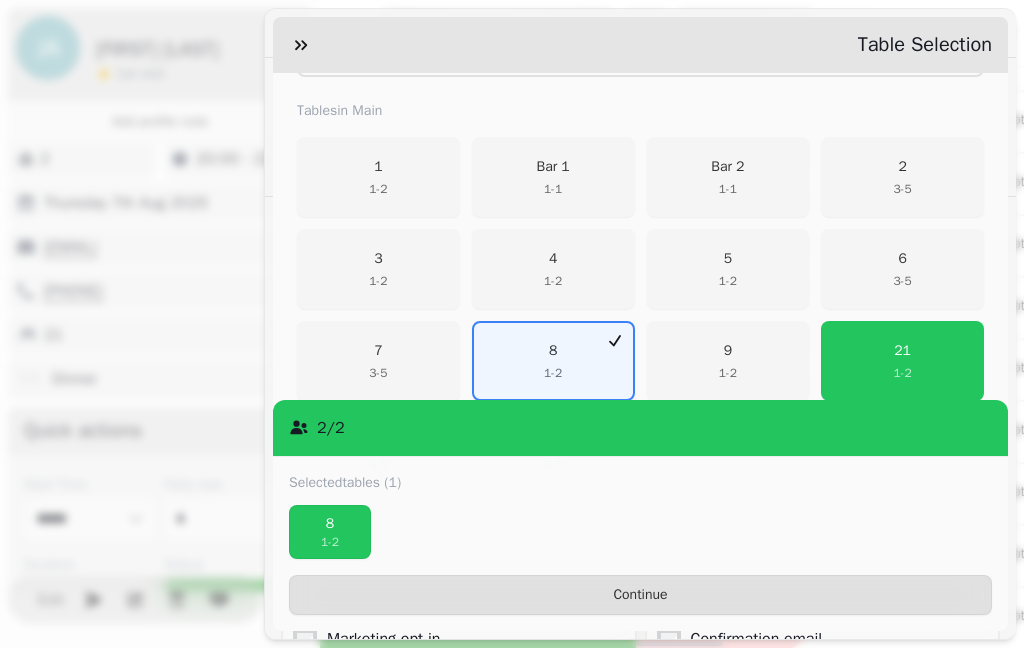 click on "Continue" at bounding box center [640, 595] 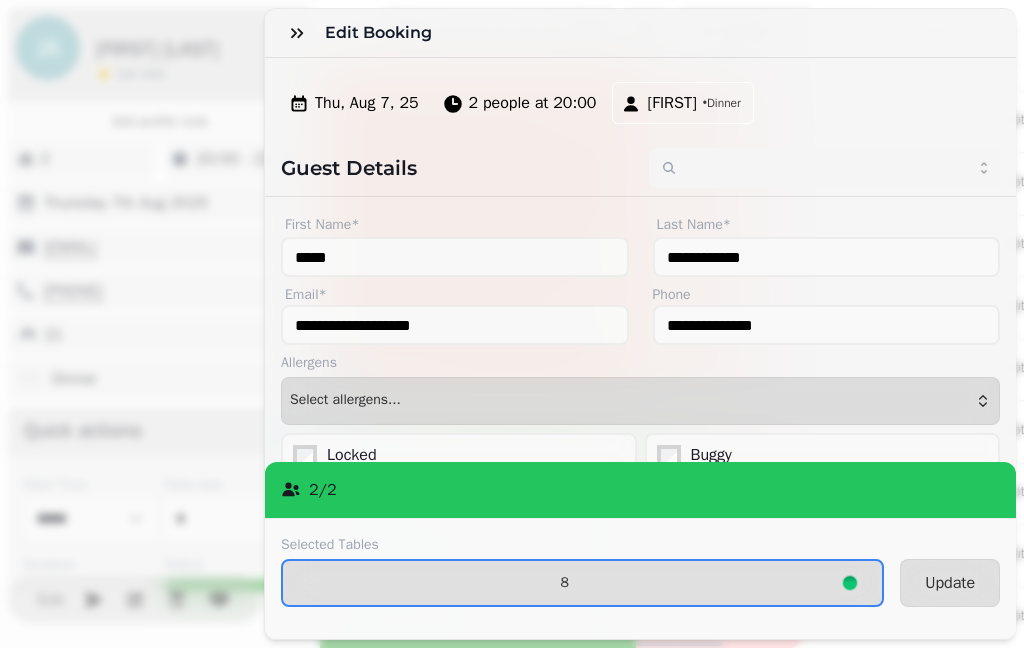 click on "Update" at bounding box center [950, 583] 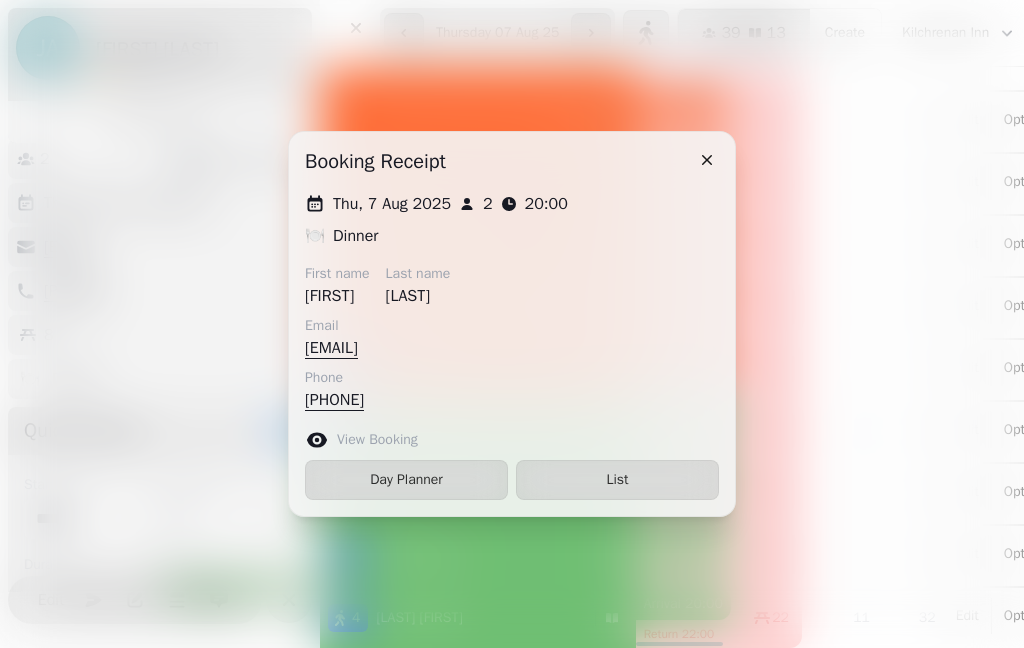 click on "List" at bounding box center [617, 480] 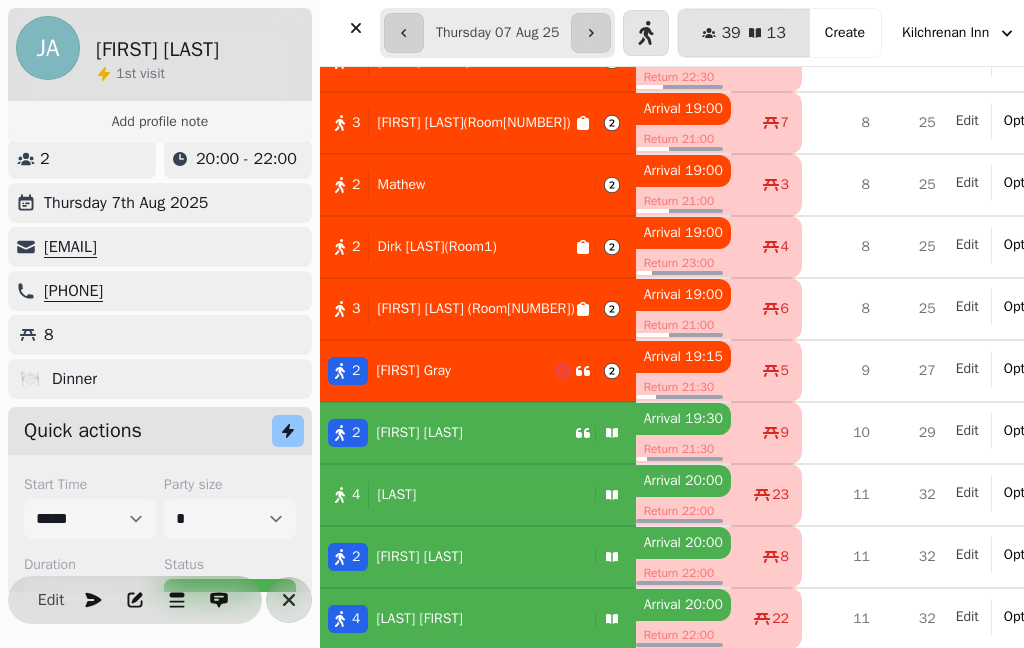 scroll, scrollTop: 271, scrollLeft: 0, axis: vertical 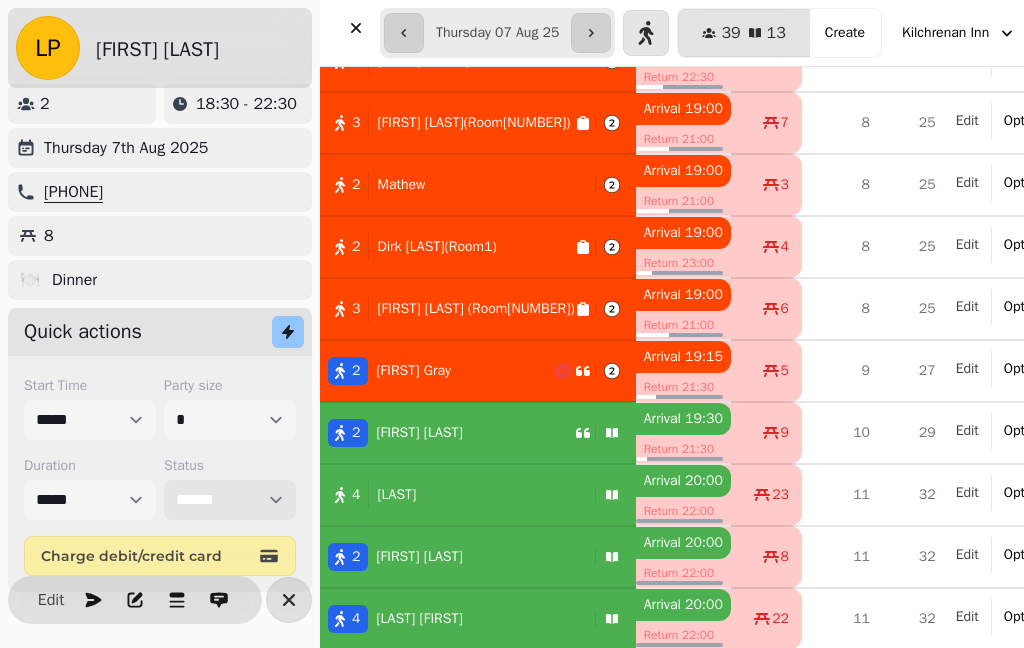 click on "**********" at bounding box center [230, 500] 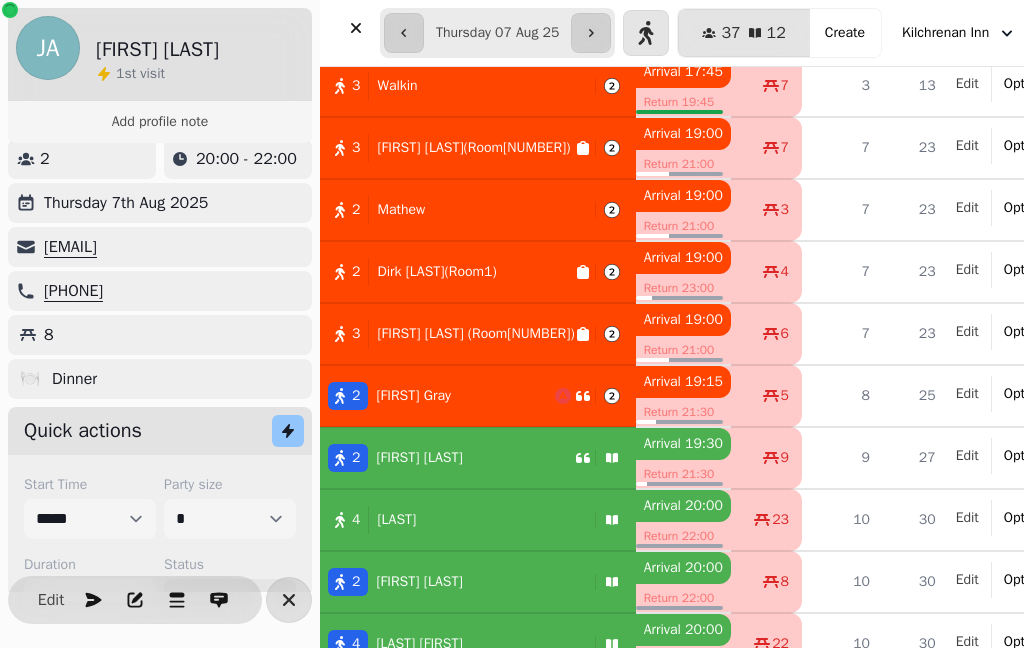 scroll, scrollTop: 210, scrollLeft: 0, axis: vertical 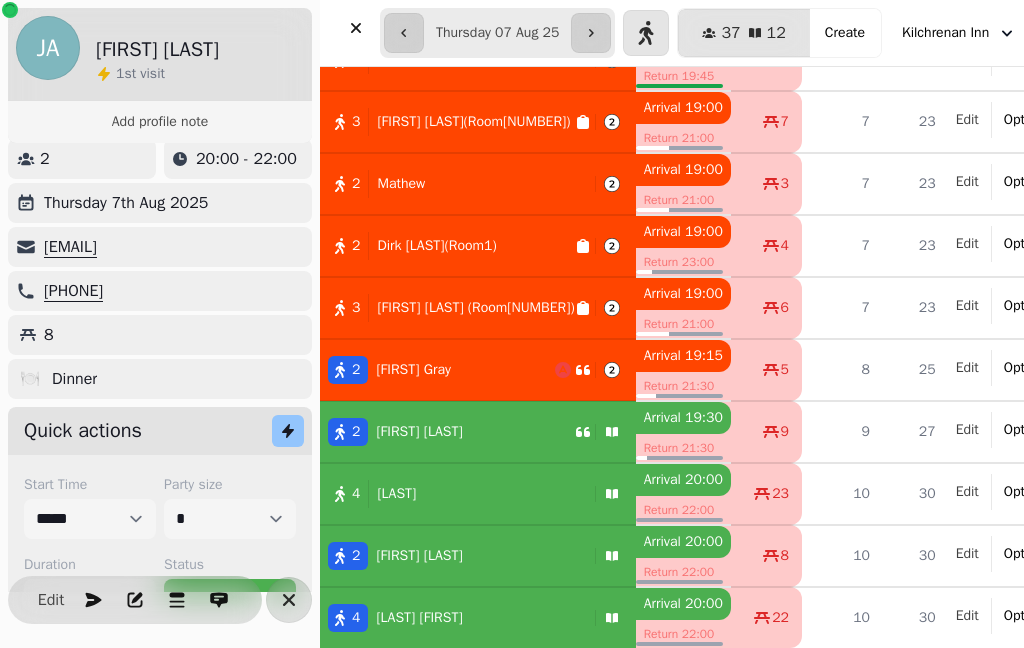 click on "3 Walkin" at bounding box center (453, 60) 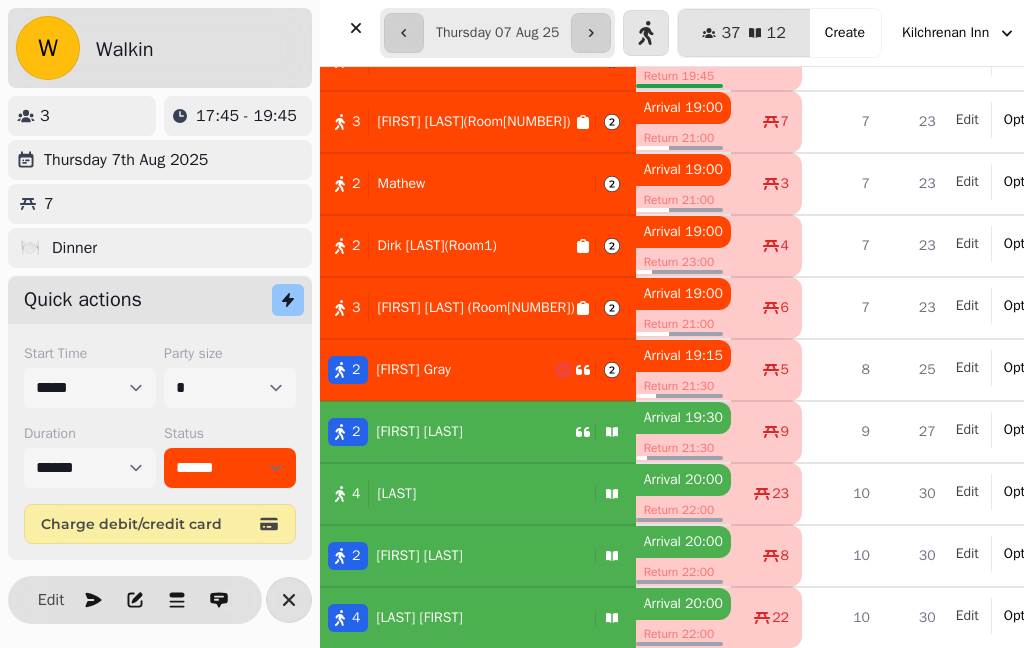 scroll, scrollTop: 0, scrollLeft: 0, axis: both 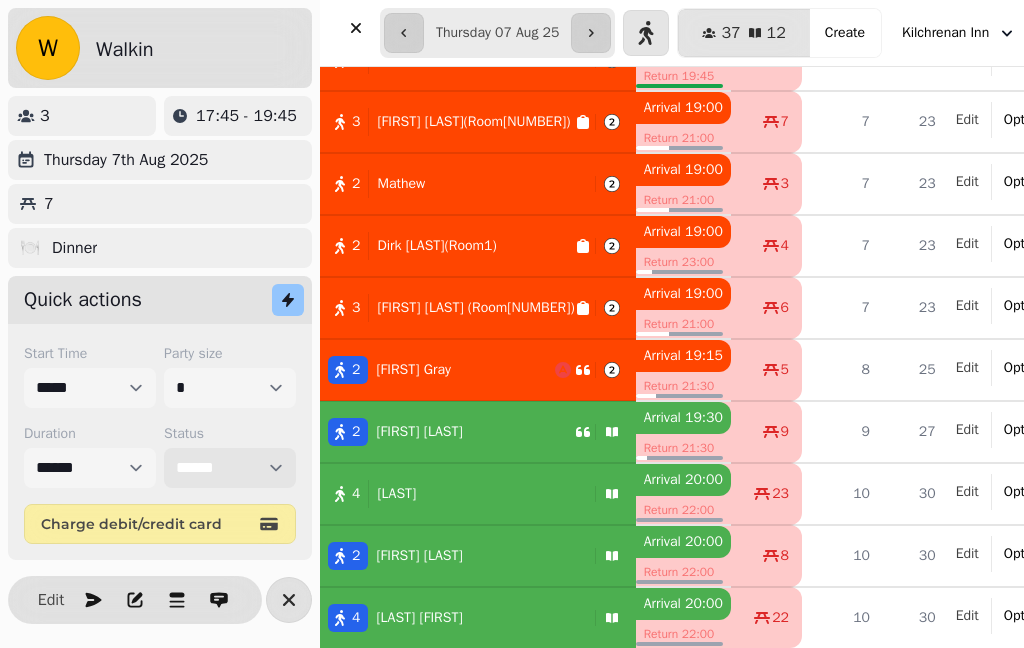 click on "**********" at bounding box center [230, 468] 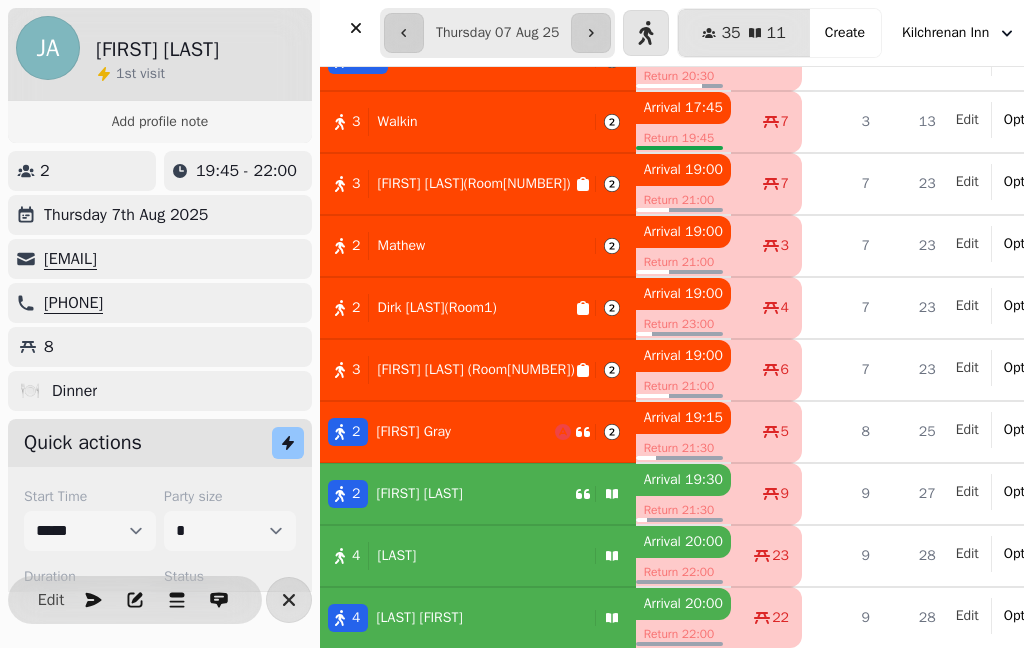scroll, scrollTop: 546, scrollLeft: -1, axis: both 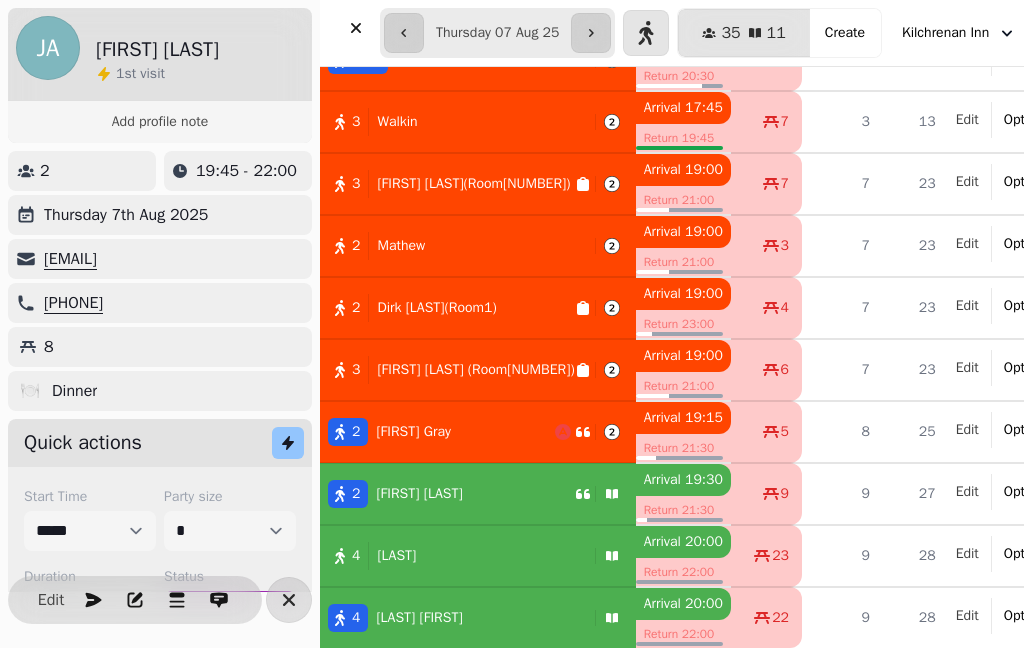click 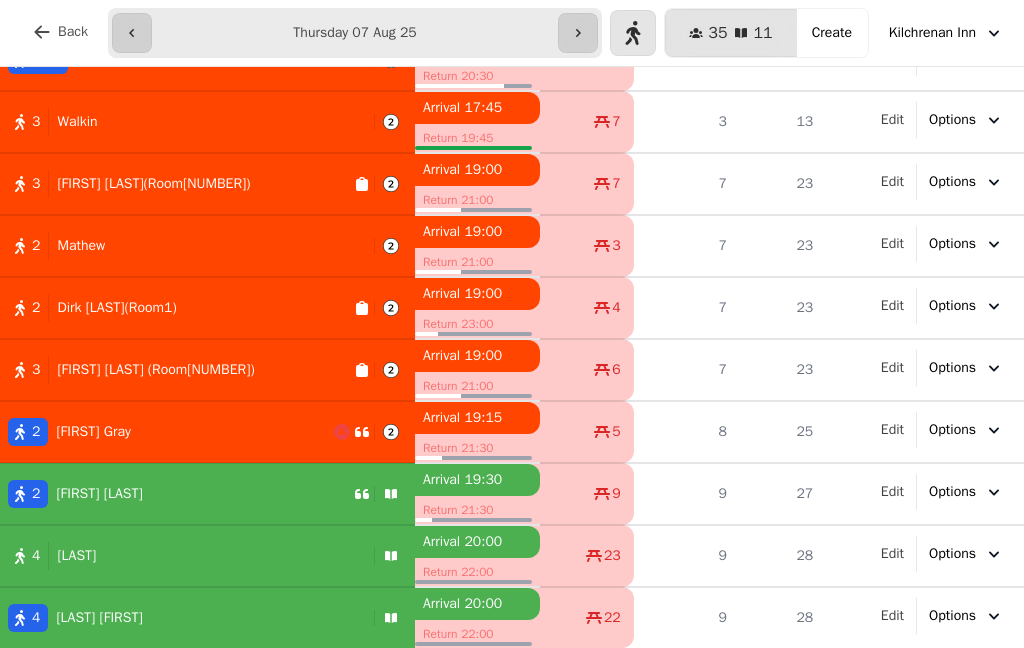 scroll, scrollTop: 148, scrollLeft: 0, axis: vertical 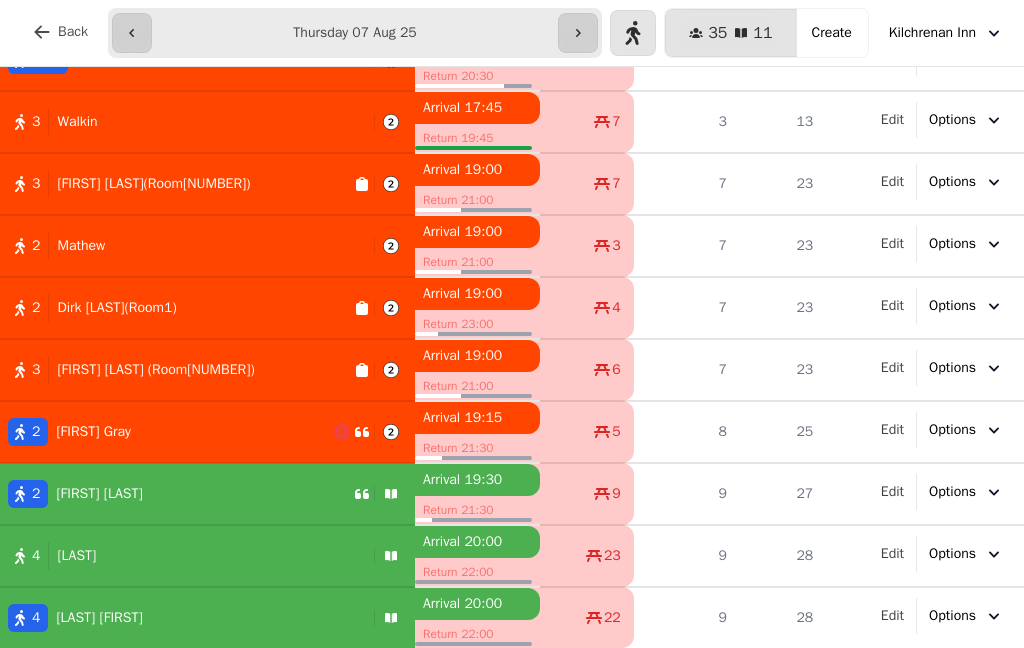 click 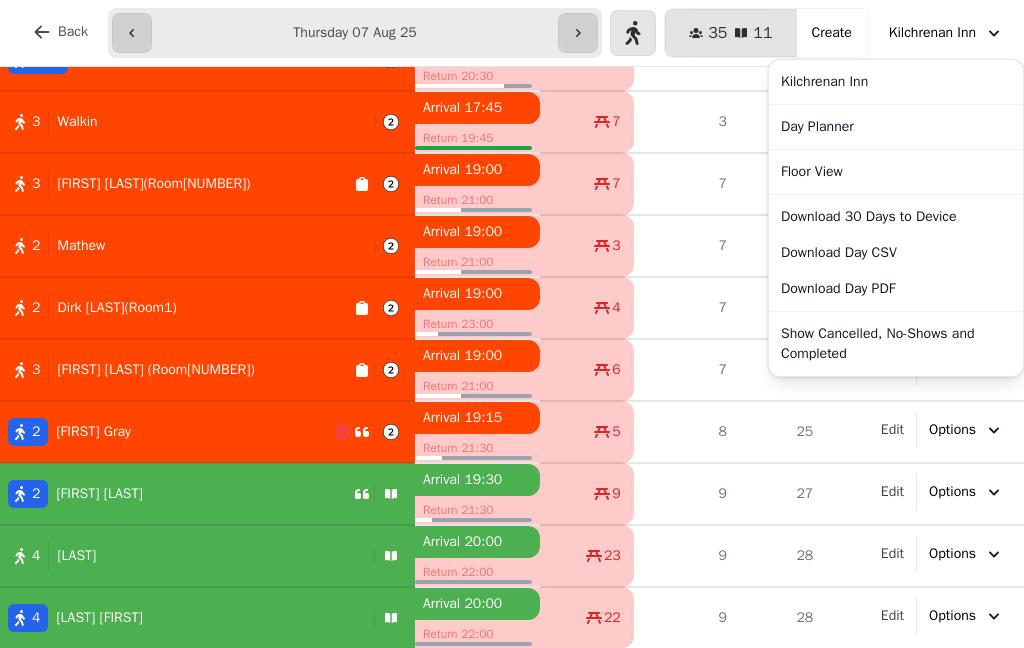 click on "Show Cancelled, No-Shows and Completed" at bounding box center [896, 344] 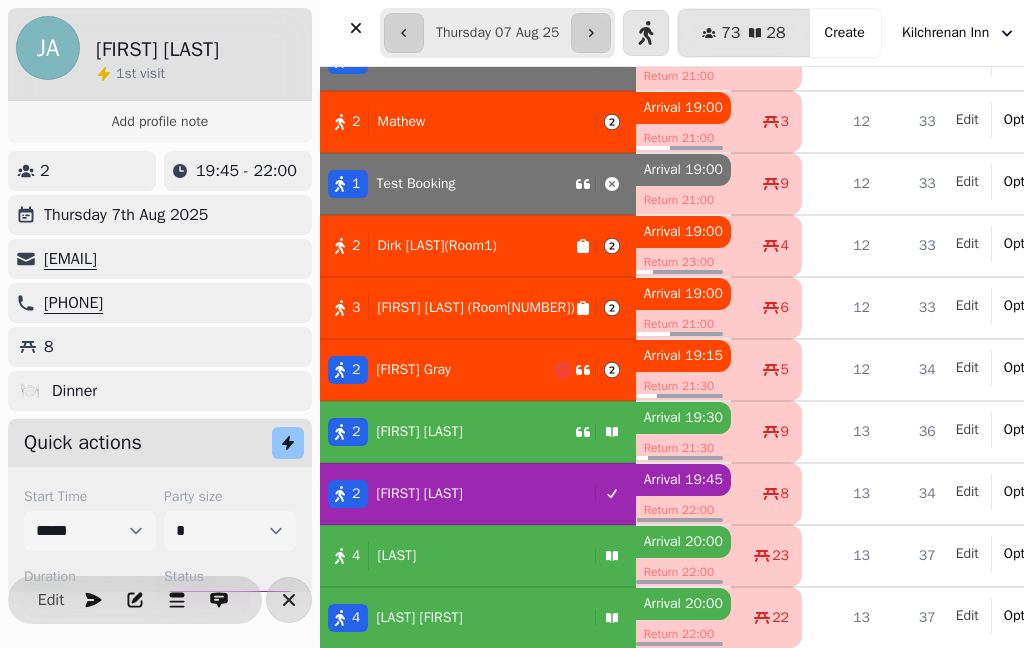 scroll, scrollTop: 2136, scrollLeft: 0, axis: vertical 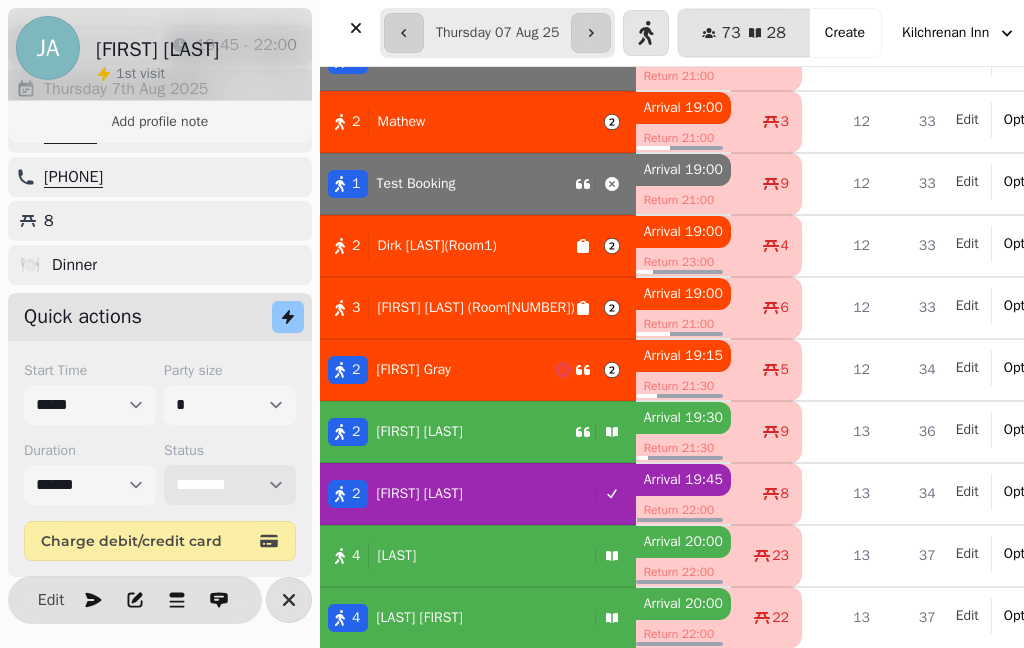 click on "**********" at bounding box center [230, 485] 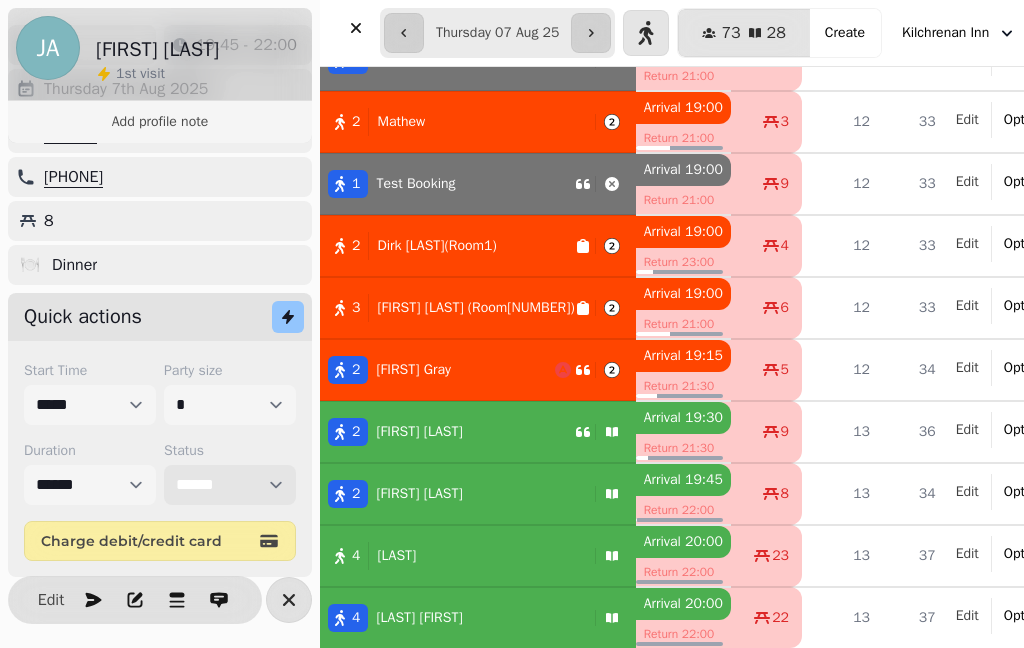 scroll, scrollTop: 2210, scrollLeft: 0, axis: vertical 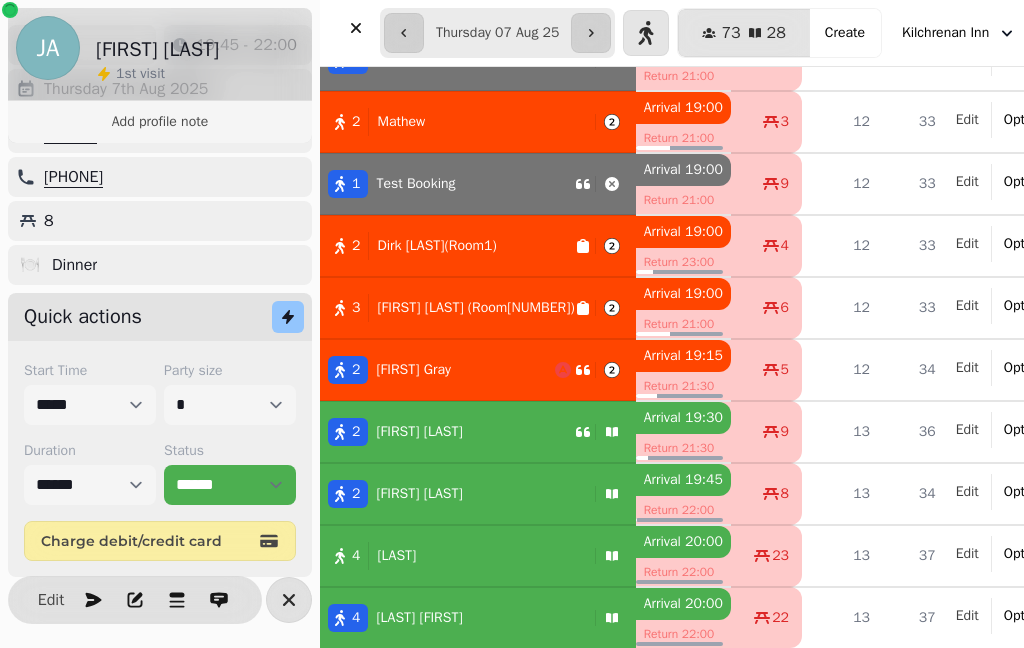 click on "Kilchrenan Inn" at bounding box center (945, 33) 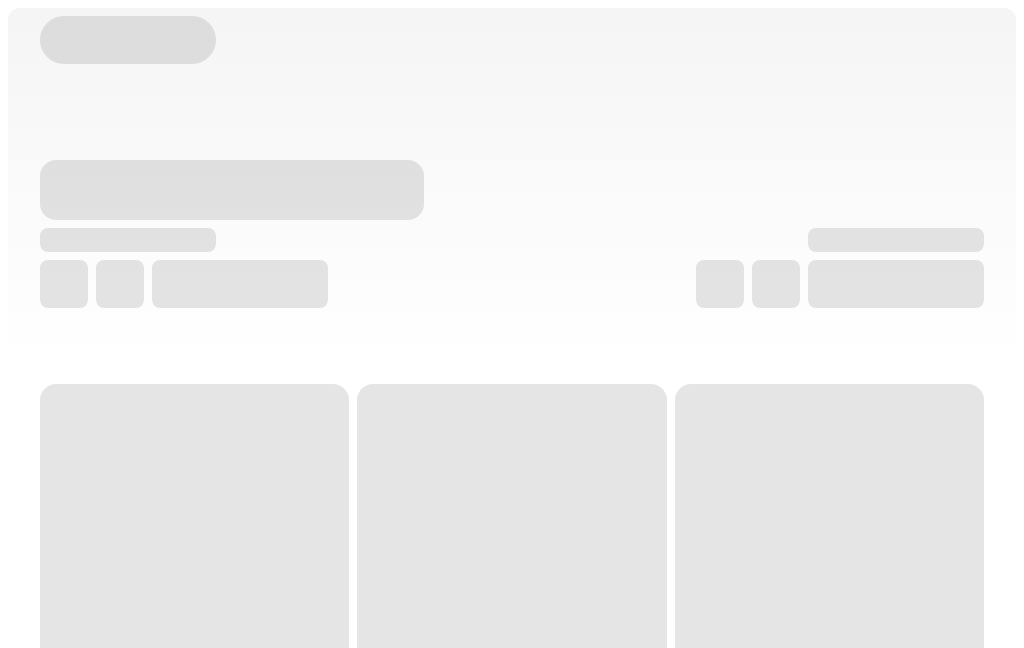 scroll, scrollTop: 0, scrollLeft: 0, axis: both 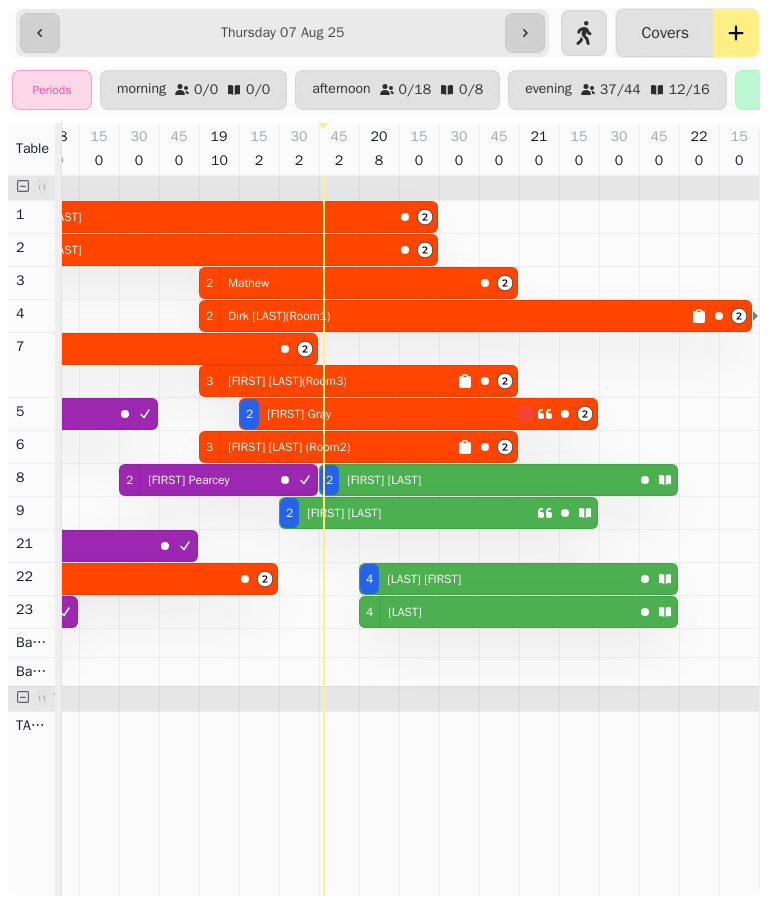 click on "[TIME] [NUMBER] / [NUMBER] / [NUMBER]" at bounding box center (617, 90) 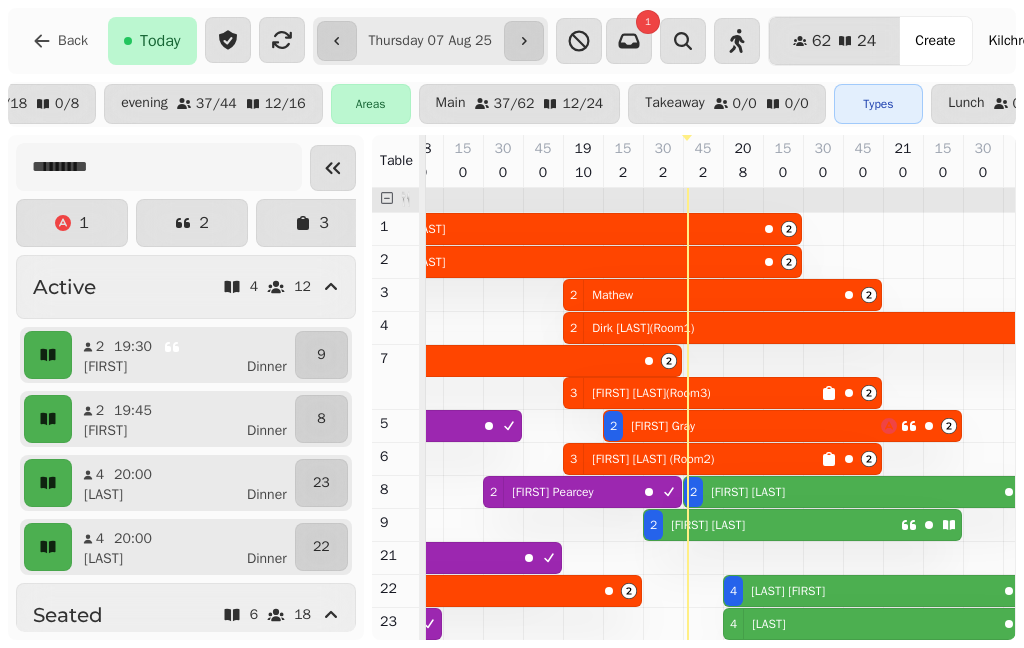 scroll, scrollTop: 0, scrollLeft: 414, axis: horizontal 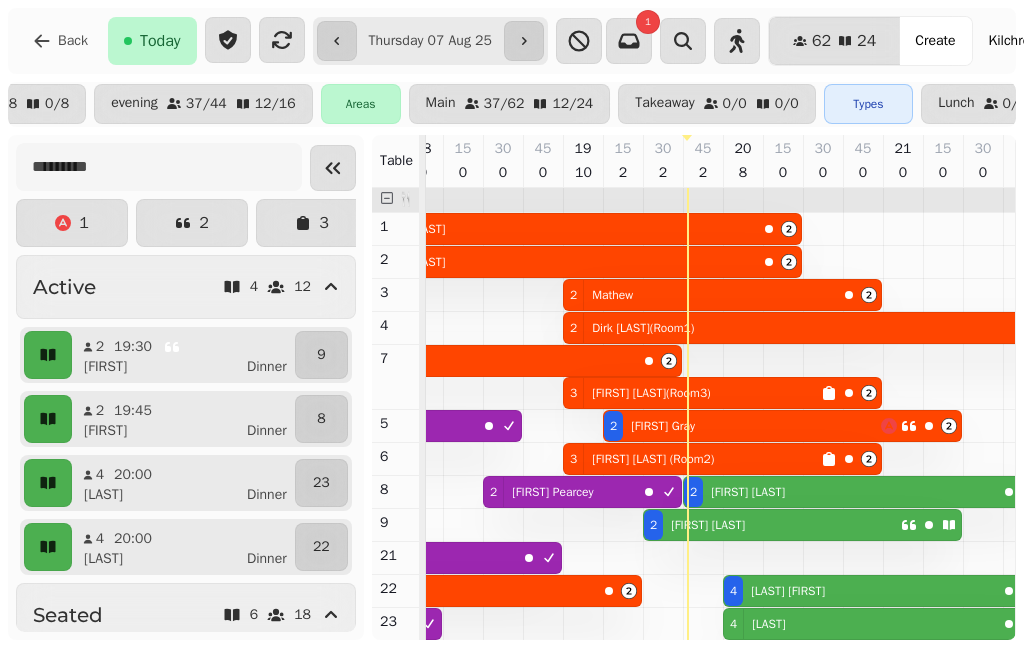 click on "Kilchrenan Inn" at bounding box center (1032, 41) 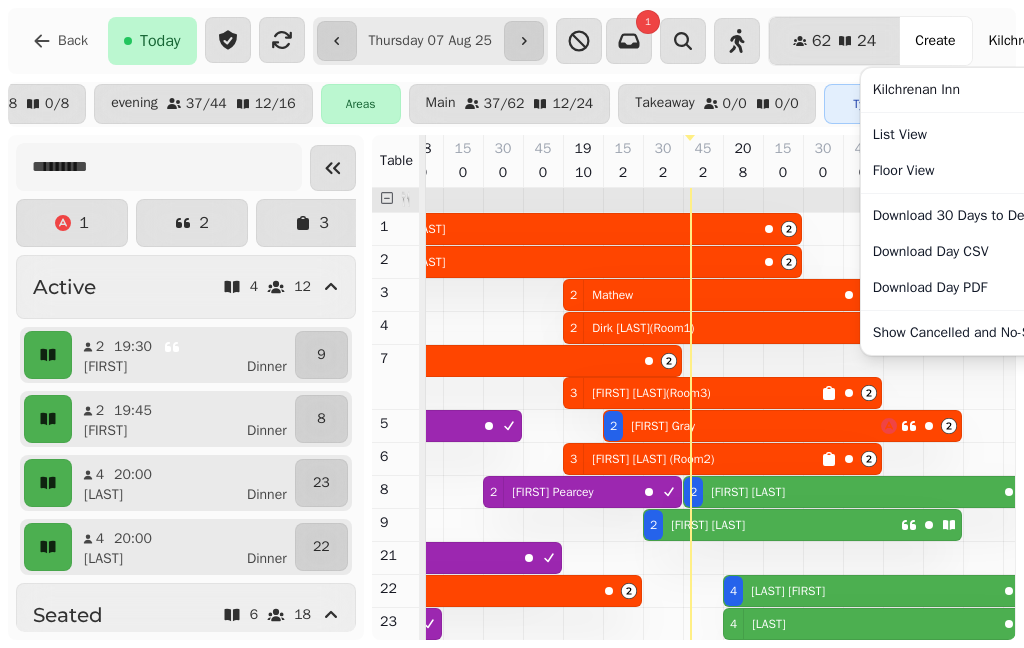 click on "List View" at bounding box center (988, 135) 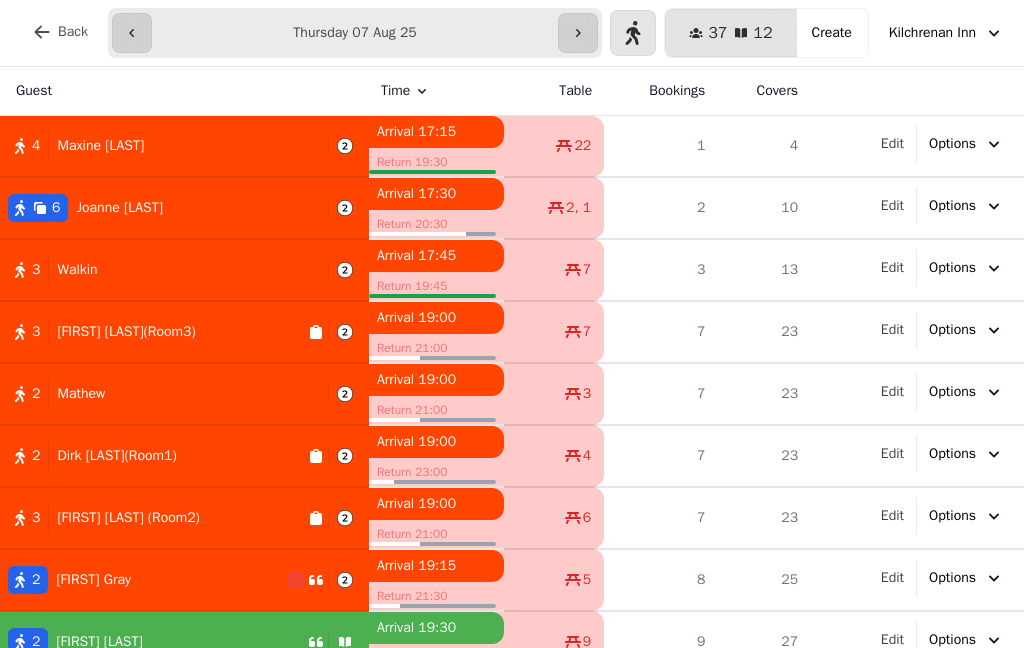 click on "3 Walkin" at bounding box center (160, 270) 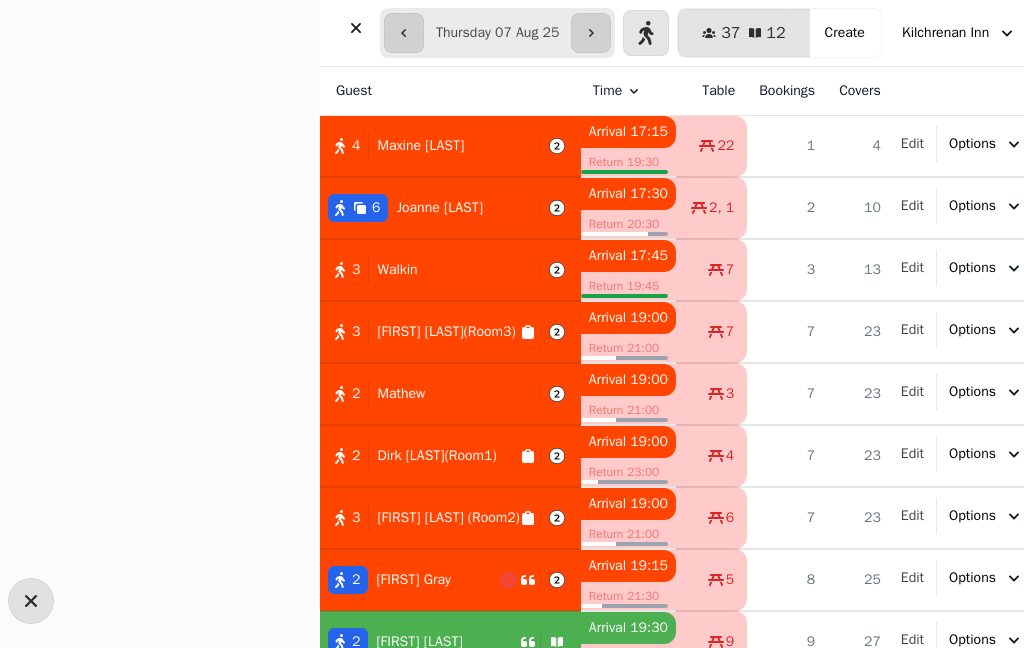 select on "**********" 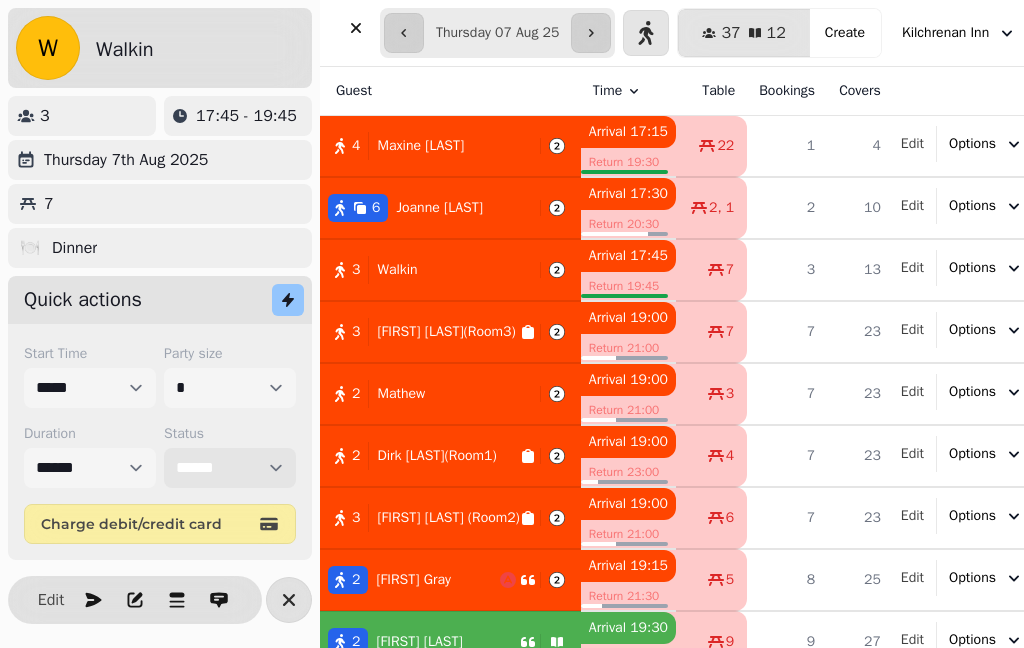 click on "**********" at bounding box center [230, 468] 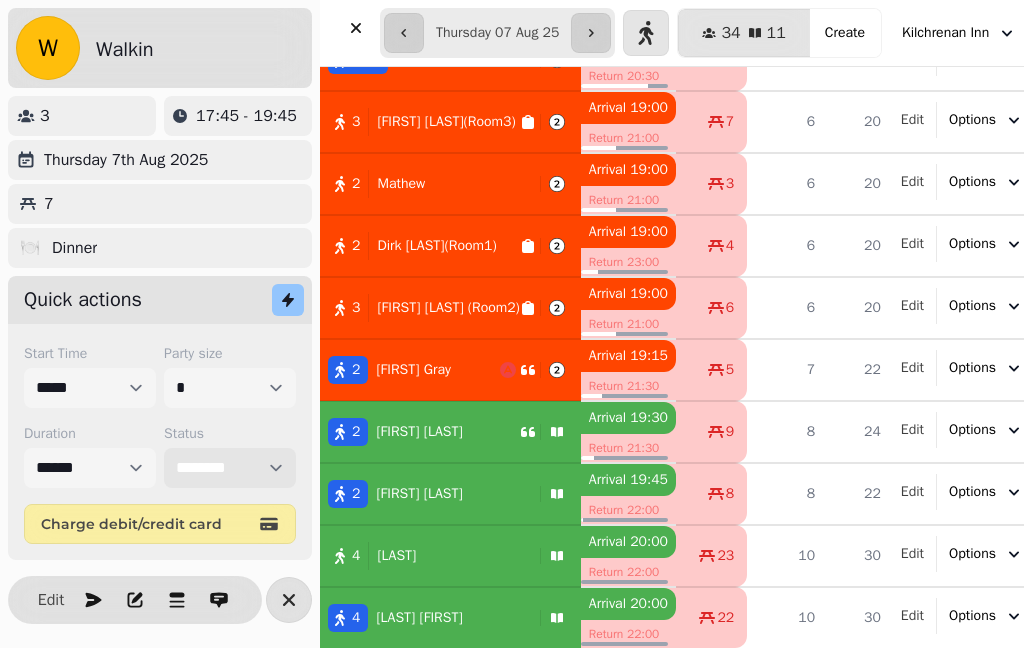 scroll, scrollTop: 544, scrollLeft: 0, axis: vertical 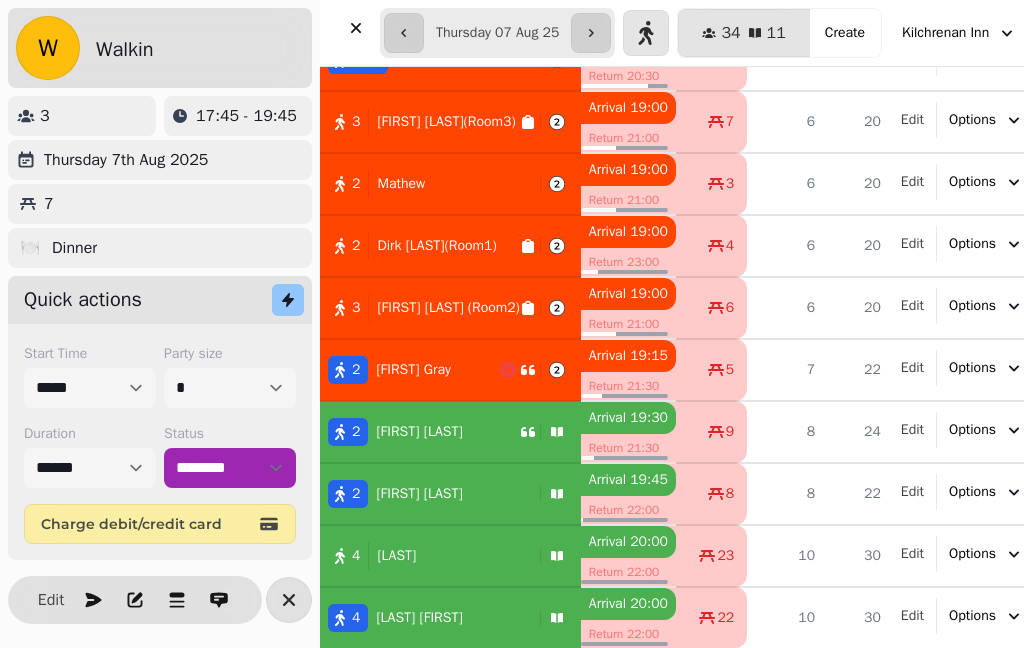 click on "2 [FIRST]   [LAST]" at bounding box center [450, 432] 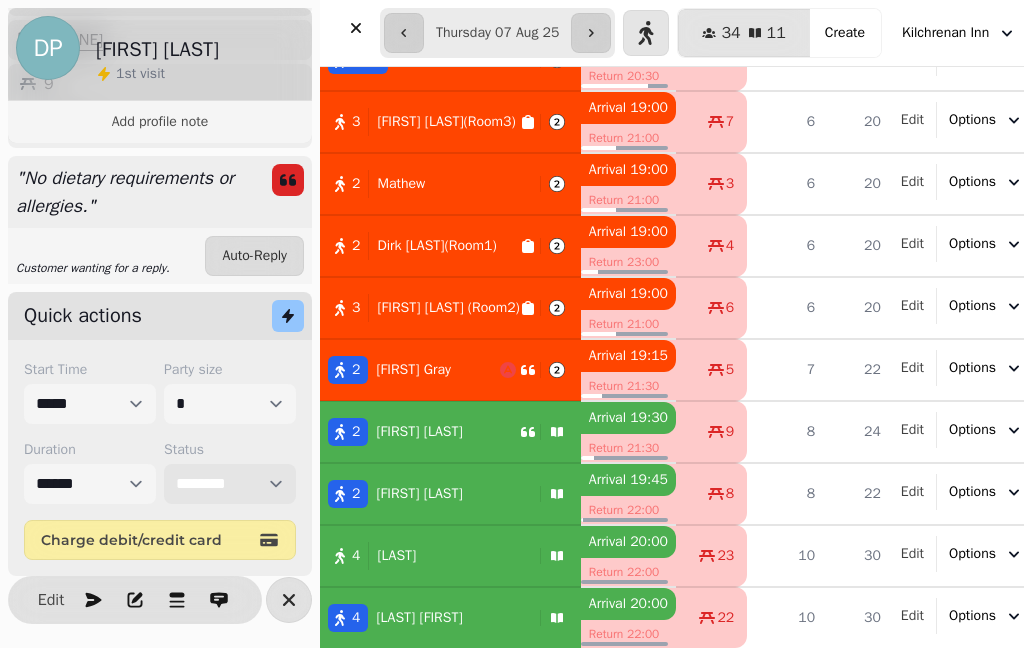 click on "**********" at bounding box center [230, 484] 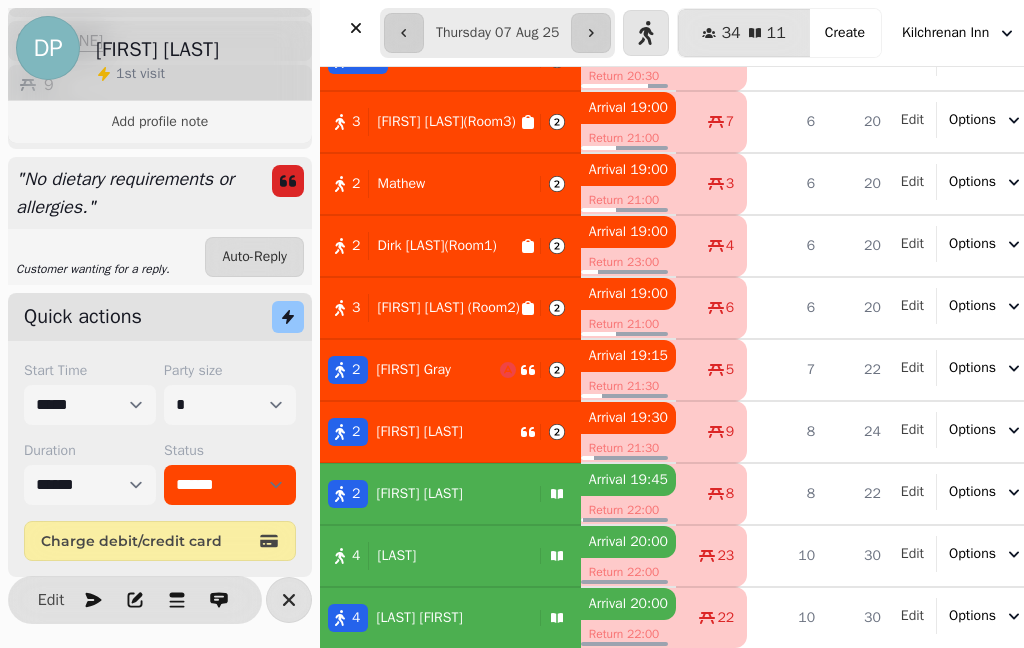 click on "FABRE   Noelle" at bounding box center [419, 618] 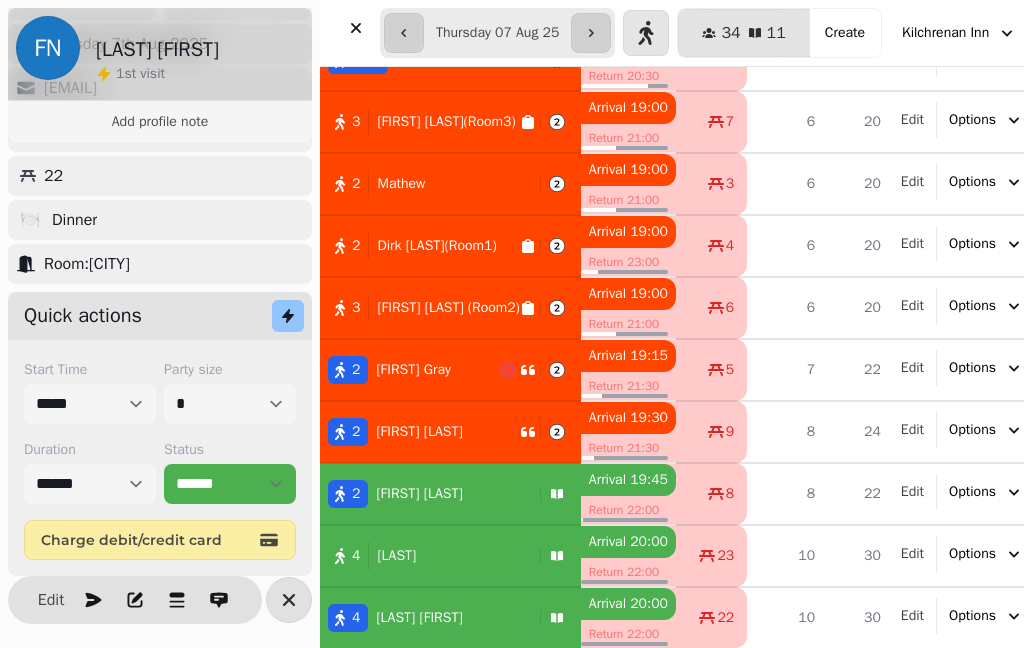 scroll, scrollTop: 170, scrollLeft: 0, axis: vertical 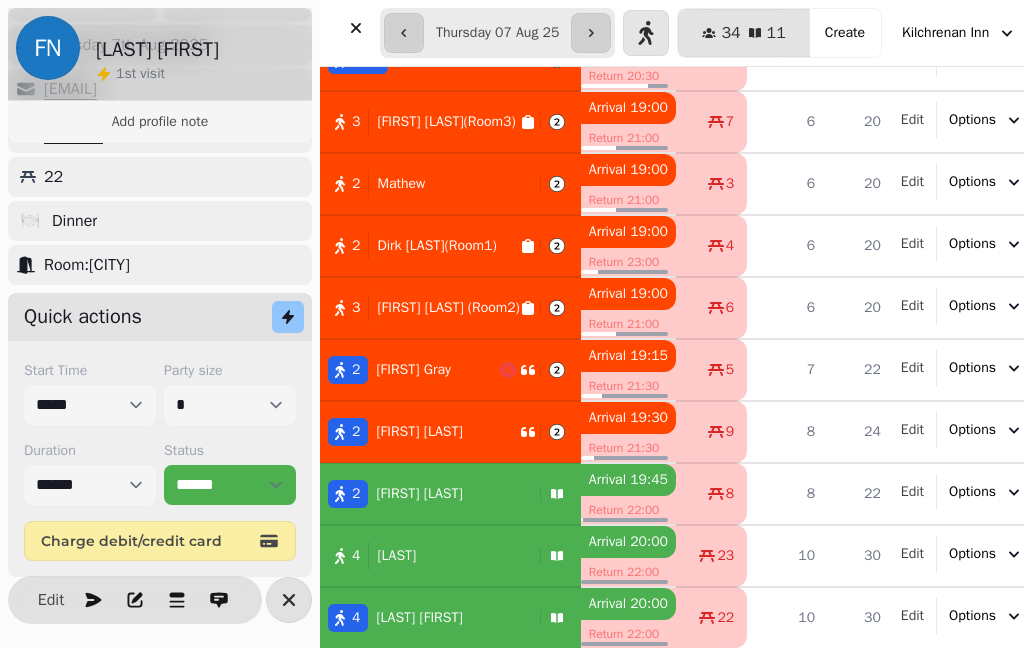 click on "Edit" at bounding box center [51, 600] 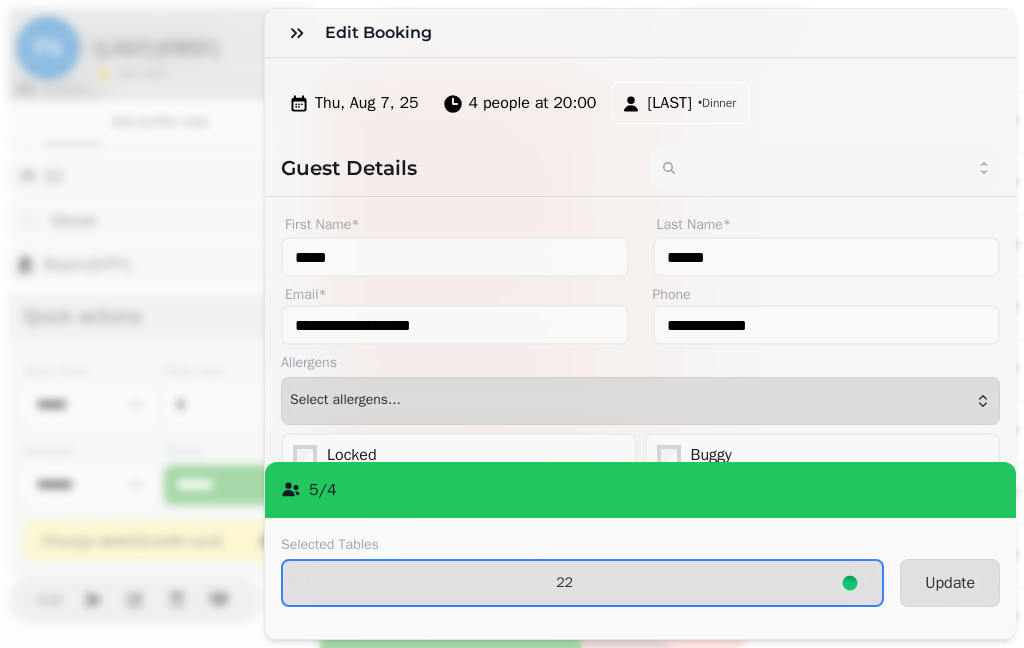 click on "22" at bounding box center [582, 583] 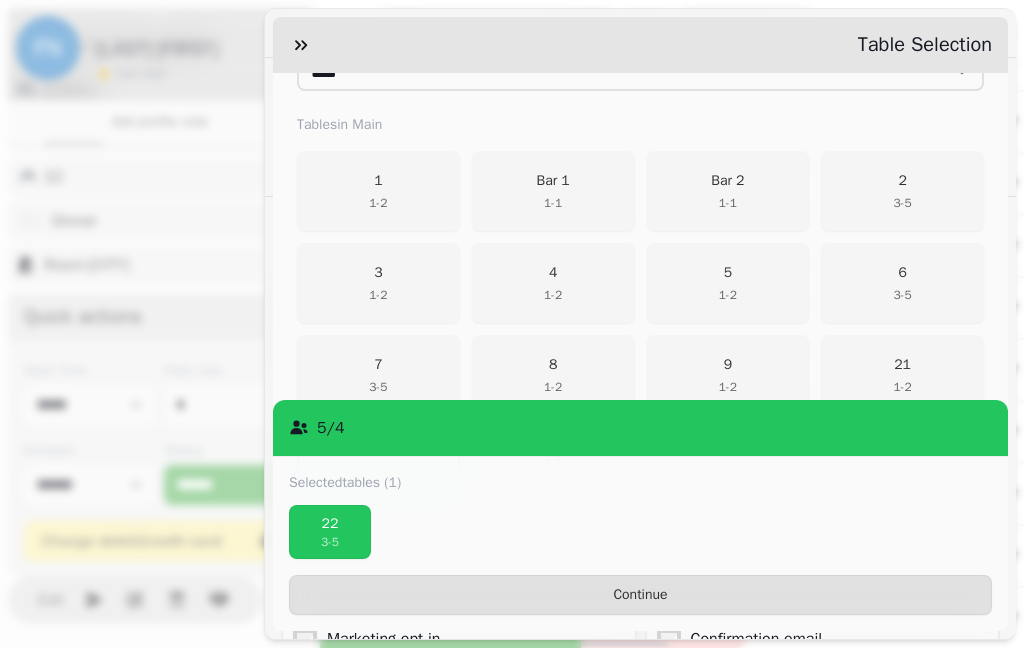 scroll, scrollTop: 474, scrollLeft: 0, axis: vertical 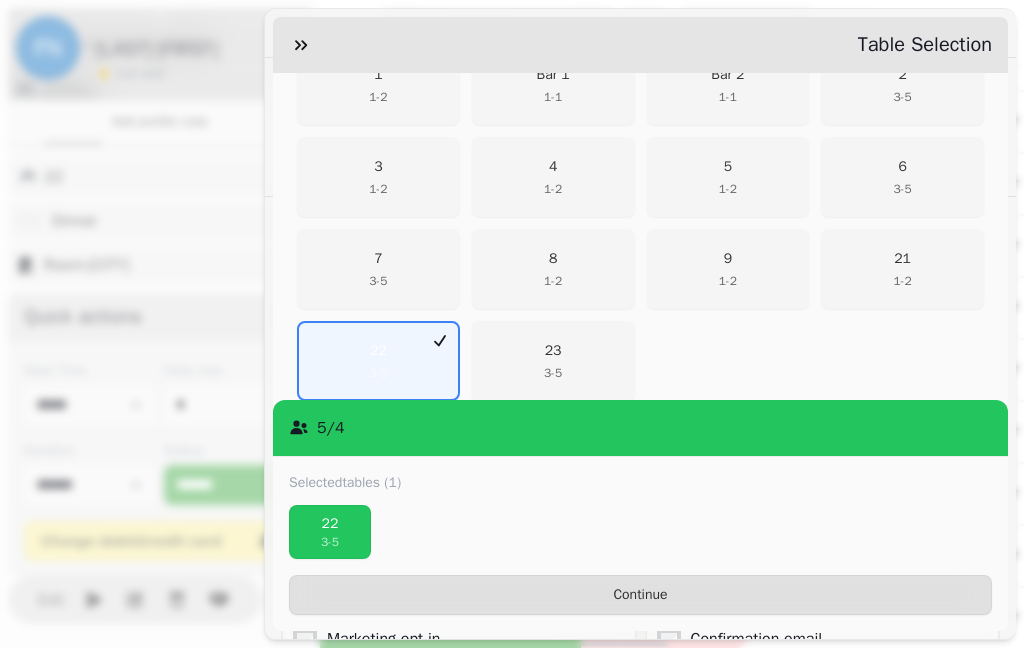click on "22" at bounding box center [378, 351] 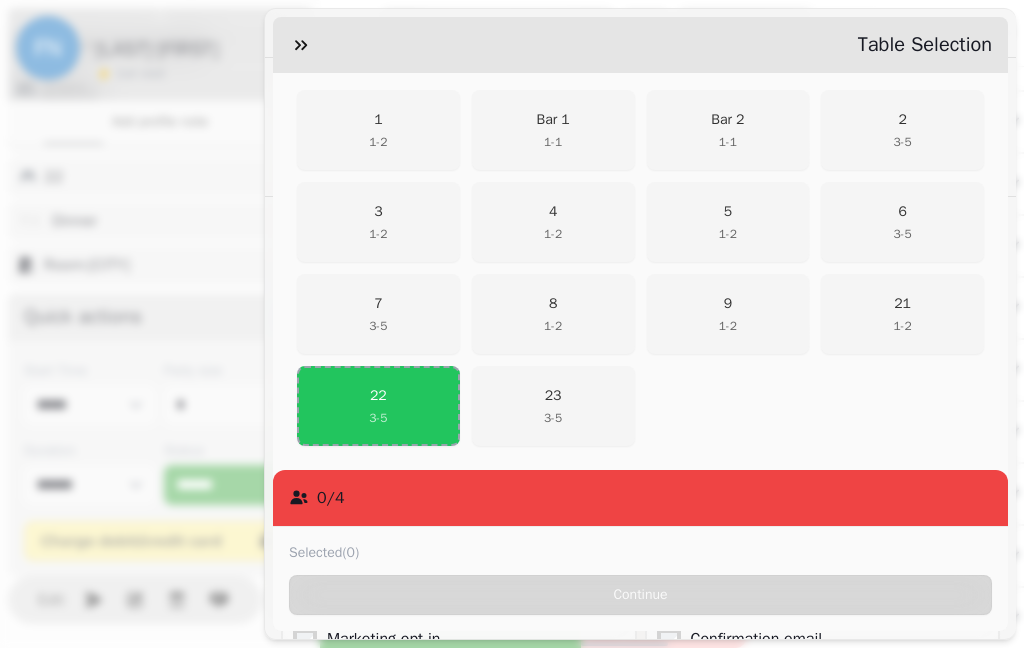 scroll, scrollTop: 411, scrollLeft: 0, axis: vertical 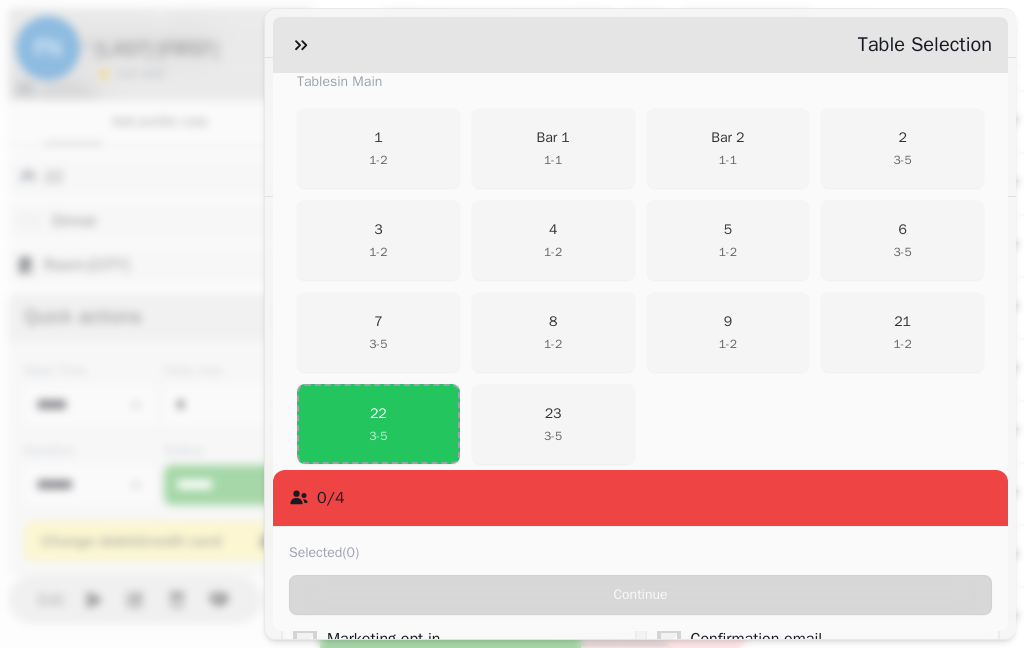 click on "2 3  -  5" at bounding box center (902, 148) 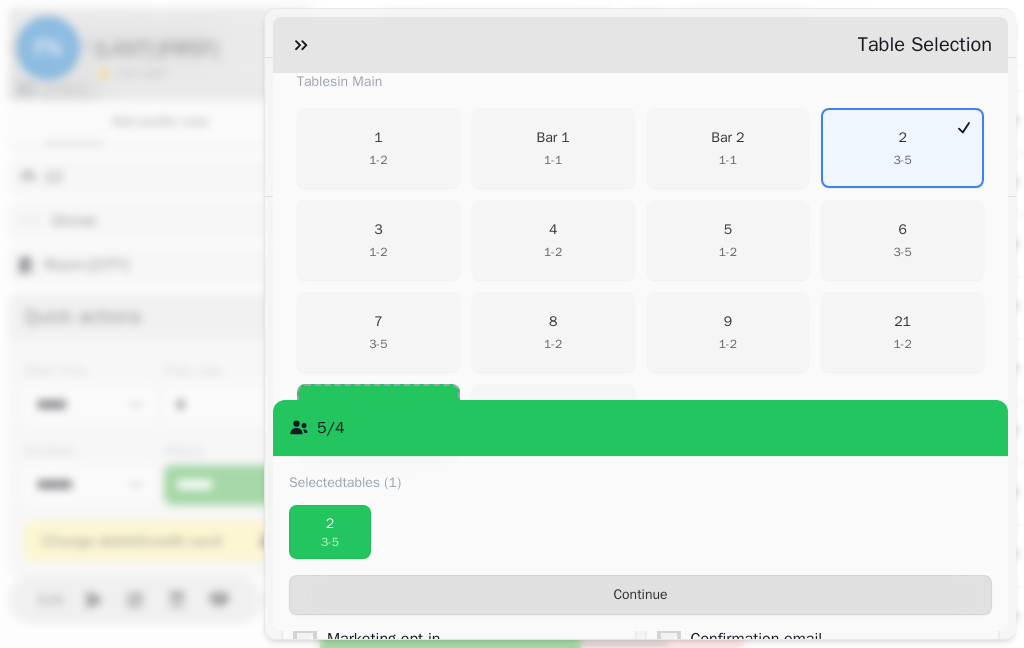 click on "Continue" at bounding box center [640, 595] 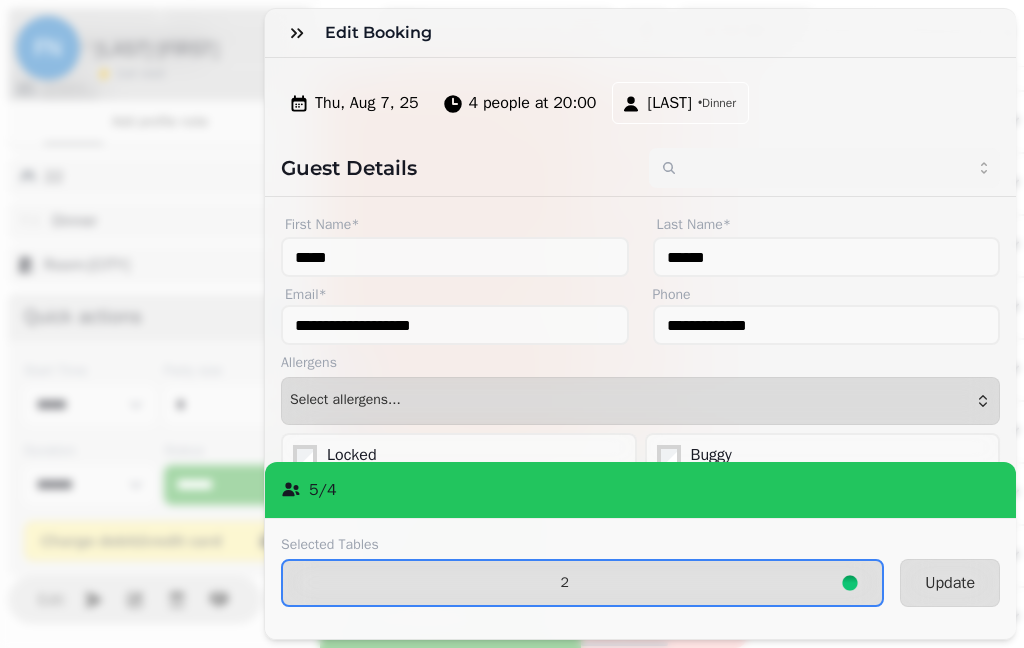 click on "Update" at bounding box center [950, 583] 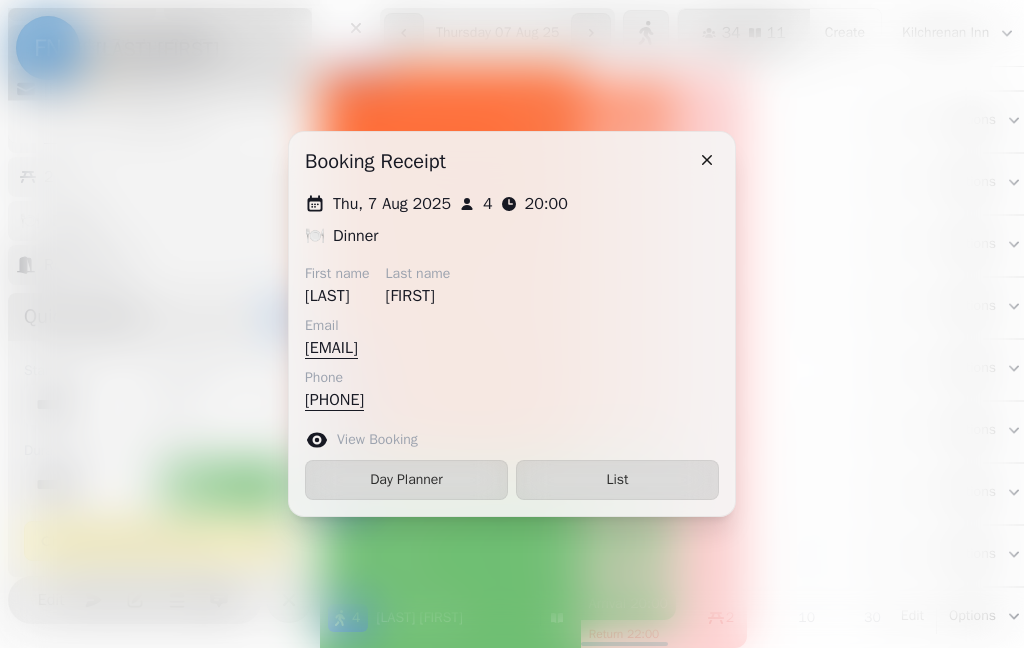 click on "List" at bounding box center [617, 480] 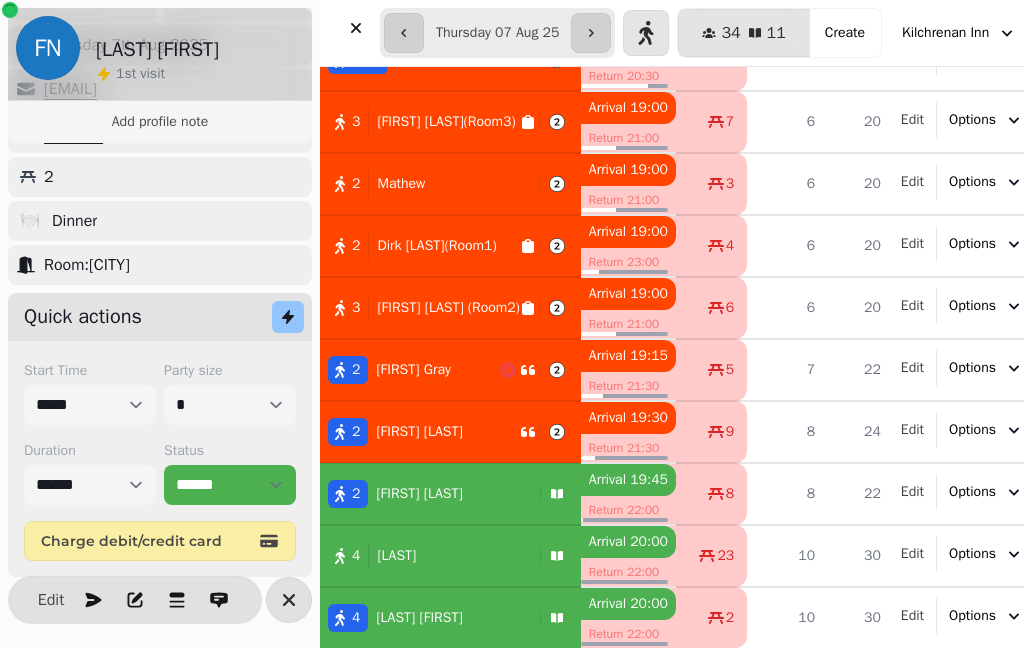 scroll, scrollTop: 544, scrollLeft: 0, axis: vertical 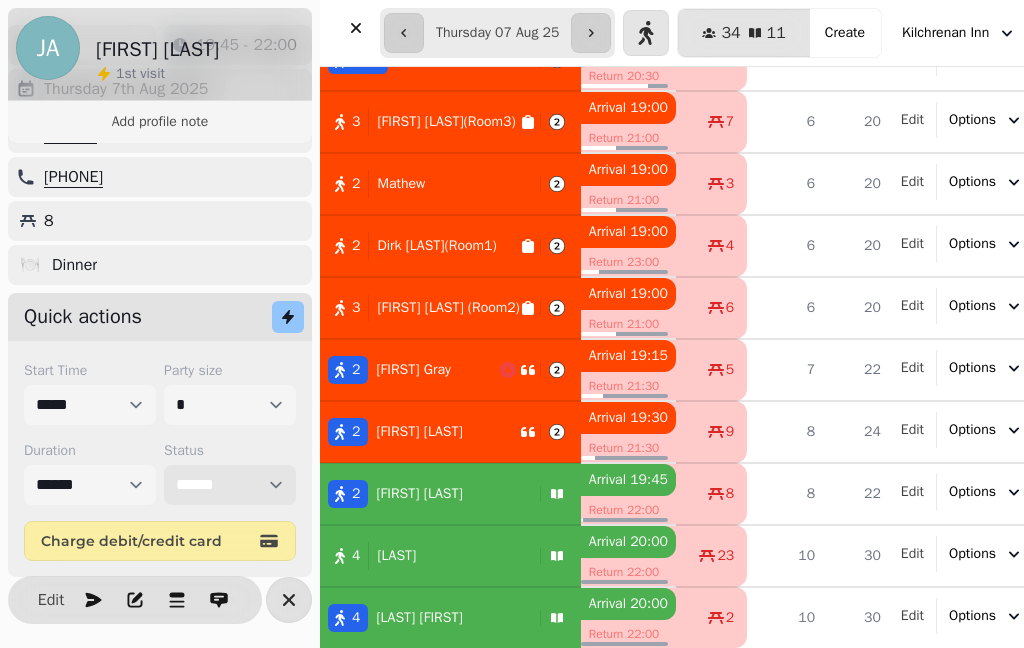 click on "**********" at bounding box center (230, 485) 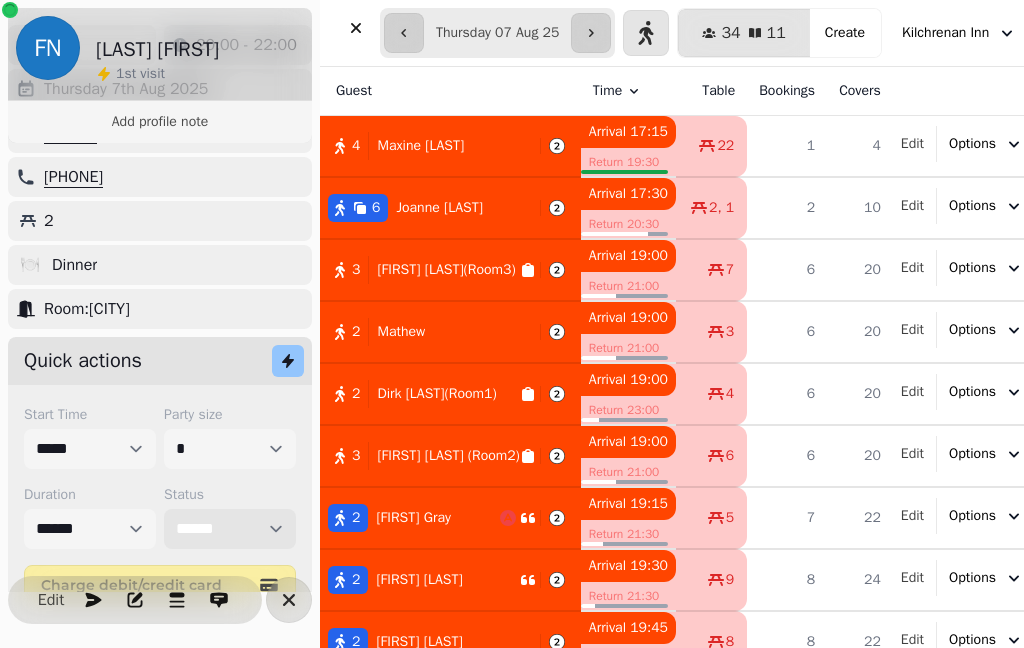 scroll, scrollTop: 0, scrollLeft: 0, axis: both 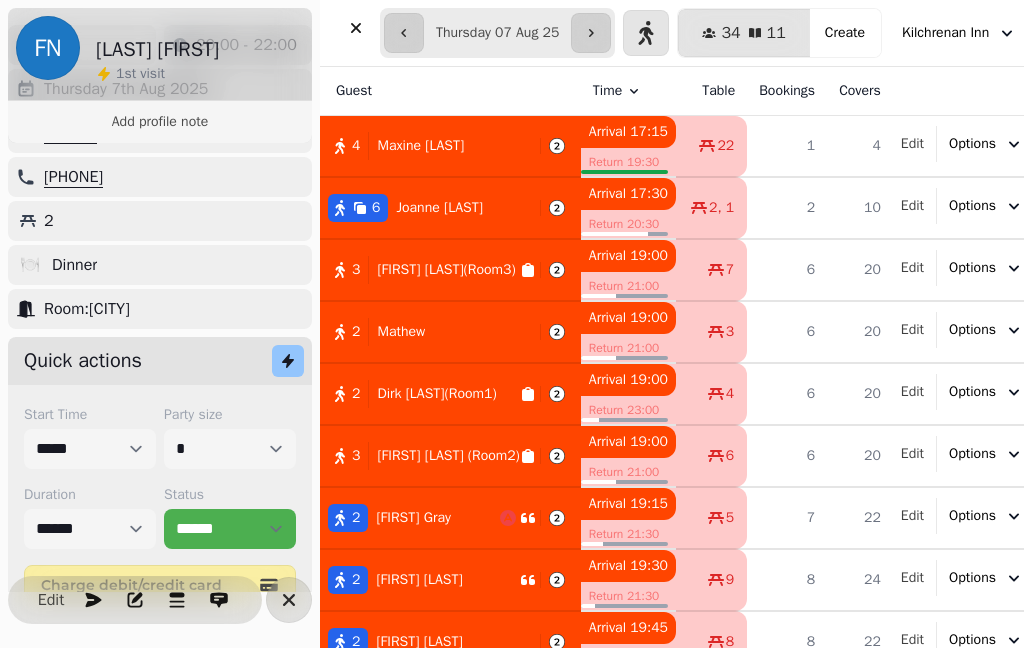 click on "Joanne   Hort" at bounding box center [439, 208] 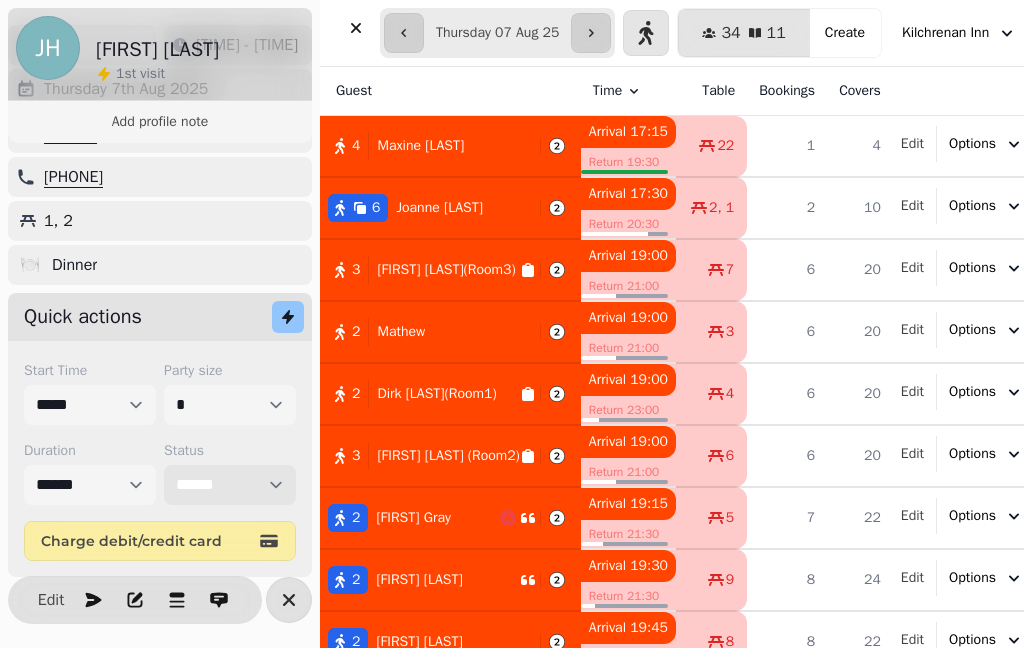 click on "**********" at bounding box center (230, 485) 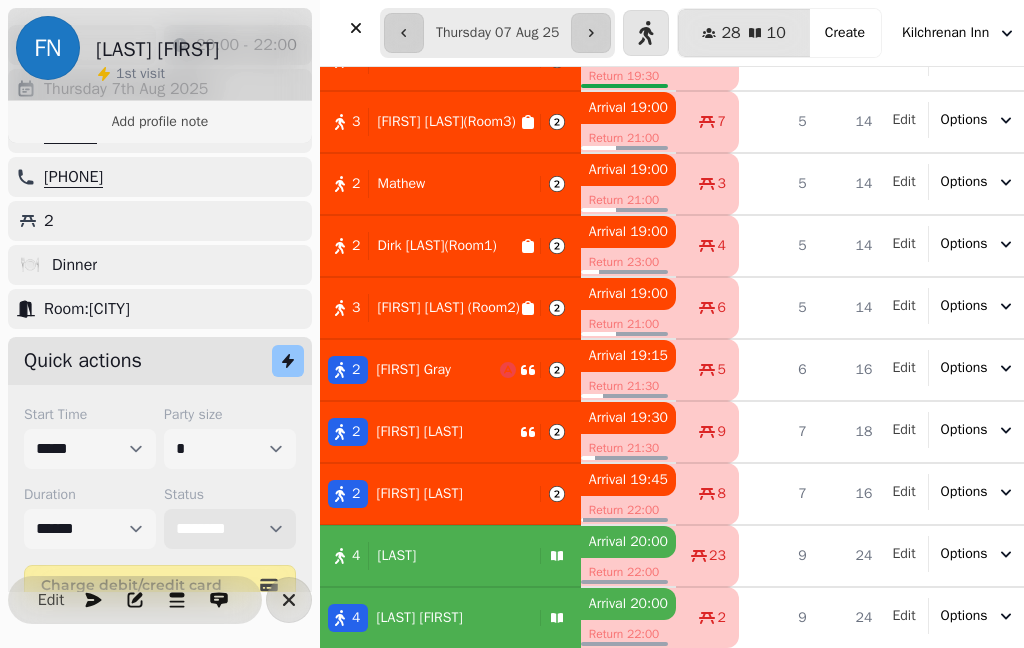 scroll, scrollTop: 446, scrollLeft: 0, axis: vertical 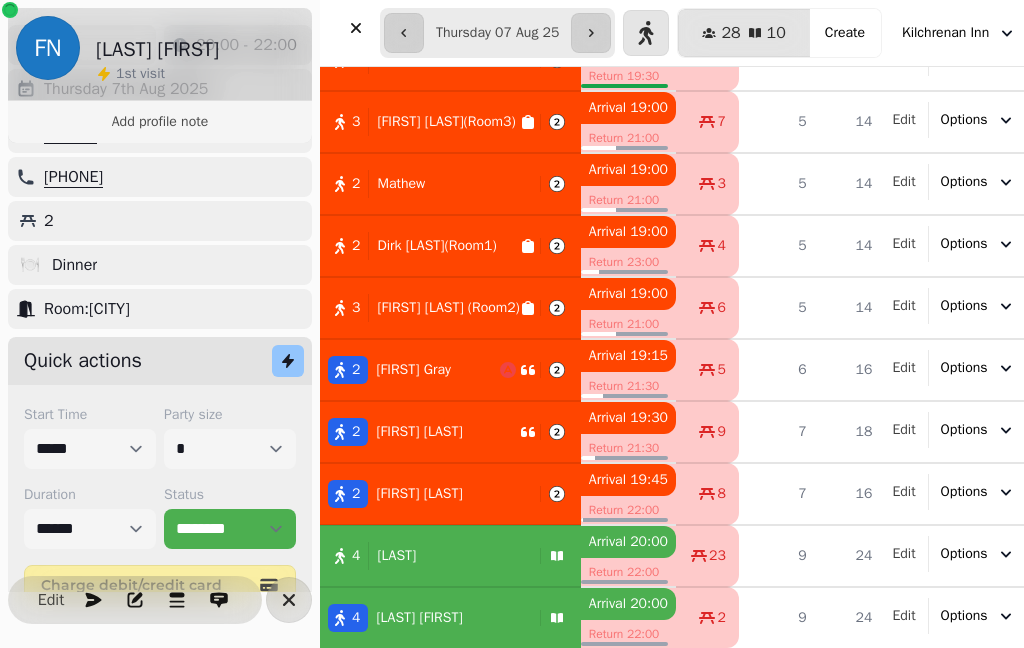 click on "4 [FIRST]" at bounding box center [426, 556] 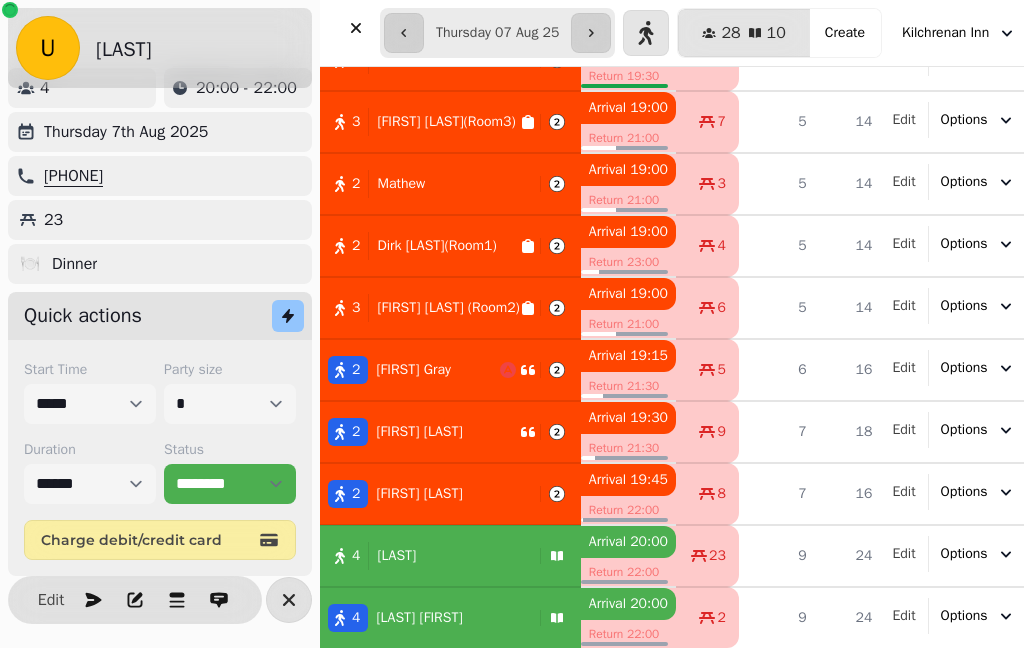 click on "Edit" at bounding box center (51, 600) 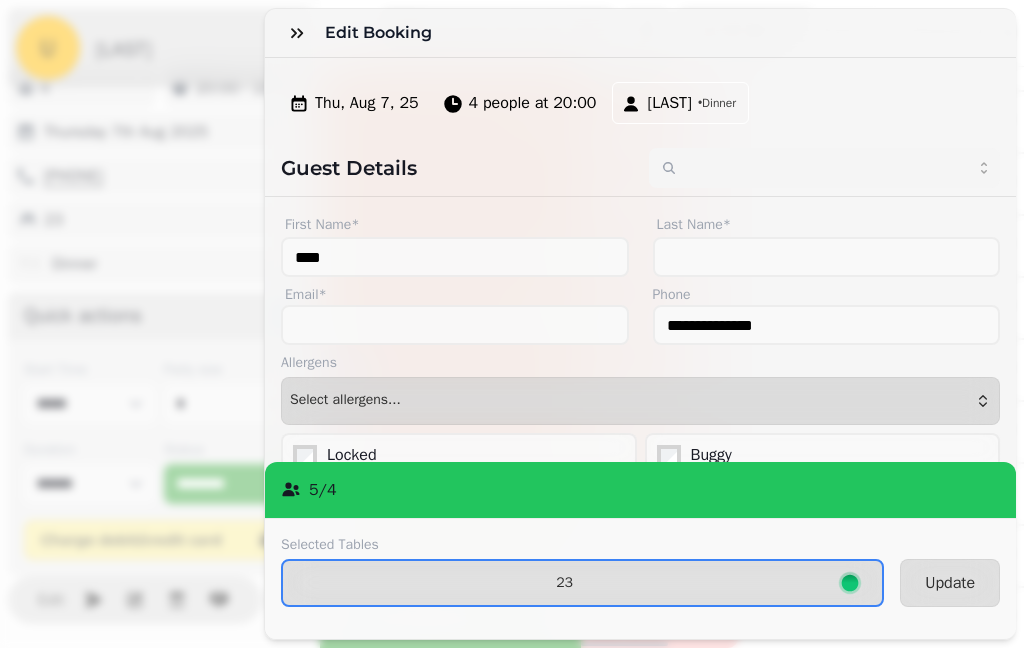 click 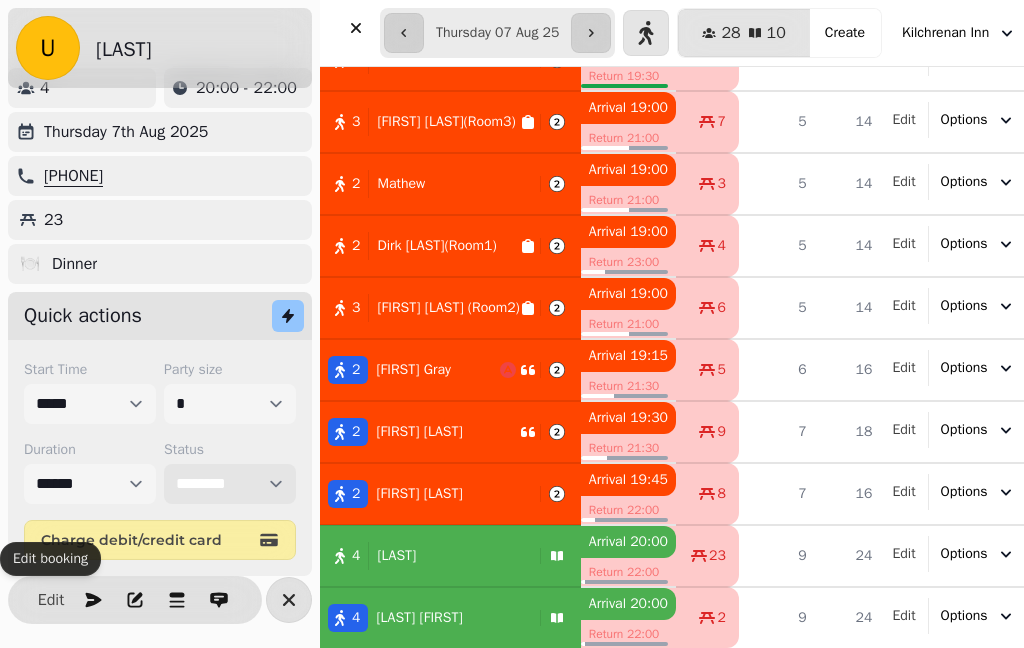 click on "**********" at bounding box center [230, 484] 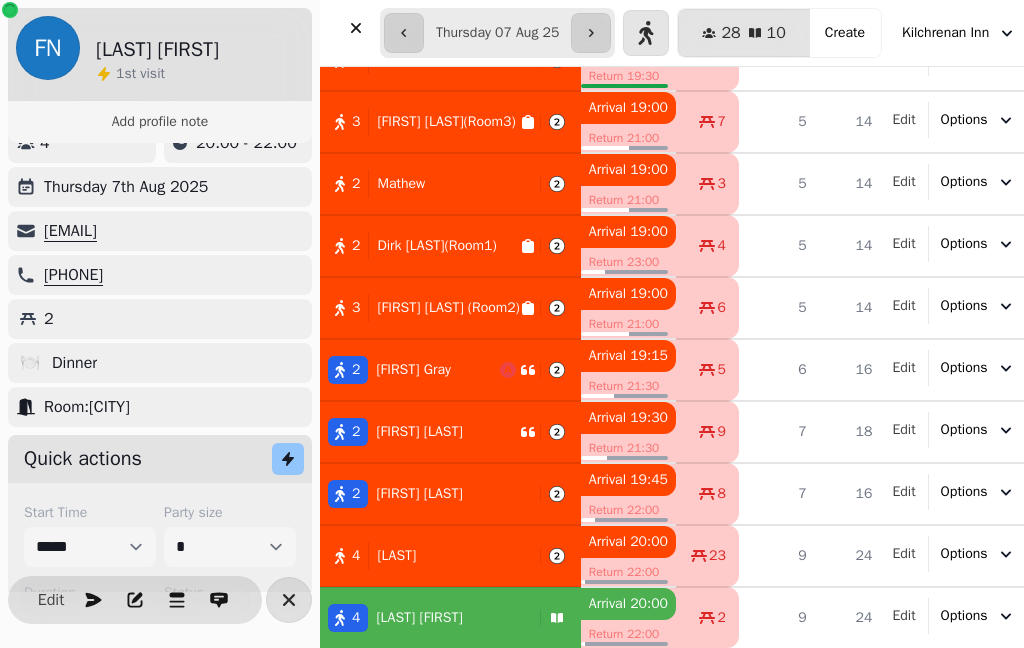 click on "FABRE   Noelle" at bounding box center (419, 618) 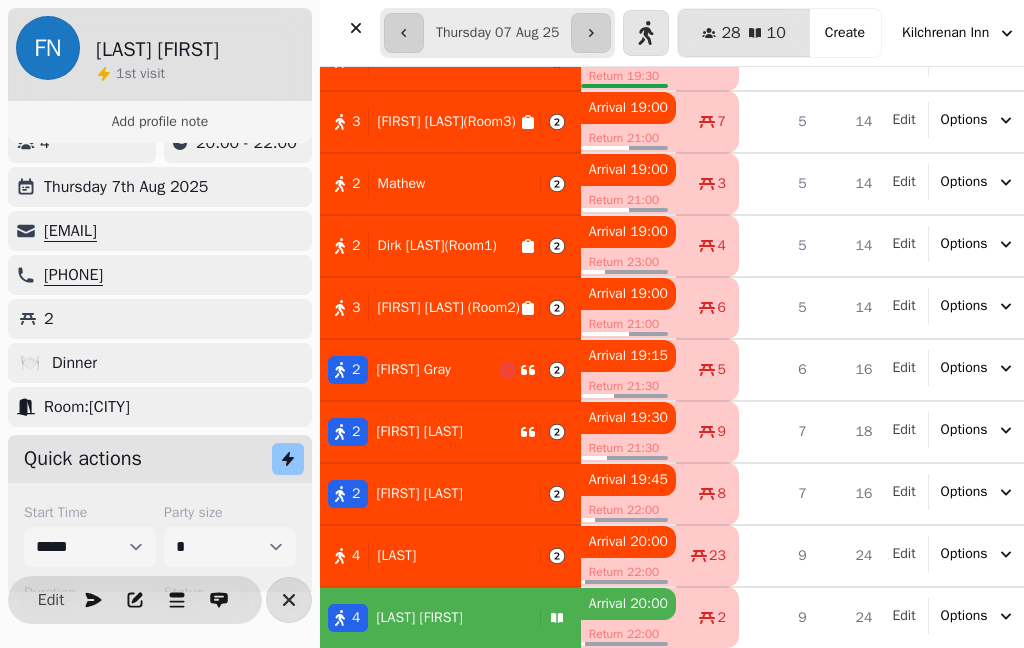 click on "FABRE   Noelle" at bounding box center [419, 618] 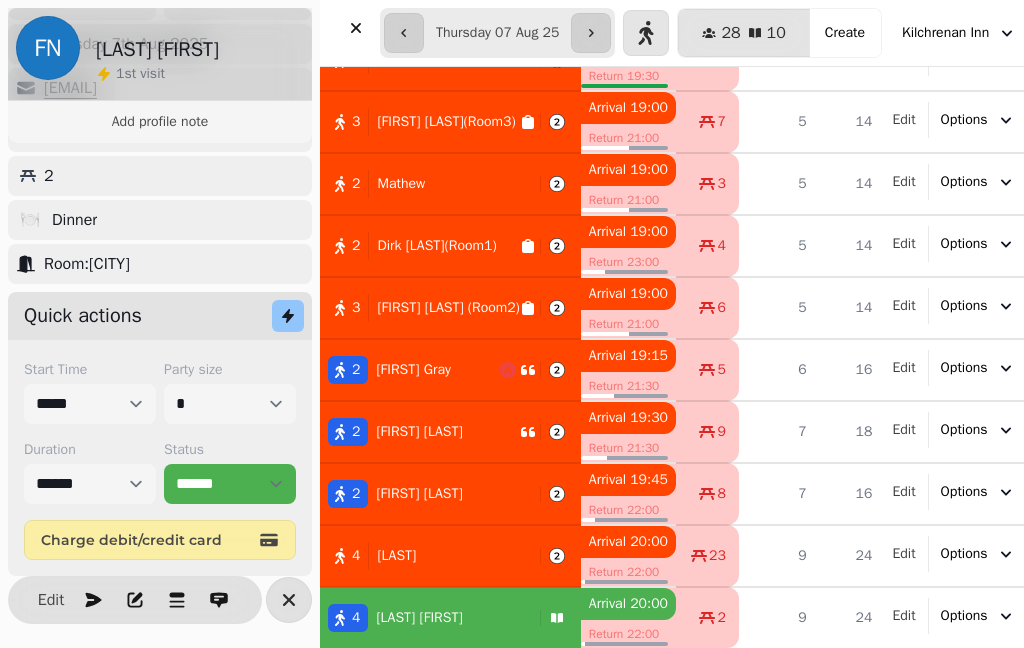 scroll, scrollTop: 170, scrollLeft: 0, axis: vertical 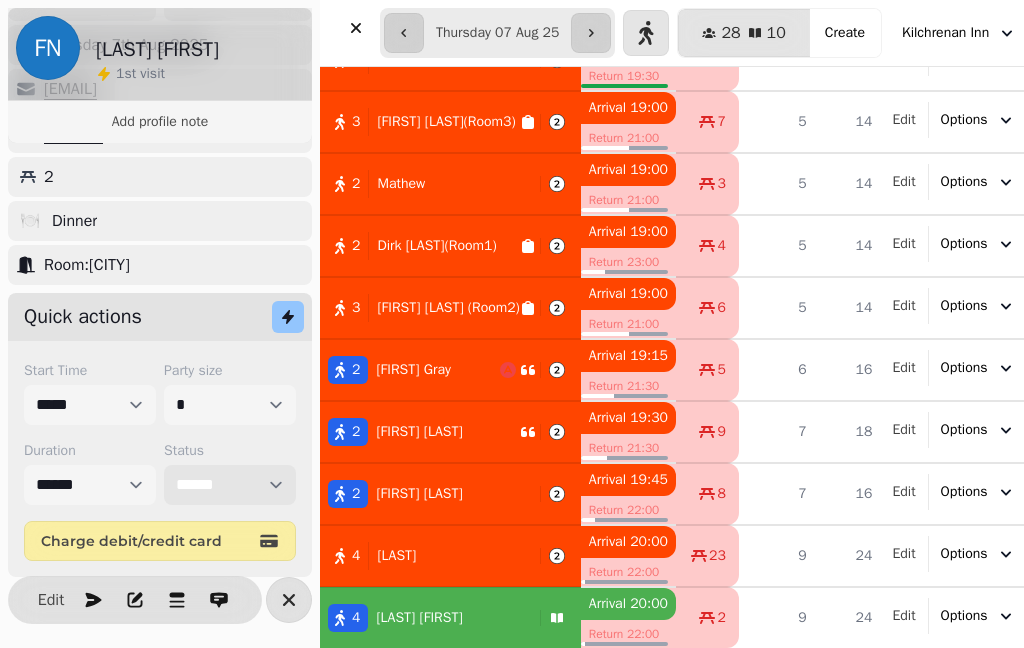 click on "**********" at bounding box center (230, 485) 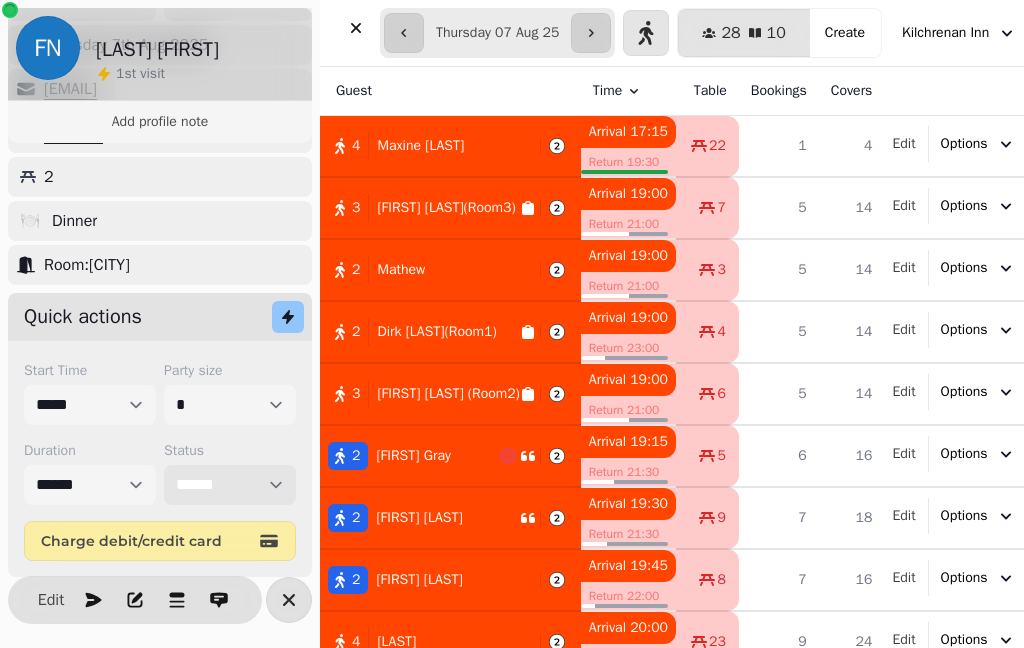 scroll, scrollTop: 0, scrollLeft: 0, axis: both 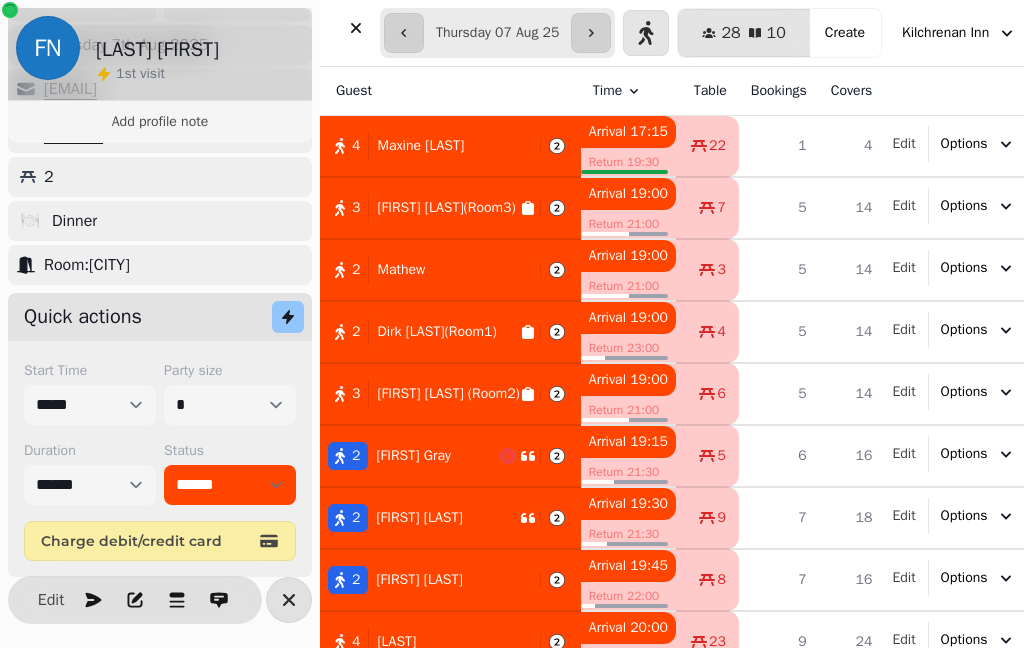 click on "4 Maxine   Ardanaseig" at bounding box center [426, 146] 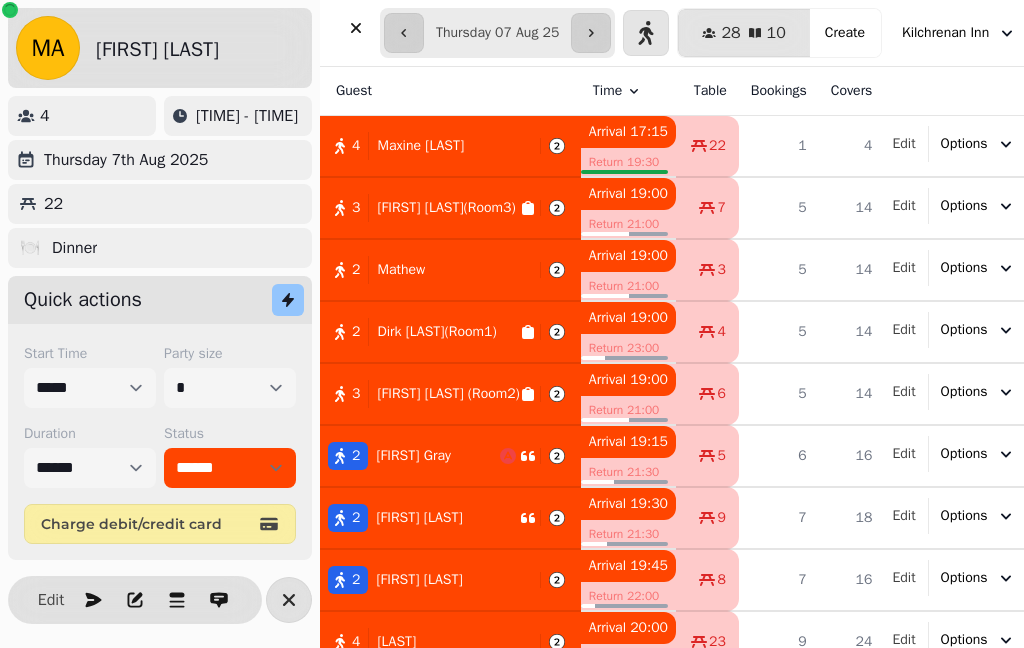 scroll, scrollTop: 0, scrollLeft: 0, axis: both 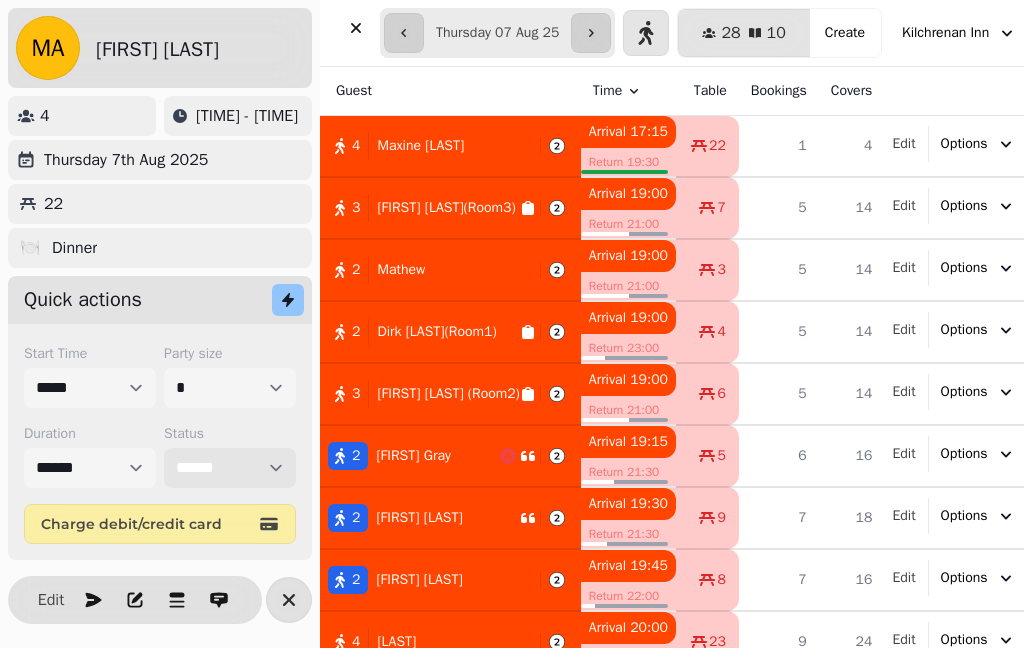 click on "**********" at bounding box center (230, 468) 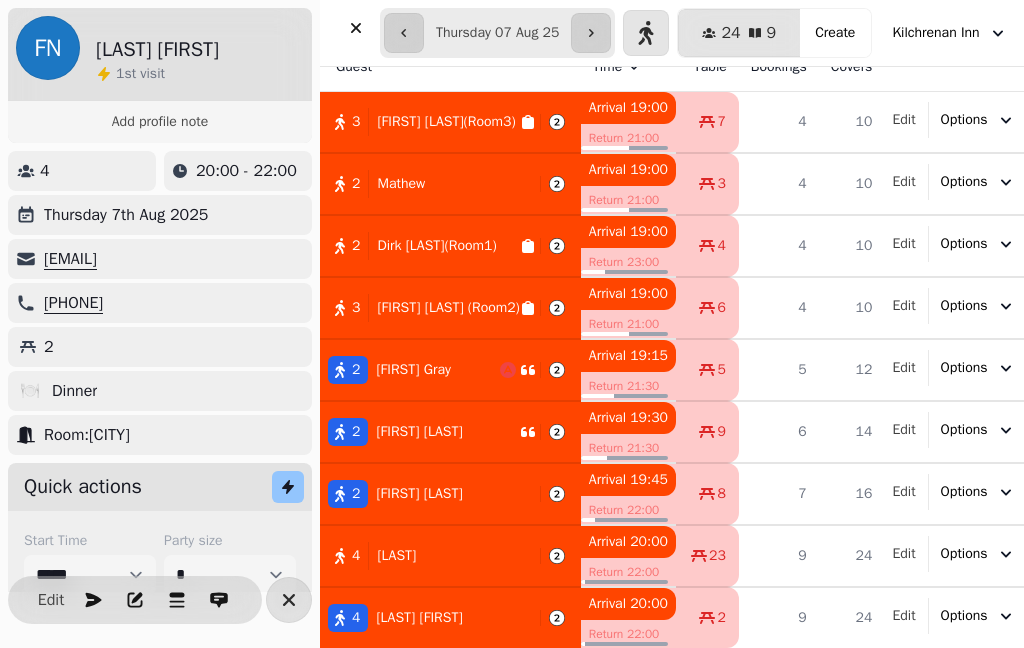 scroll, scrollTop: 348, scrollLeft: 0, axis: vertical 